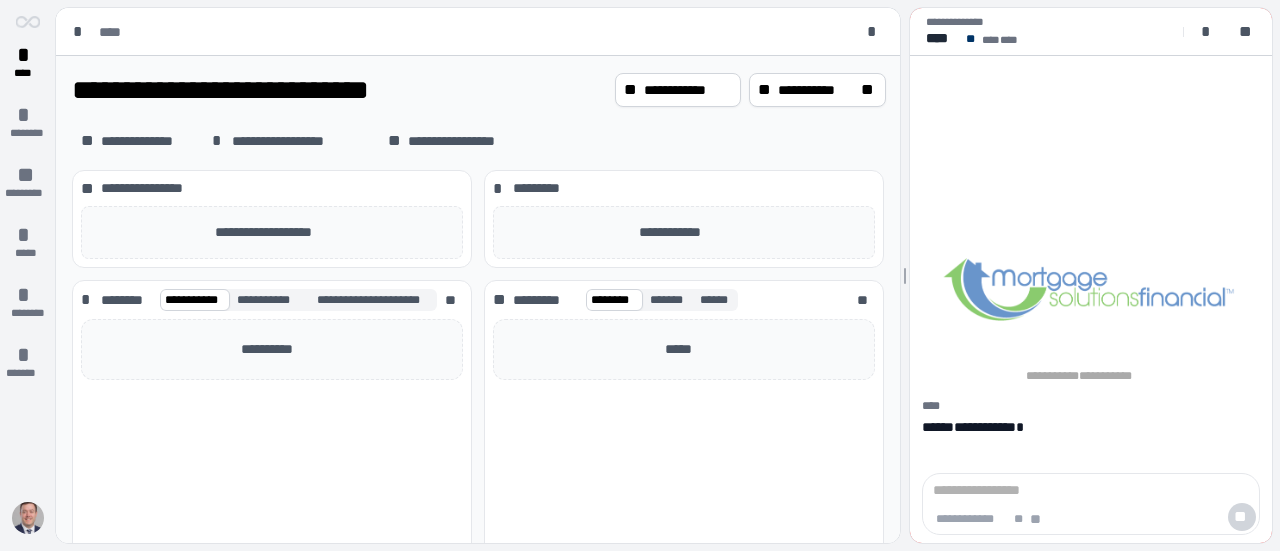scroll, scrollTop: 0, scrollLeft: 0, axis: both 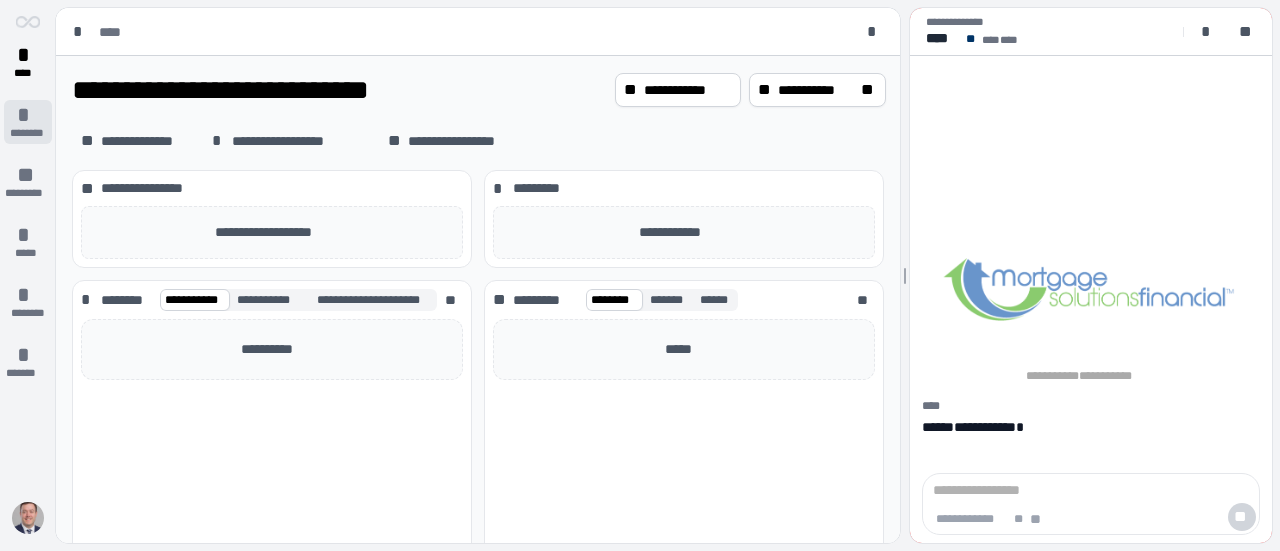 click on "*" at bounding box center [28, 115] 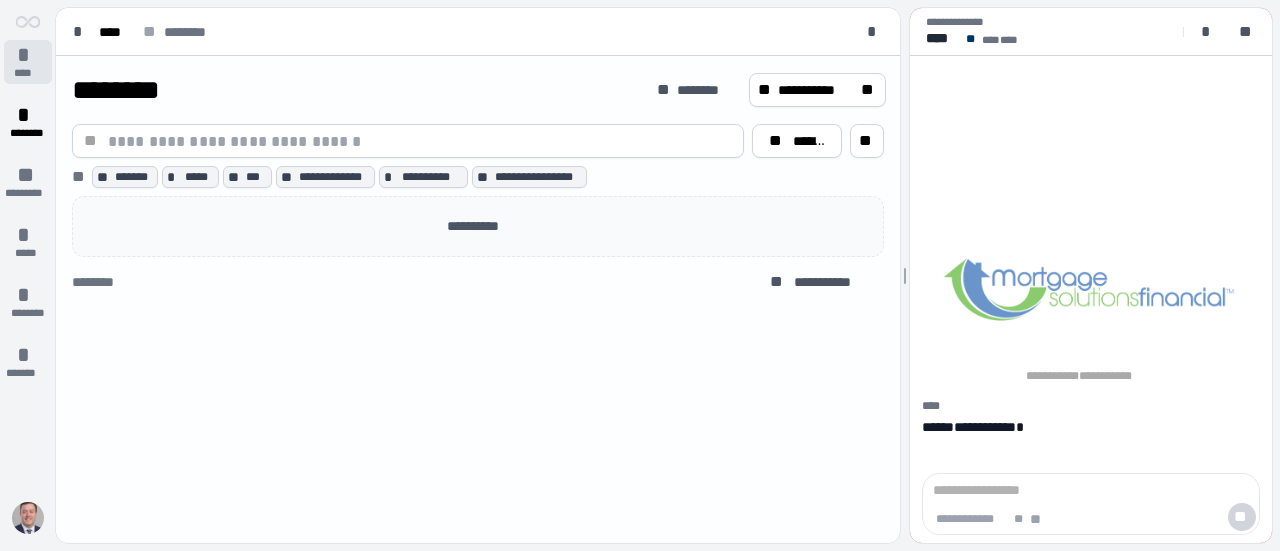 click on "*" at bounding box center (28, 55) 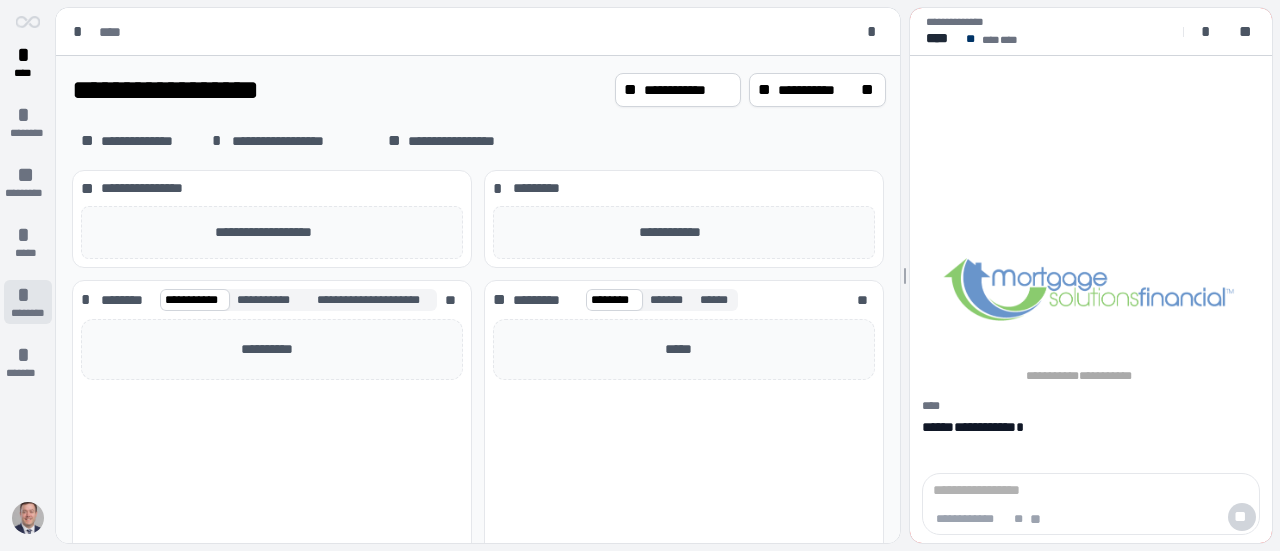 click on "*" at bounding box center [28, 295] 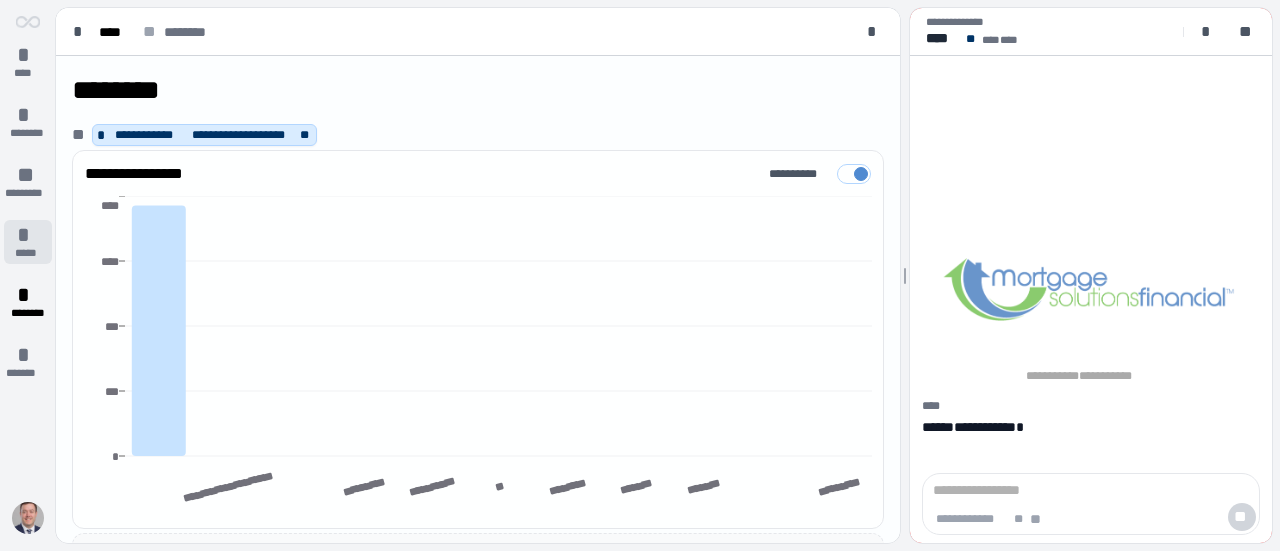 click on "*****" at bounding box center [27, 253] 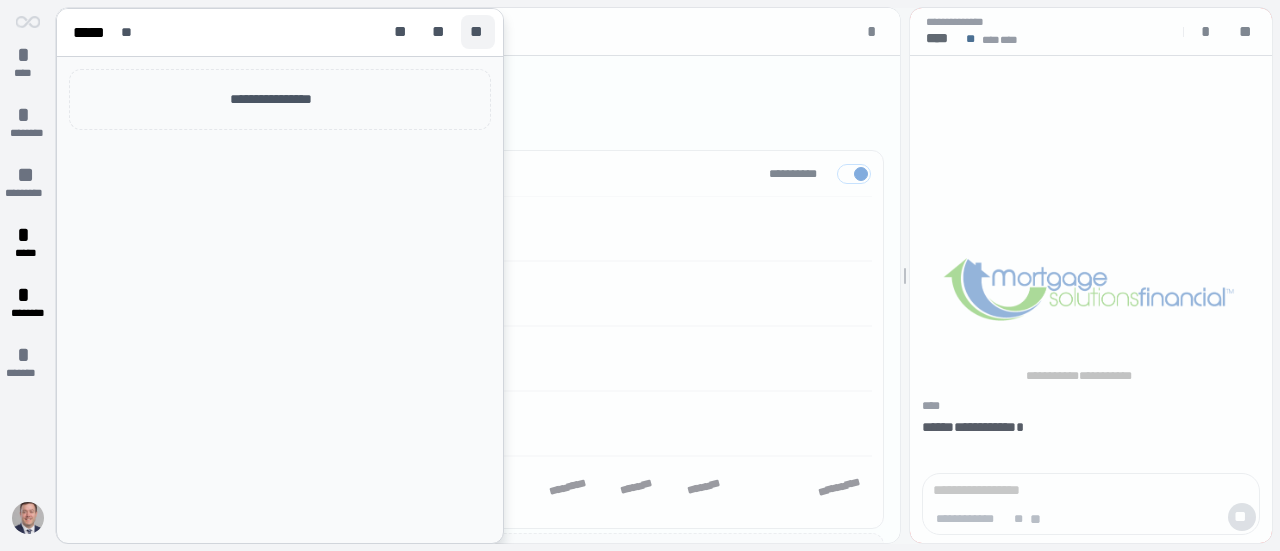 click on "**" at bounding box center [478, 32] 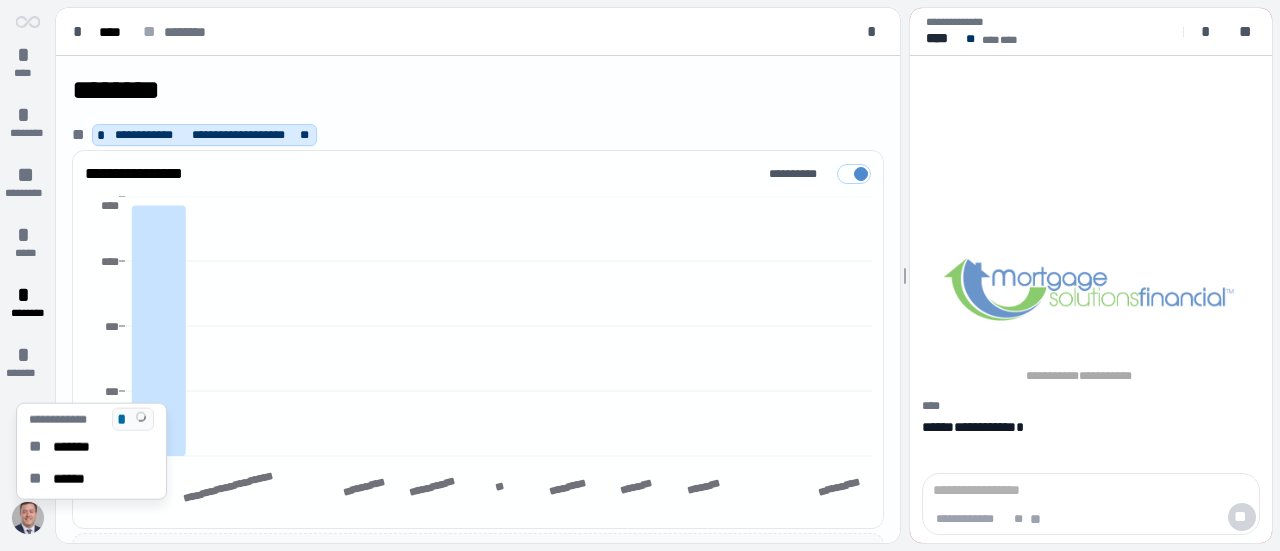 click at bounding box center [28, 518] 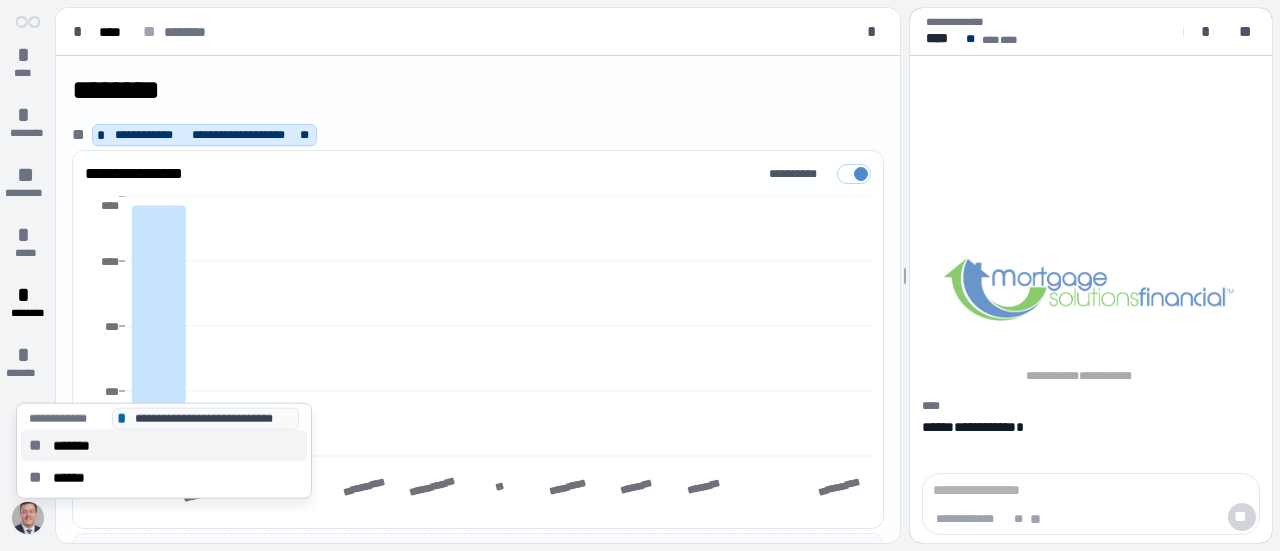 click on "*******" at bounding box center (78, 446) 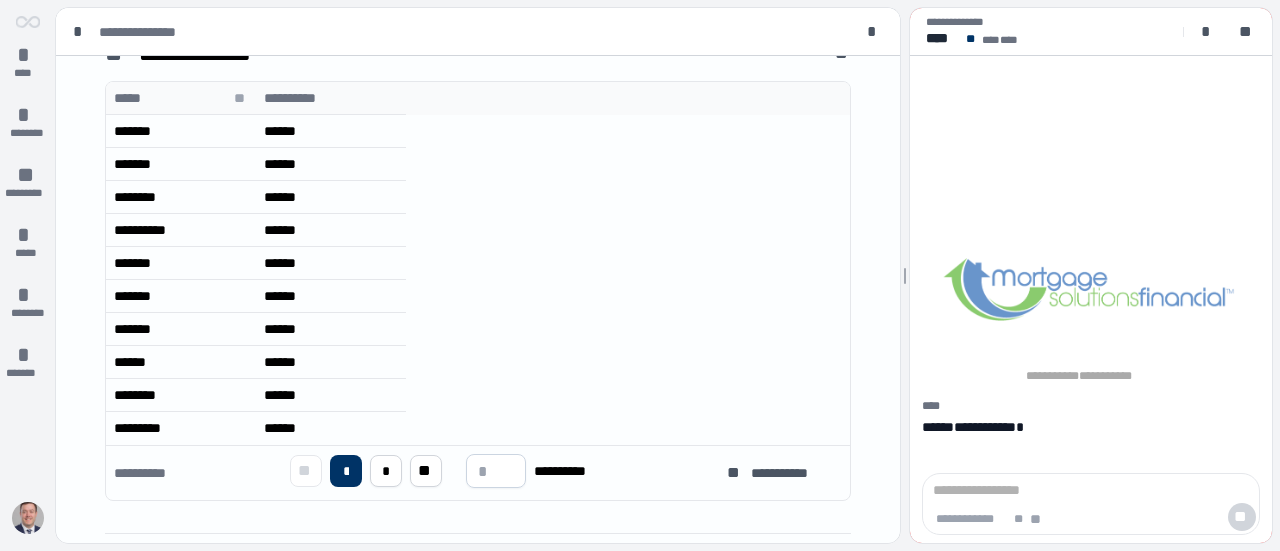 scroll, scrollTop: 625, scrollLeft: 0, axis: vertical 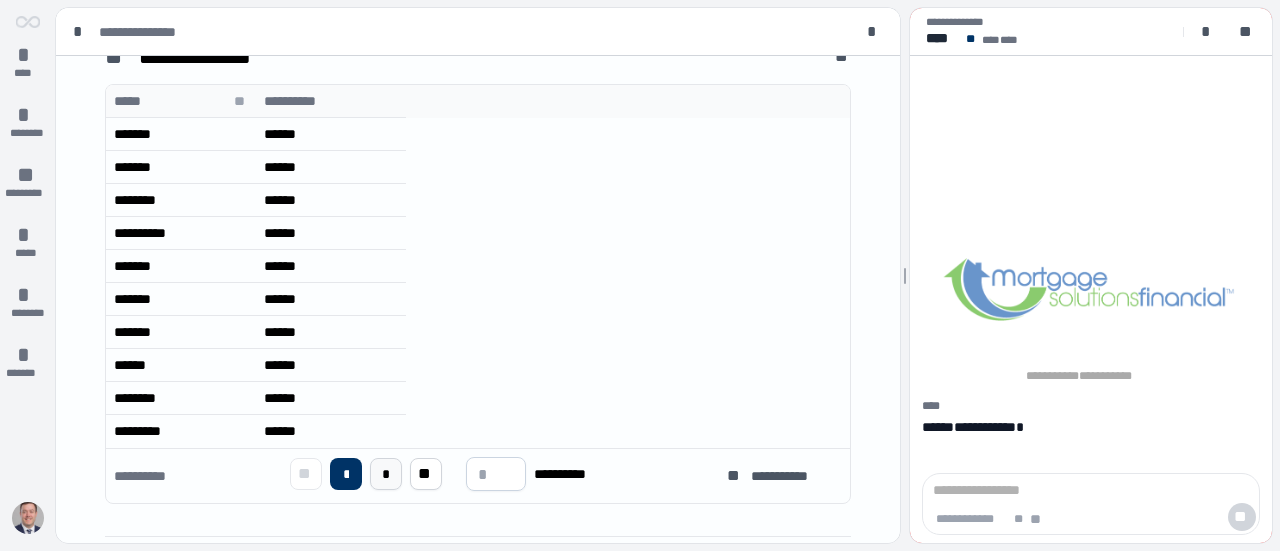 click on "*" at bounding box center (386, 474) 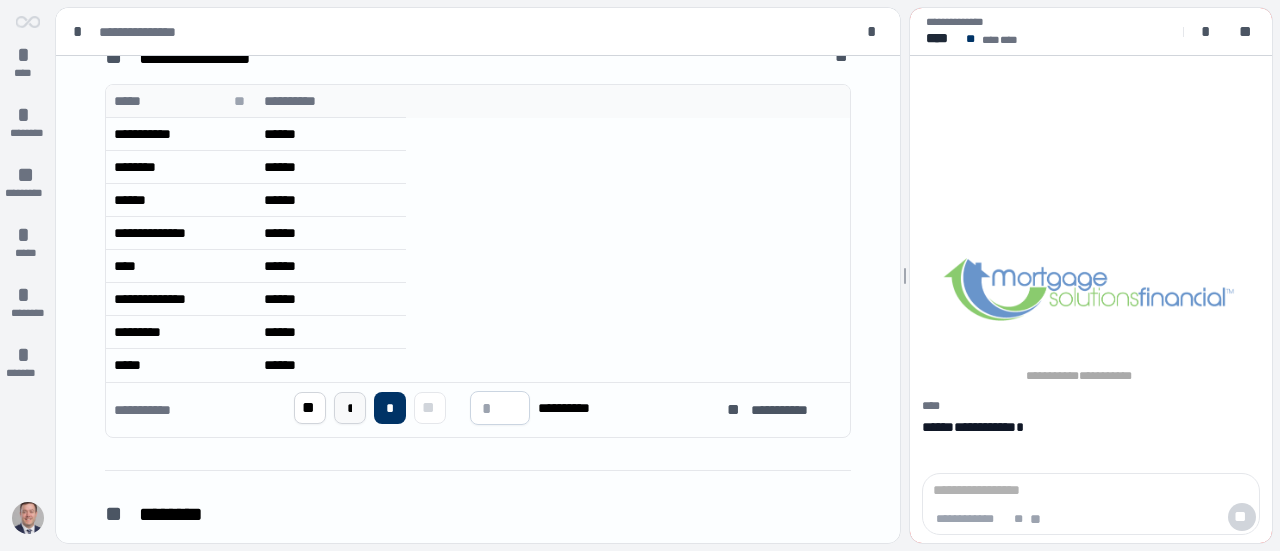 click on "*" at bounding box center (350, 408) 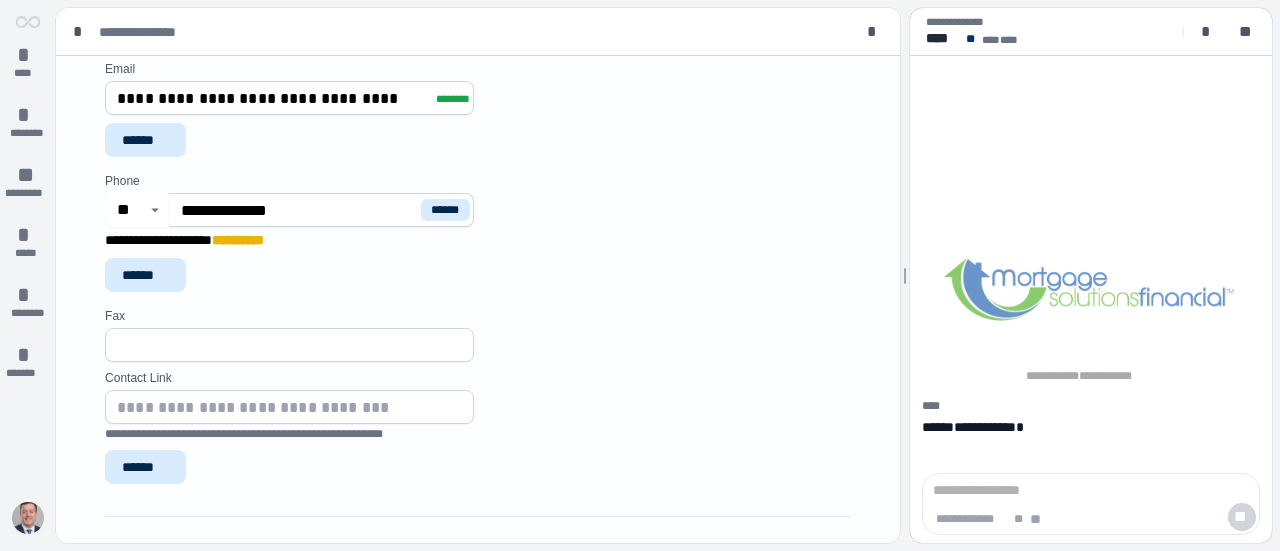scroll, scrollTop: 1163, scrollLeft: 0, axis: vertical 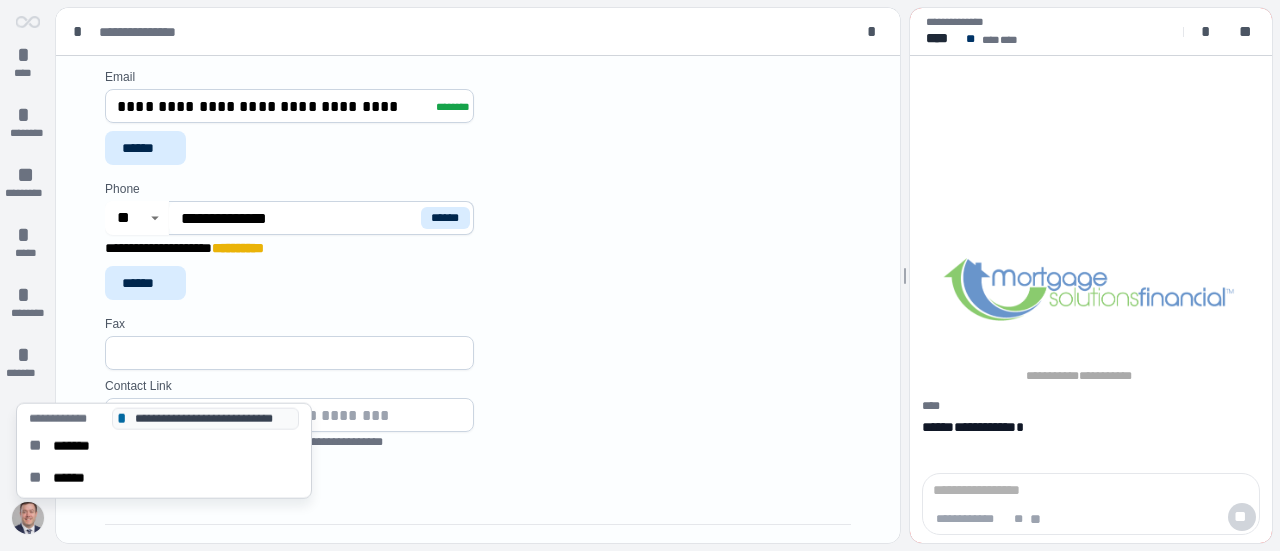 click at bounding box center (28, 518) 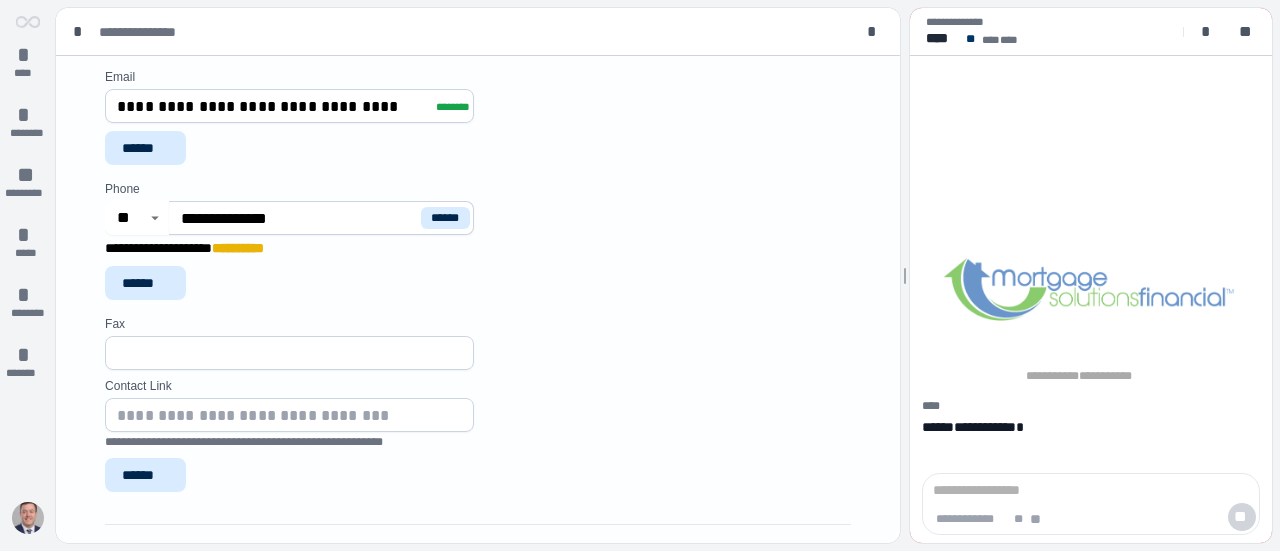 click on "Fax" at bounding box center [482, 343] 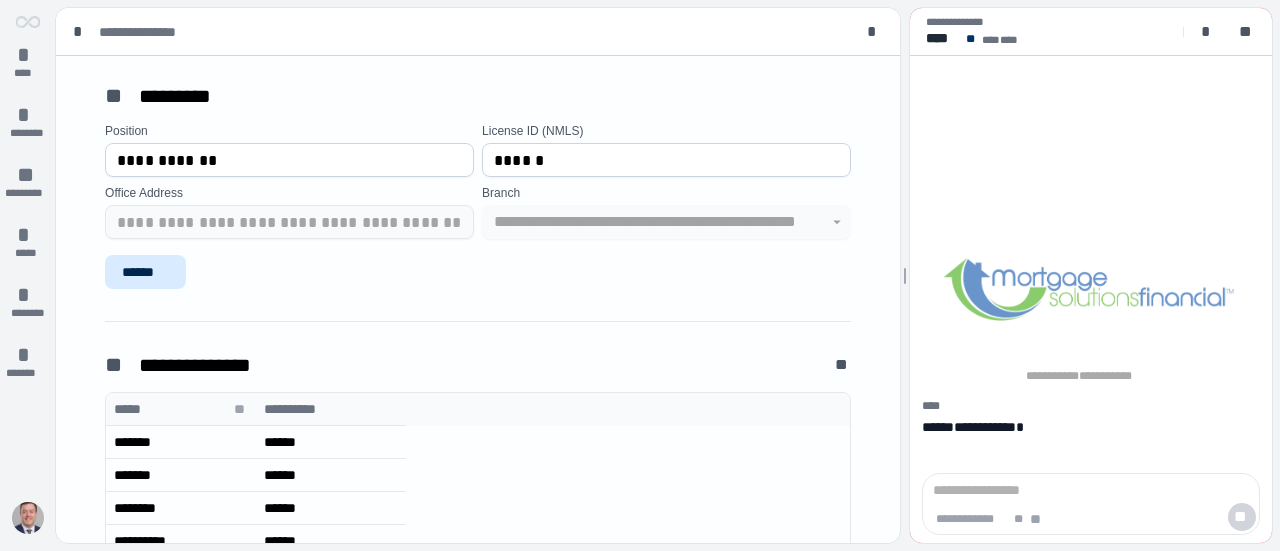 scroll, scrollTop: 0, scrollLeft: 0, axis: both 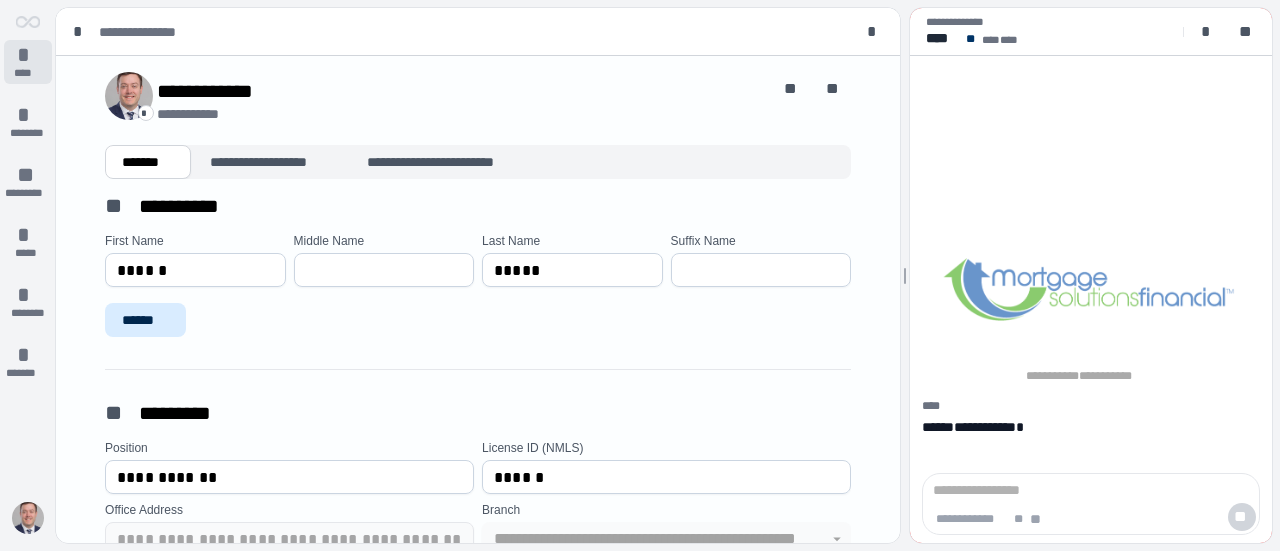 click on "****" at bounding box center (28, 73) 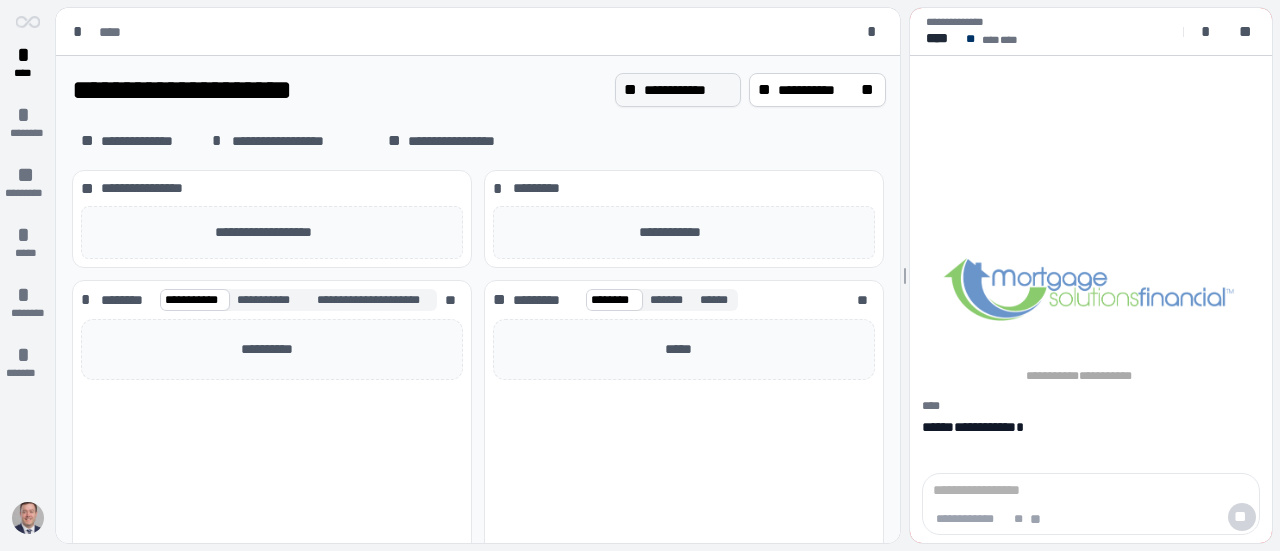 click on "**********" at bounding box center [688, 90] 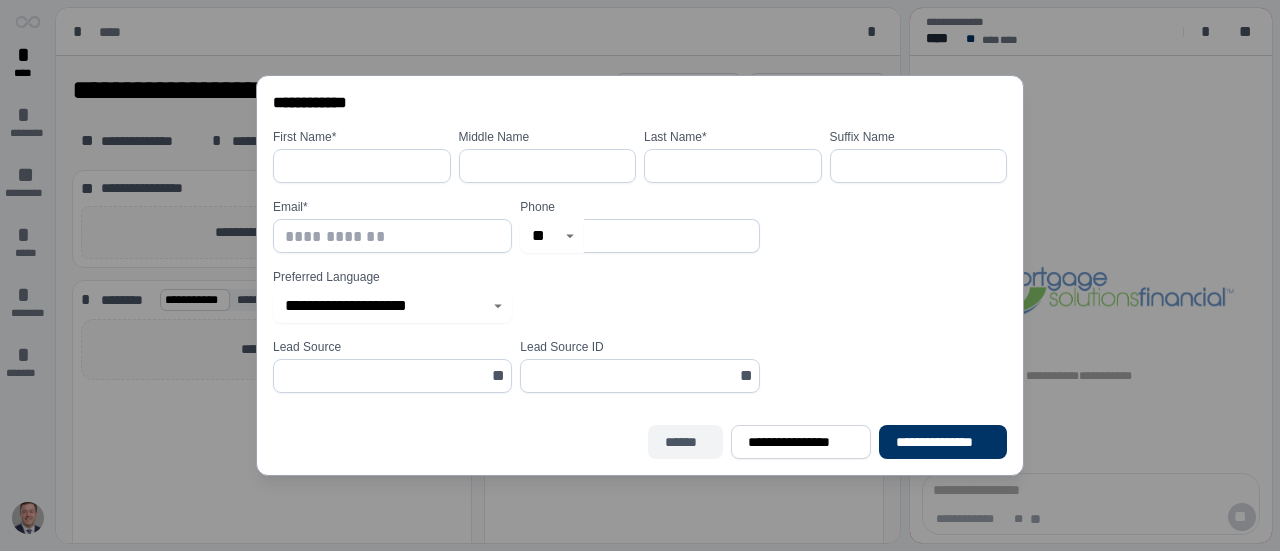 click on "******" at bounding box center (686, 442) 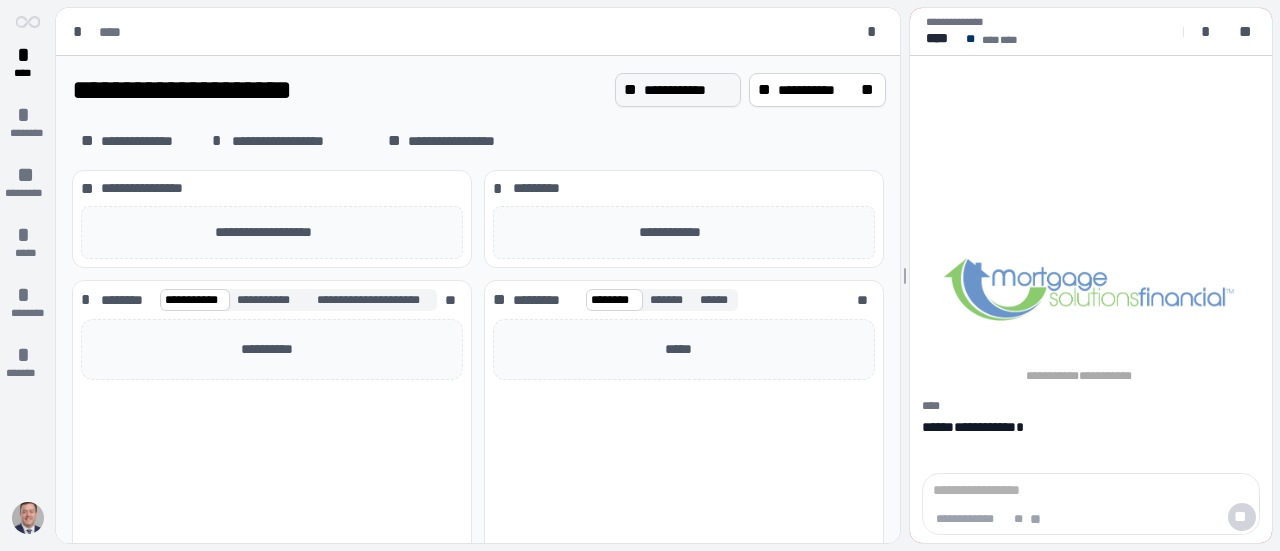 click on "**********" at bounding box center (688, 90) 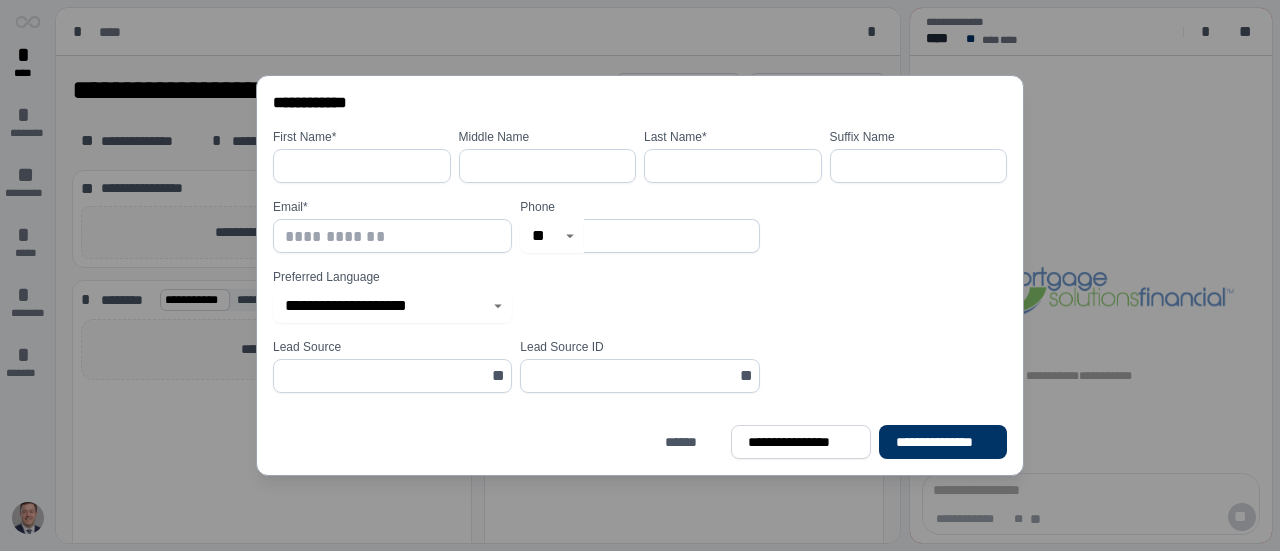 click on "**********" at bounding box center (640, 275) 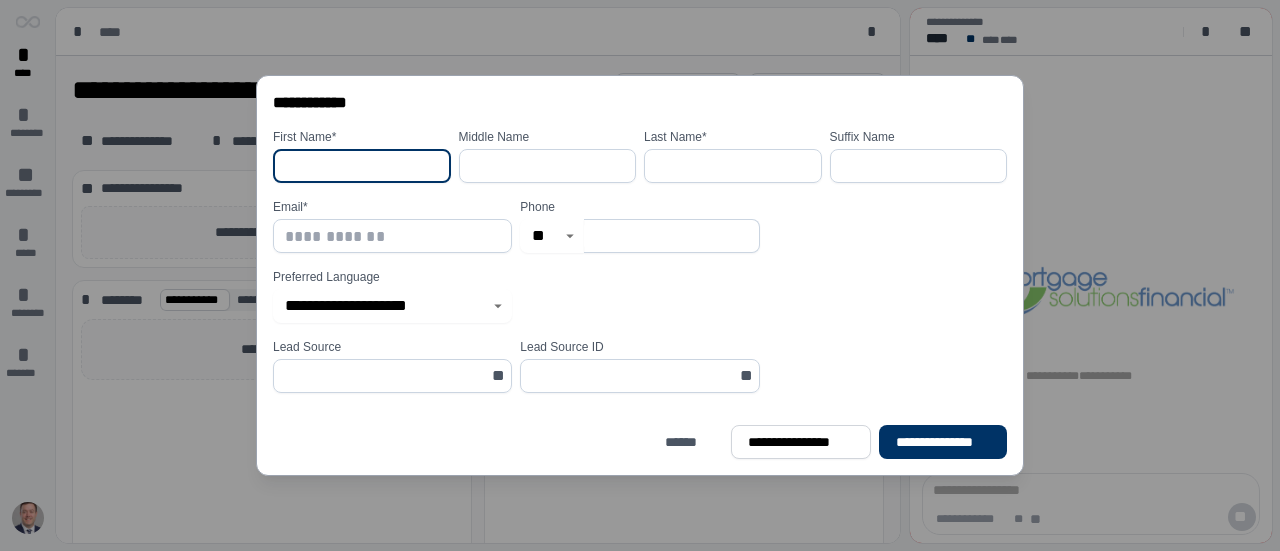 click at bounding box center [362, 166] 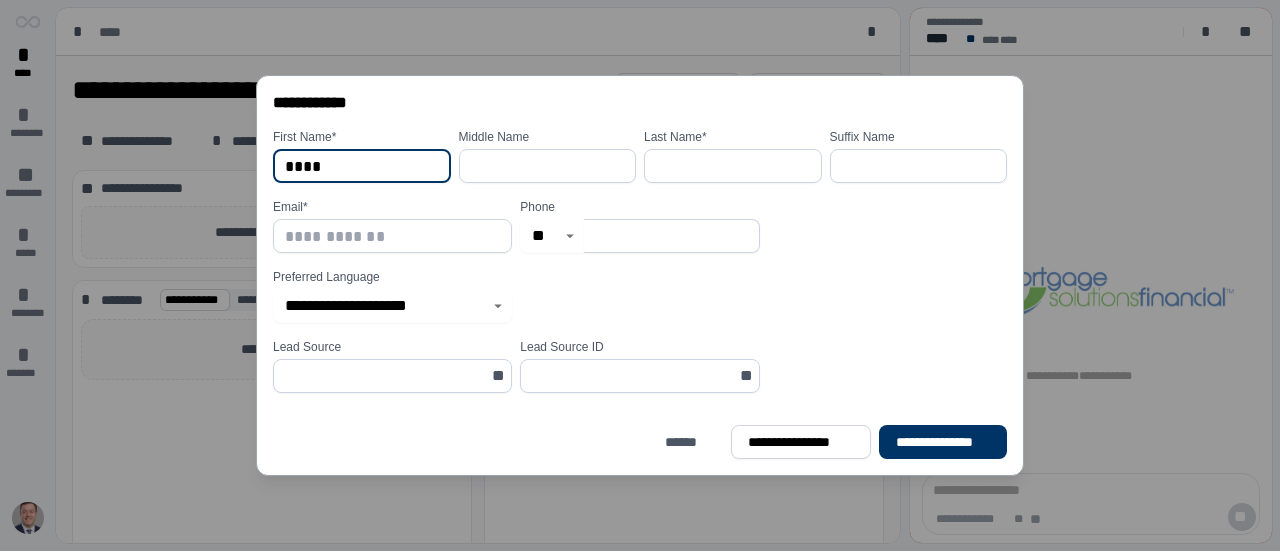 type on "****" 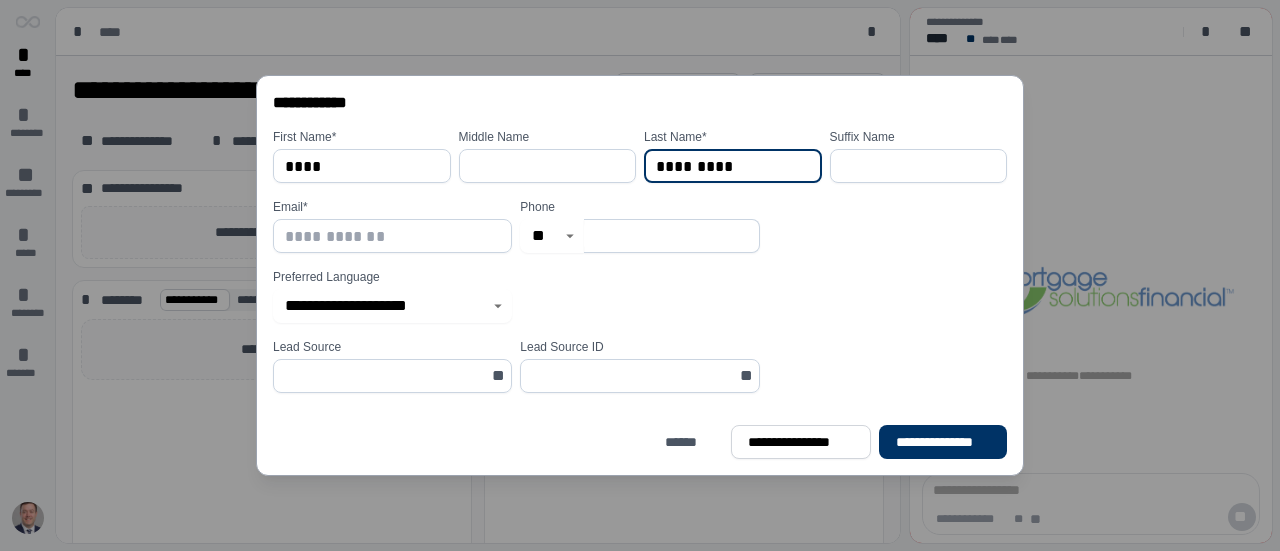 type on "*********" 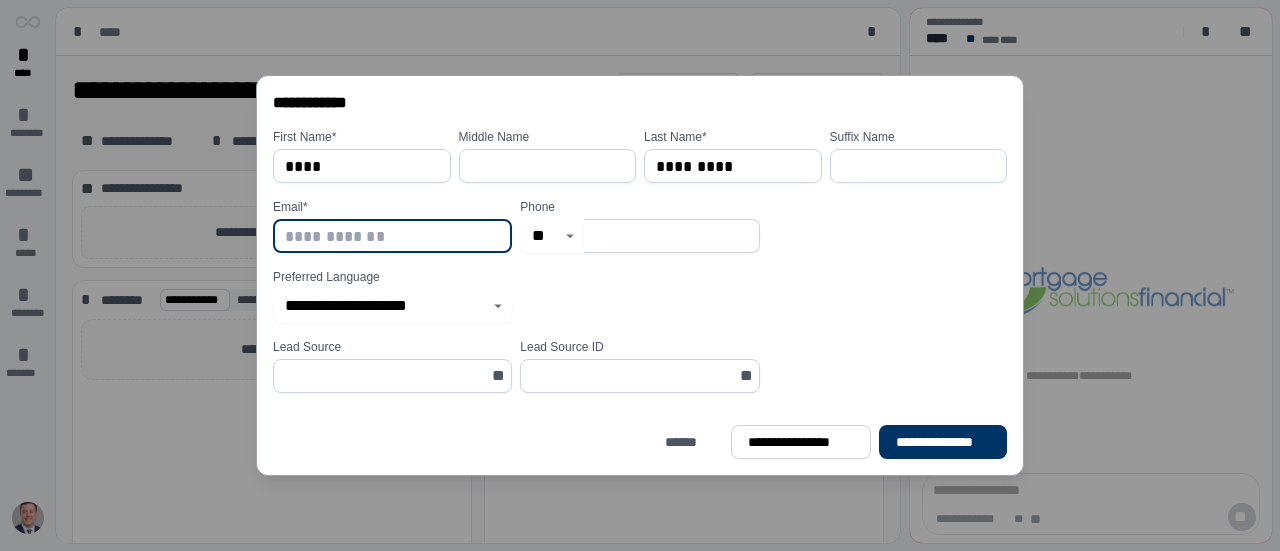 click at bounding box center (392, 236) 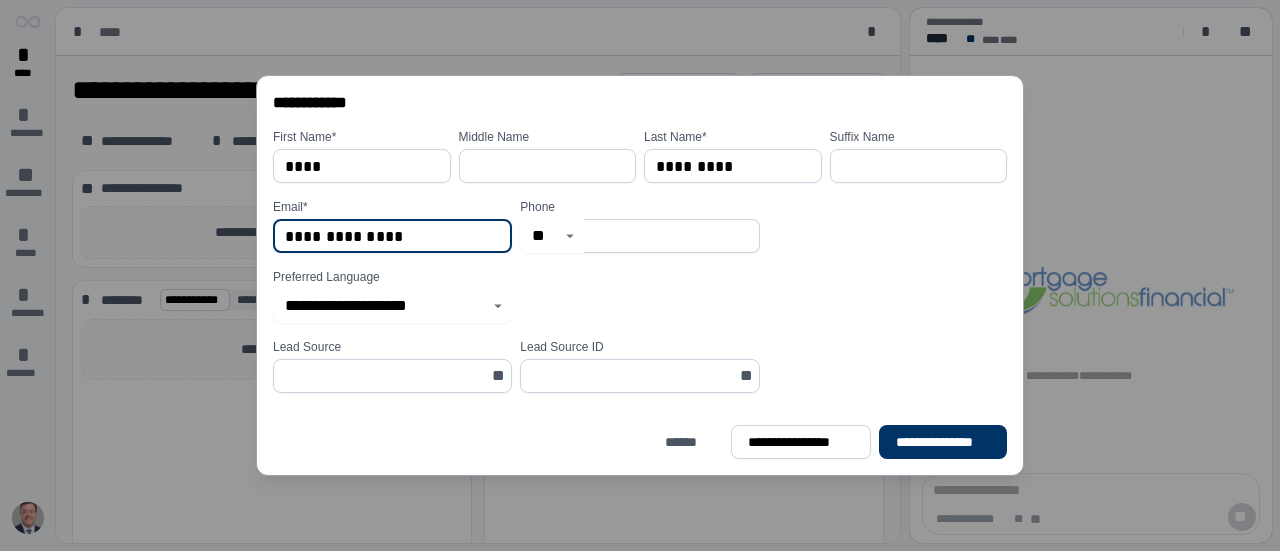 type on "**********" 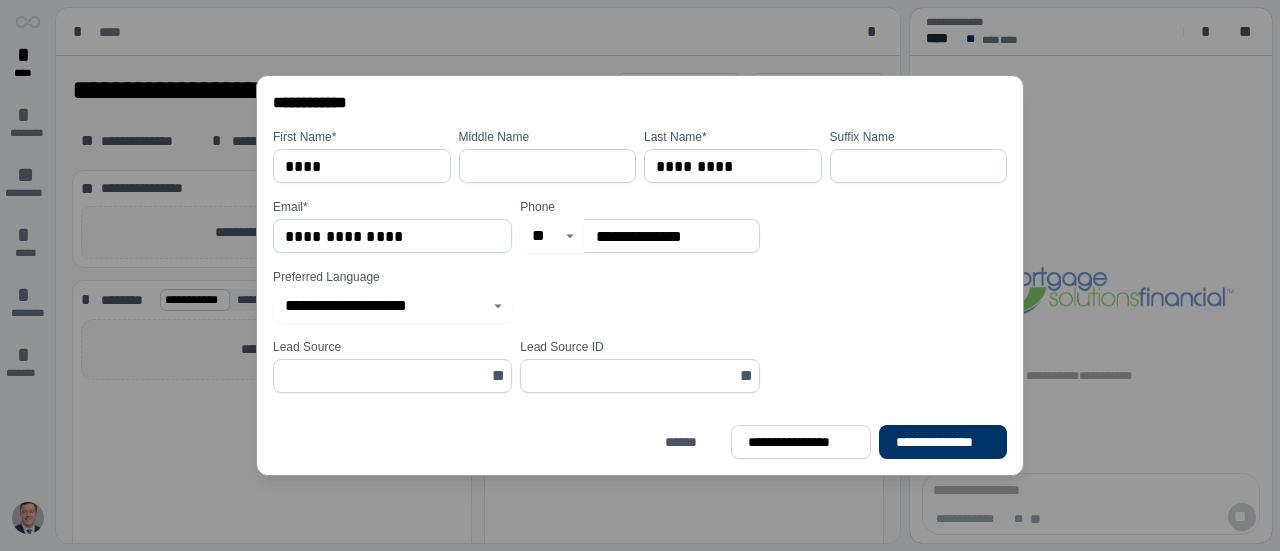 type on "**********" 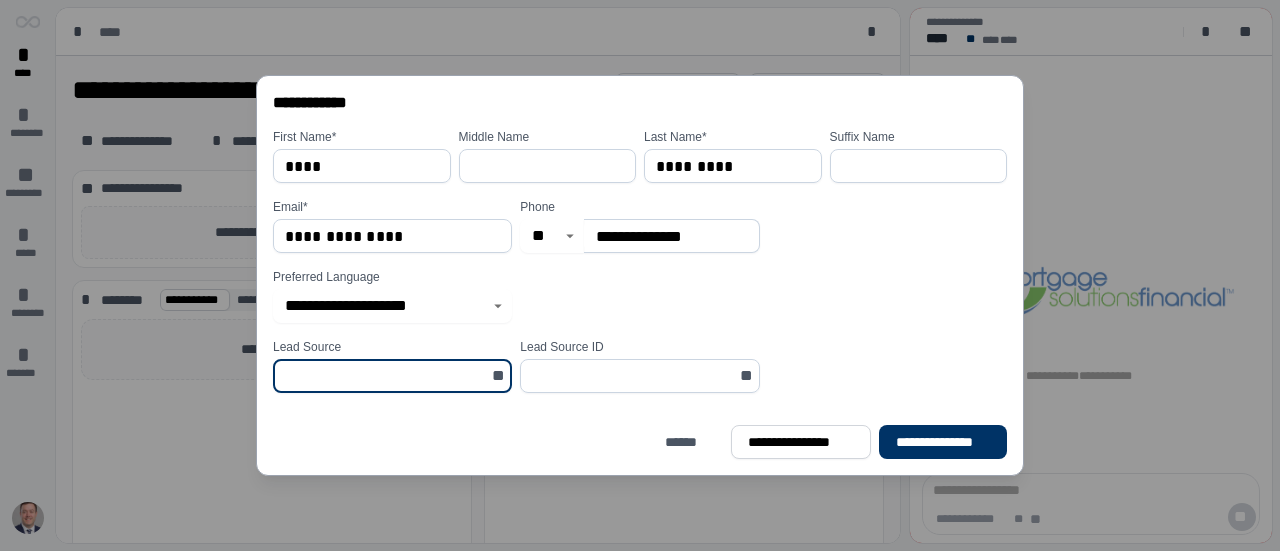 click at bounding box center (386, 376) 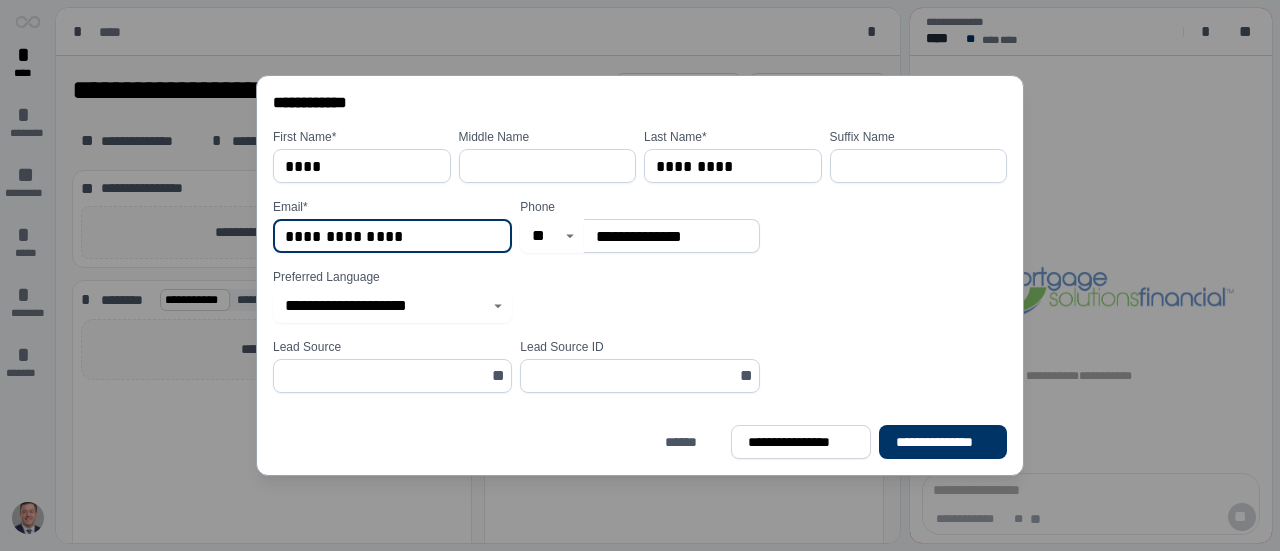 click on "**********" at bounding box center (392, 236) 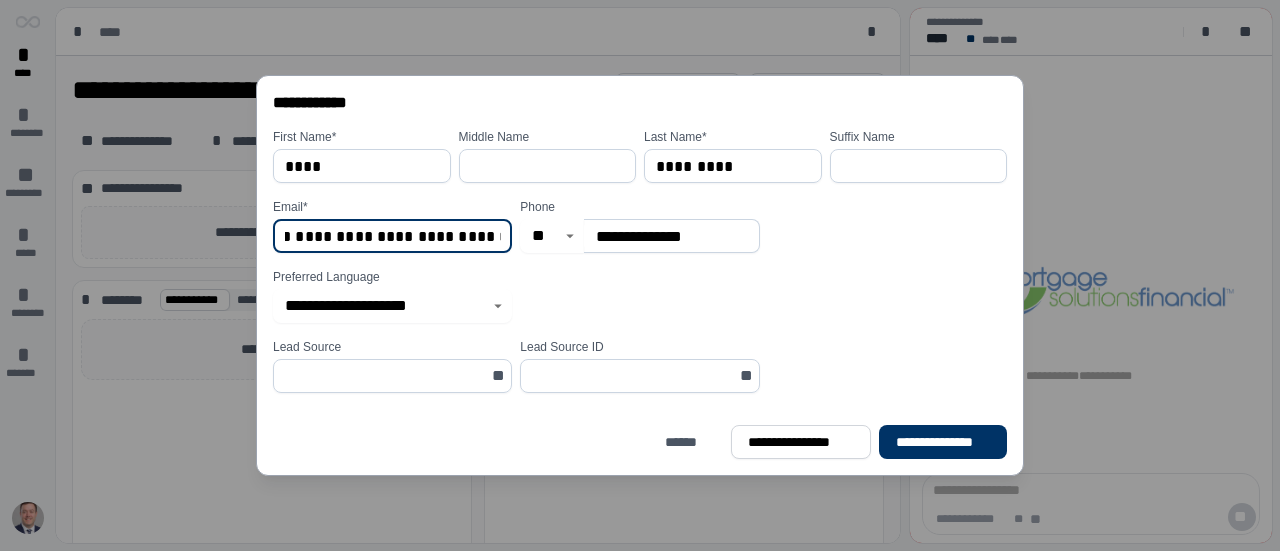 scroll, scrollTop: 0, scrollLeft: 76, axis: horizontal 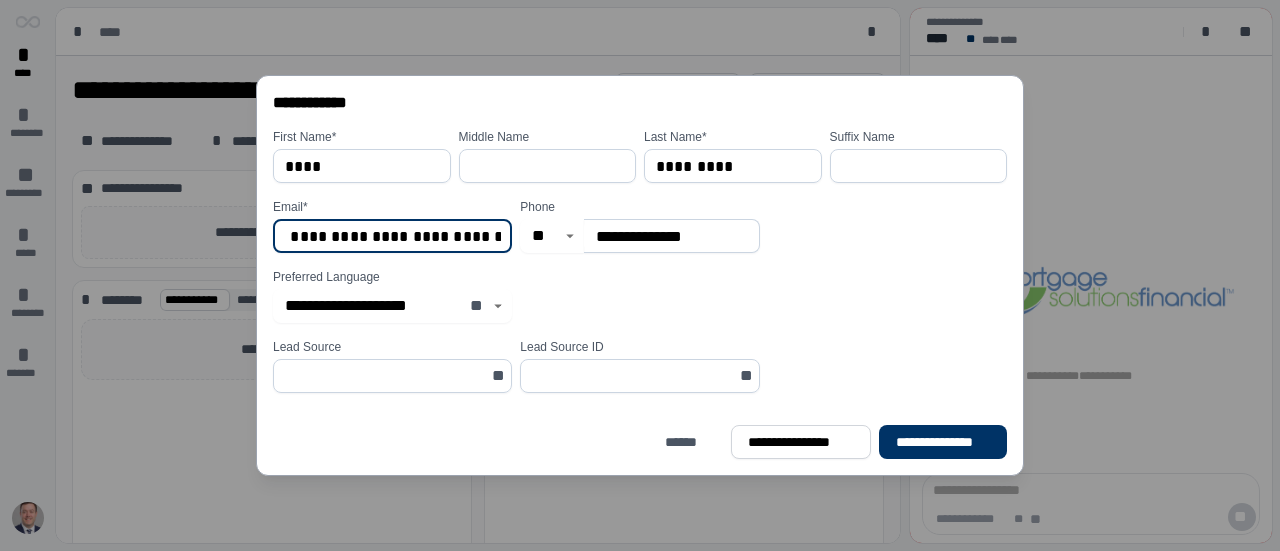 type on "**********" 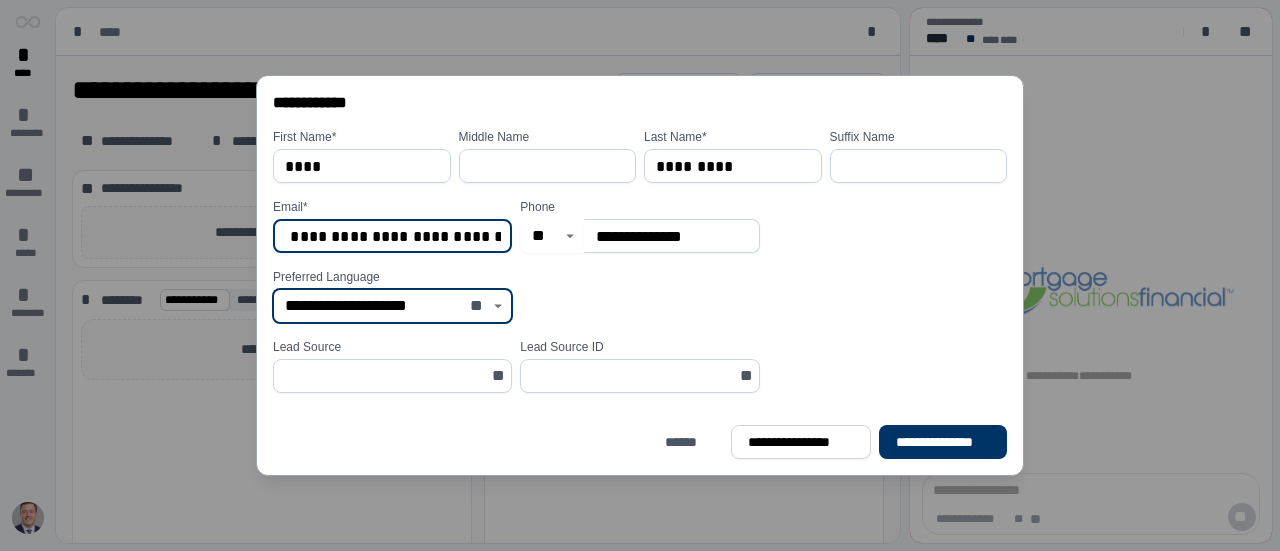 click on "**********" at bounding box center (373, 306) 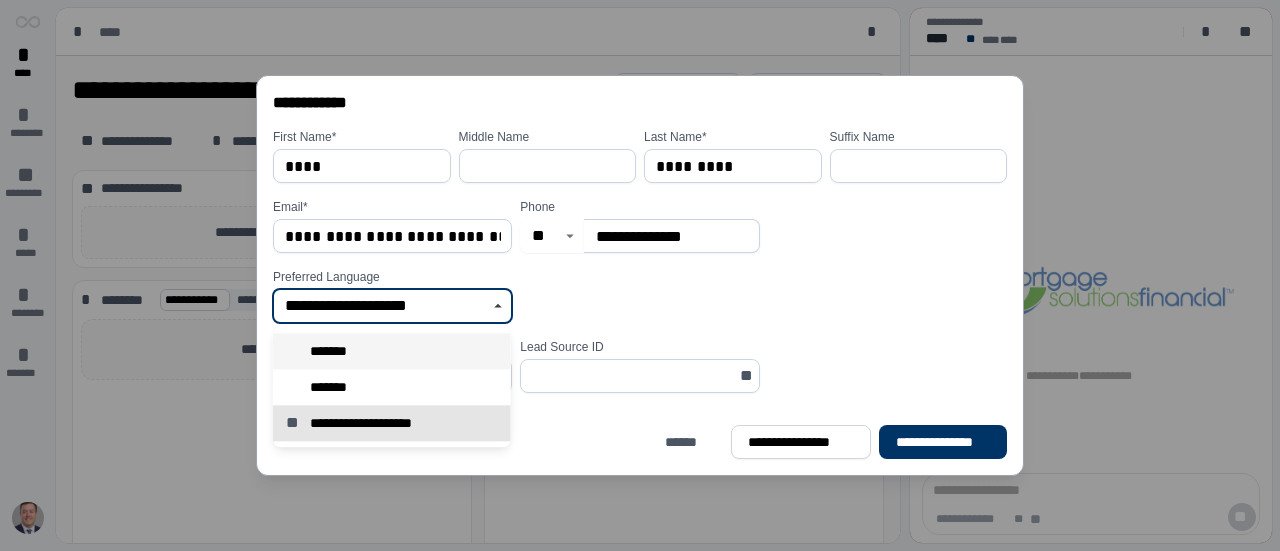 click on "*******" at bounding box center [392, 351] 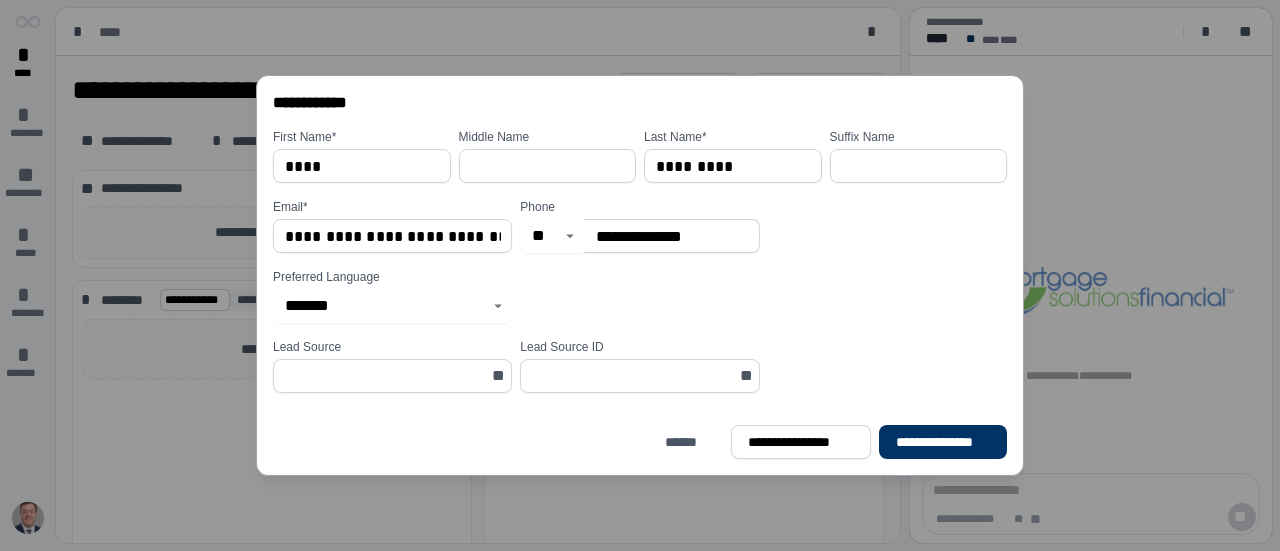 click on "Preferred Language ******* **" at bounding box center [644, 296] 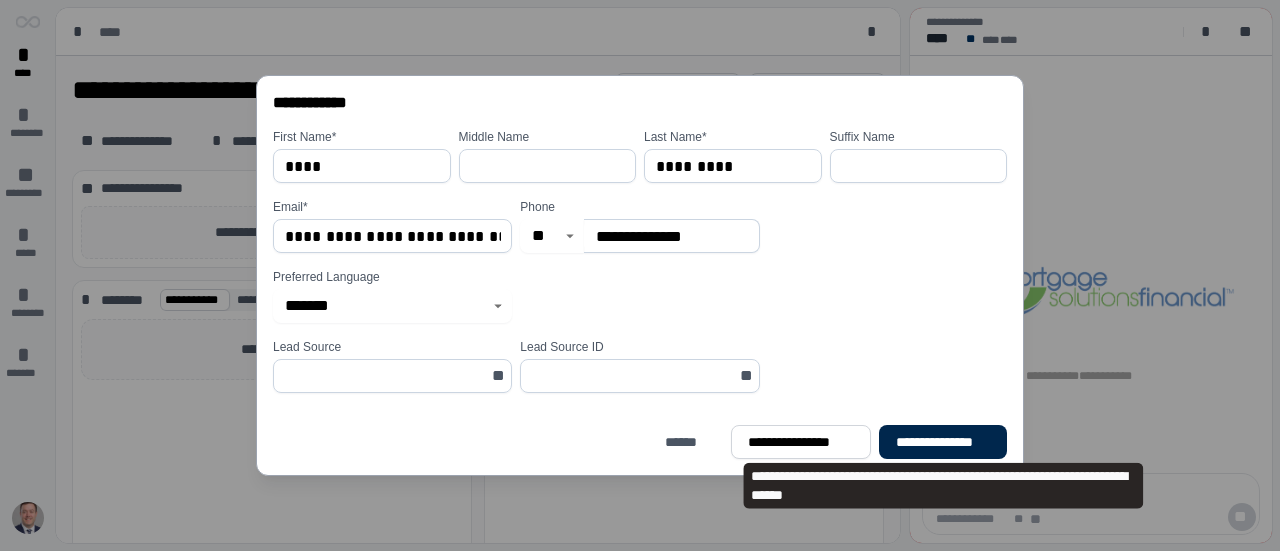 click on "**********" at bounding box center [943, 442] 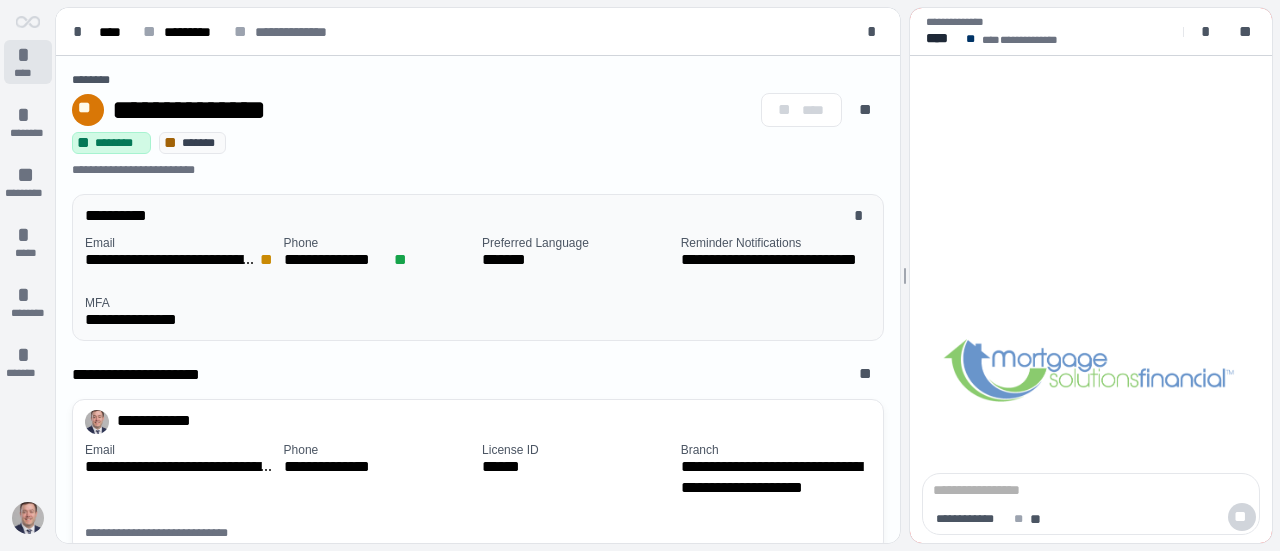 click on "****" at bounding box center (28, 73) 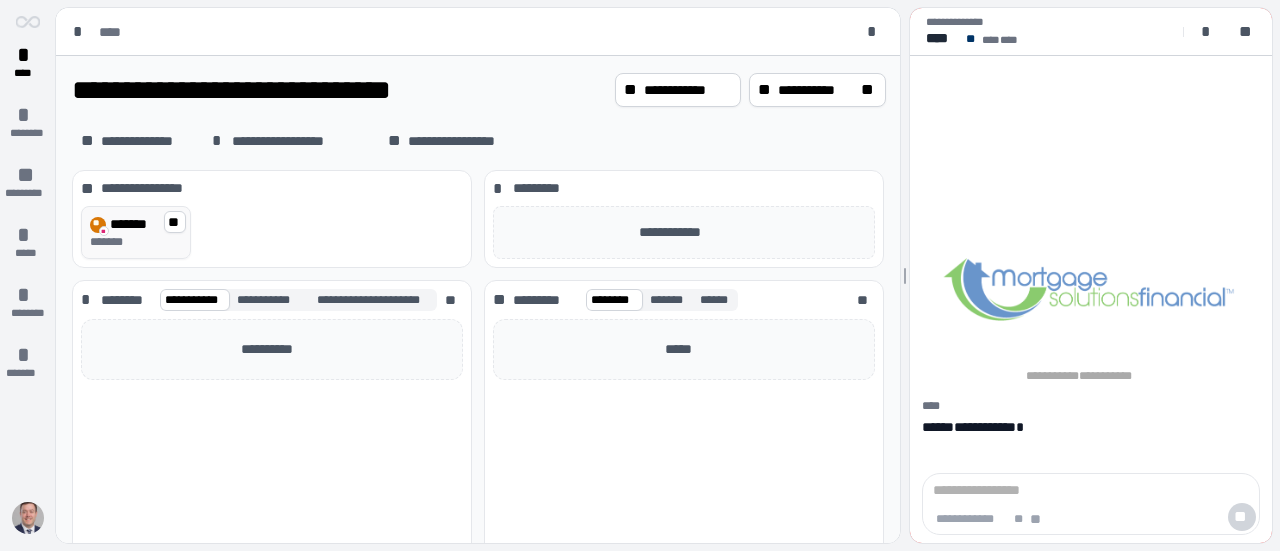 click on "*******" at bounding box center [131, 224] 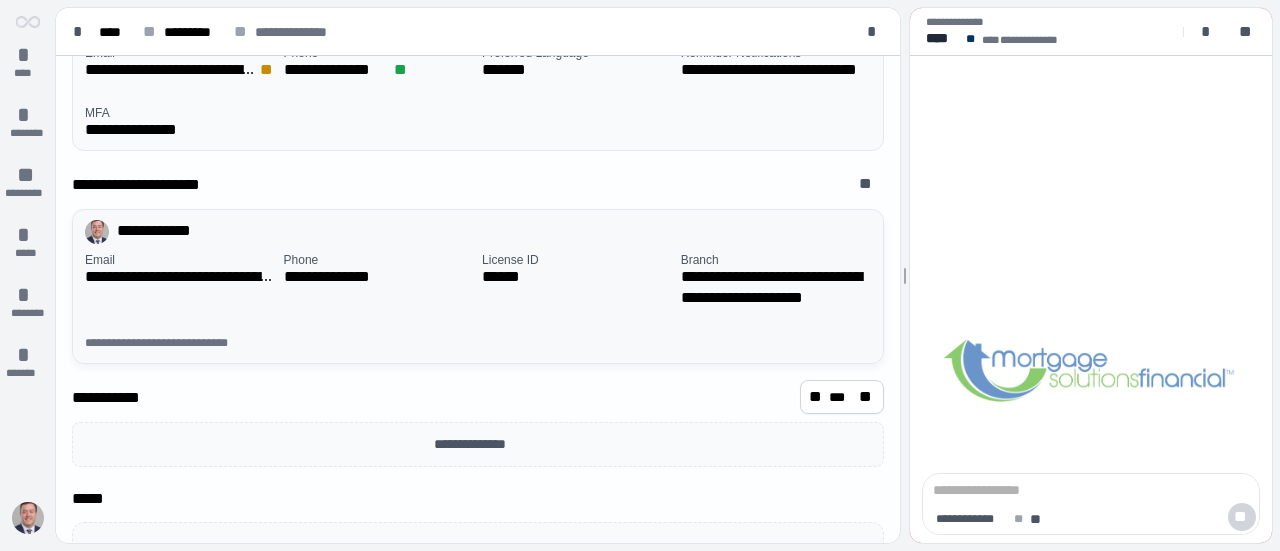 scroll, scrollTop: 241, scrollLeft: 0, axis: vertical 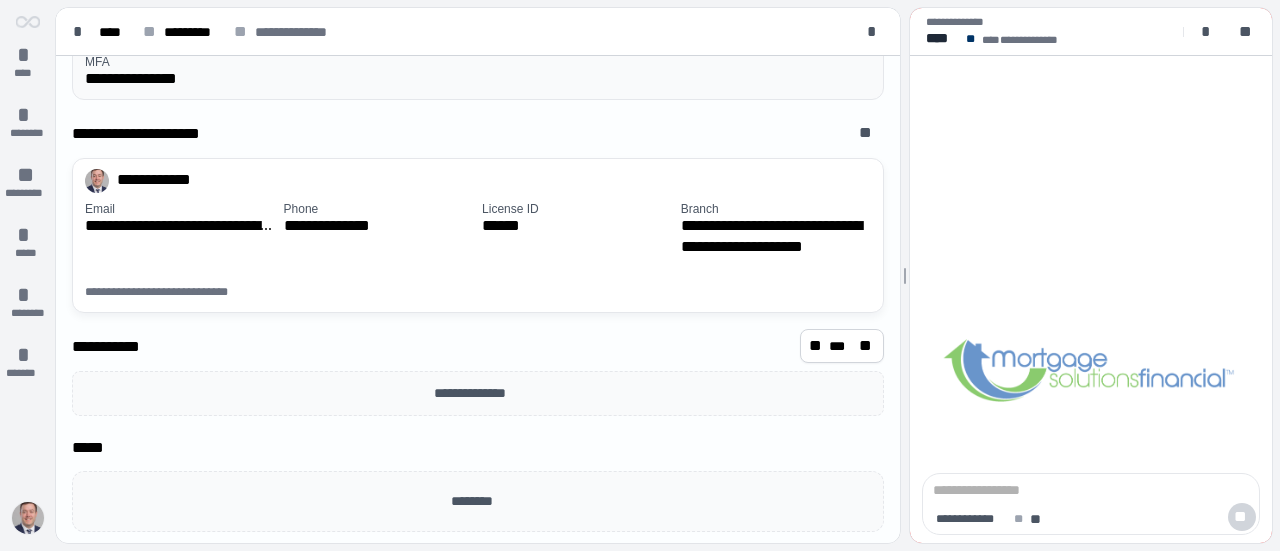 click at bounding box center [28, 518] 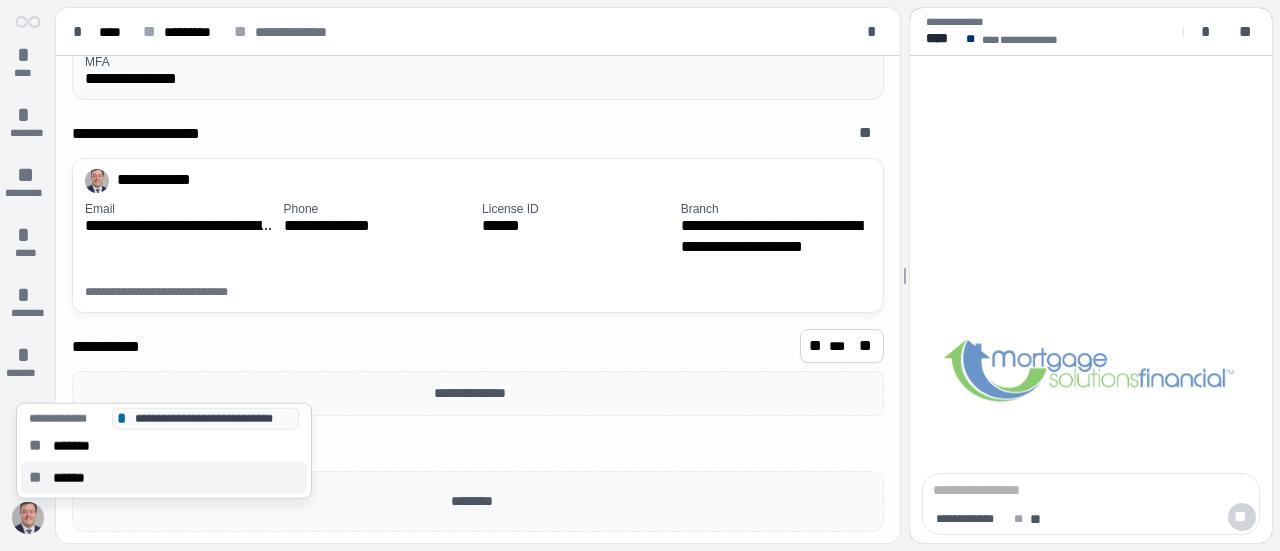 click on "******" at bounding box center [75, 478] 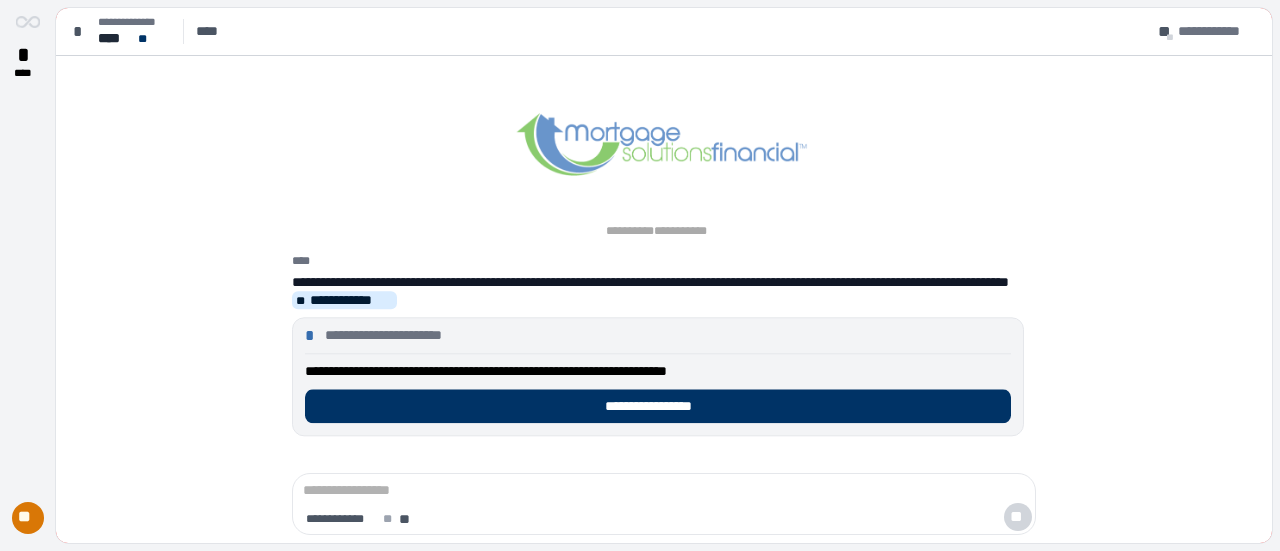 scroll, scrollTop: 0, scrollLeft: 0, axis: both 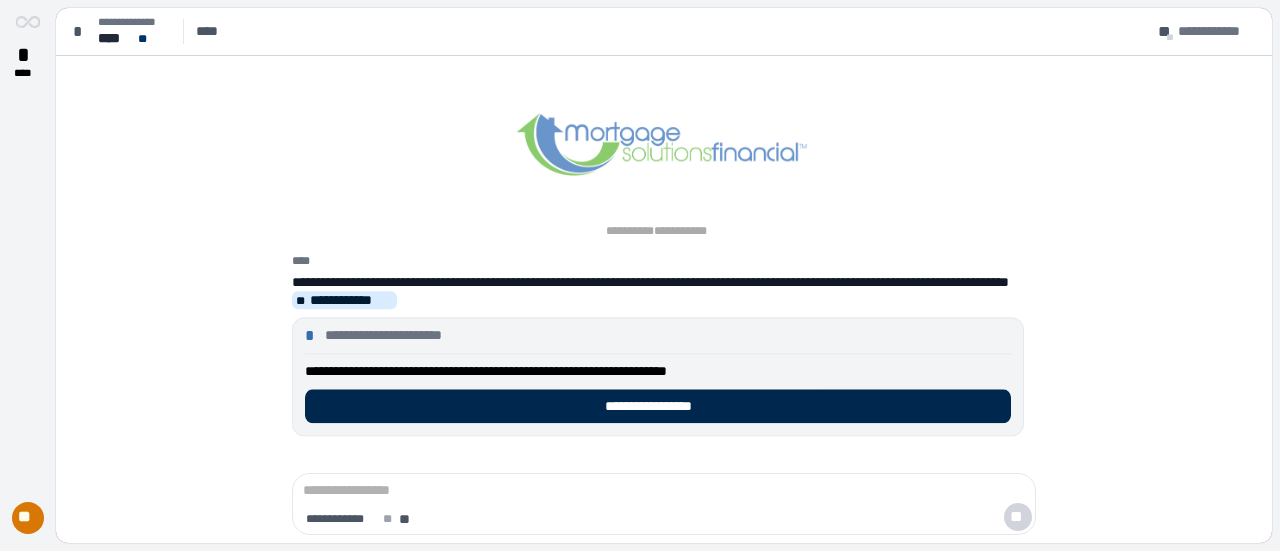 click on "**********" at bounding box center (658, 406) 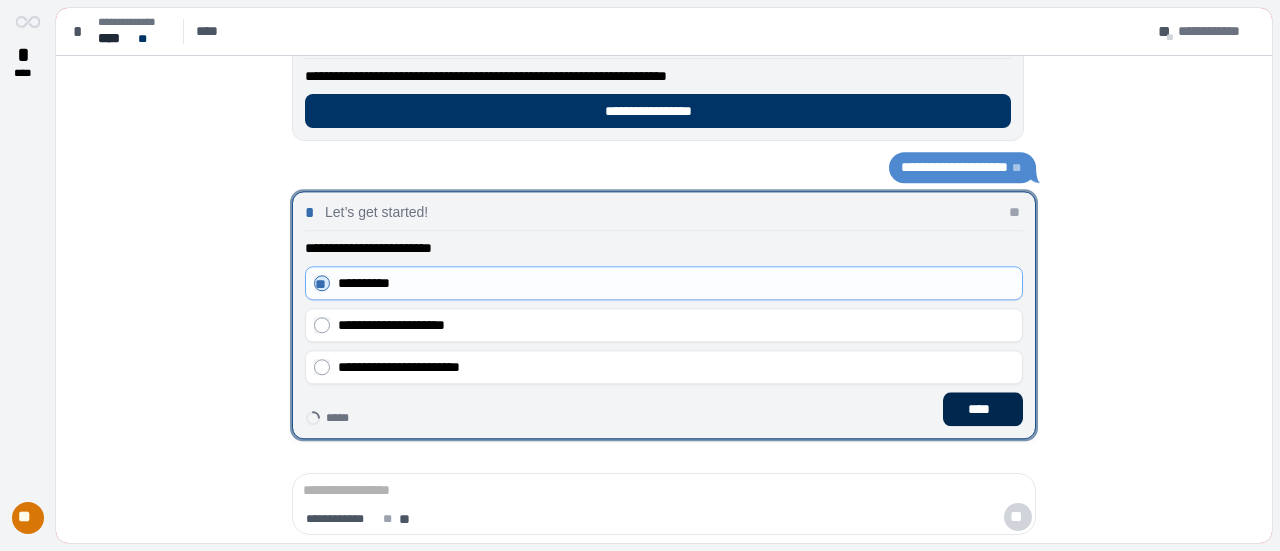 click on "****" at bounding box center [983, 409] 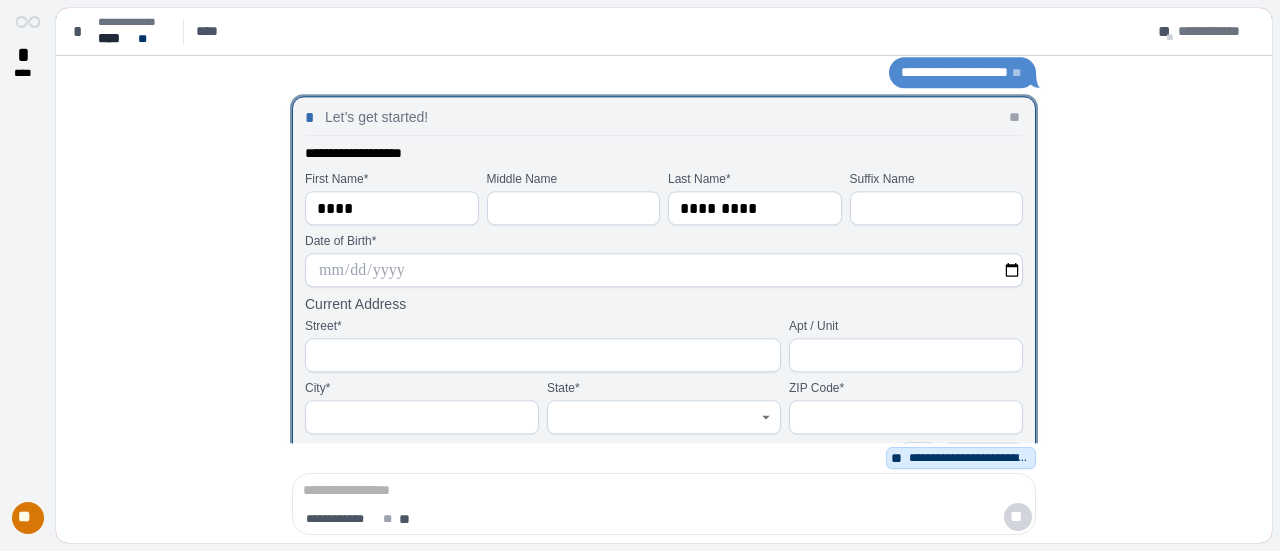 scroll, scrollTop: 0, scrollLeft: 0, axis: both 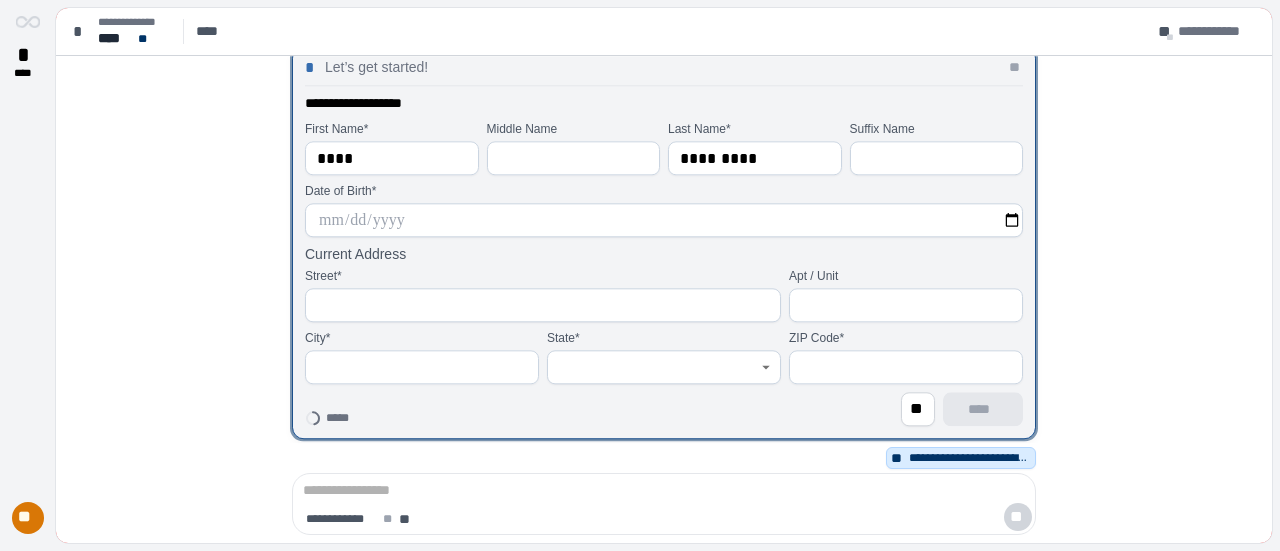 click at bounding box center [906, 305] 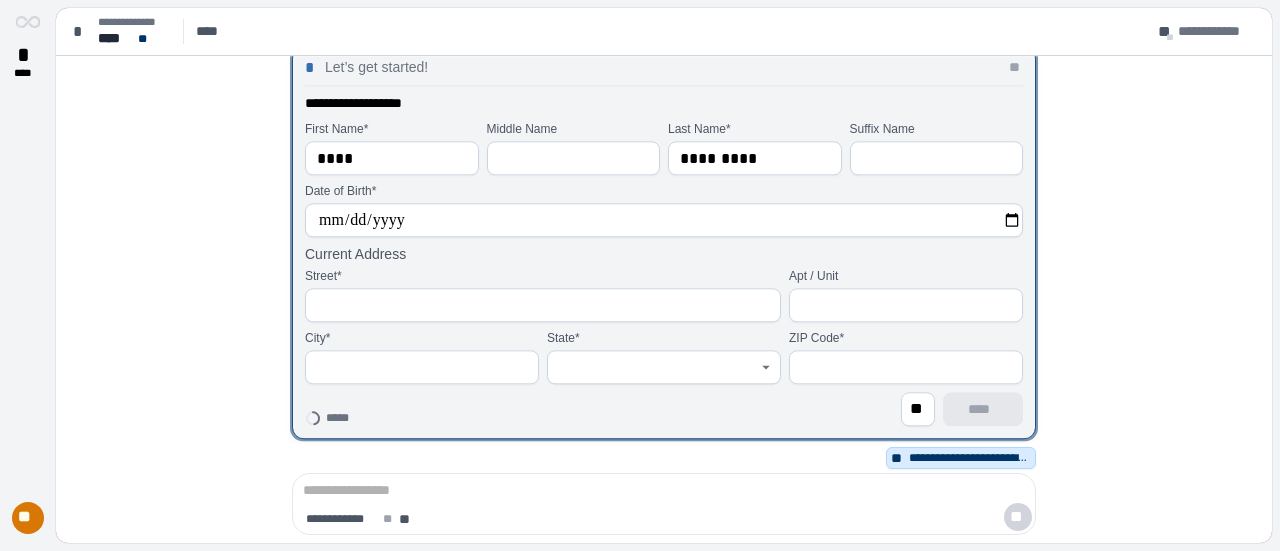 type on "**********" 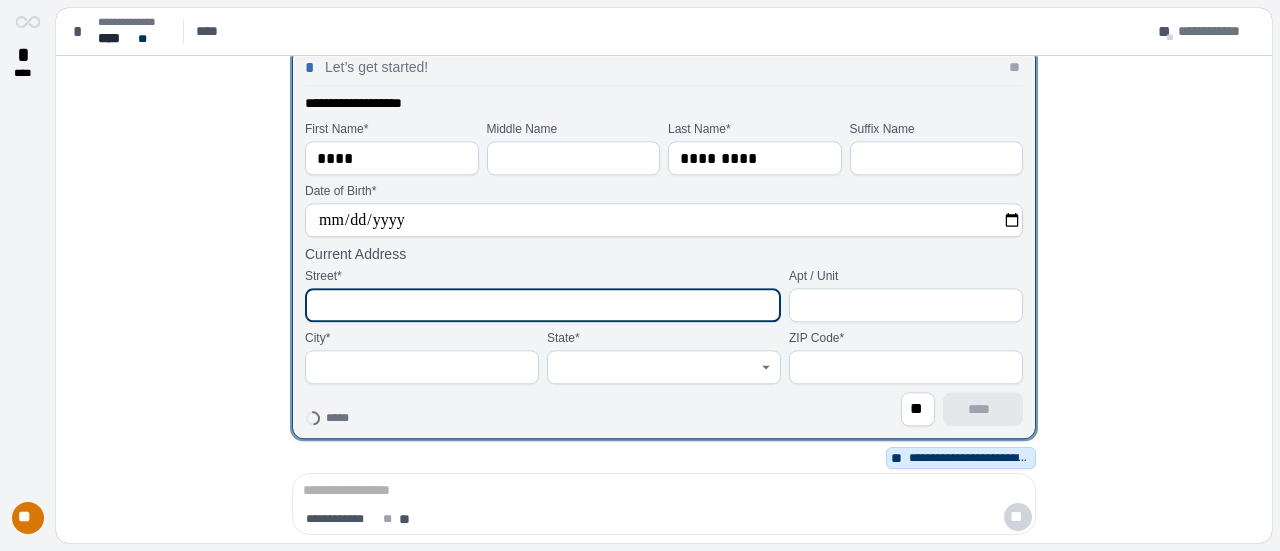 click at bounding box center (543, 305) 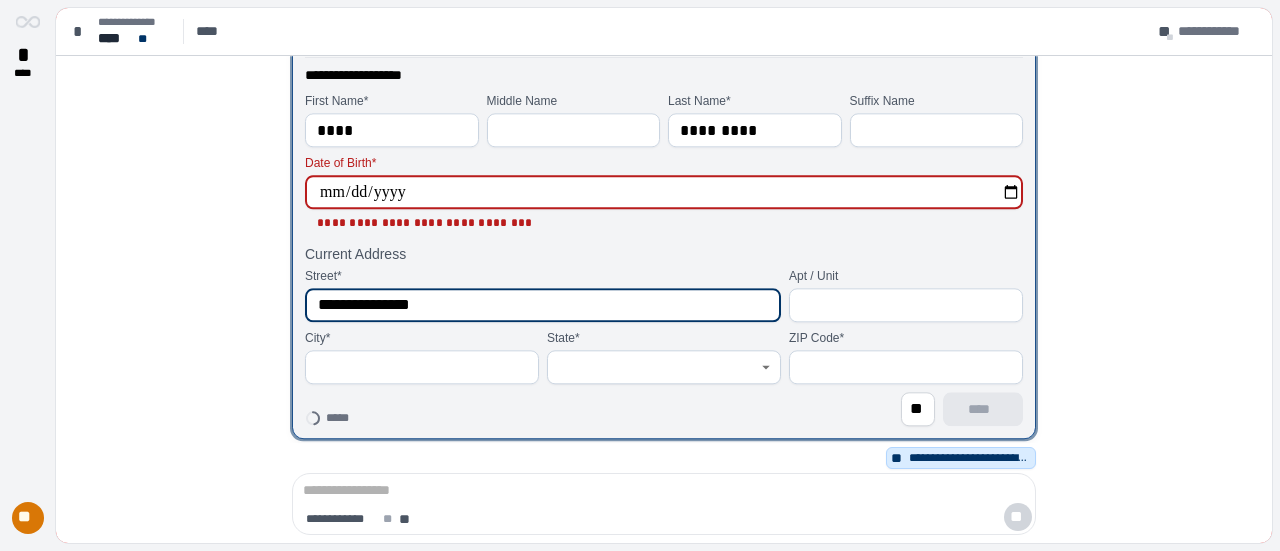 type on "**********" 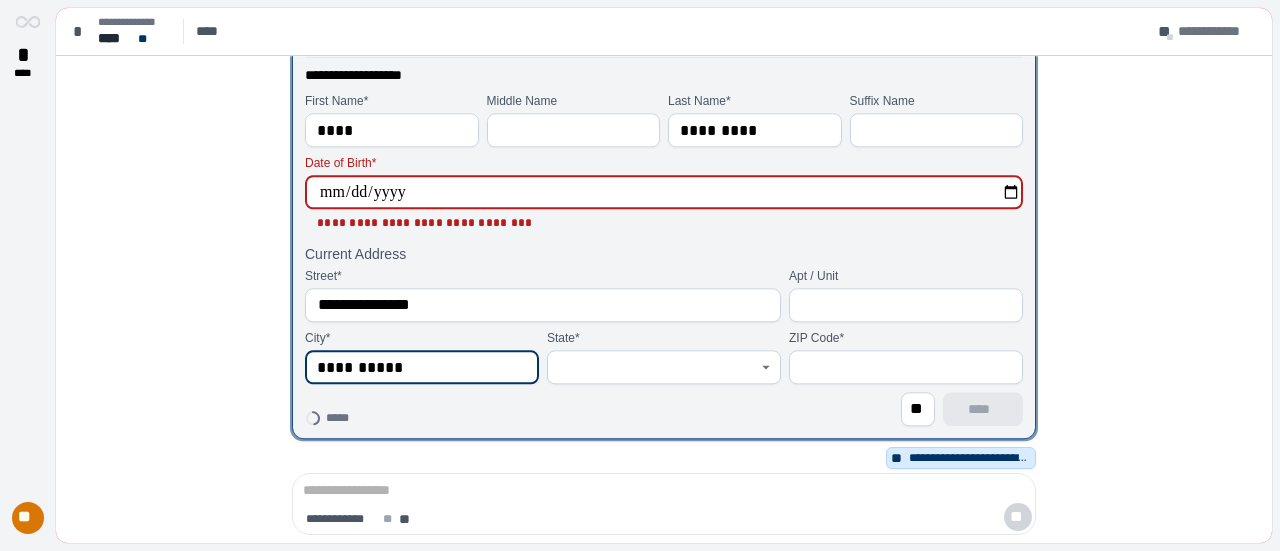 type on "**********" 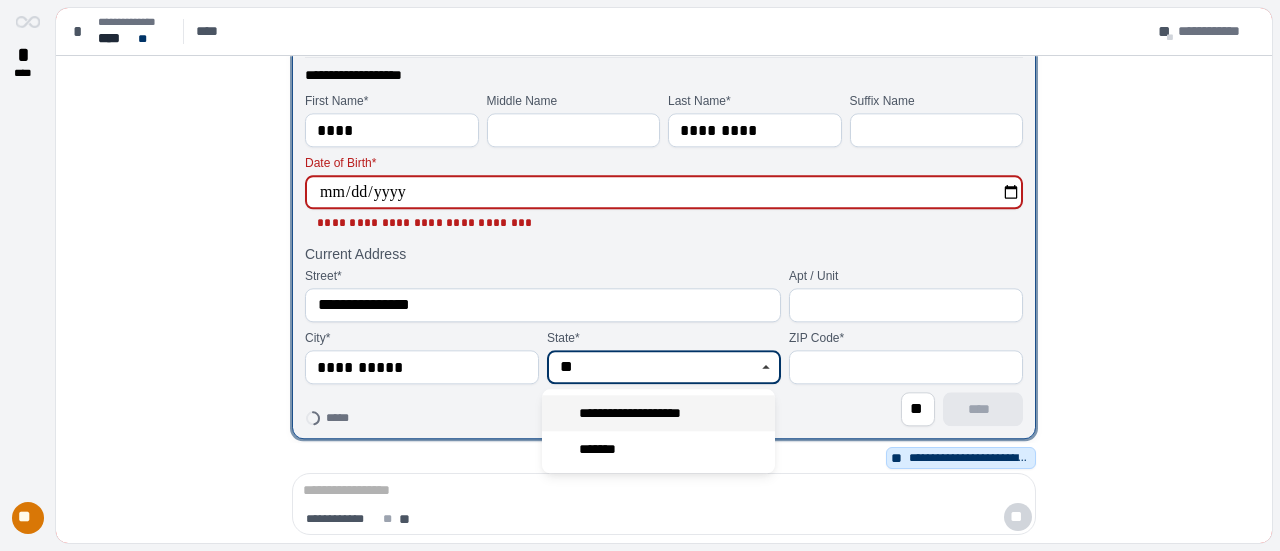 click on "**********" at bounding box center (640, 413) 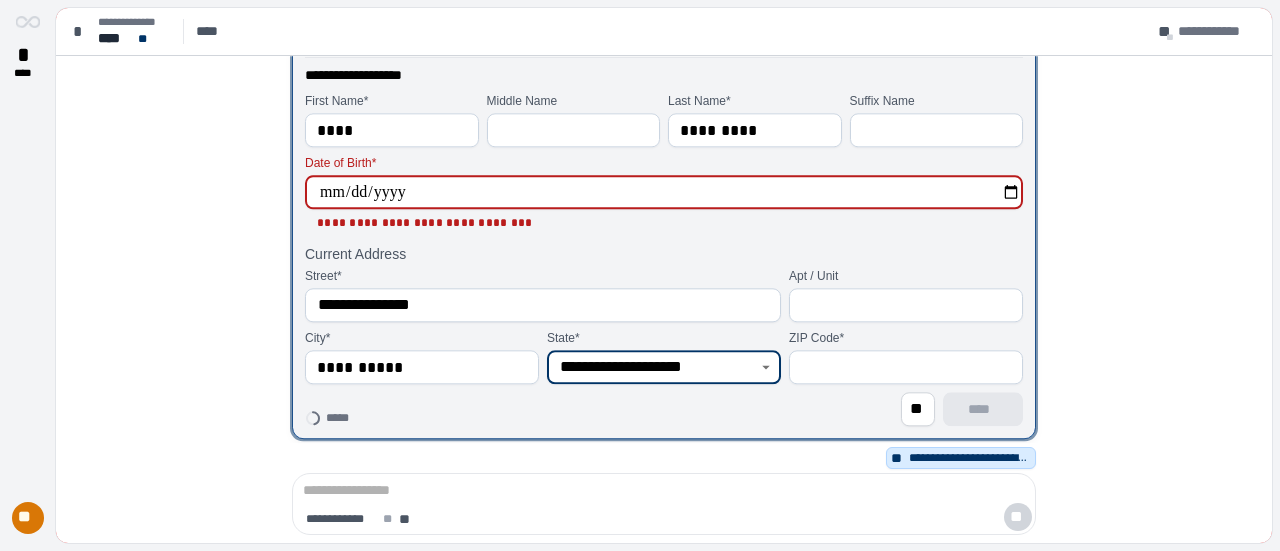 type on "**********" 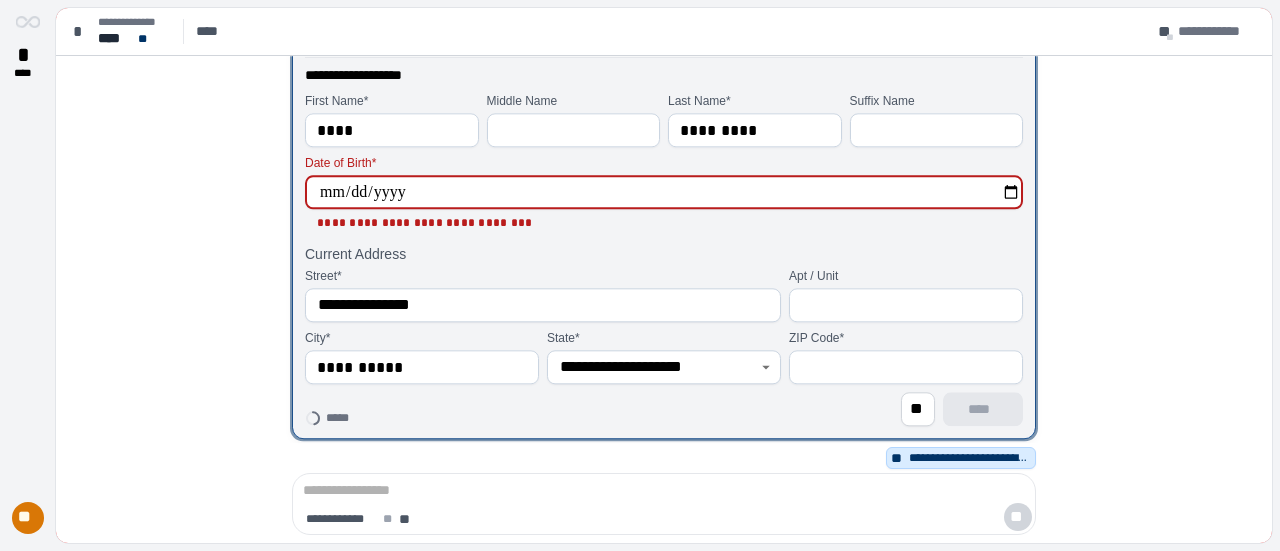 click at bounding box center [906, 367] 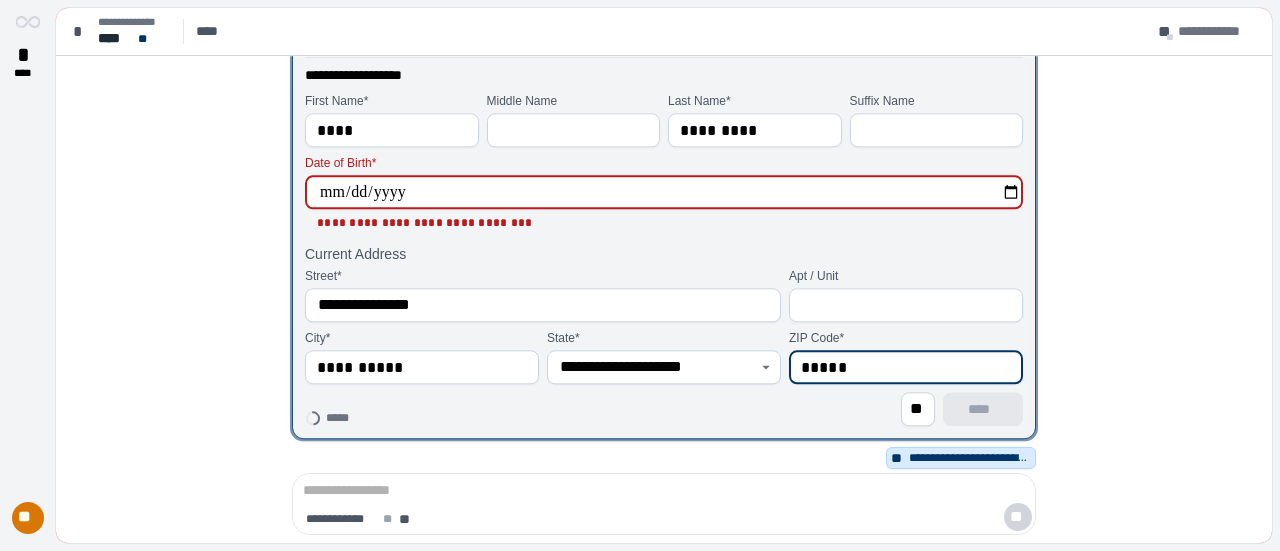 type on "*****" 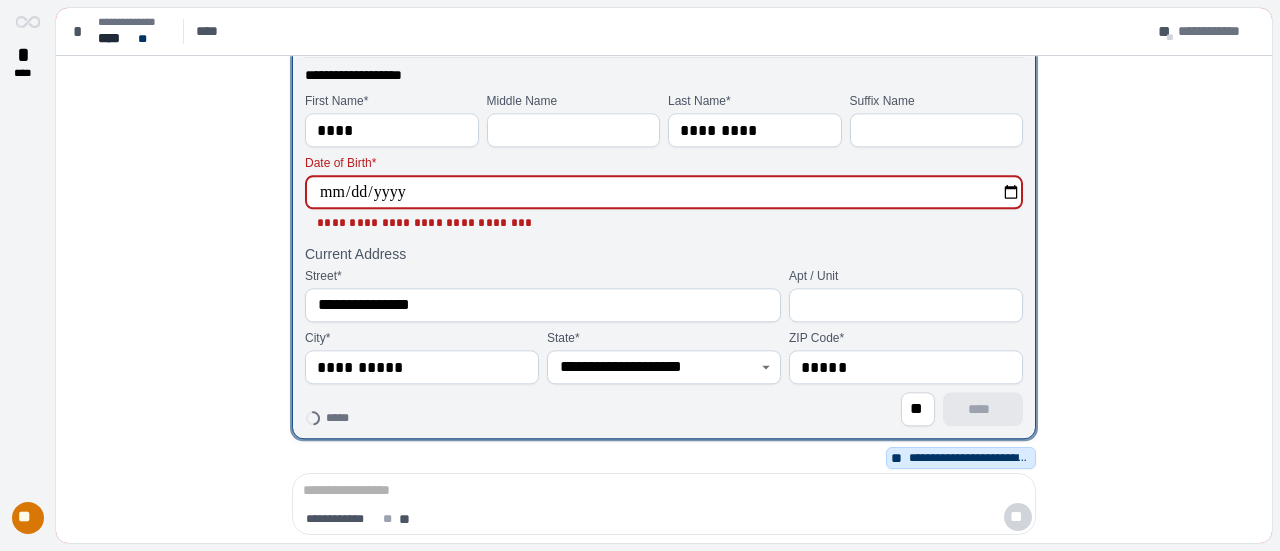 click on "**********" at bounding box center [664, 192] 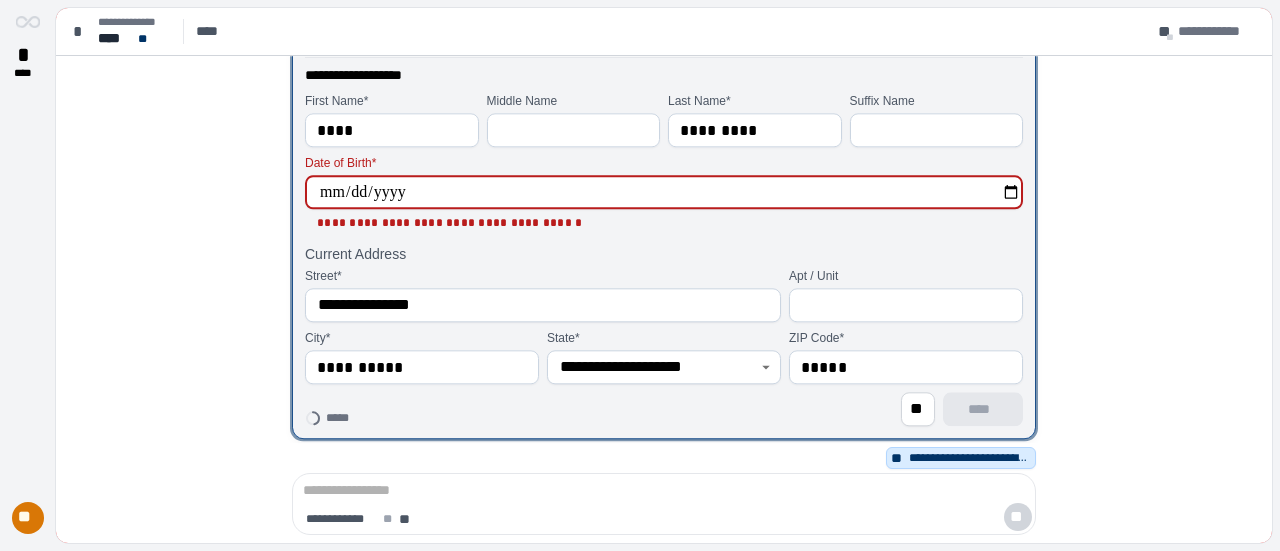 type on "**********" 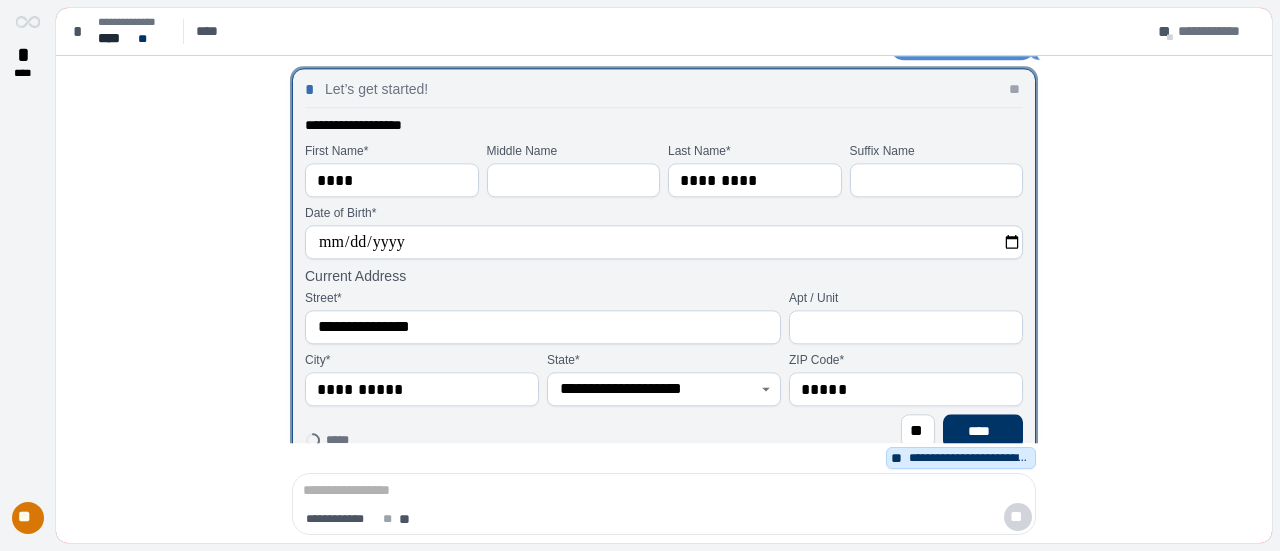 scroll, scrollTop: 0, scrollLeft: 0, axis: both 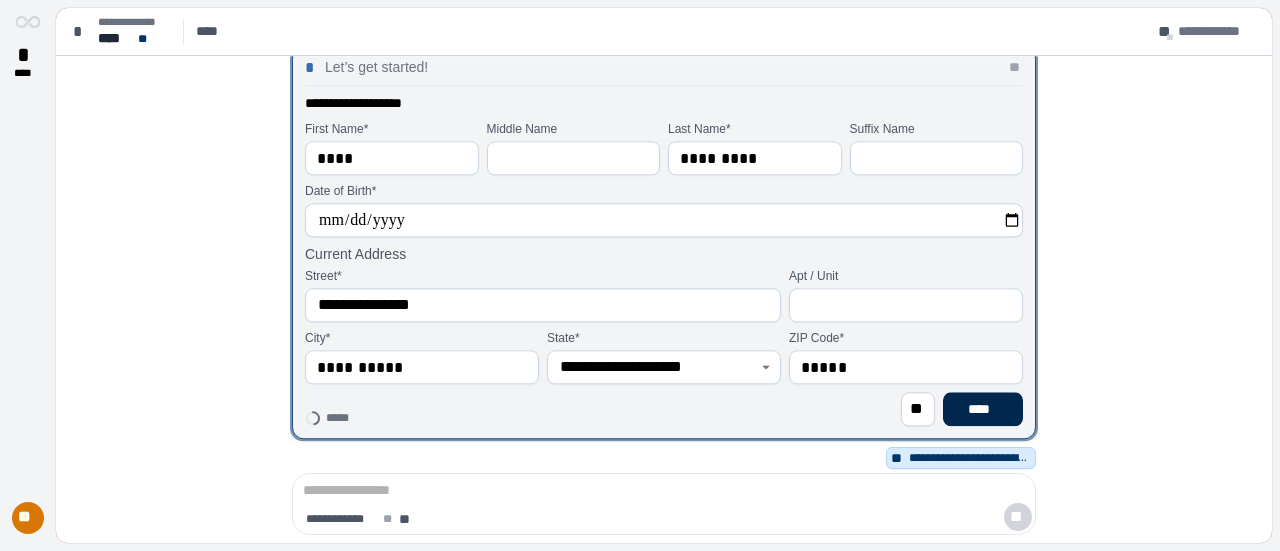 click on "****" at bounding box center (983, 409) 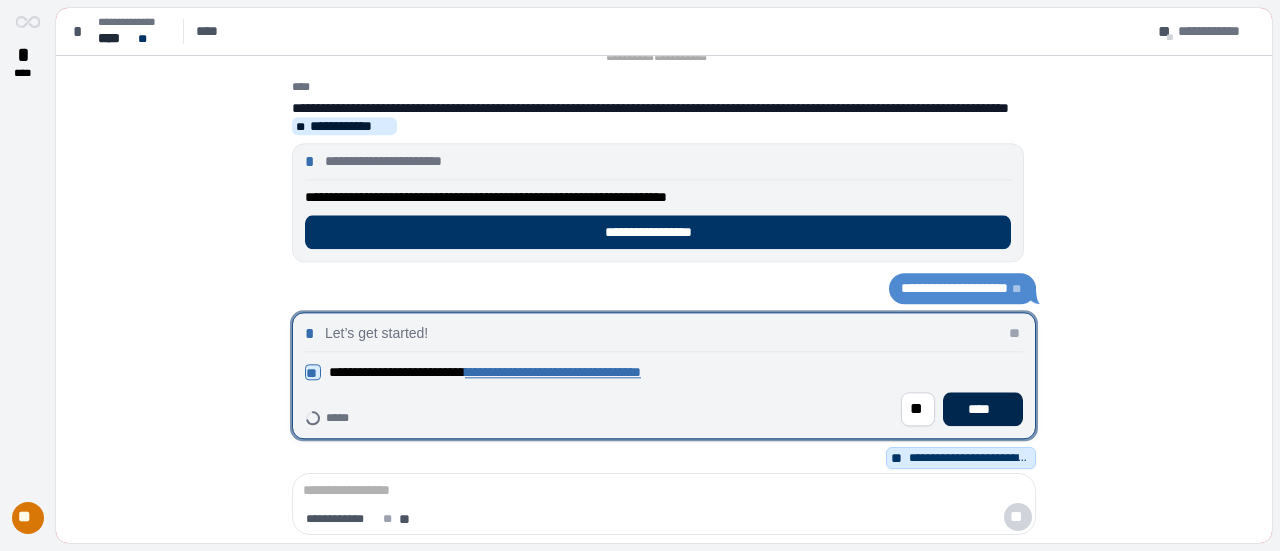 click on "****" at bounding box center (983, 409) 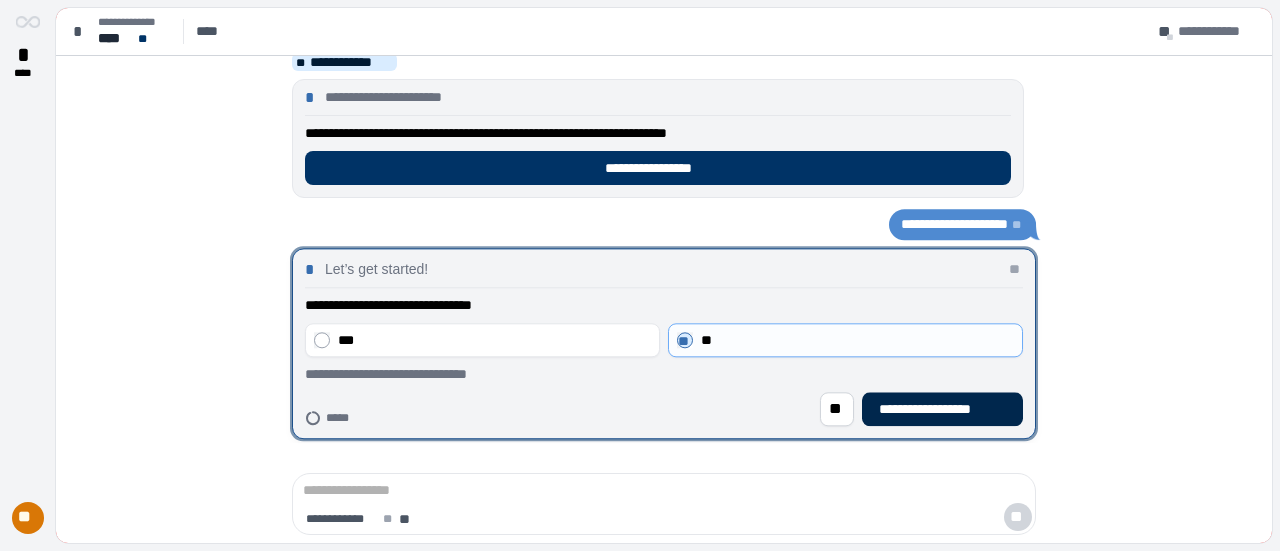 click on "**********" at bounding box center [942, 409] 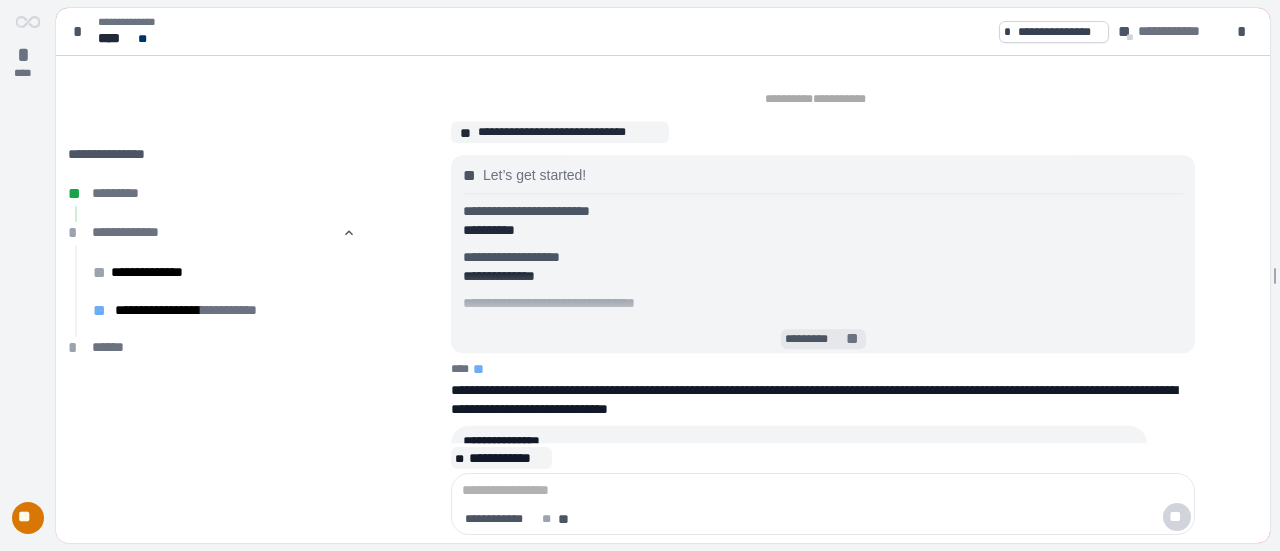 scroll, scrollTop: 0, scrollLeft: 0, axis: both 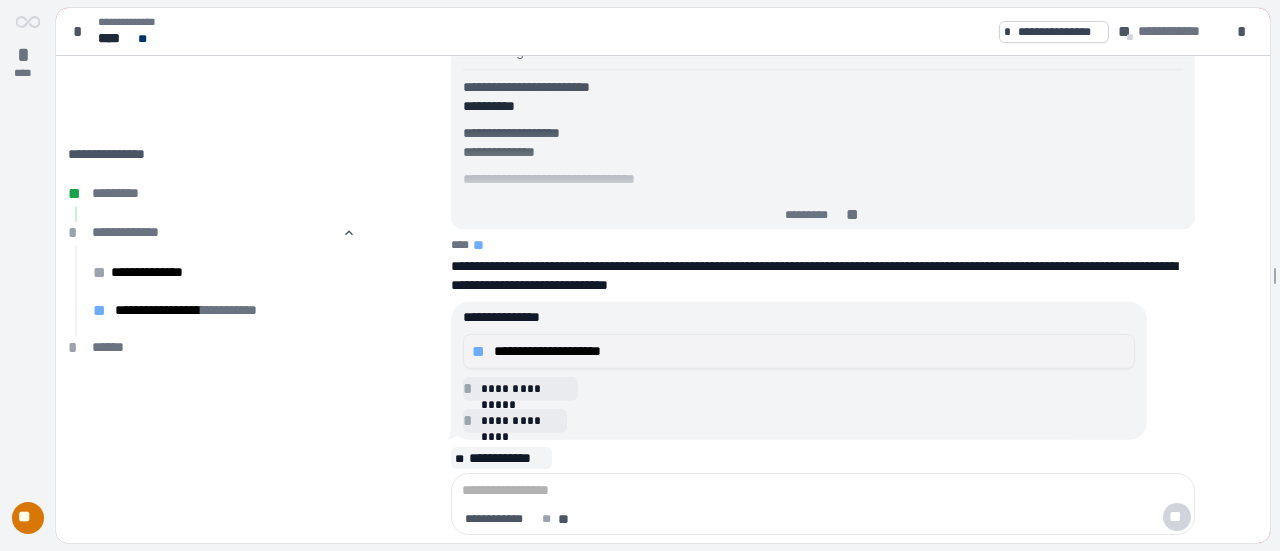 click on "**********" at bounding box center (810, 351) 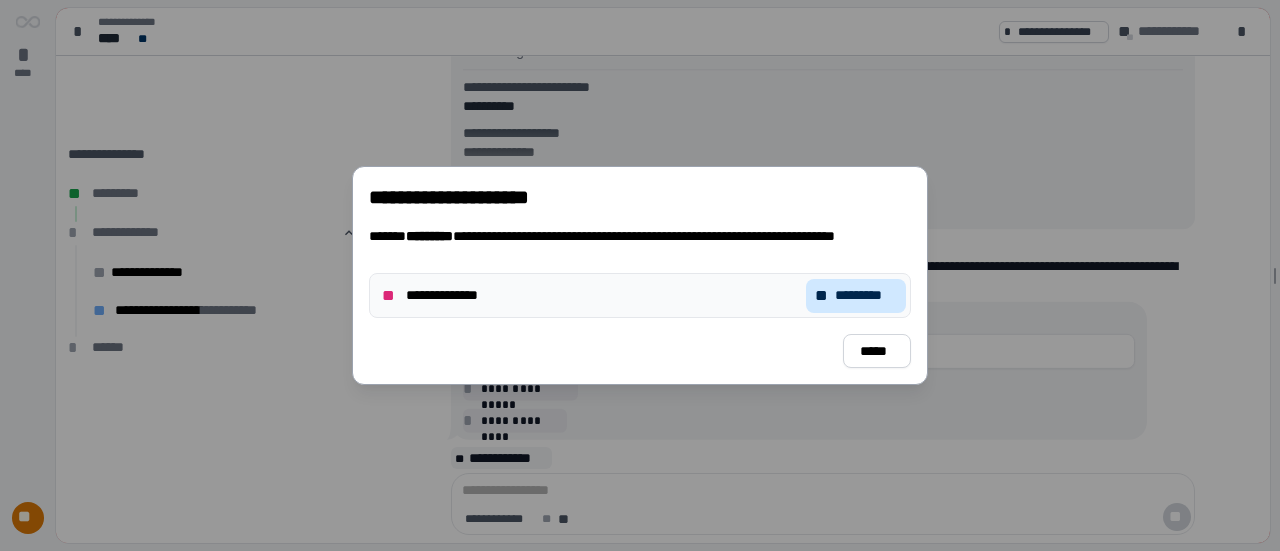 click on "*********" at bounding box center (866, 295) 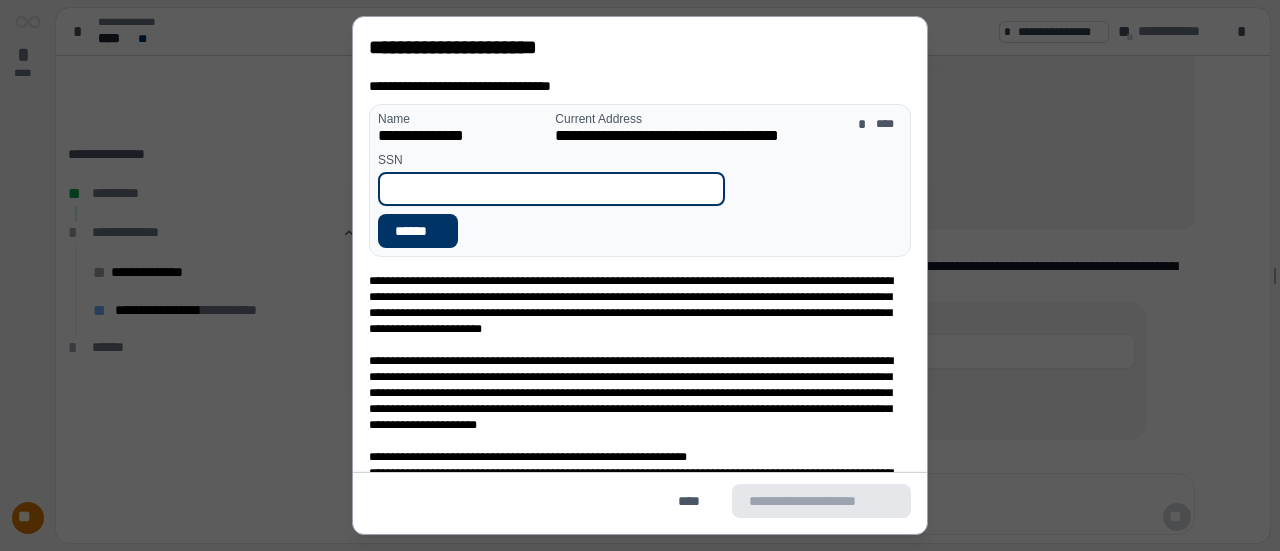 click at bounding box center [551, 189] 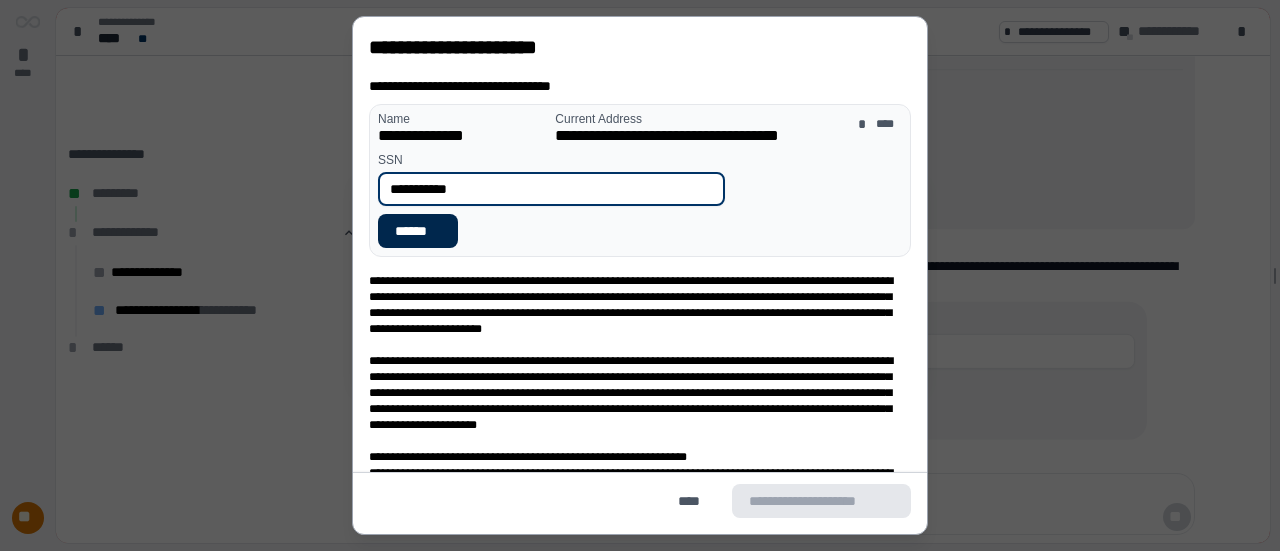 type on "**********" 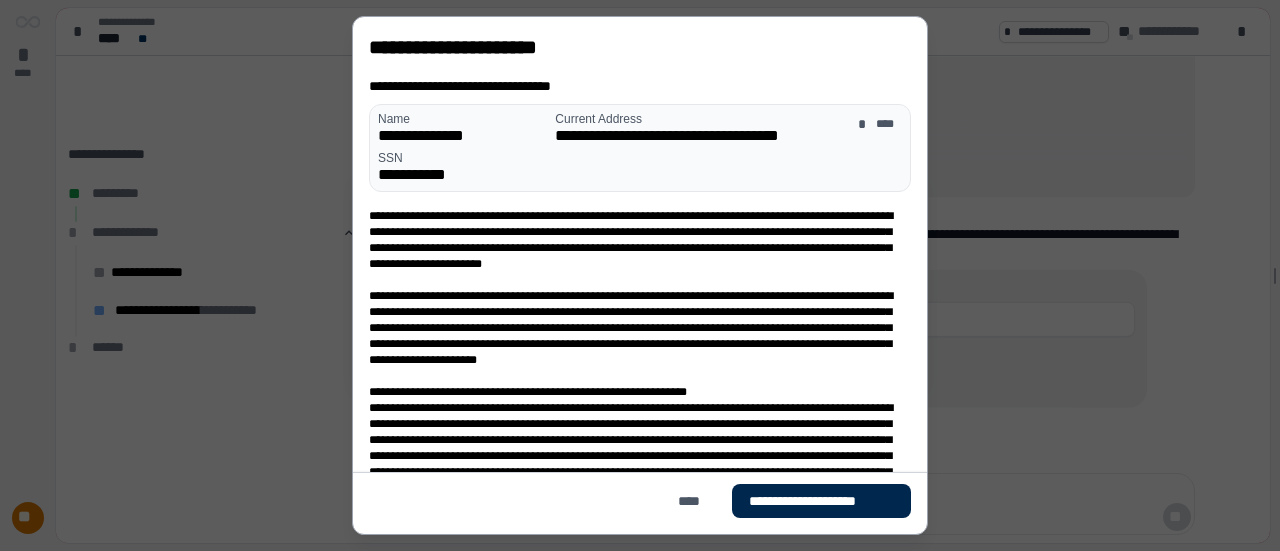 click on "**********" at bounding box center [821, 501] 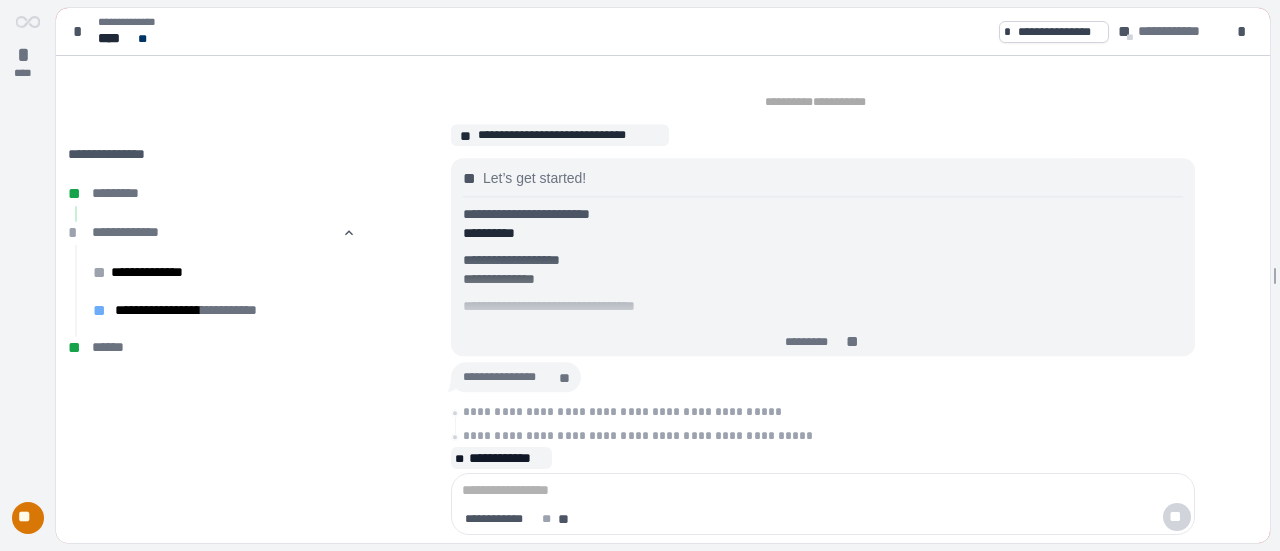 scroll, scrollTop: 0, scrollLeft: 0, axis: both 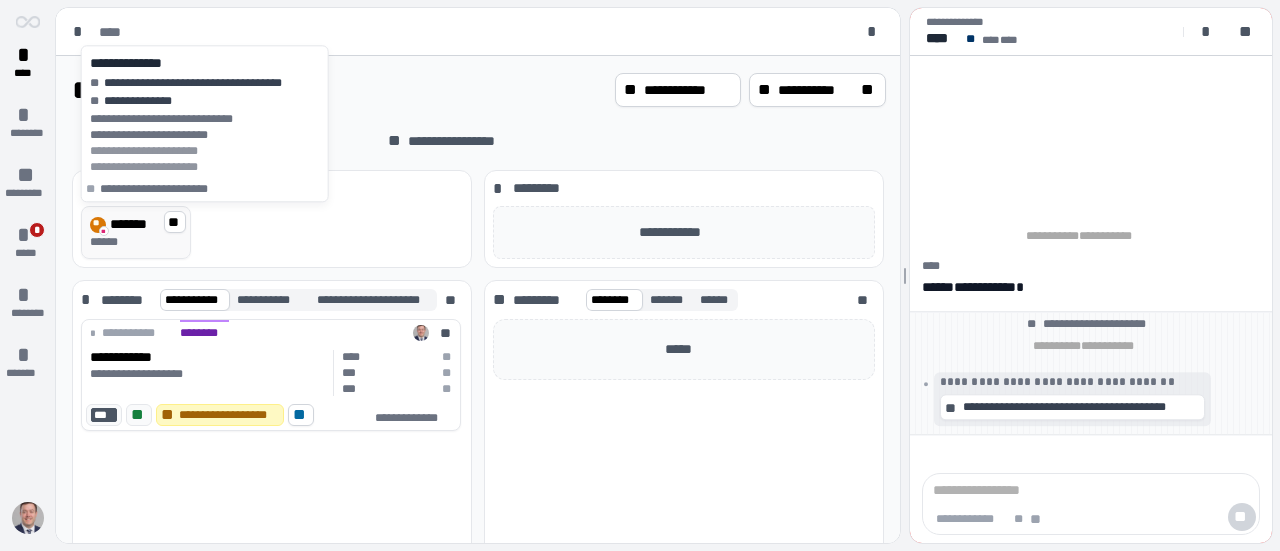 click on "*******" at bounding box center (131, 224) 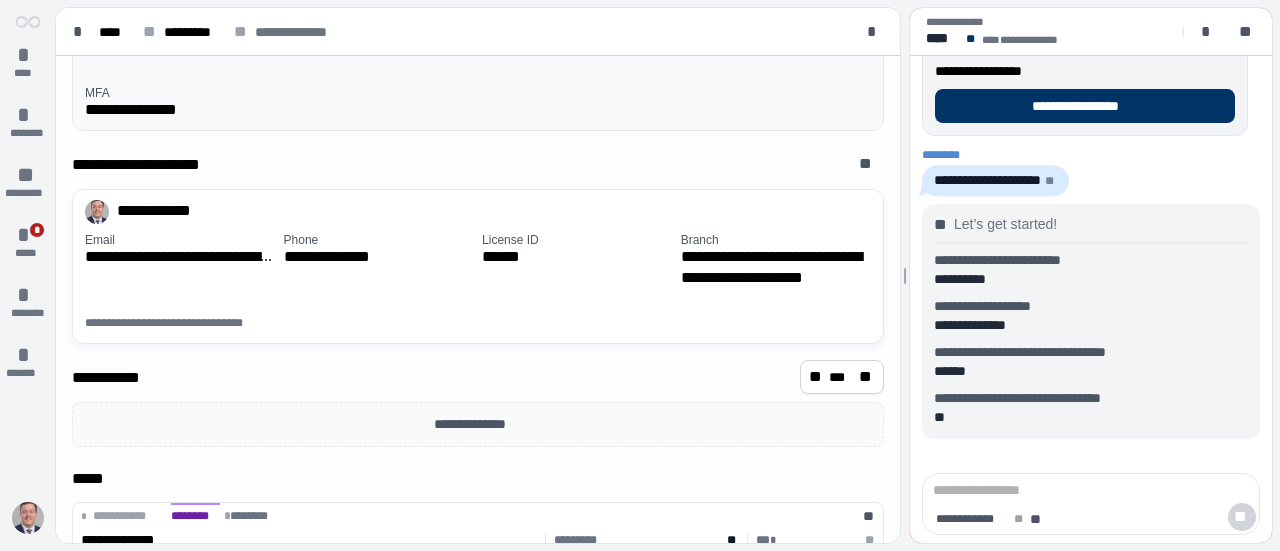scroll, scrollTop: 291, scrollLeft: 0, axis: vertical 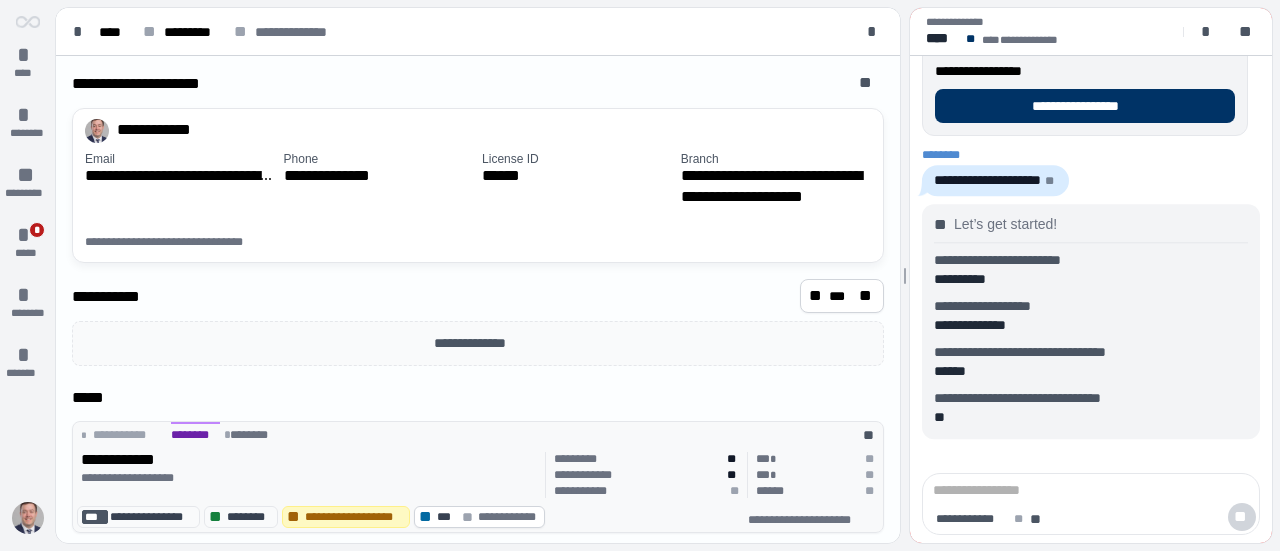 click on "**********" at bounding box center (309, 478) 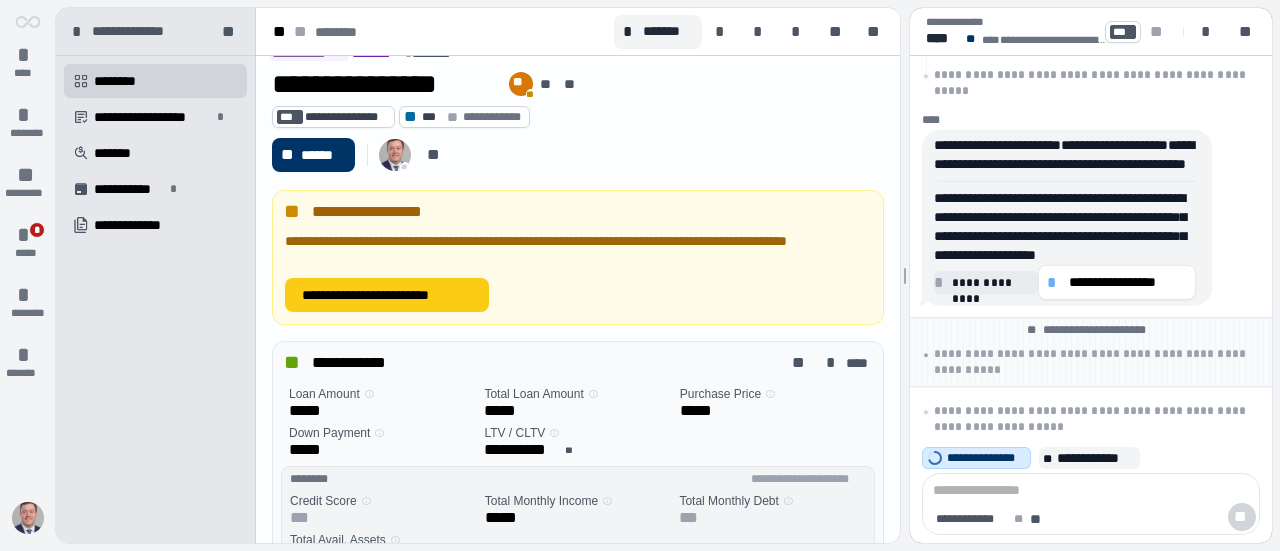 scroll, scrollTop: 0, scrollLeft: 0, axis: both 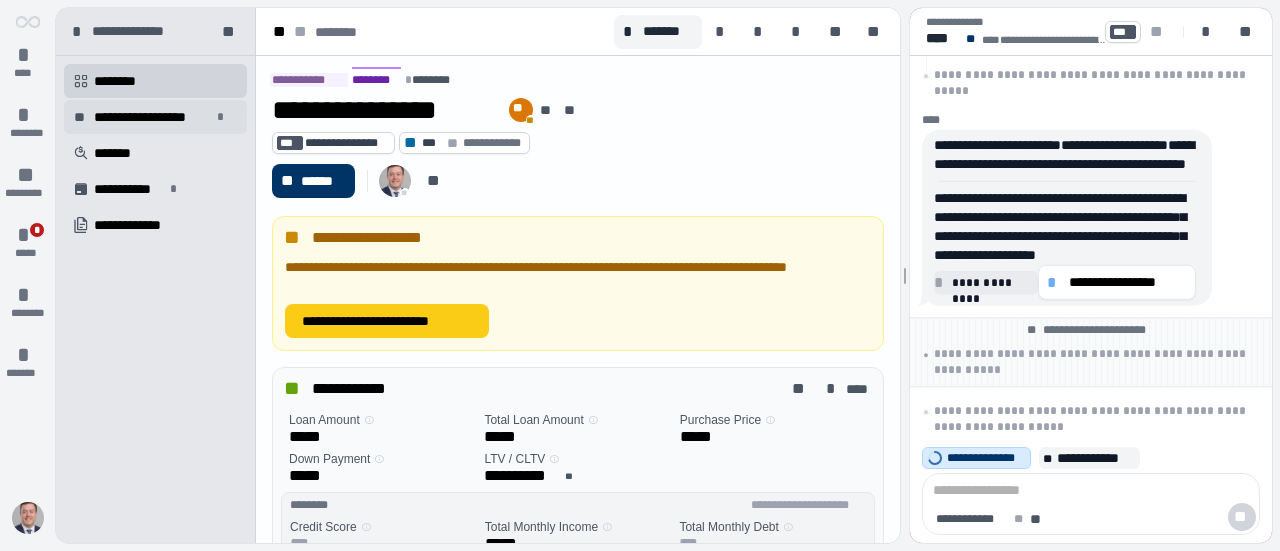 click on "**********" at bounding box center (155, 117) 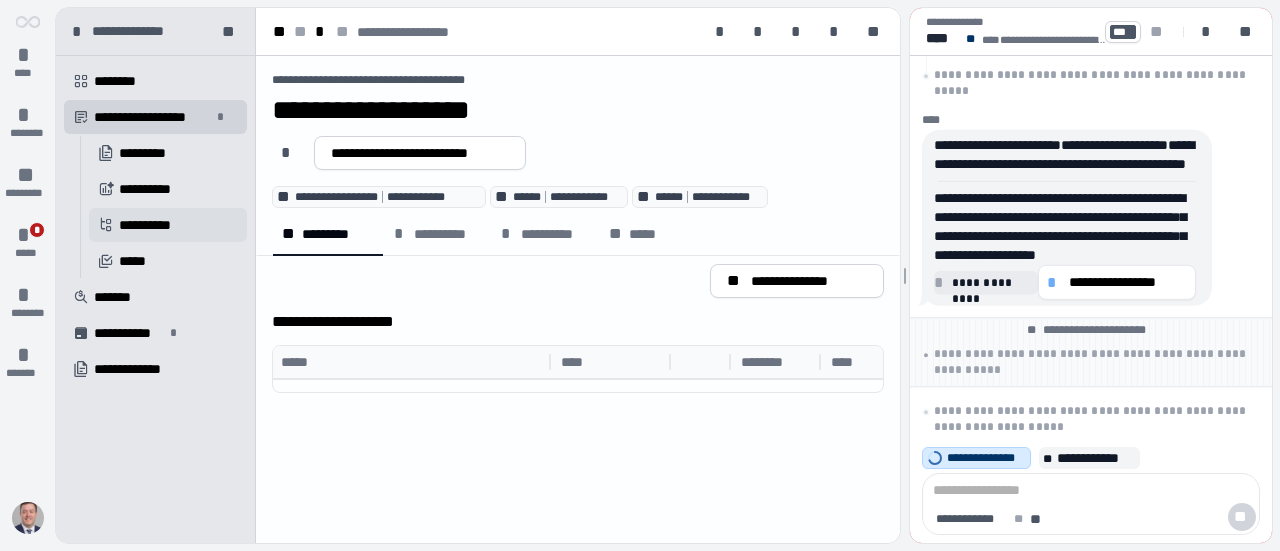 click on "**********" at bounding box center (152, 225) 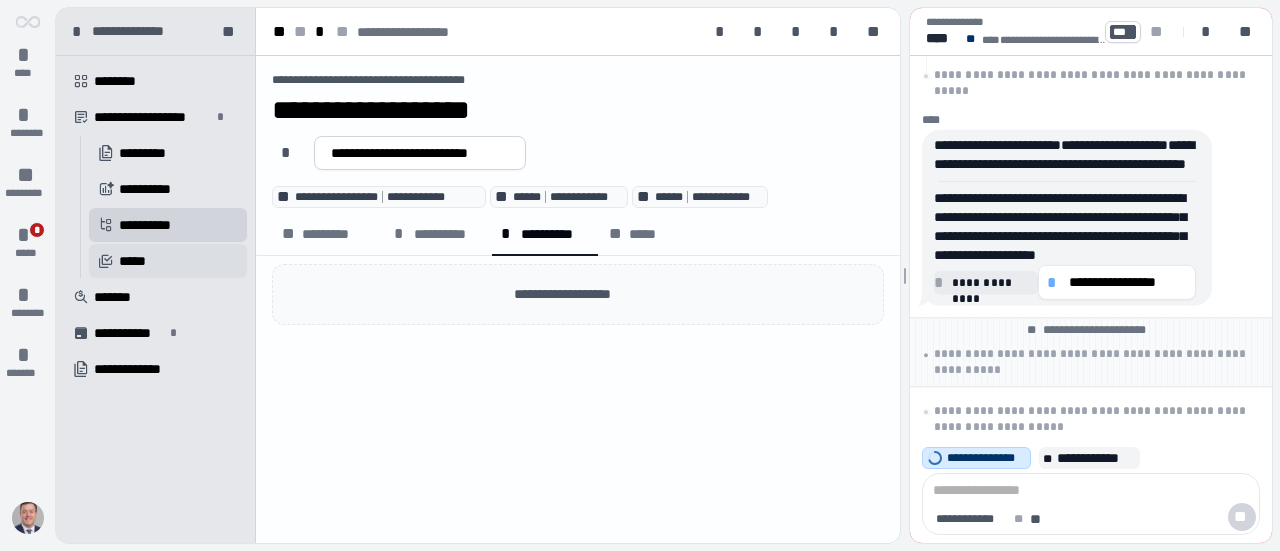 click on "*****" at bounding box center (135, 261) 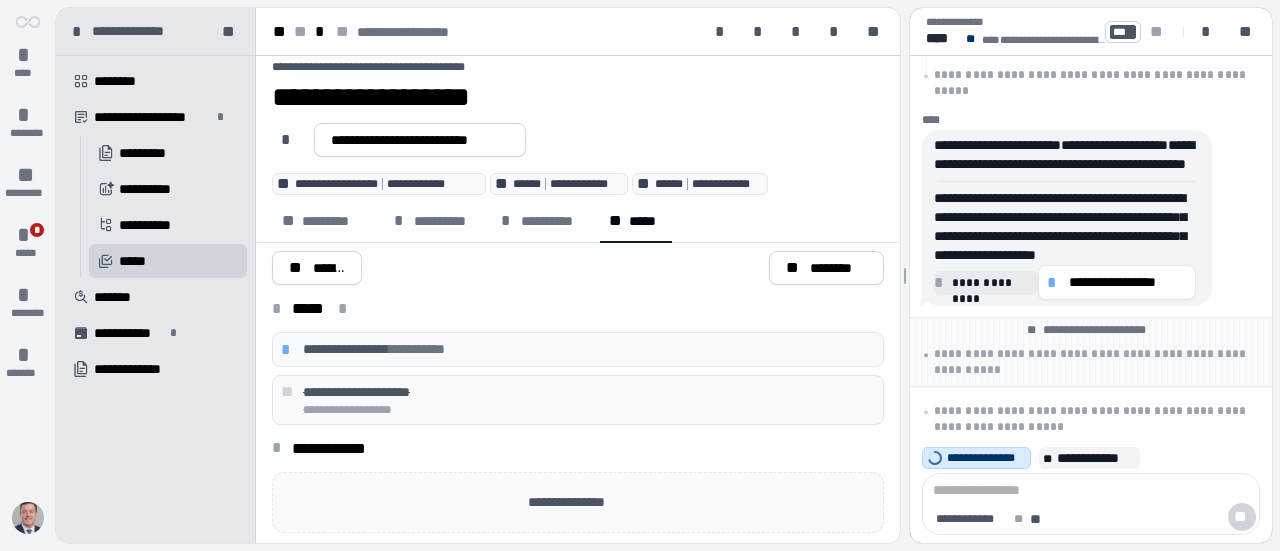 scroll, scrollTop: 0, scrollLeft: 0, axis: both 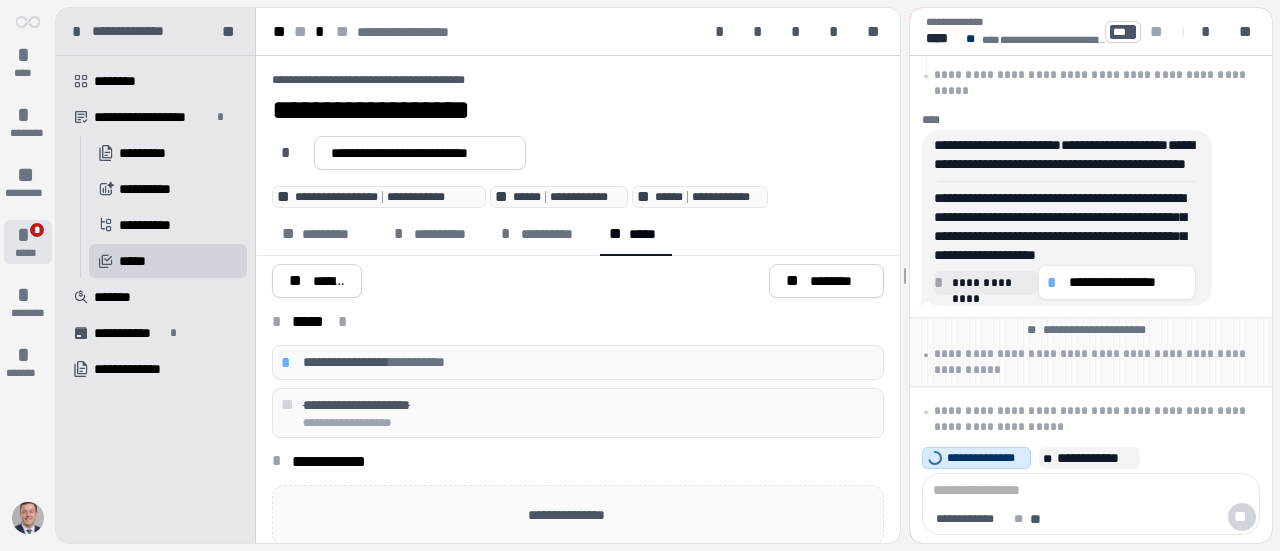 click on "*" at bounding box center [28, 235] 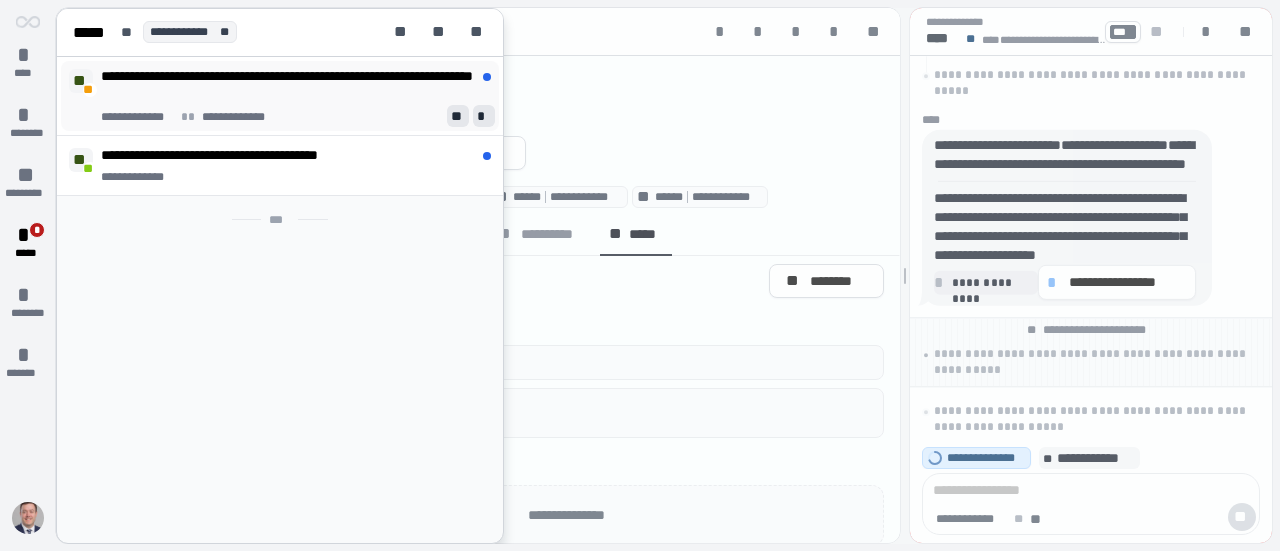 click on "**********" at bounding box center (290, 86) 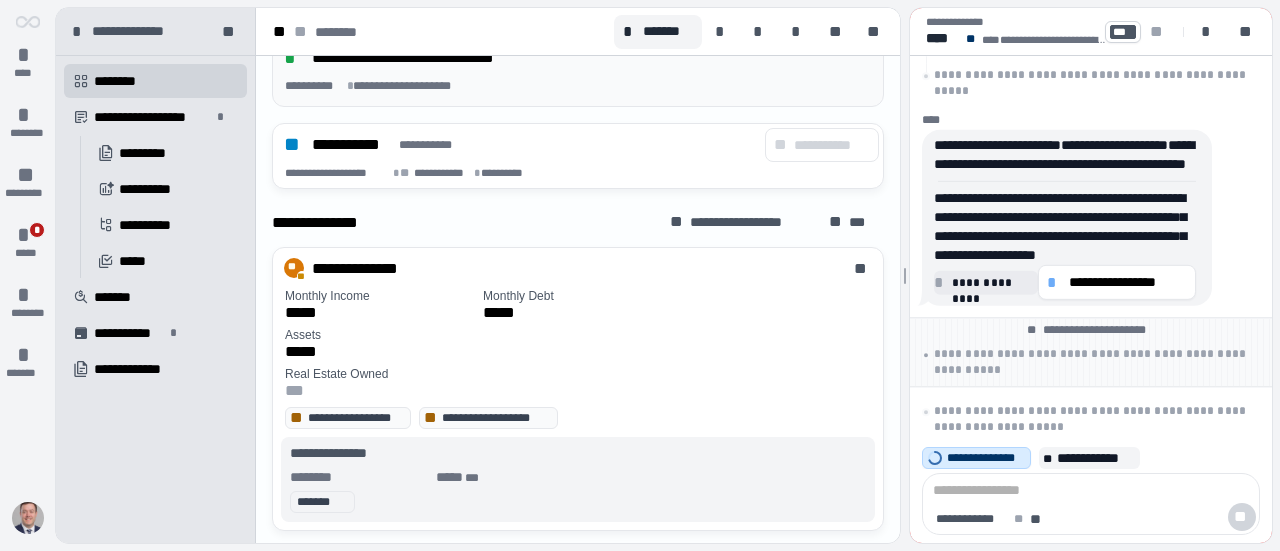 scroll, scrollTop: 931, scrollLeft: 0, axis: vertical 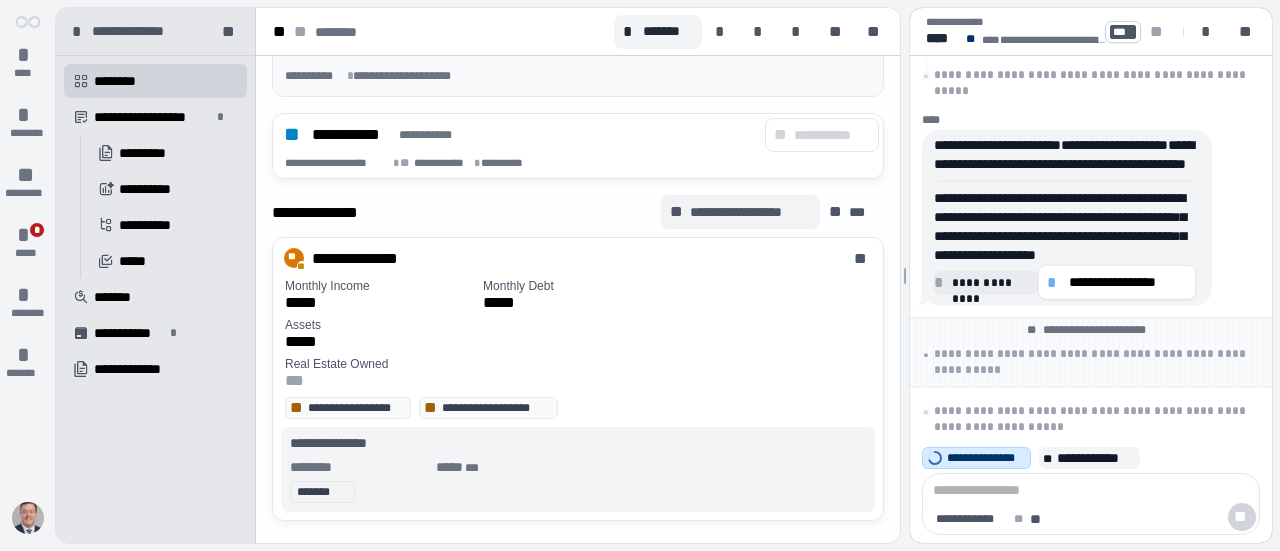 click on "**********" at bounding box center (750, 212) 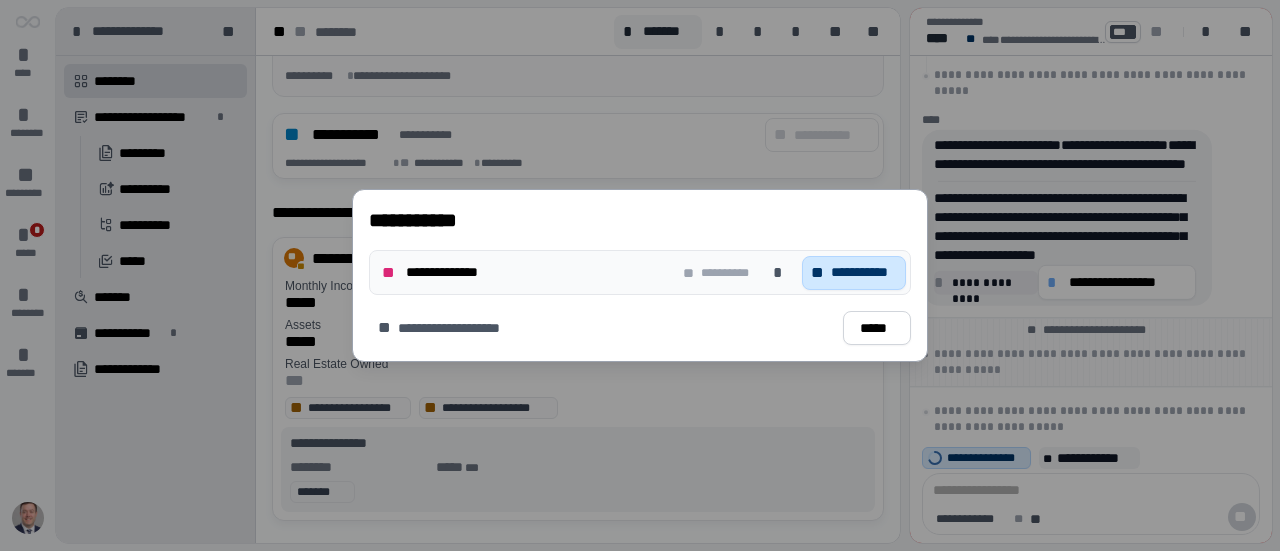 click on "**********" at bounding box center [864, 272] 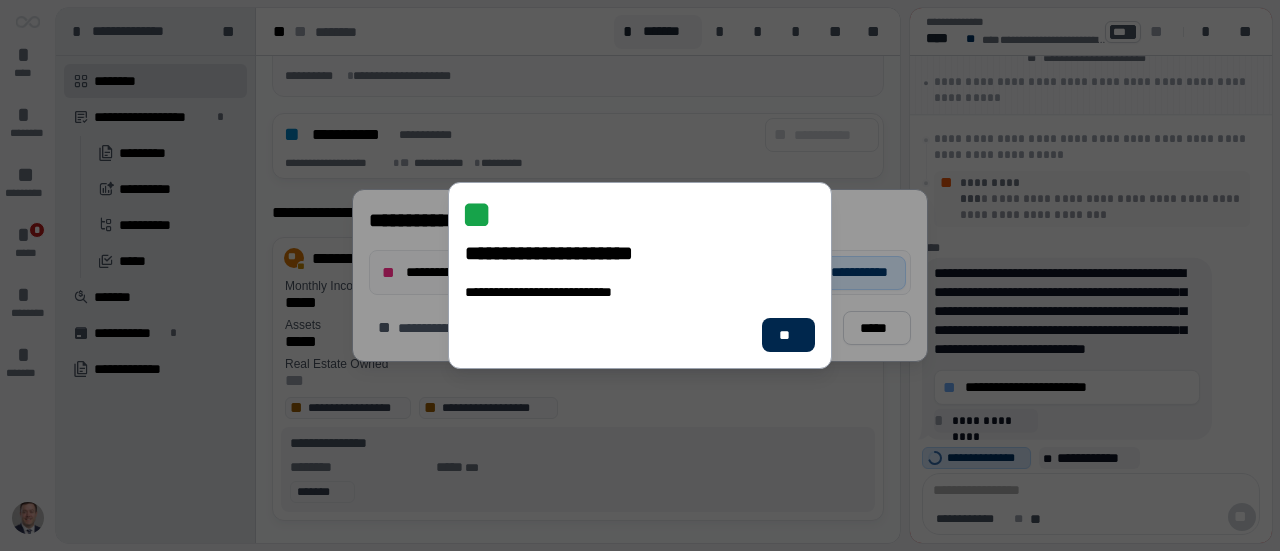 click on "**" at bounding box center [788, 335] 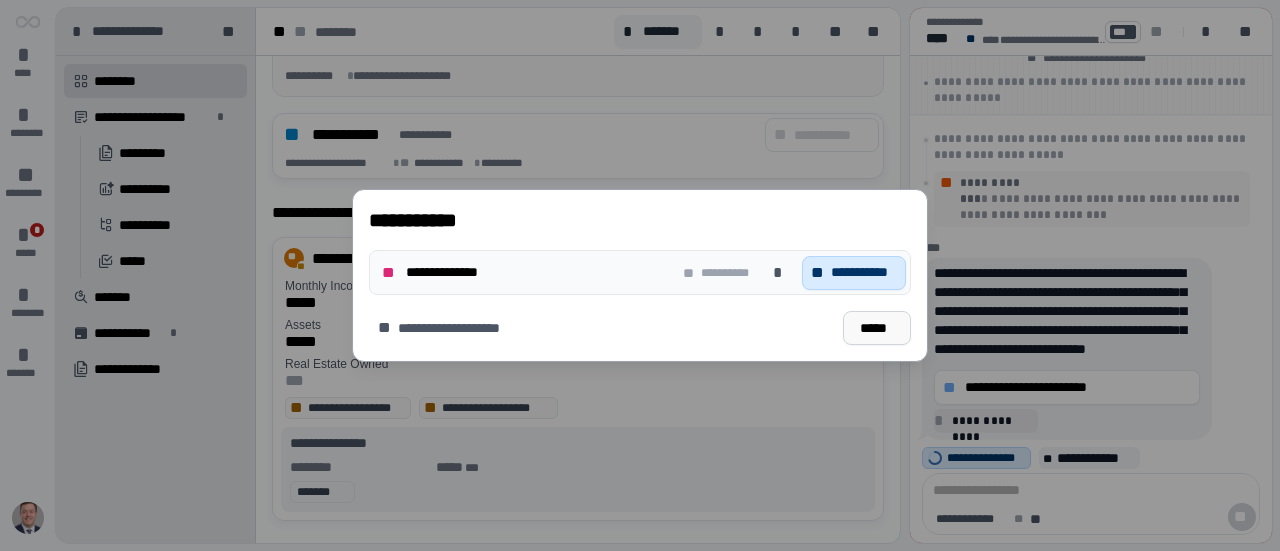 click on "*****" at bounding box center [877, 328] 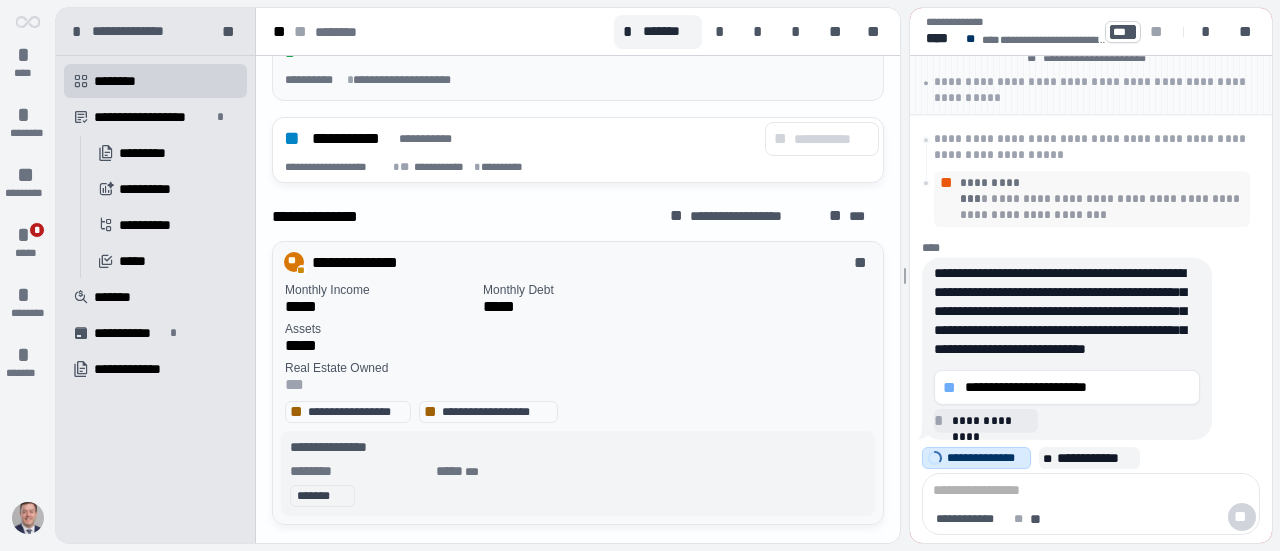 scroll, scrollTop: 1011, scrollLeft: 0, axis: vertical 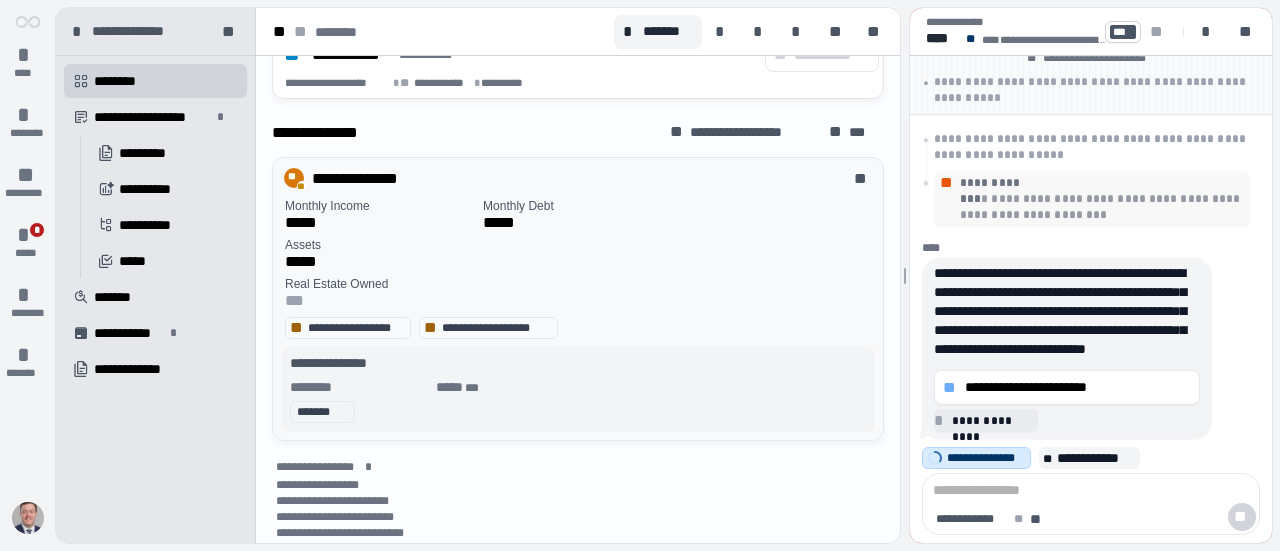 click on "**********" at bounding box center [578, 389] 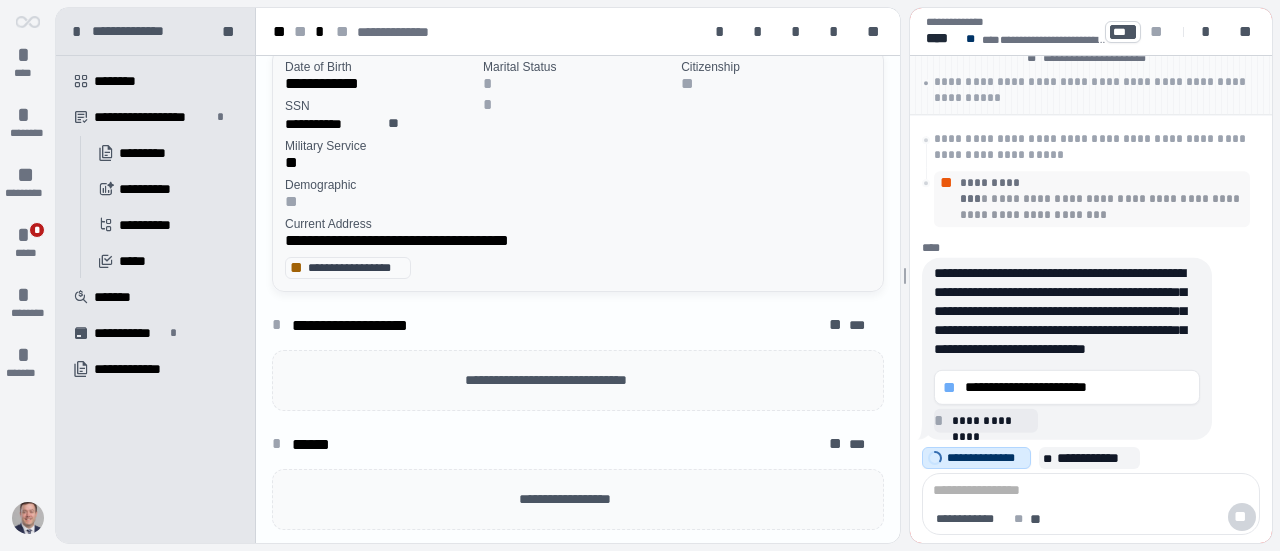 scroll, scrollTop: 92, scrollLeft: 0, axis: vertical 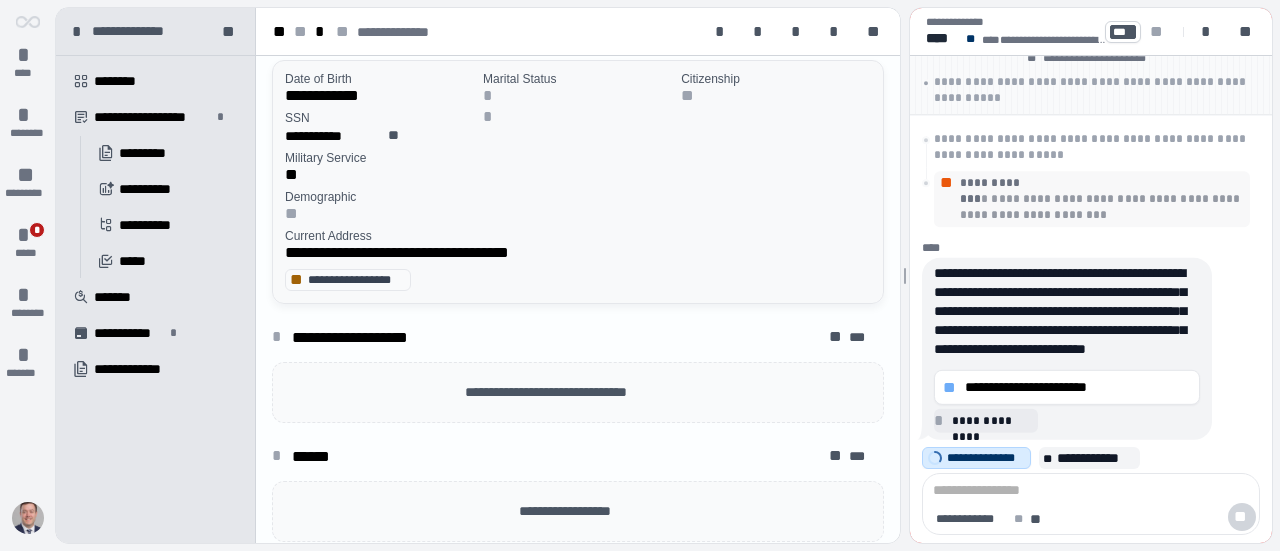 click on "**" at bounding box center (295, 174) 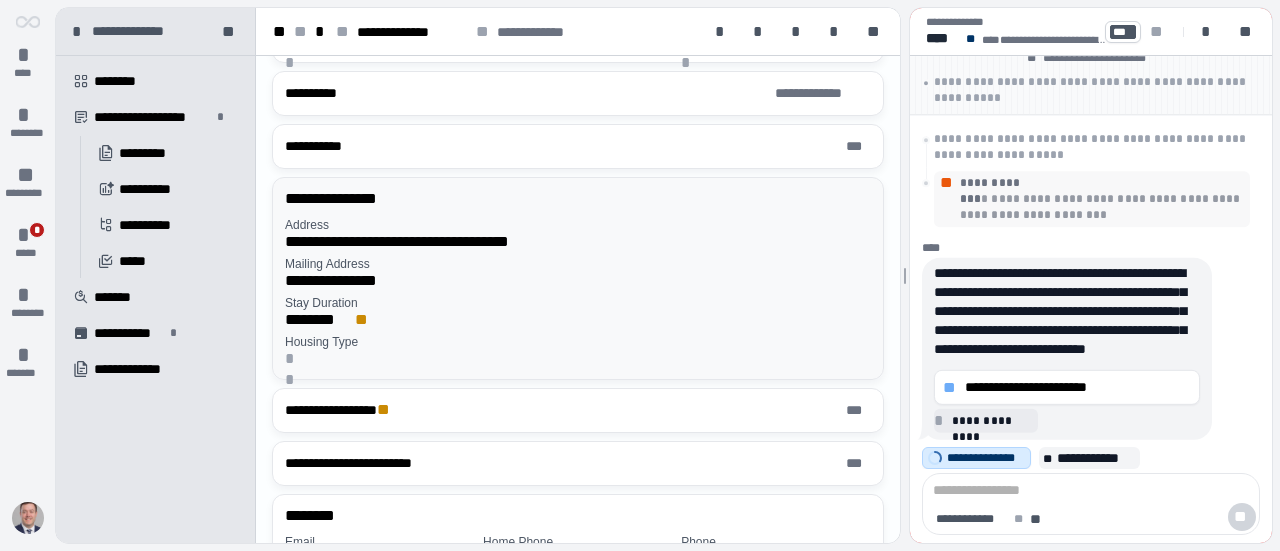 scroll, scrollTop: 0, scrollLeft: 0, axis: both 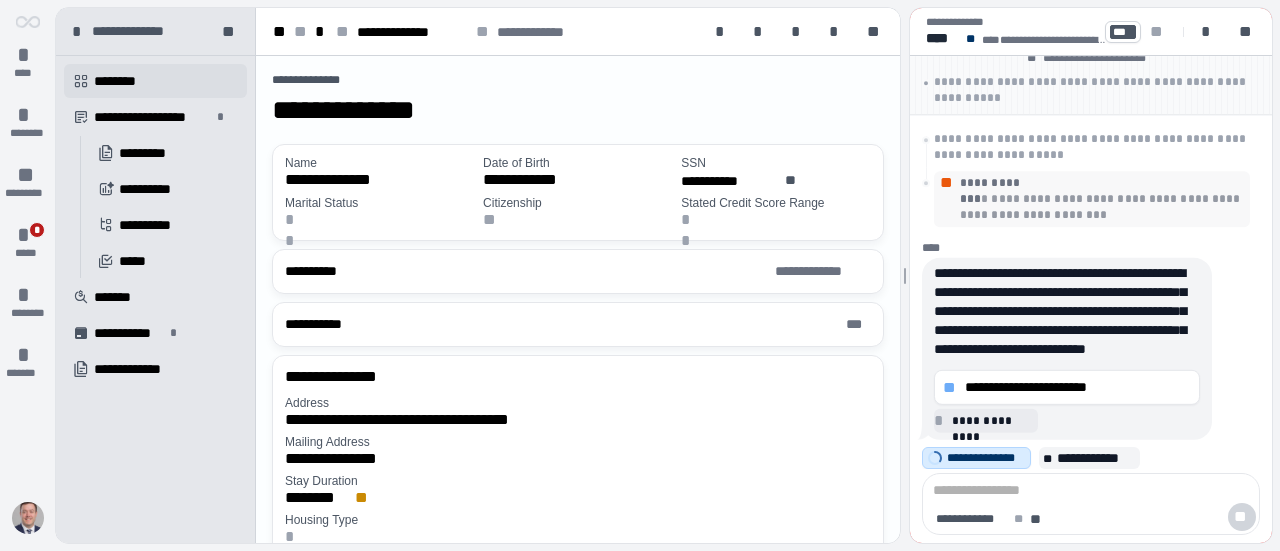 click on "********" at bounding box center [122, 81] 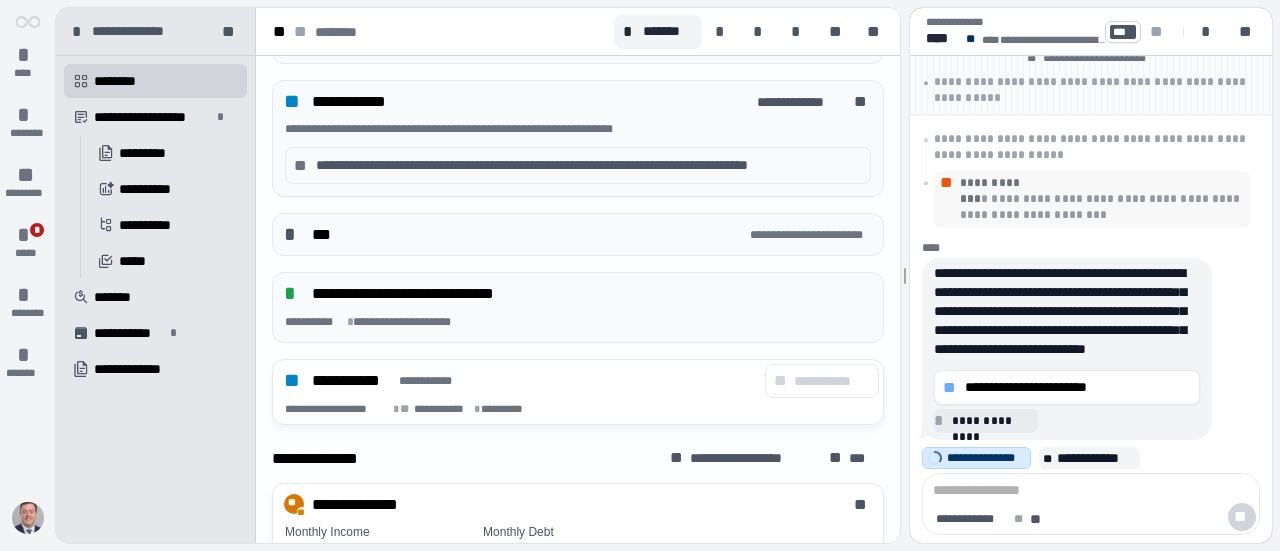 scroll, scrollTop: 688, scrollLeft: 0, axis: vertical 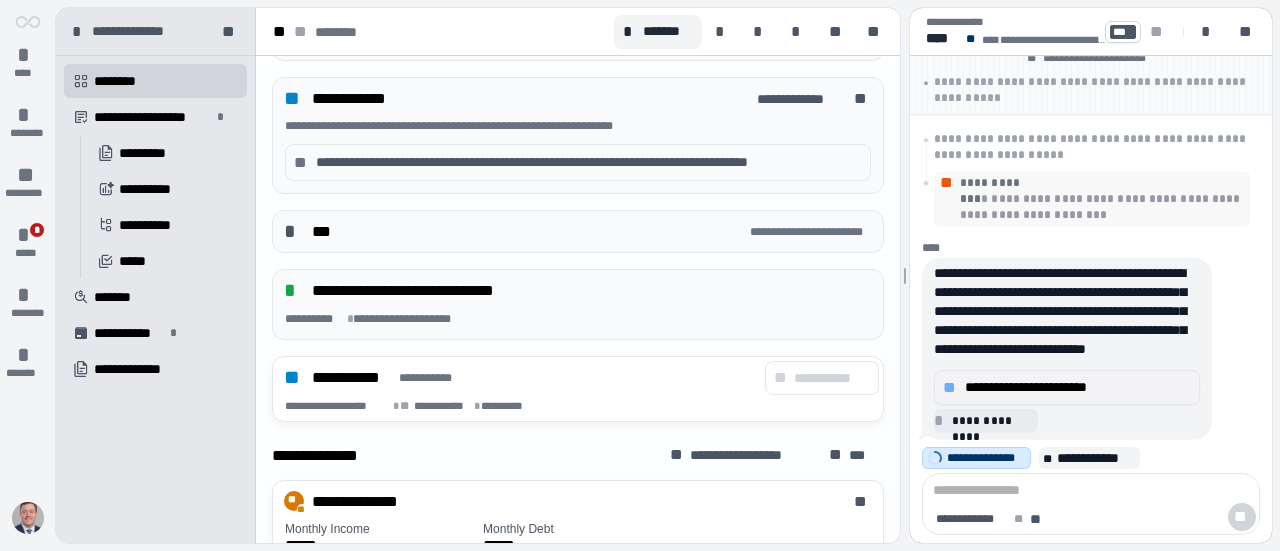 click on "**********" at bounding box center (1078, 387) 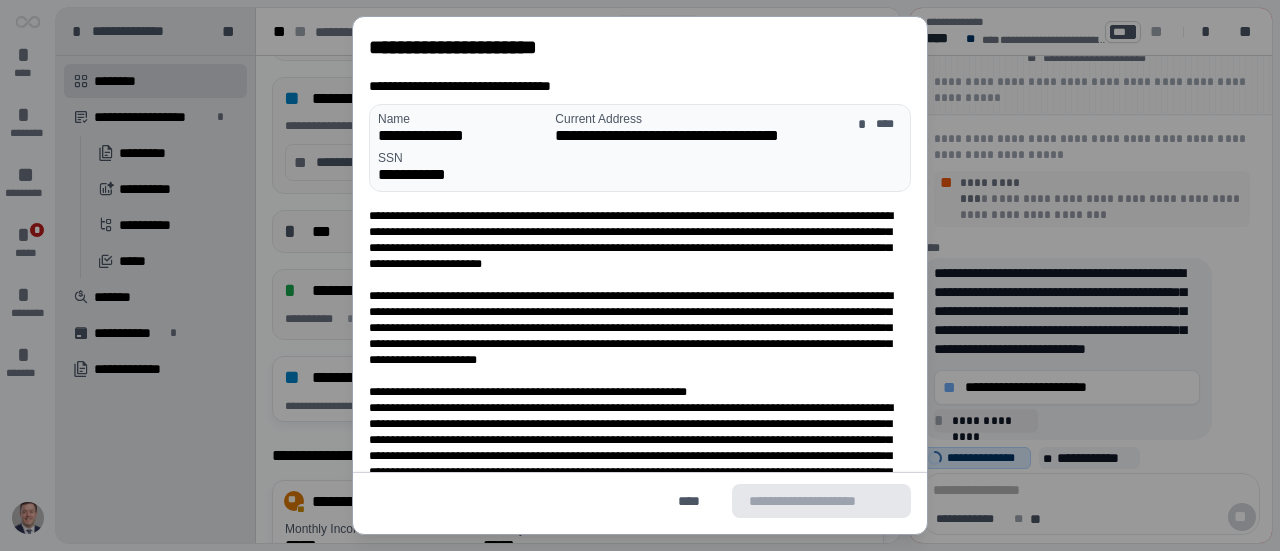 scroll, scrollTop: 91, scrollLeft: 0, axis: vertical 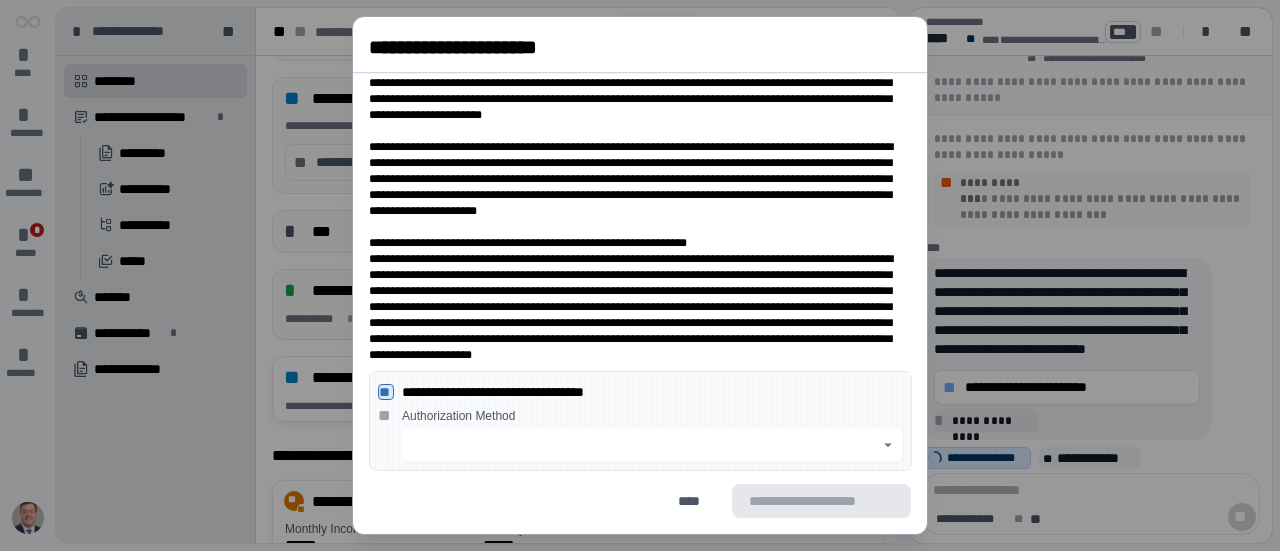 click at bounding box center [641, 445] 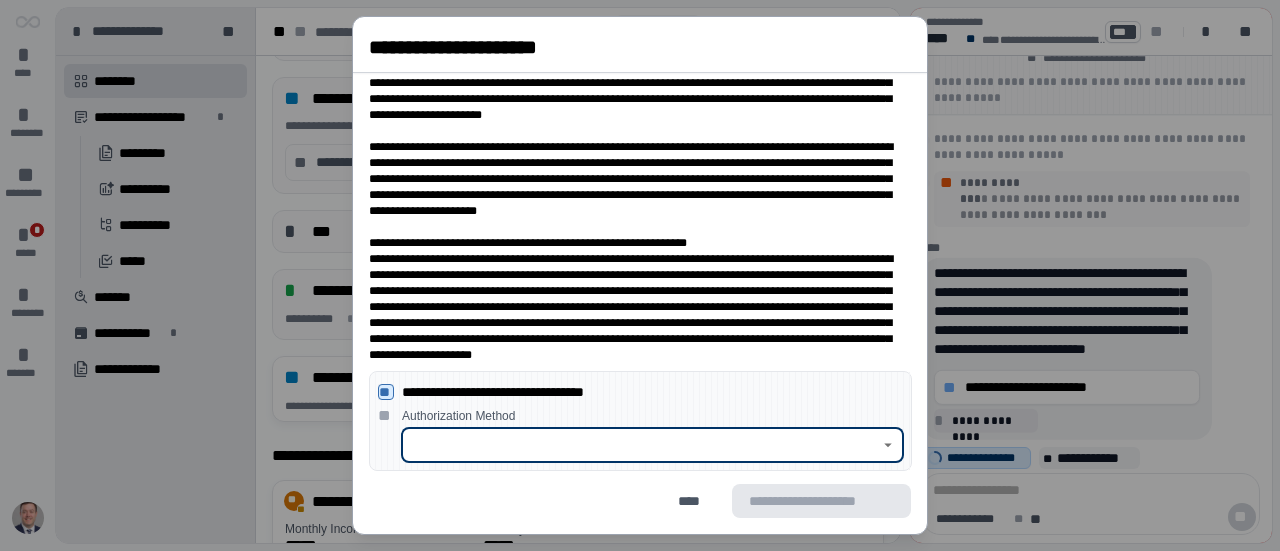 click 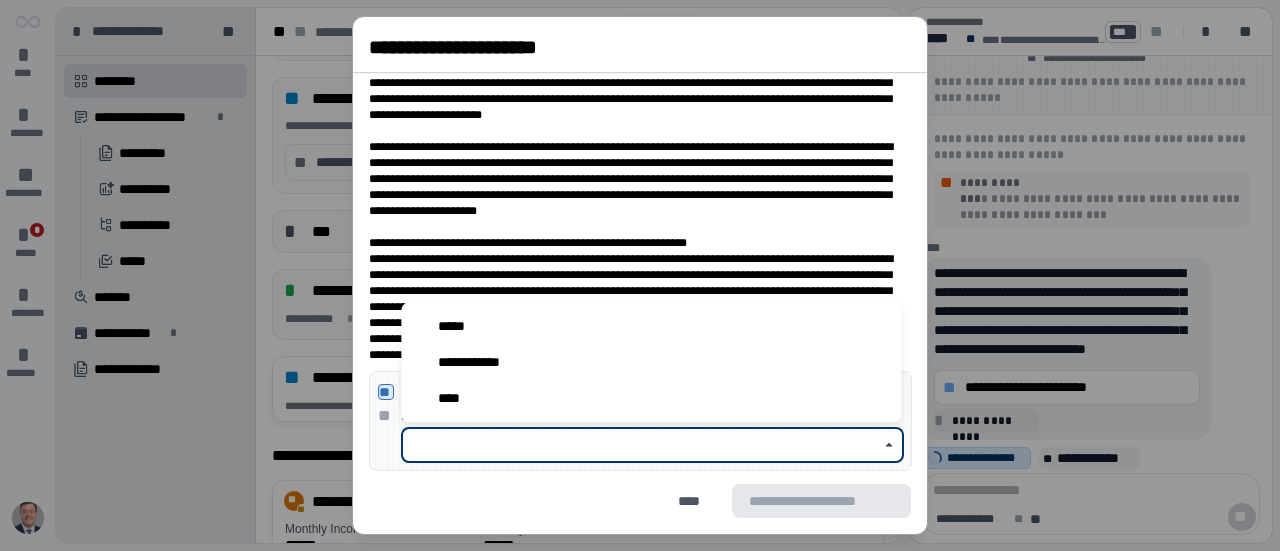 drag, startPoint x: 796, startPoint y: 347, endPoint x: 778, endPoint y: 288, distance: 61.68468 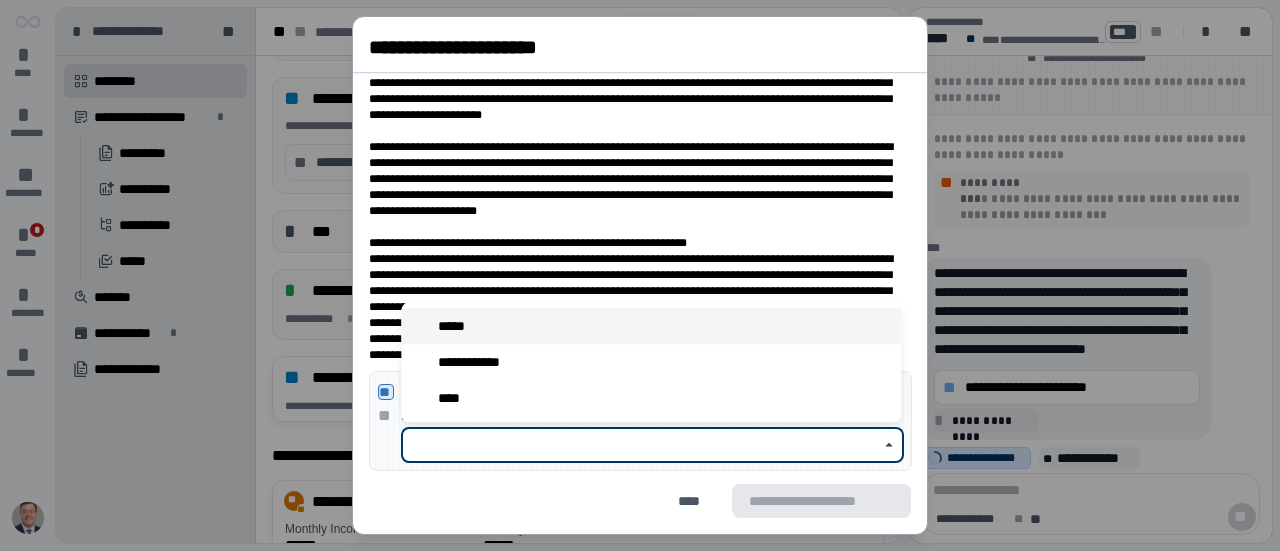 click on "*****" at bounding box center [457, 326] 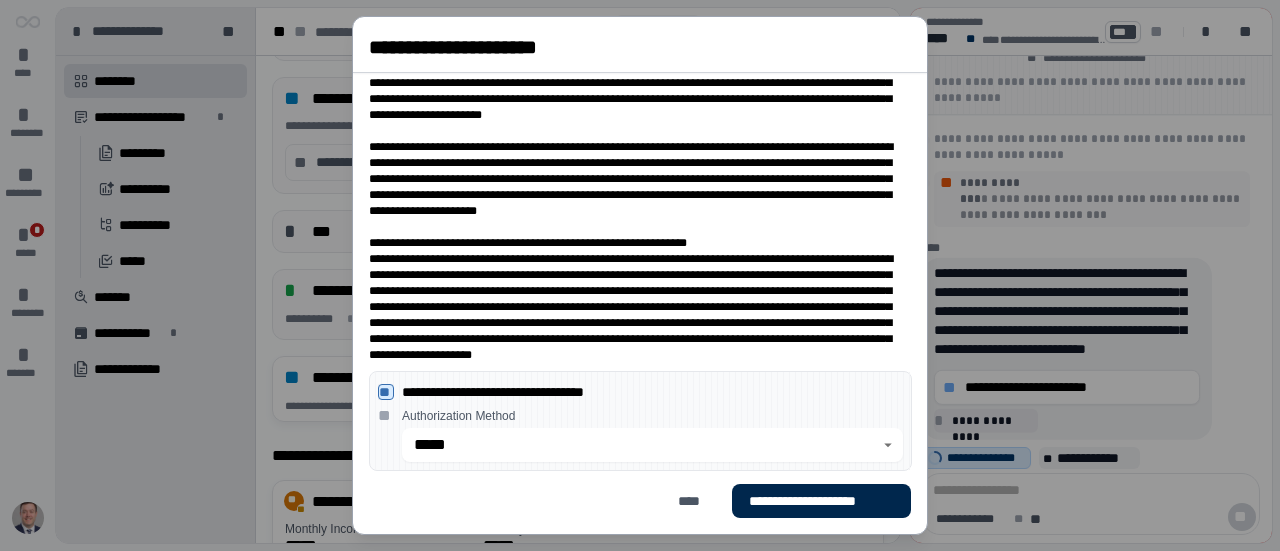 click on "**********" at bounding box center (821, 501) 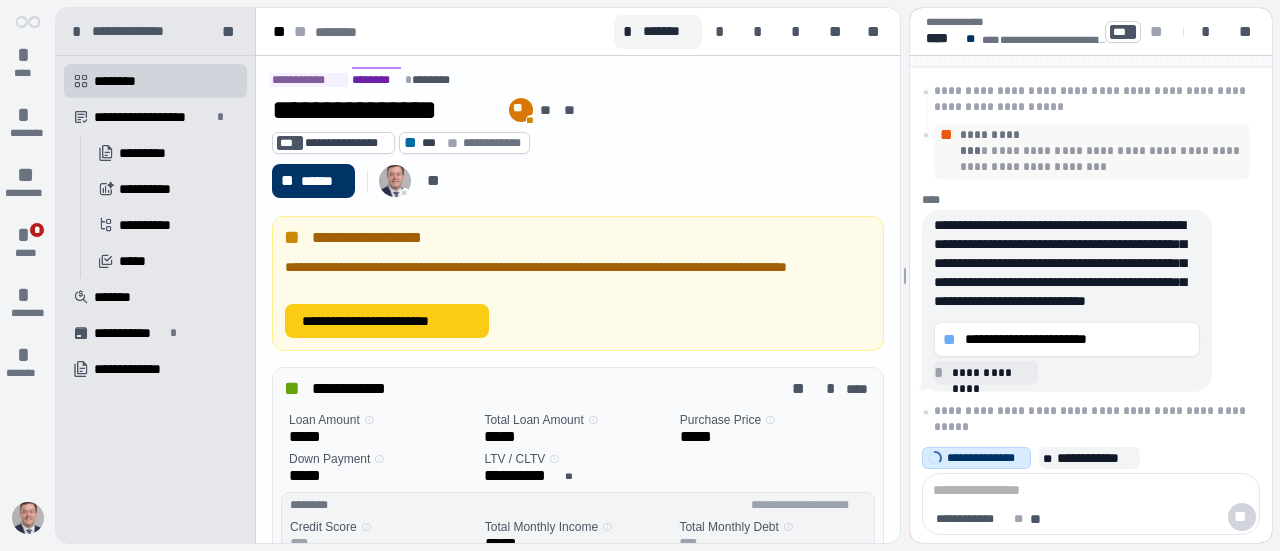 scroll, scrollTop: 0, scrollLeft: 0, axis: both 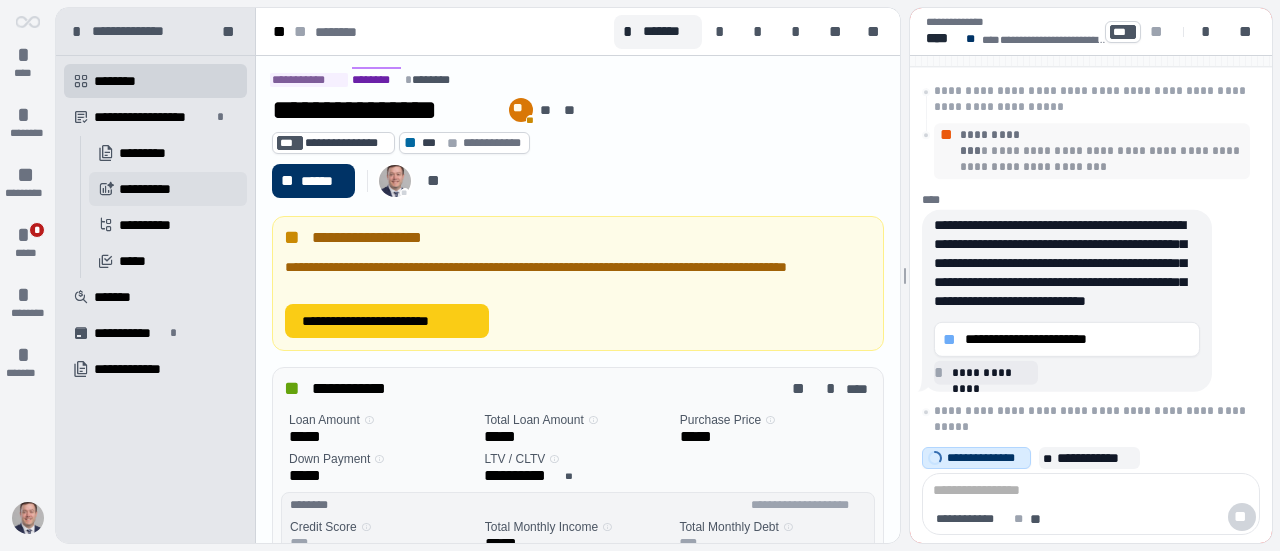 click on "**********" at bounding box center [151, 189] 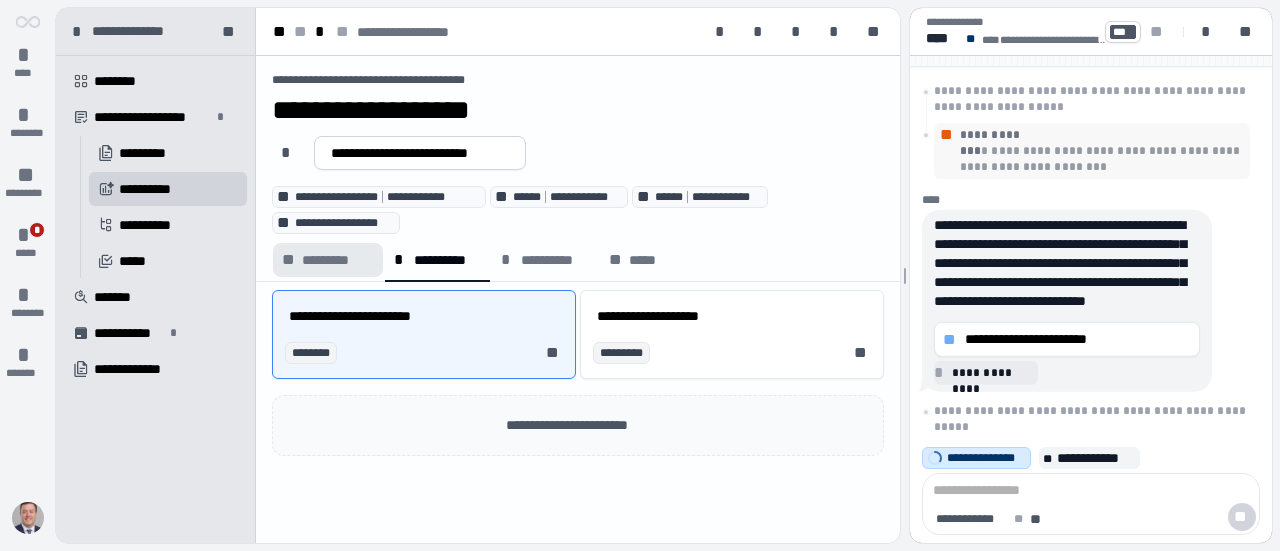 click on "** *********" at bounding box center (328, 260) 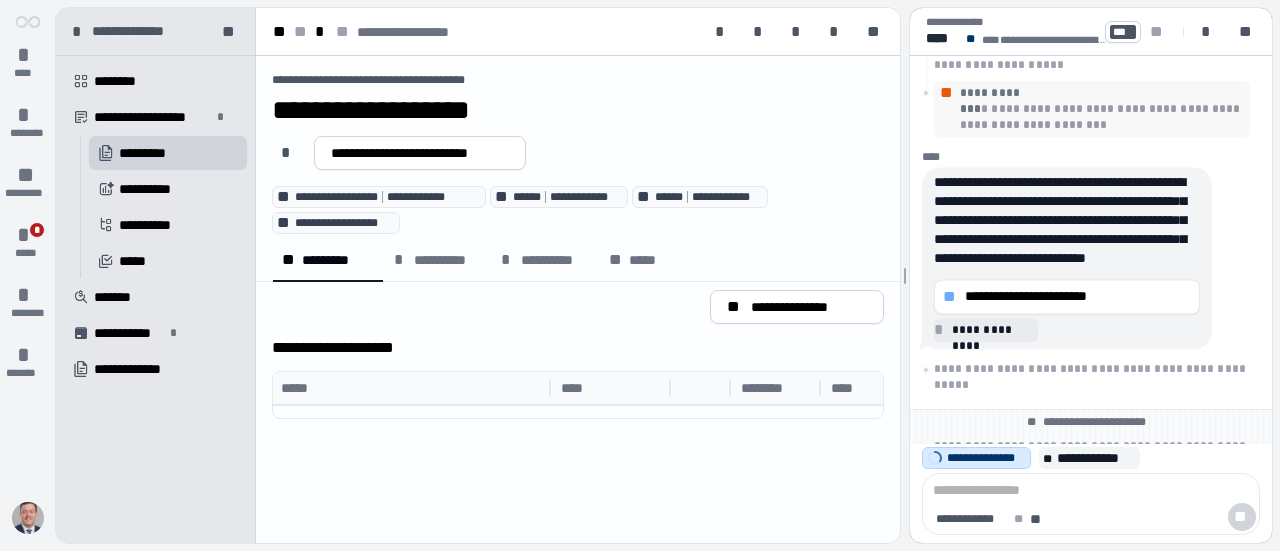 scroll, scrollTop: 0, scrollLeft: 0, axis: both 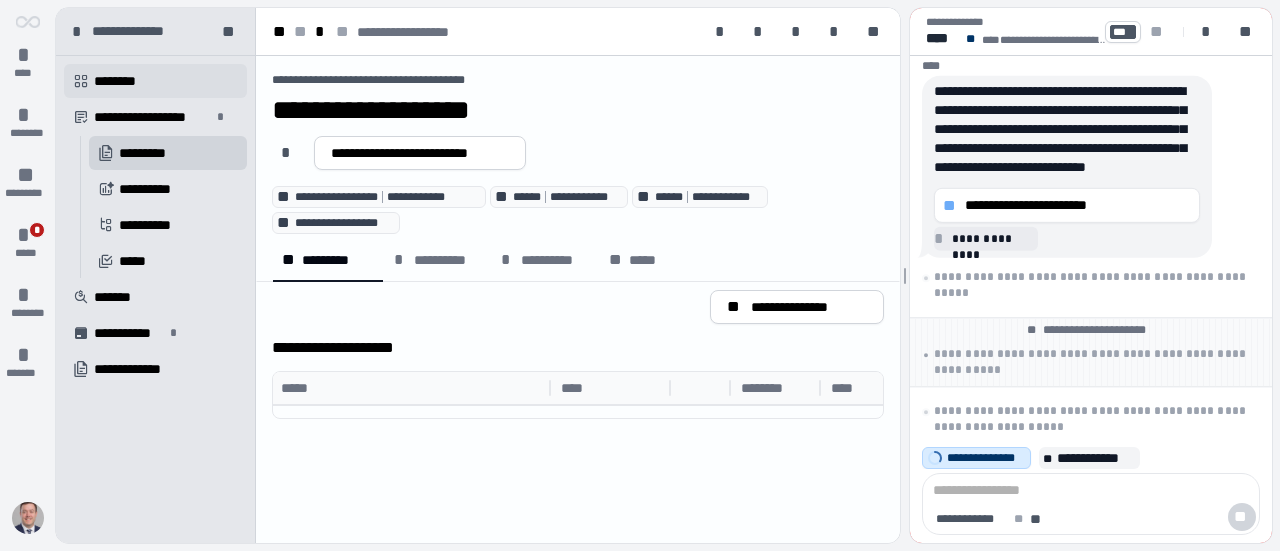 click on "********" at bounding box center (122, 81) 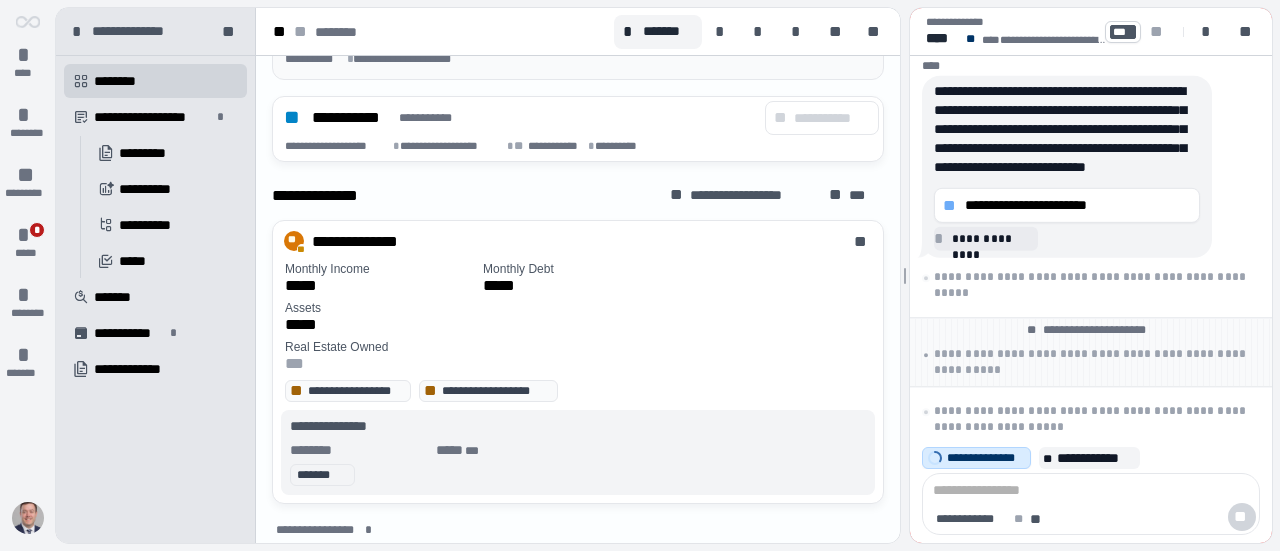 scroll, scrollTop: 950, scrollLeft: 0, axis: vertical 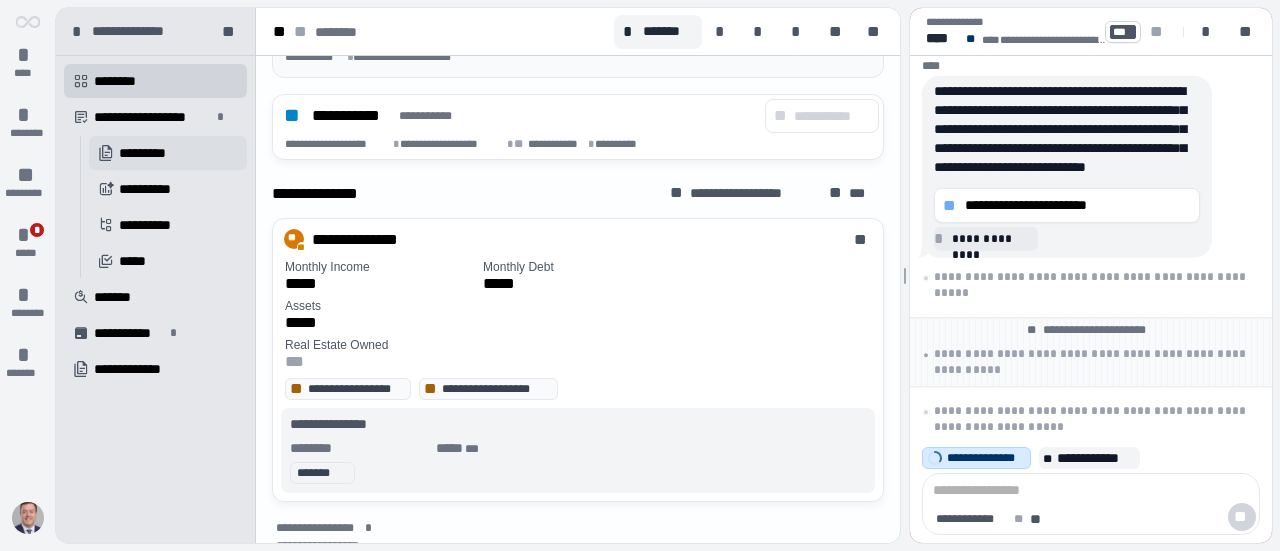 click on "*********" at bounding box center [154, 153] 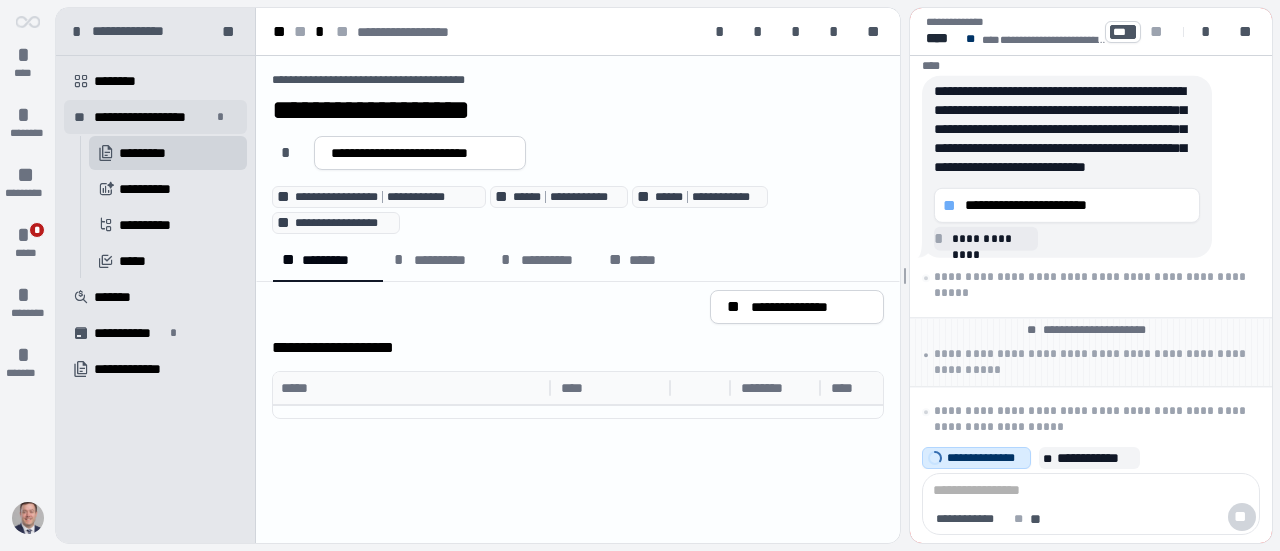click on "**********" at bounding box center [152, 117] 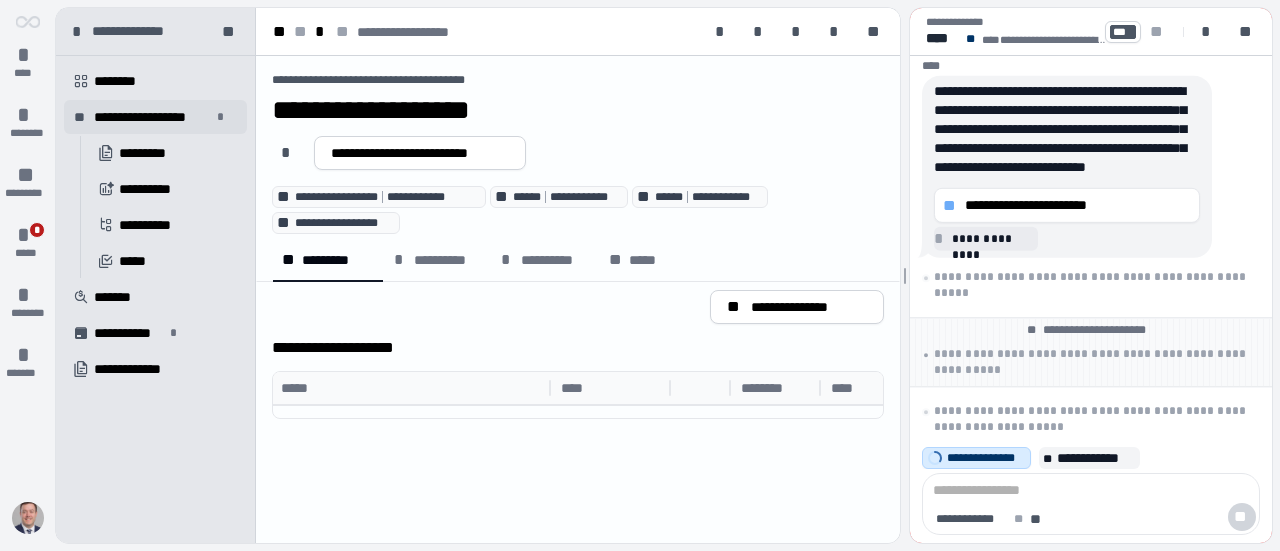 click on "**********" at bounding box center (152, 117) 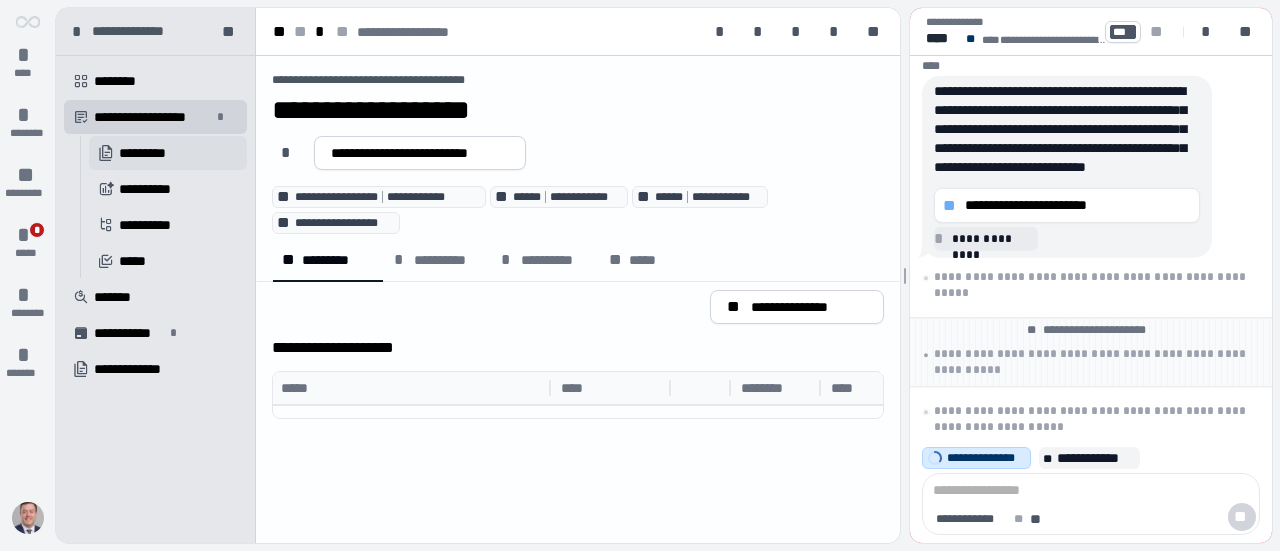 click on "󱔘" at bounding box center (106, 153) 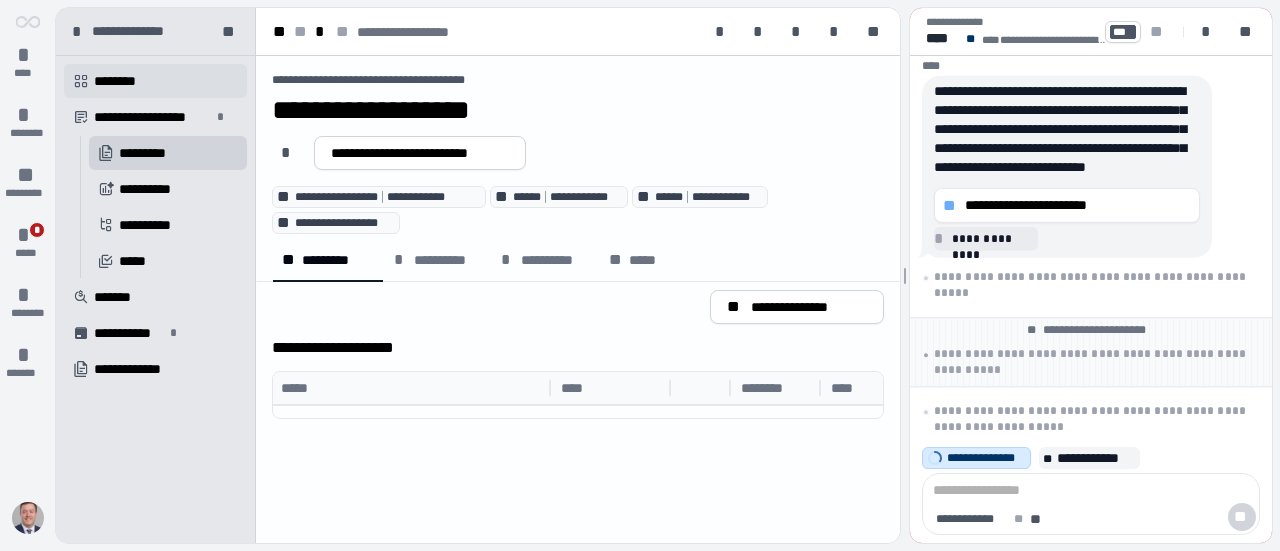 click on "********" at bounding box center [122, 81] 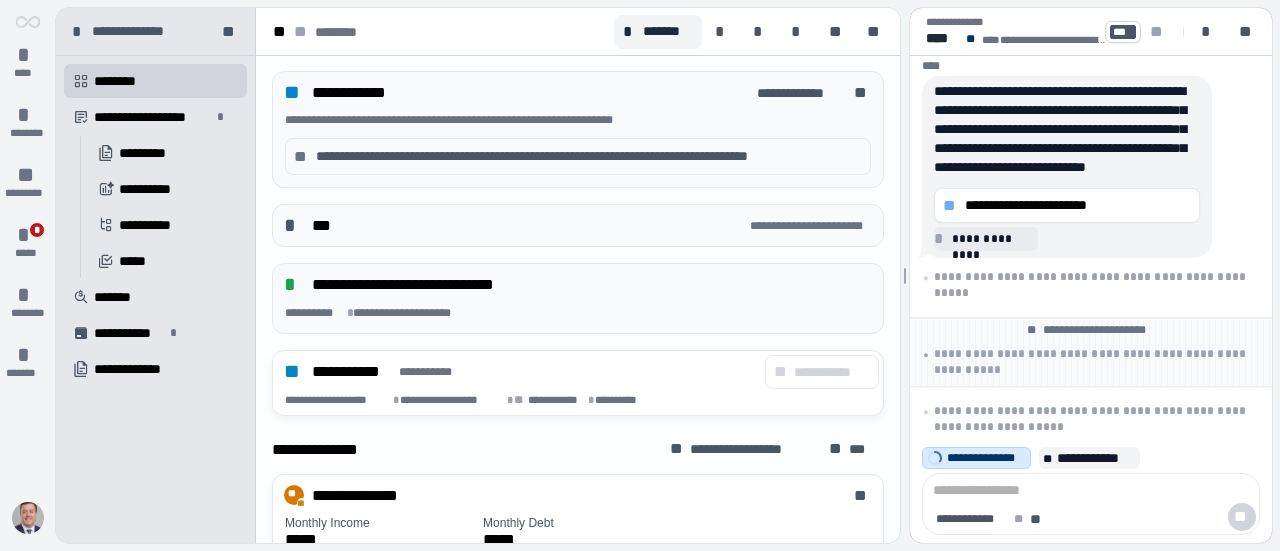 scroll, scrollTop: 695, scrollLeft: 0, axis: vertical 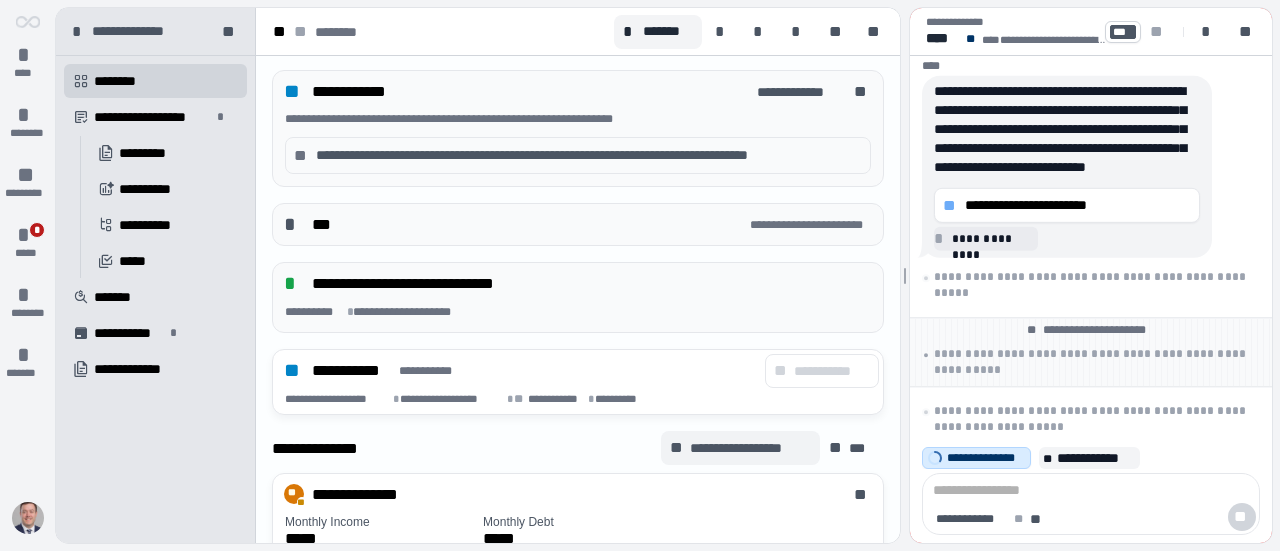 click on "**********" at bounding box center (740, 448) 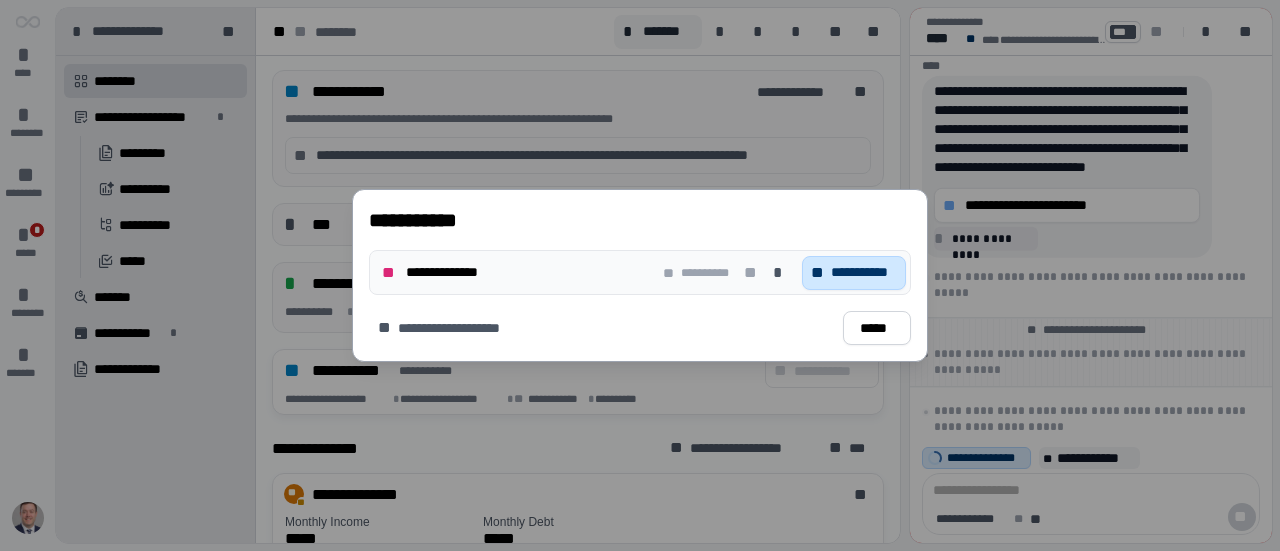 click on "**********" at bounding box center (864, 272) 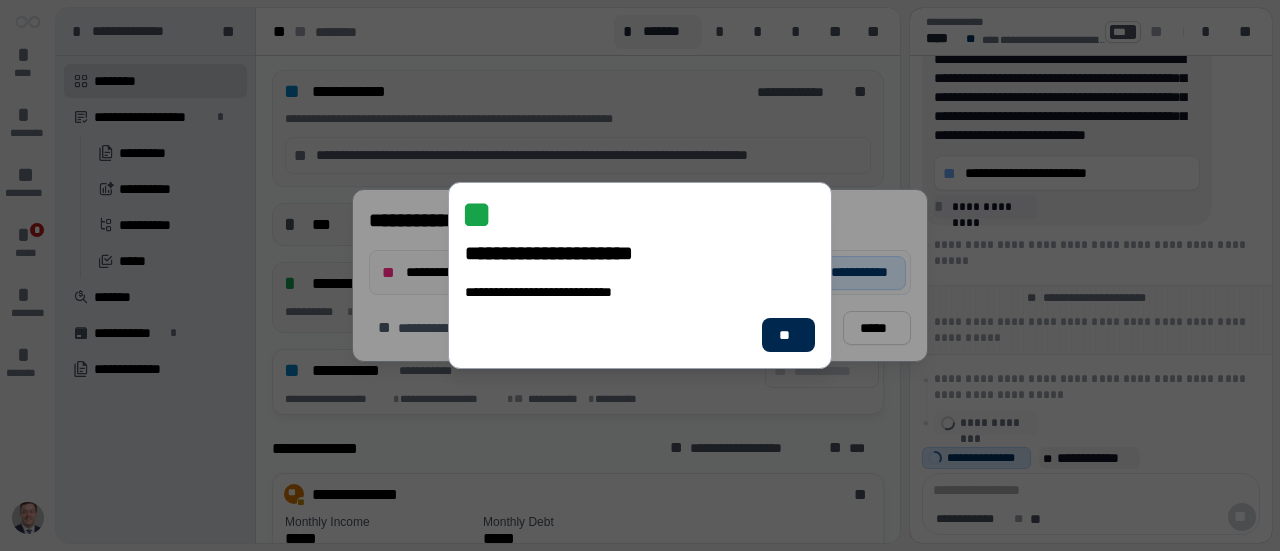 click on "**" at bounding box center [788, 335] 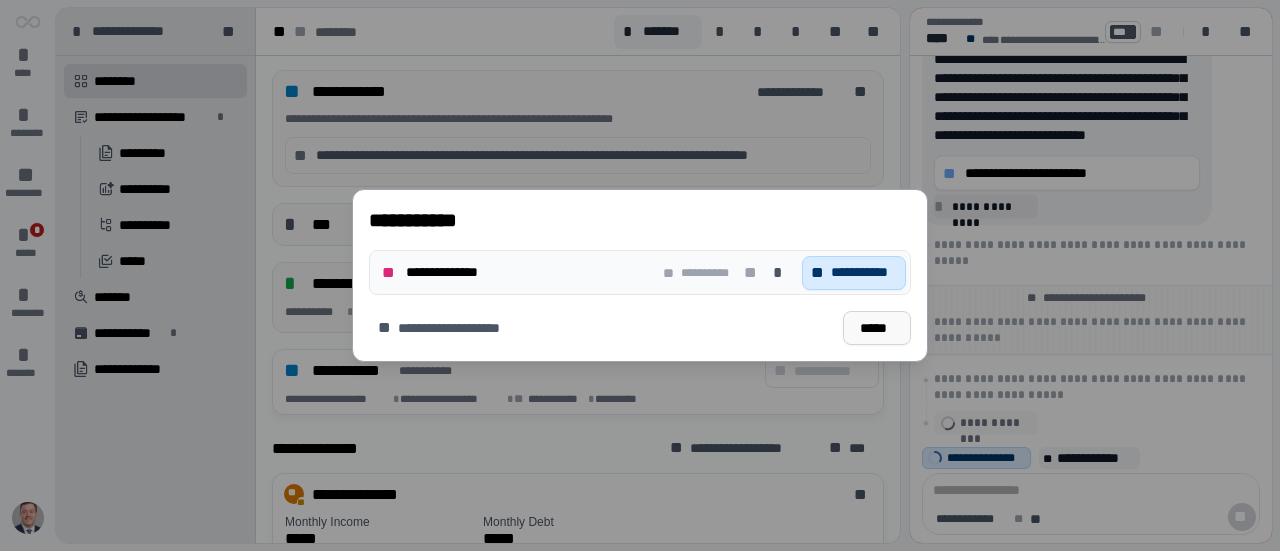 click on "*****" at bounding box center (877, 328) 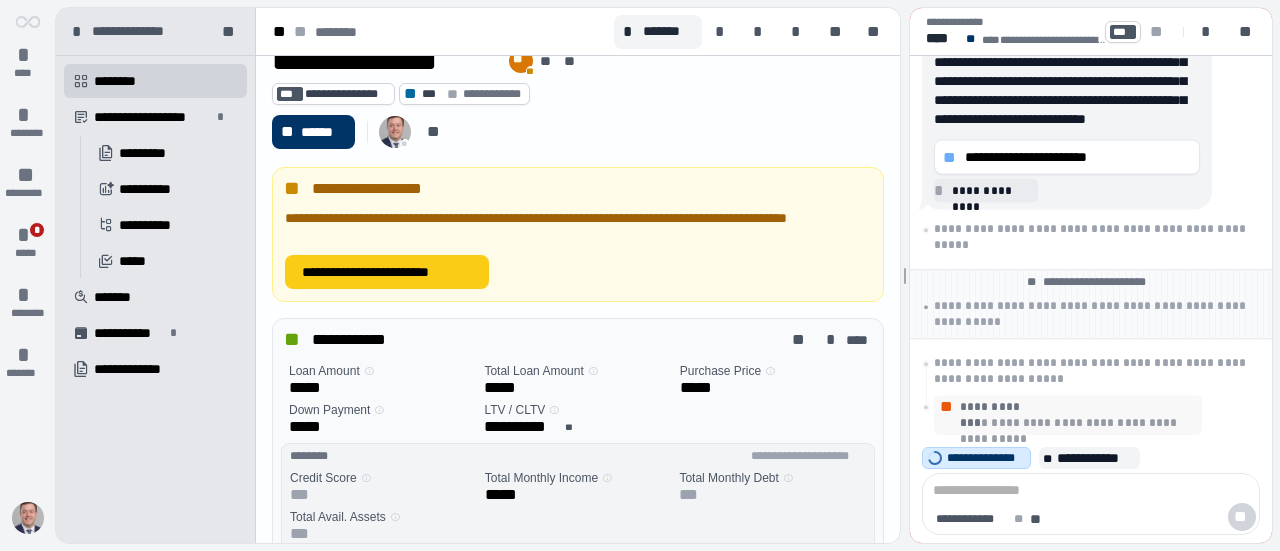 scroll, scrollTop: 0, scrollLeft: 0, axis: both 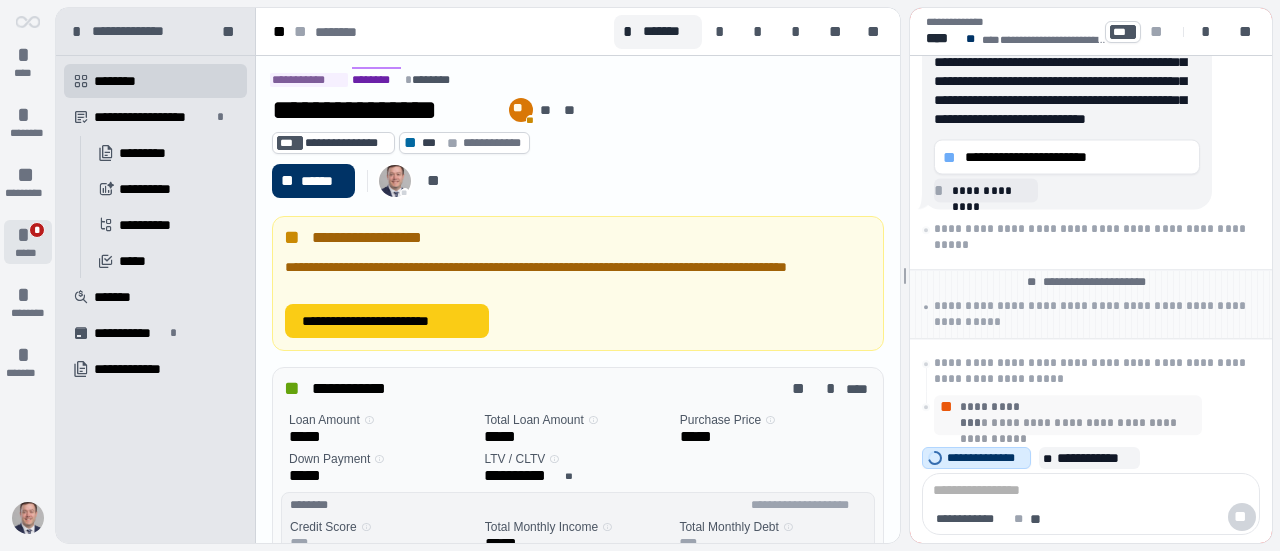 click on "* * *****" at bounding box center (28, 242) 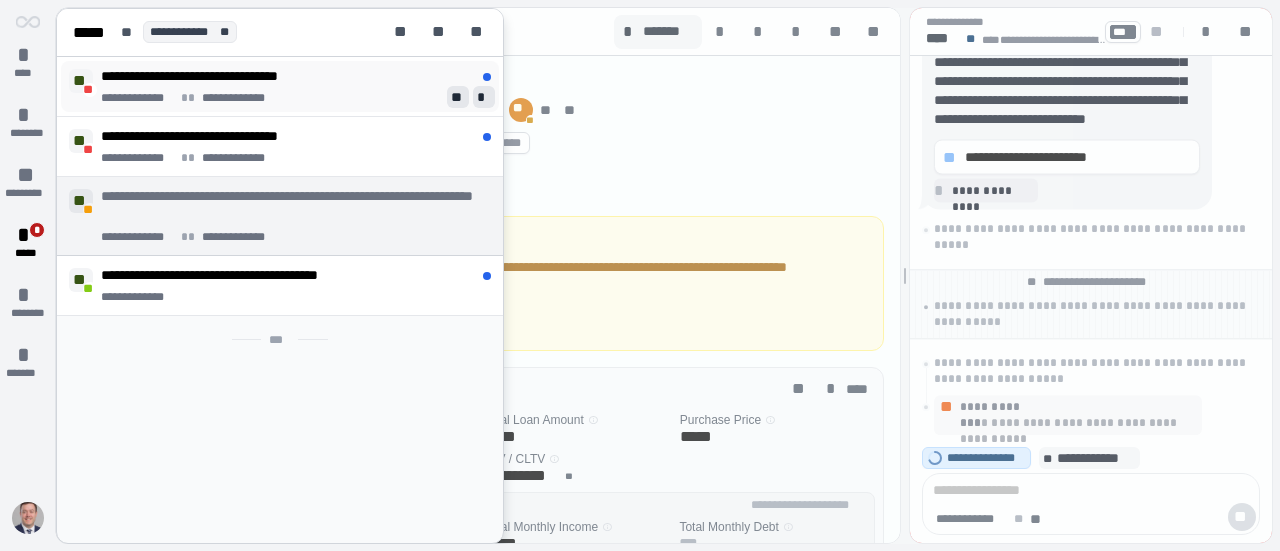 click on "**********" at bounding box center [211, 76] 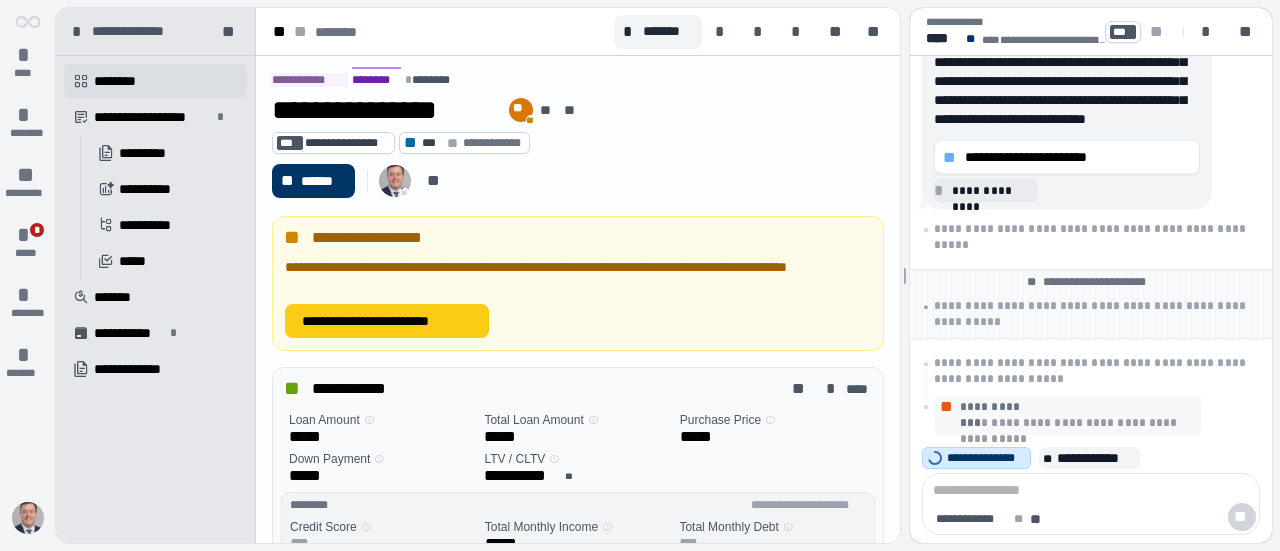 click on "********" at bounding box center (122, 81) 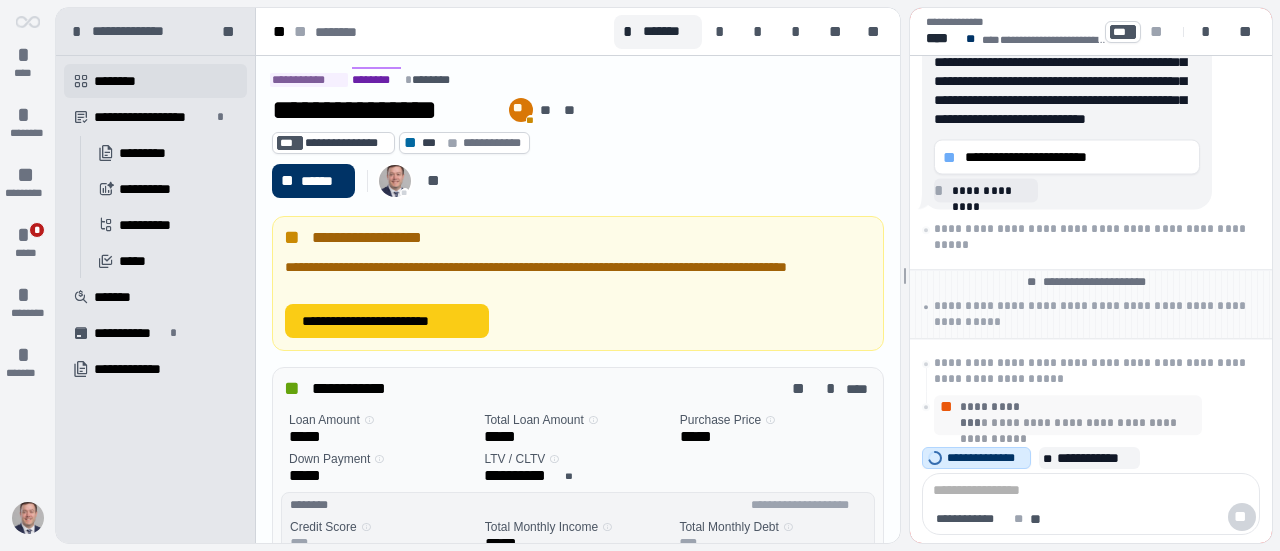 click on "********" at bounding box center [122, 81] 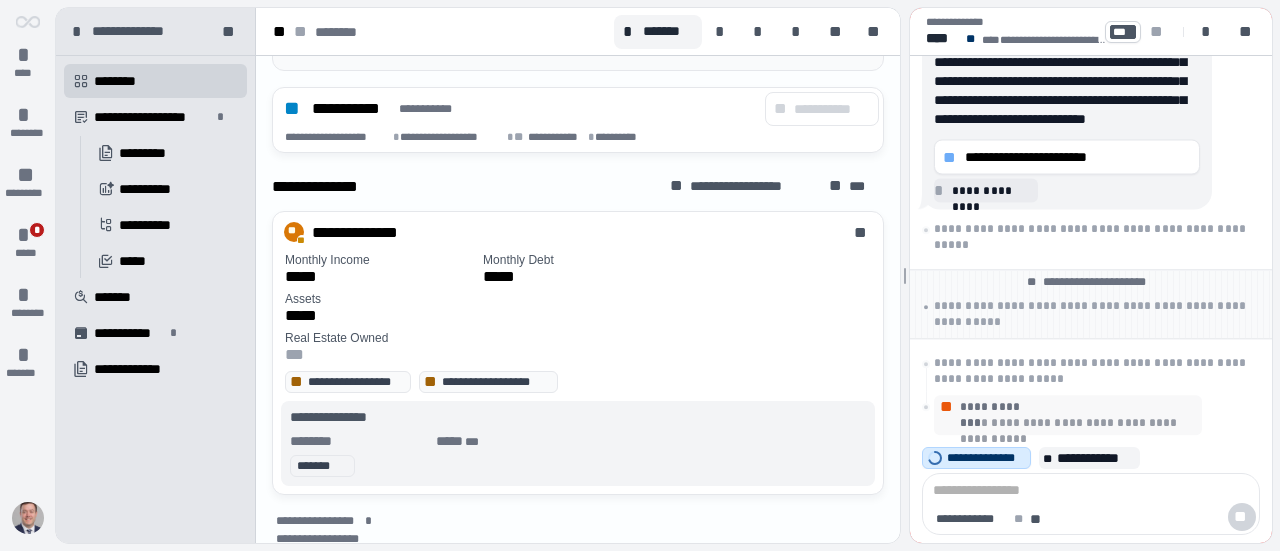scroll, scrollTop: 951, scrollLeft: 0, axis: vertical 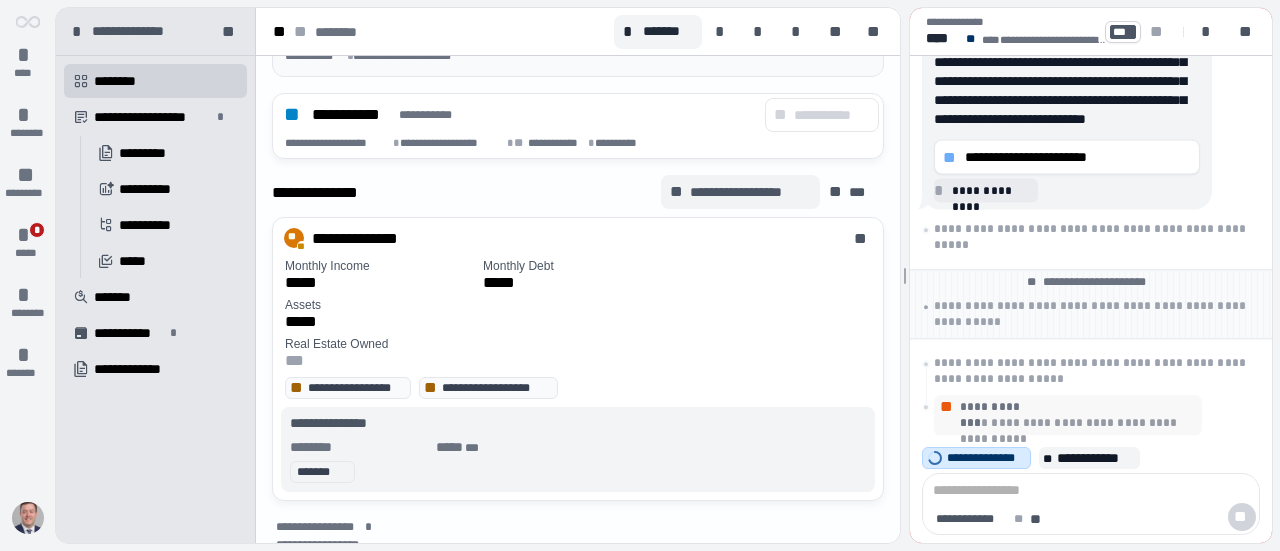 click on "**********" at bounding box center [750, 192] 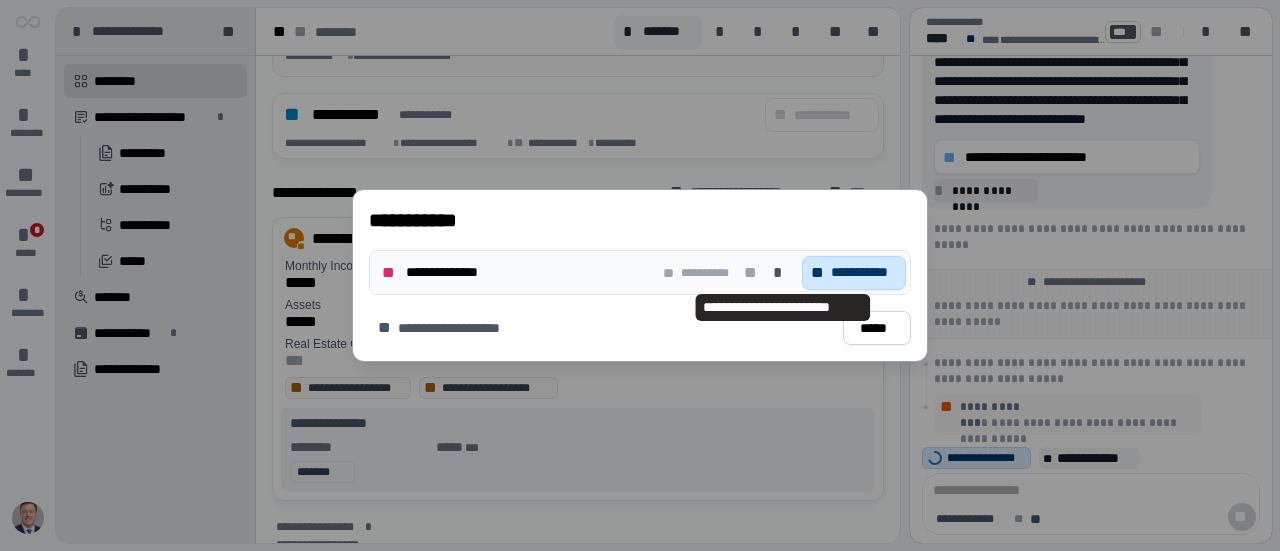 click on "**********" at bounding box center (854, 273) 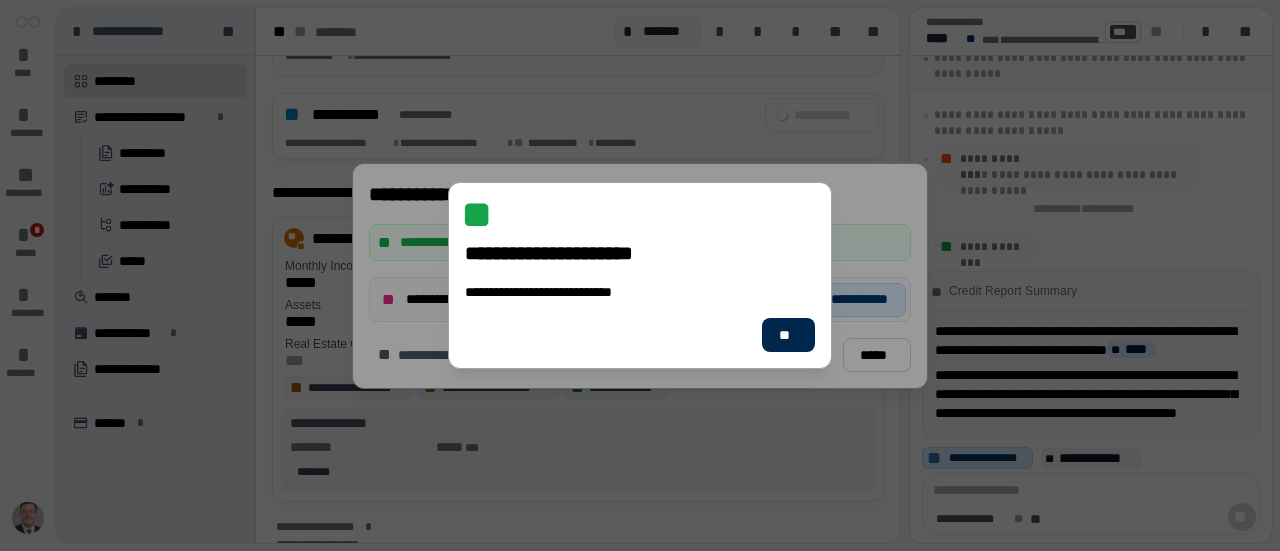 click on "**" at bounding box center (788, 335) 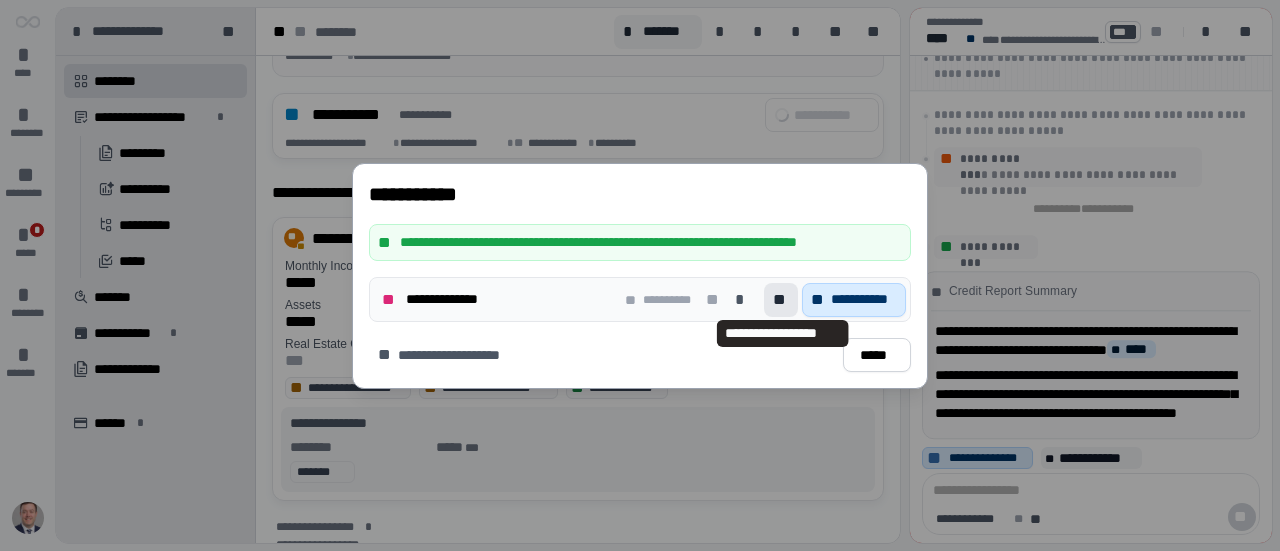 click on "**" at bounding box center [781, 299] 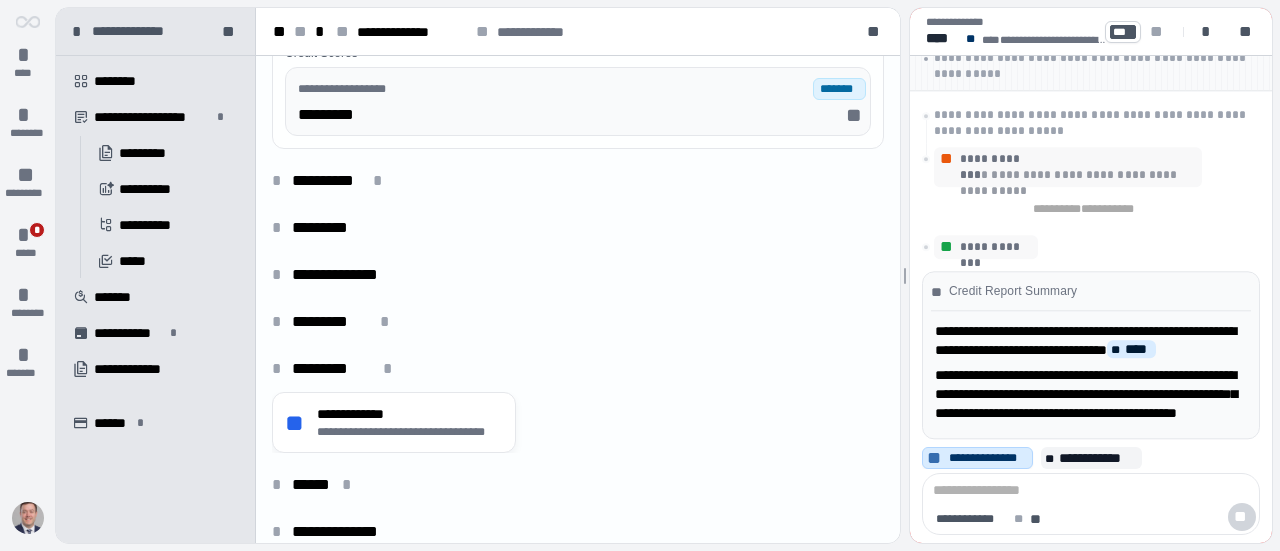 scroll, scrollTop: 302, scrollLeft: 0, axis: vertical 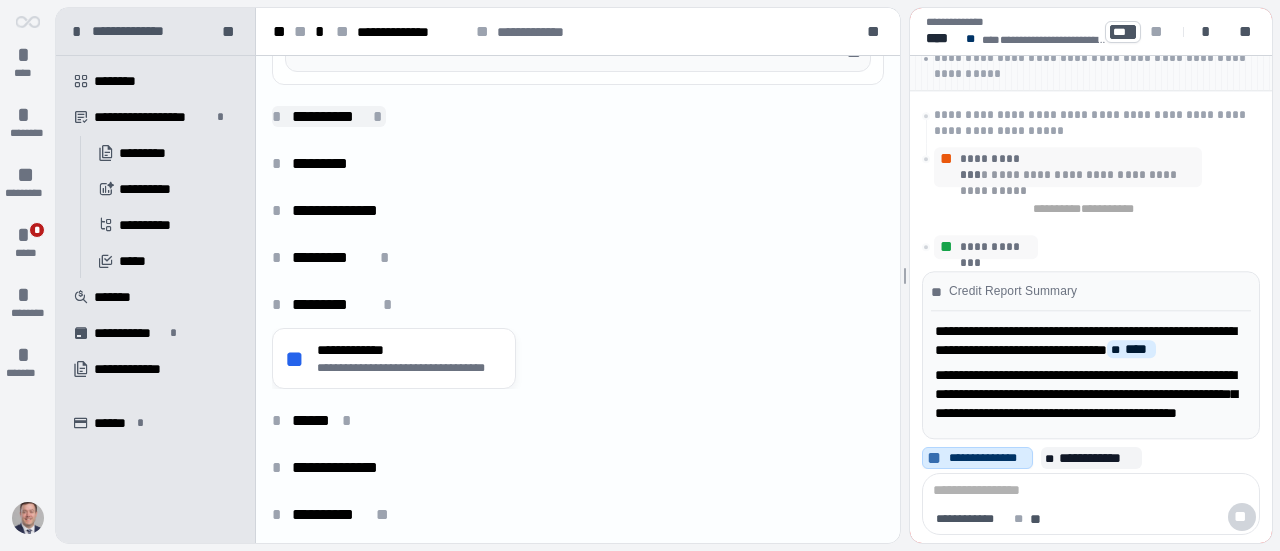 click on "**********" at bounding box center (327, 116) 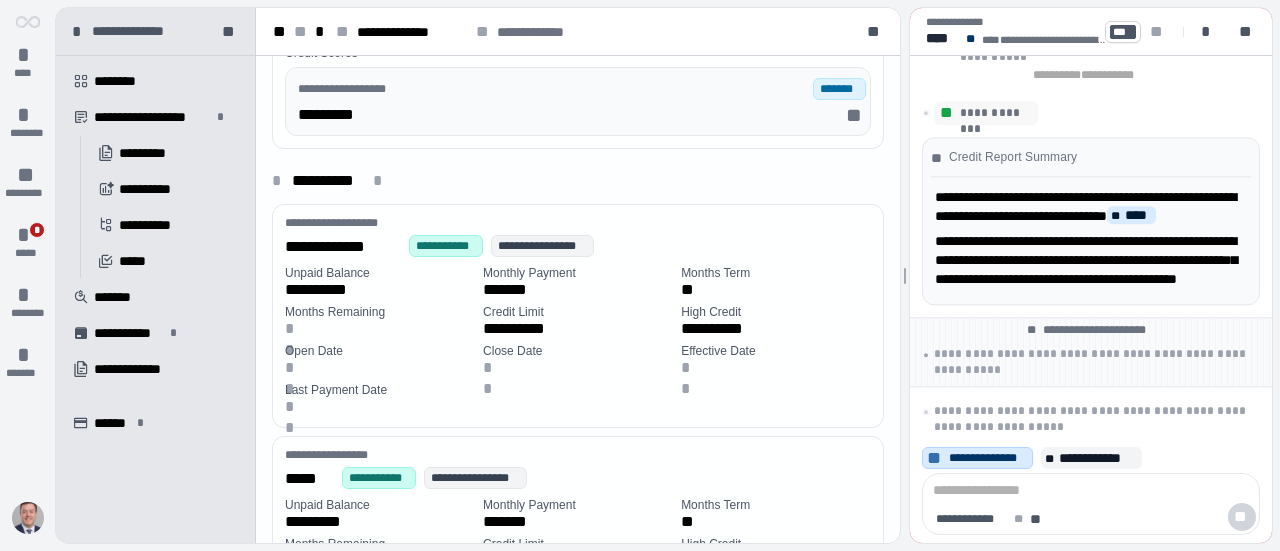 scroll, scrollTop: 236, scrollLeft: 0, axis: vertical 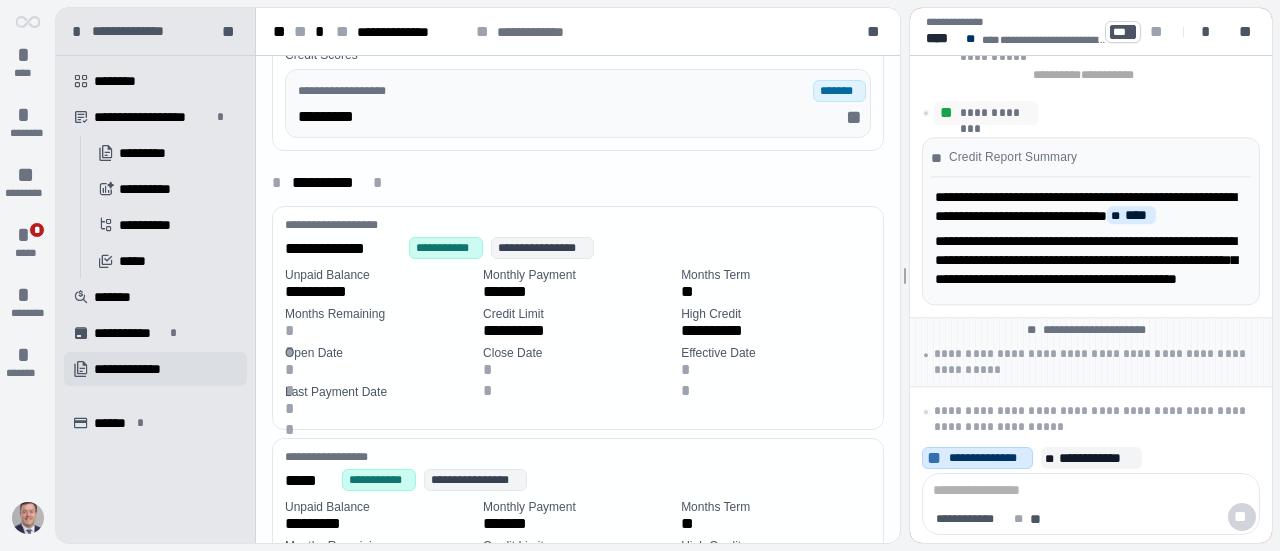 click on "**********" at bounding box center [139, 369] 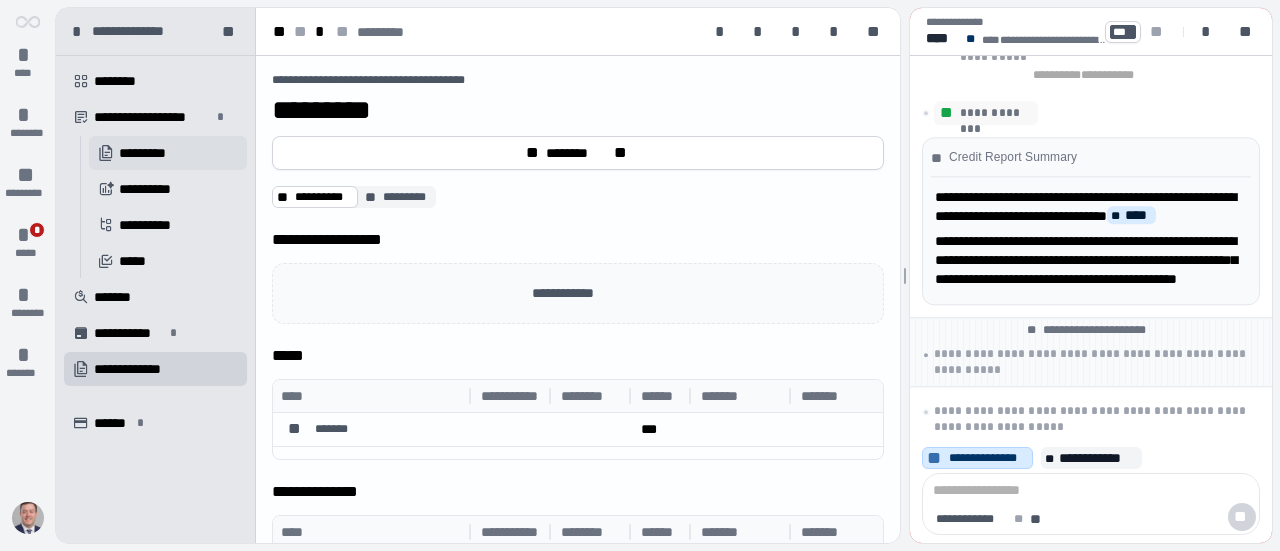 click on "󱔘 *********" at bounding box center (168, 153) 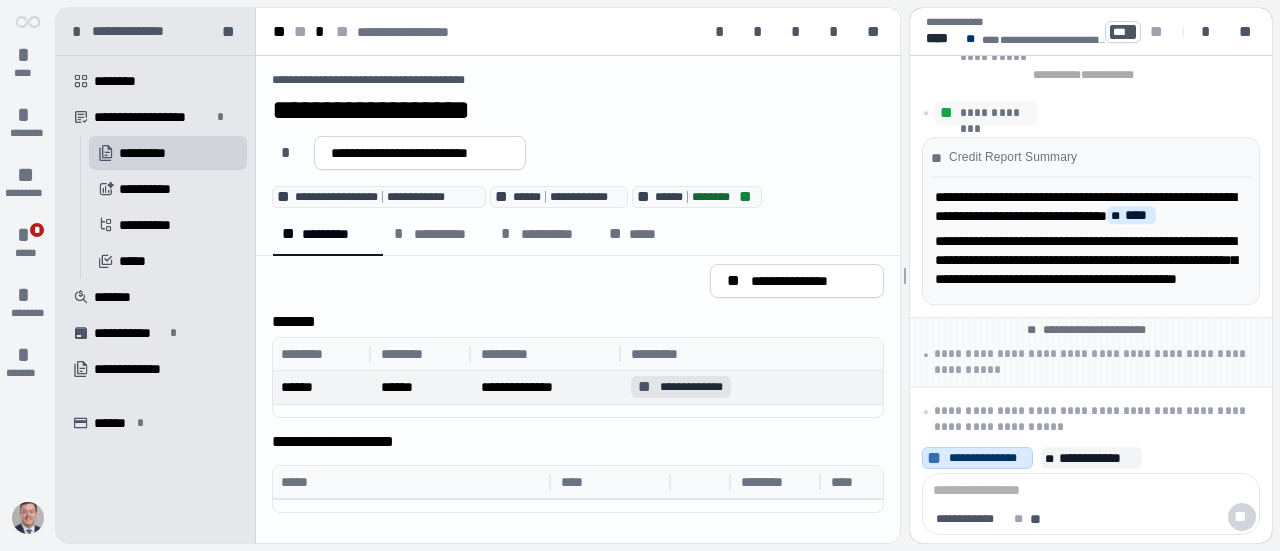 click on "**********" at bounding box center (691, 387) 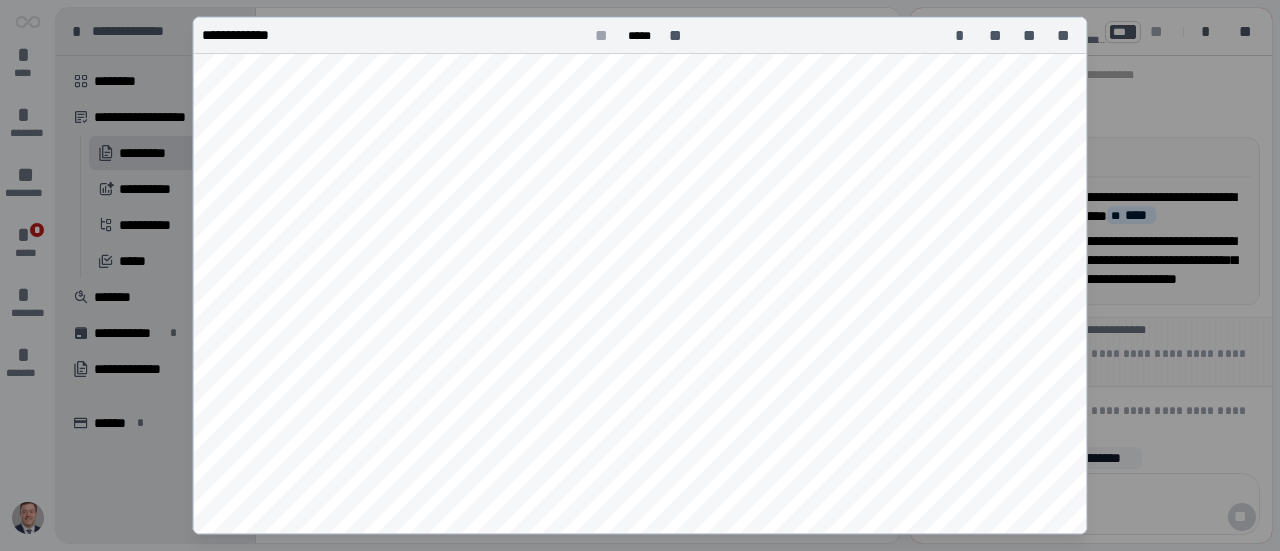 scroll, scrollTop: 0, scrollLeft: 0, axis: both 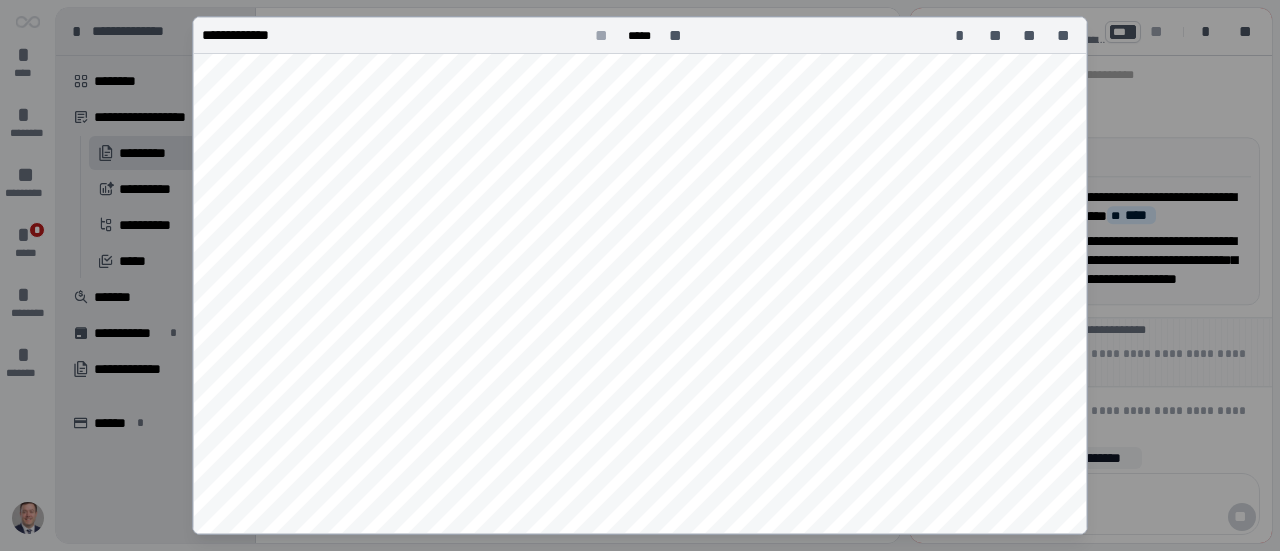 click on "**********" at bounding box center (640, 36) 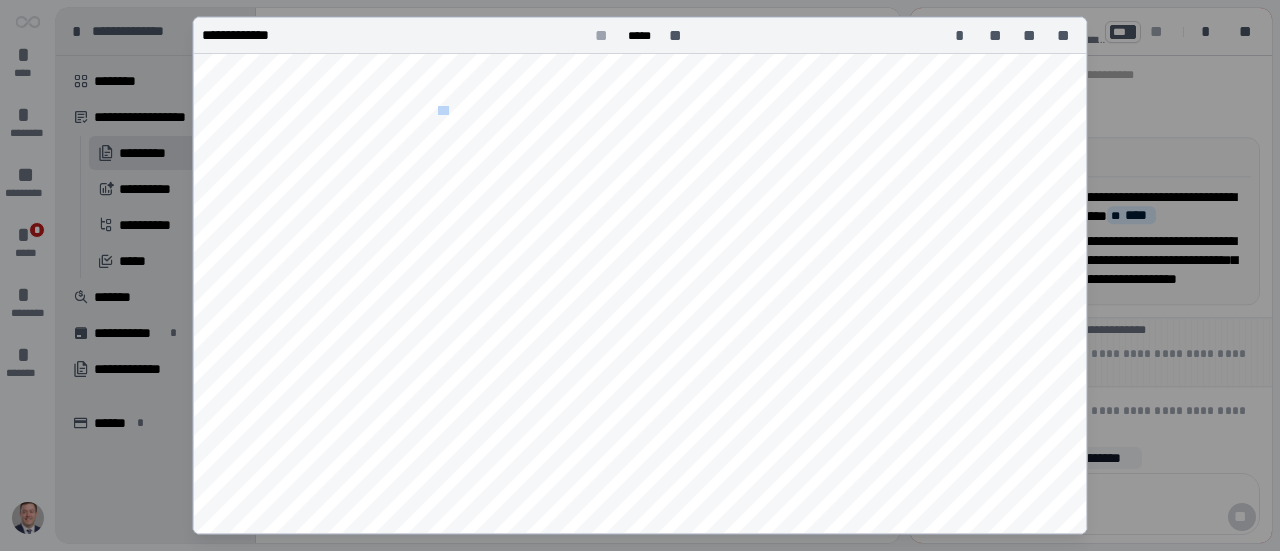 click on "**********" at bounding box center [640, 36] 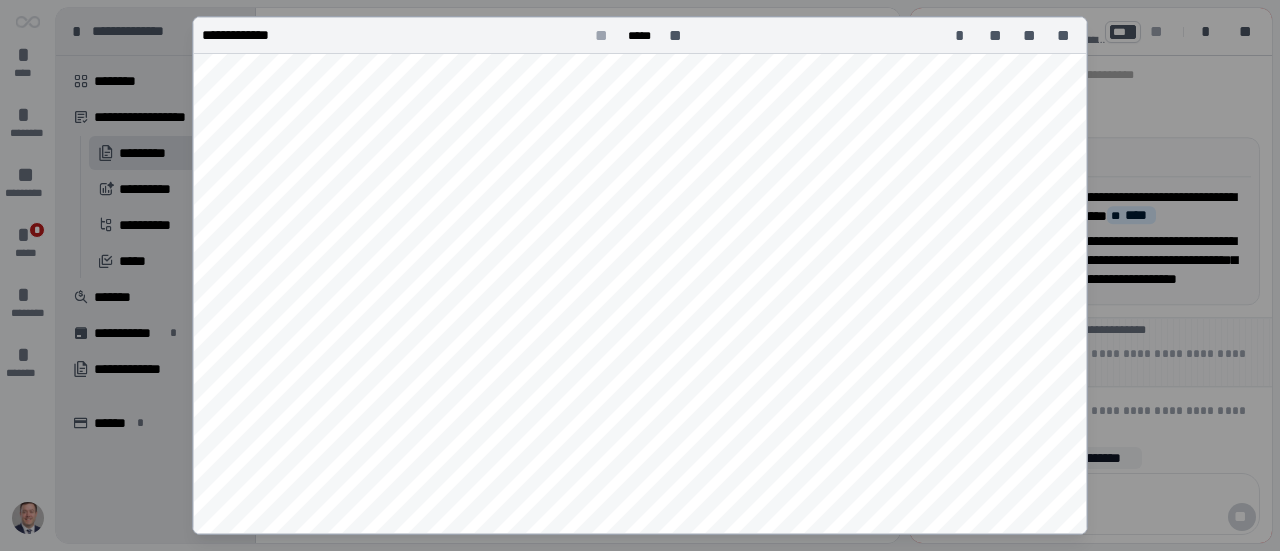 click on "**********" at bounding box center [640, 36] 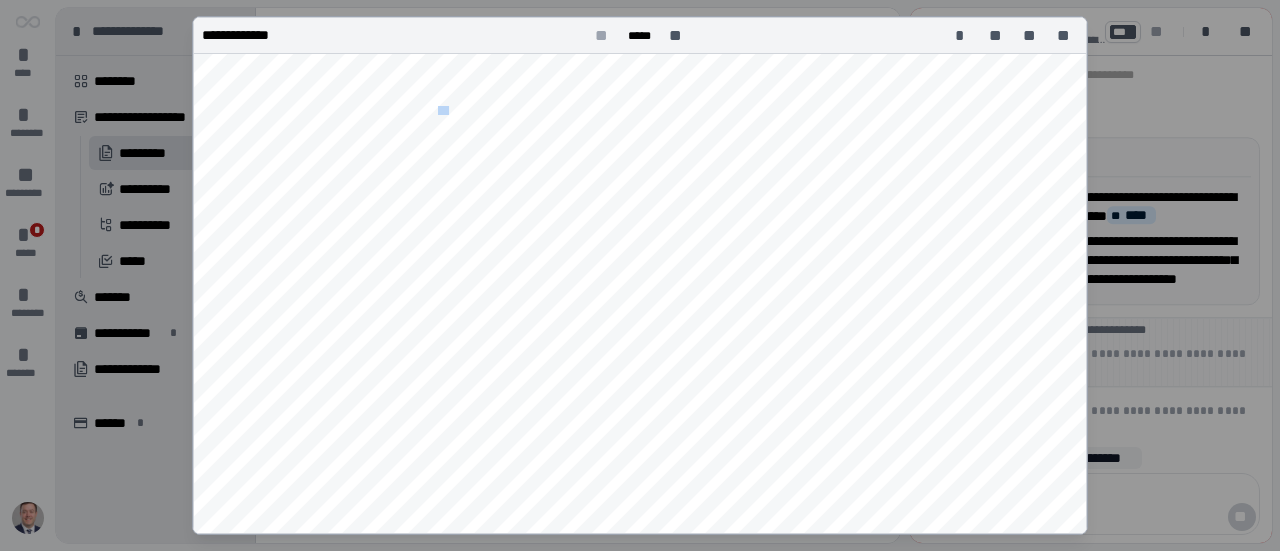 click on "**********" at bounding box center (640, 36) 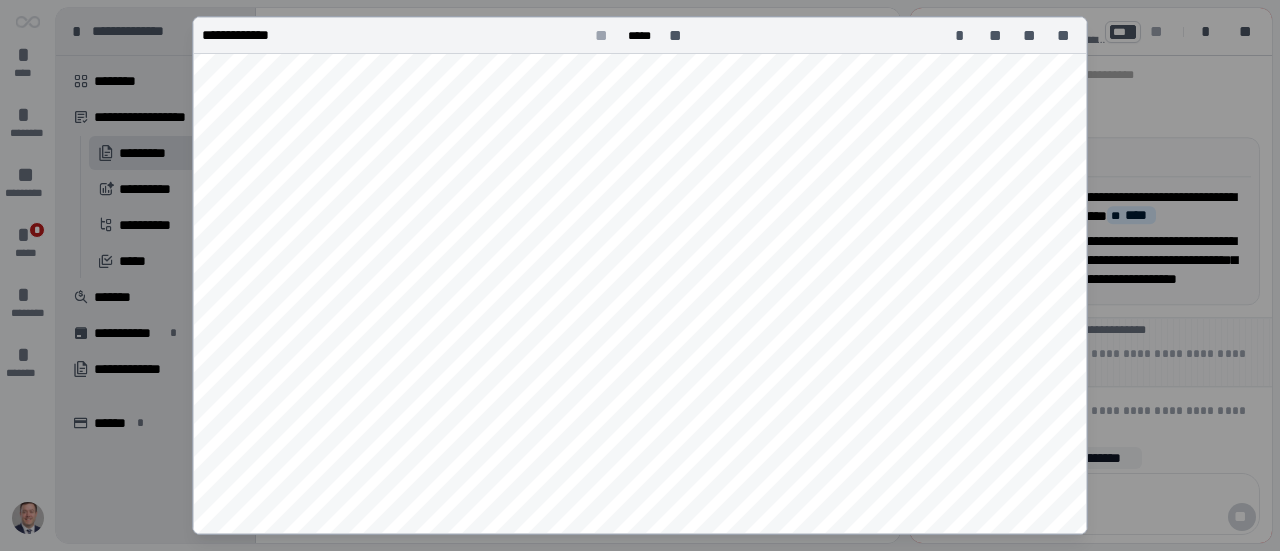 scroll, scrollTop: 570, scrollLeft: 0, axis: vertical 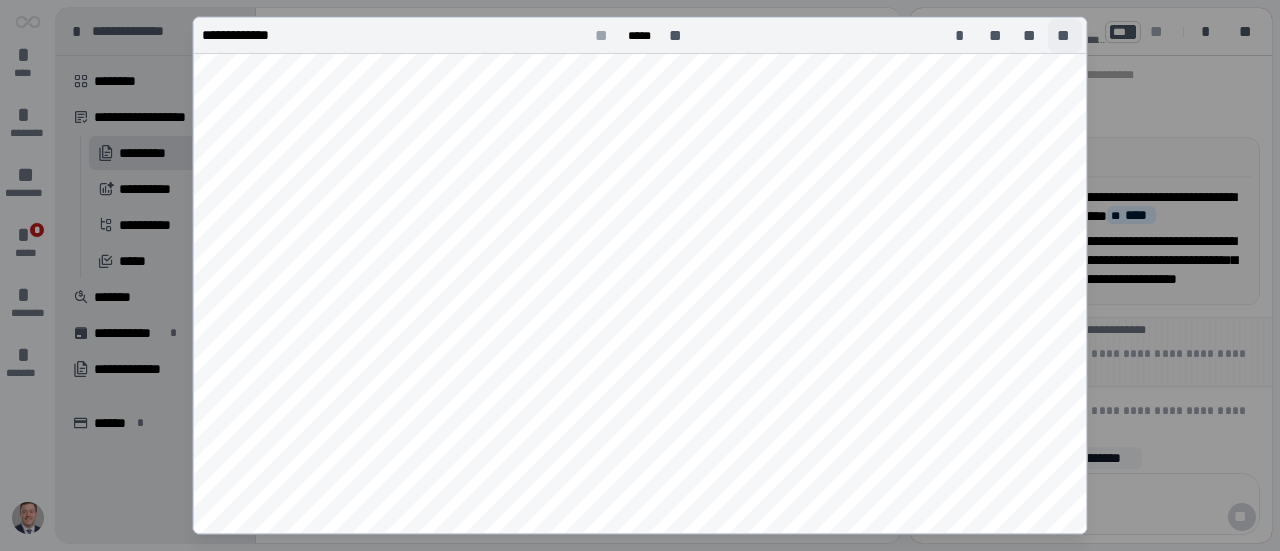 click on "**" at bounding box center (1065, 36) 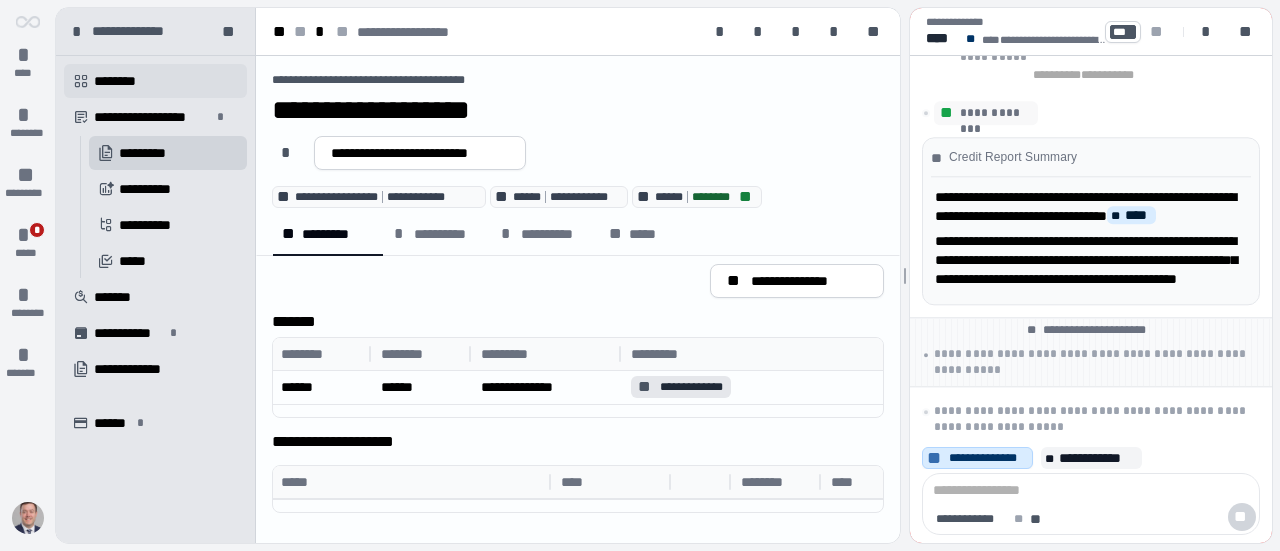 click on "********" at bounding box center (122, 81) 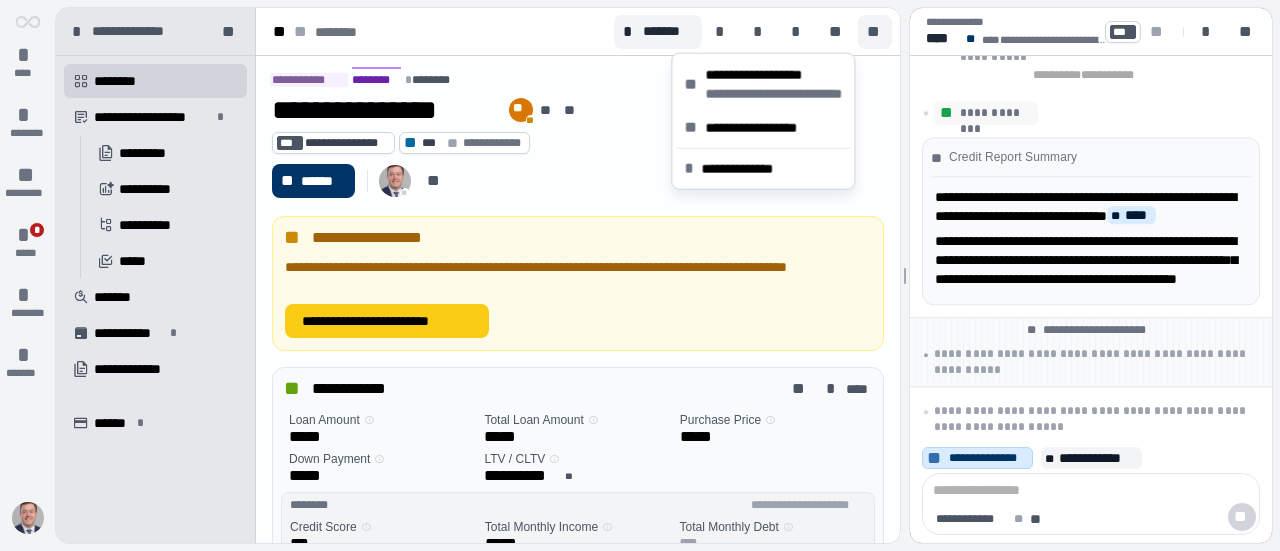 click on "**" at bounding box center [875, 32] 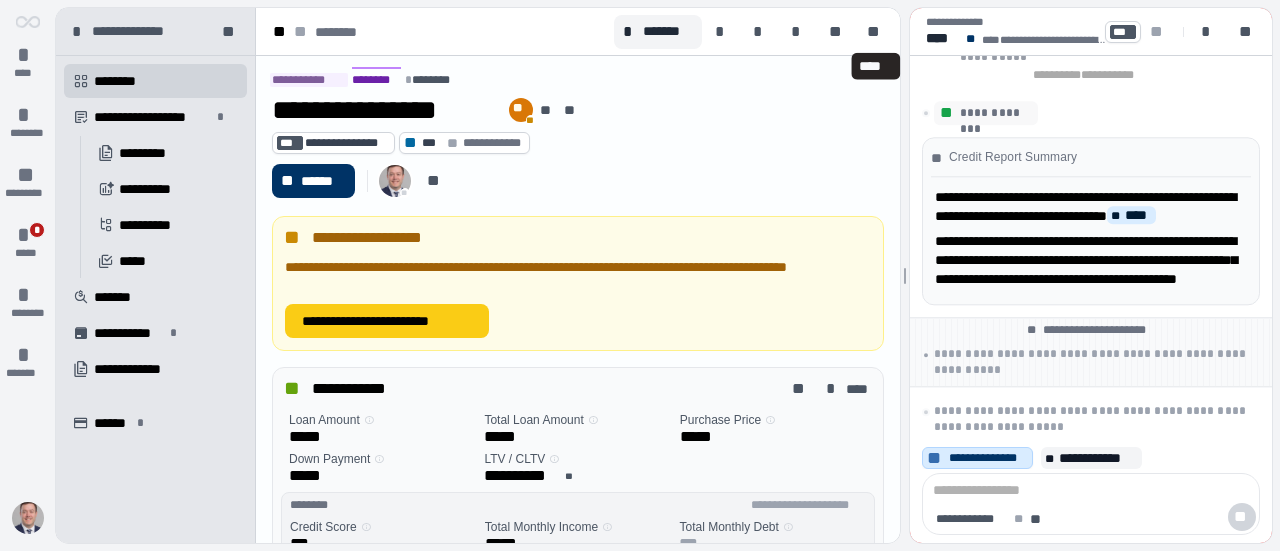 click on "**********" at bounding box center (578, 110) 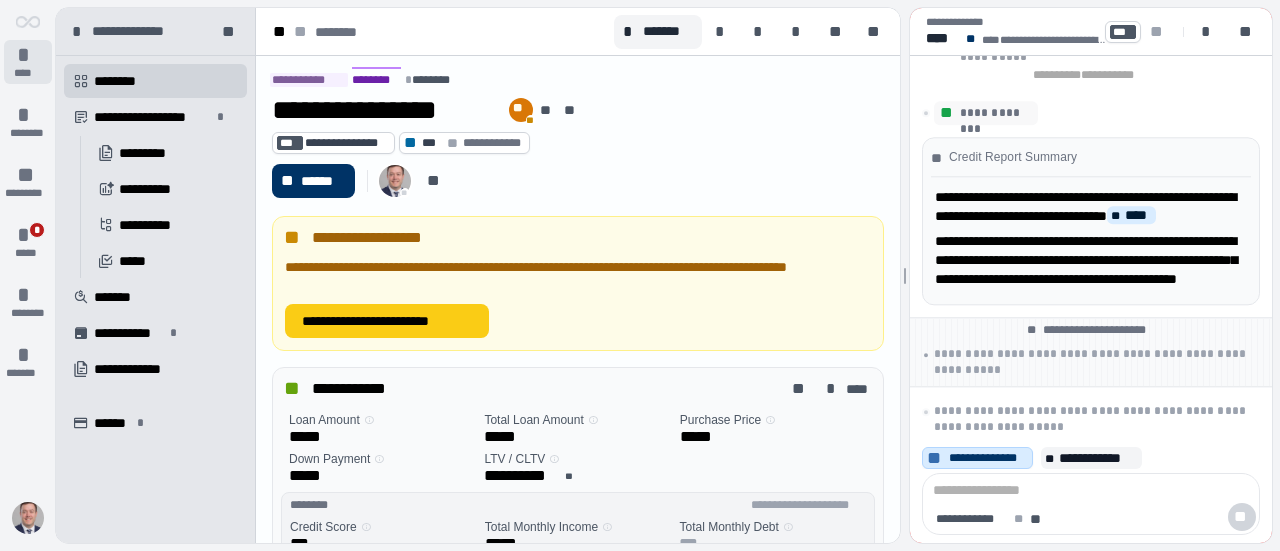 click on "*" at bounding box center (28, 55) 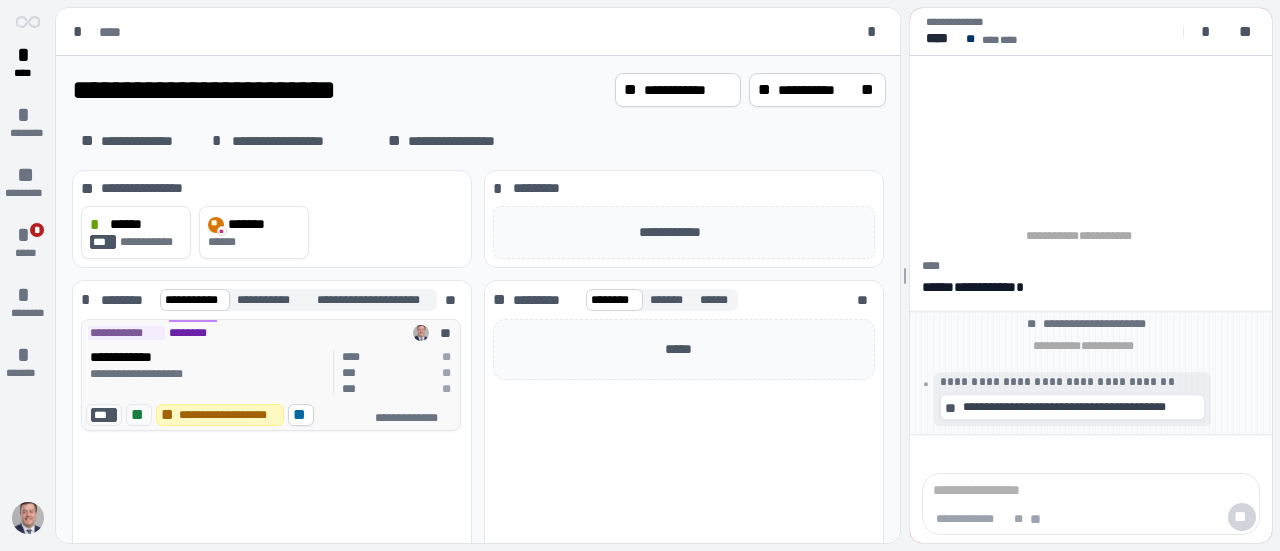 click on "**********" at bounding box center (208, 373) 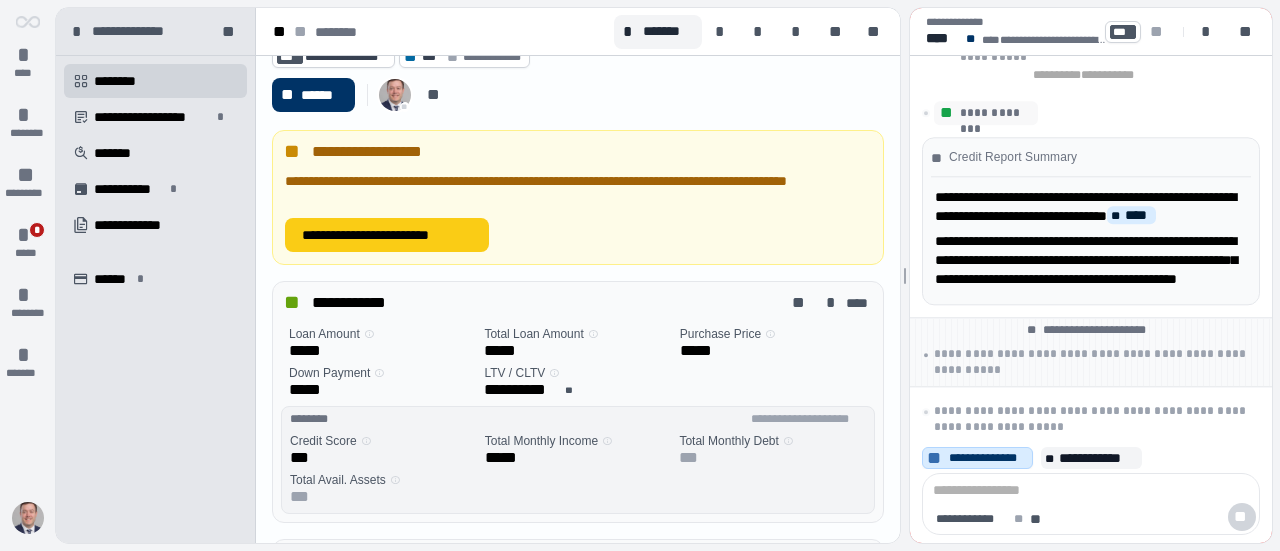 scroll, scrollTop: 80, scrollLeft: 0, axis: vertical 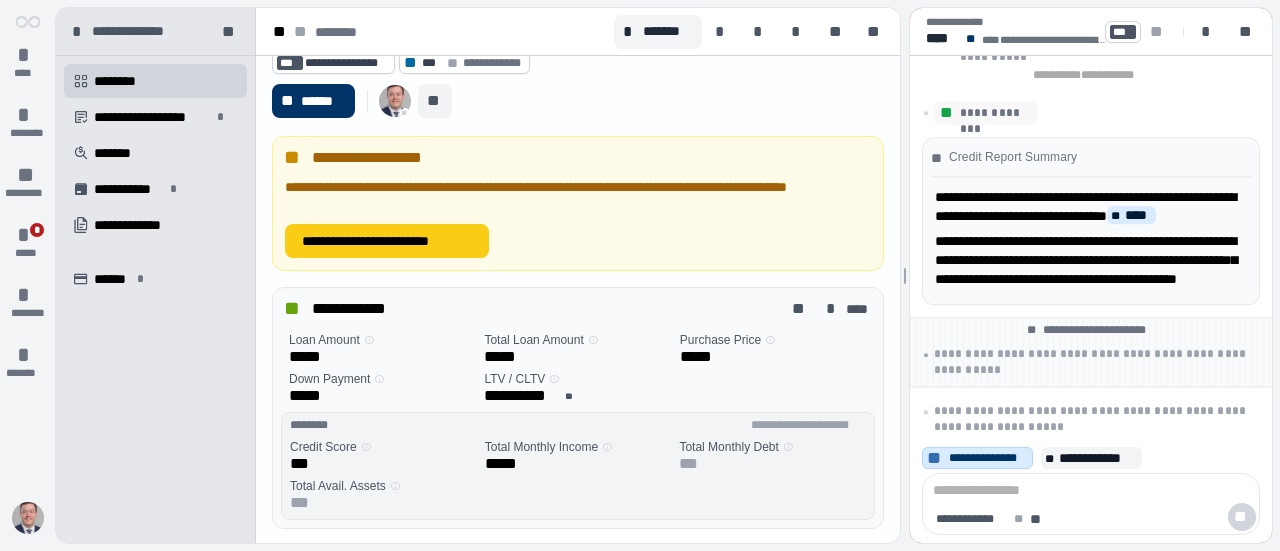 click on "**" at bounding box center (435, 101) 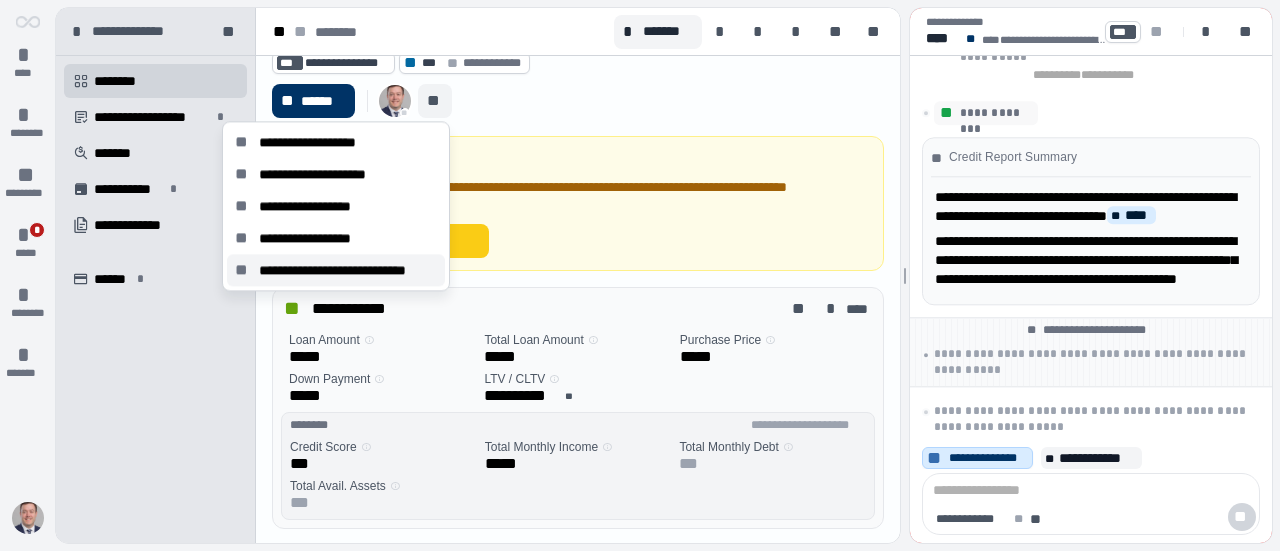 click on "**********" at bounding box center [348, 270] 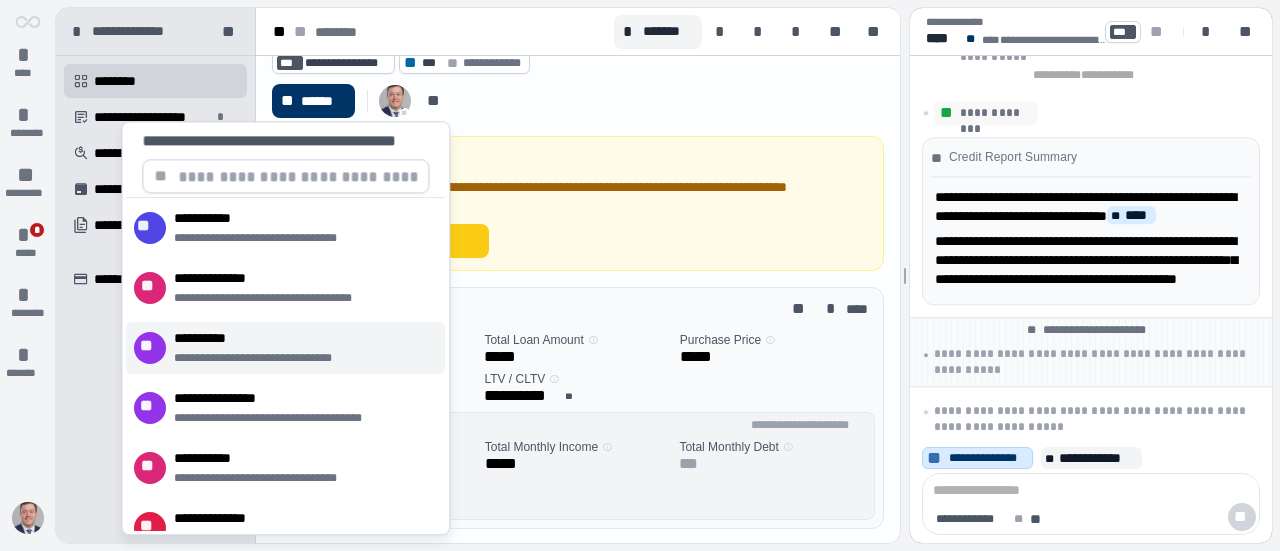 click on "**********" at bounding box center [269, 348] 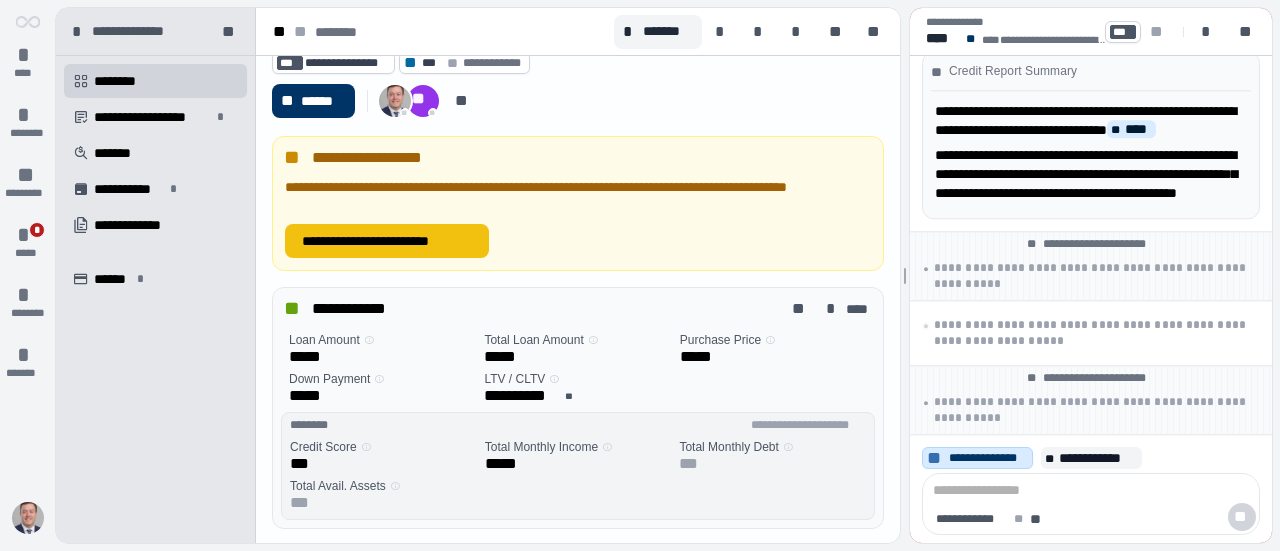 click on "**********" at bounding box center [387, 241] 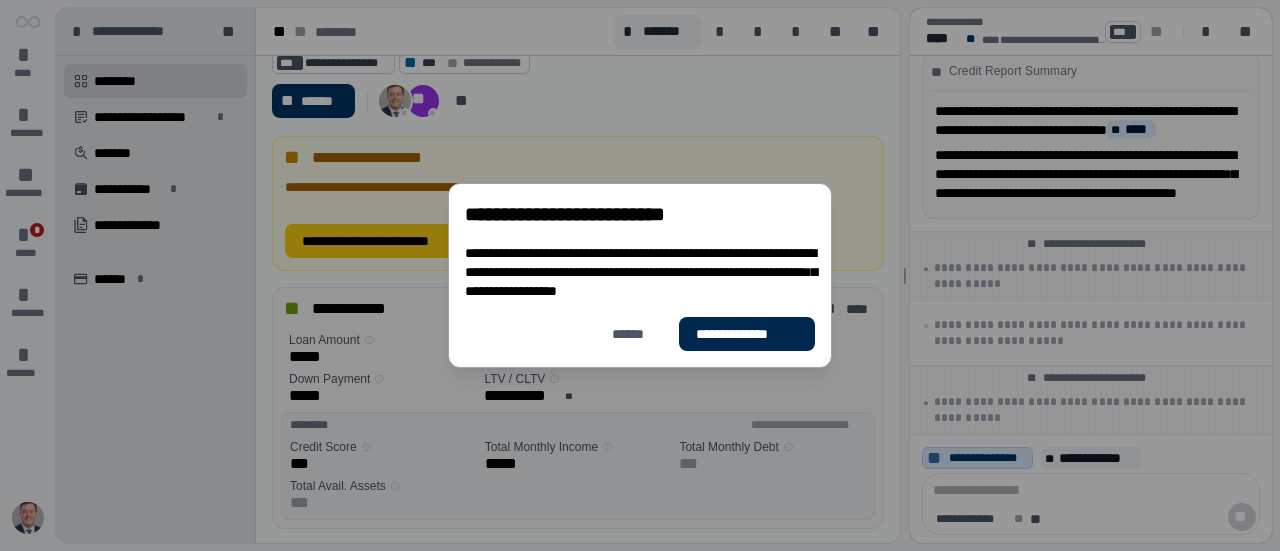 click on "**********" at bounding box center [747, 334] 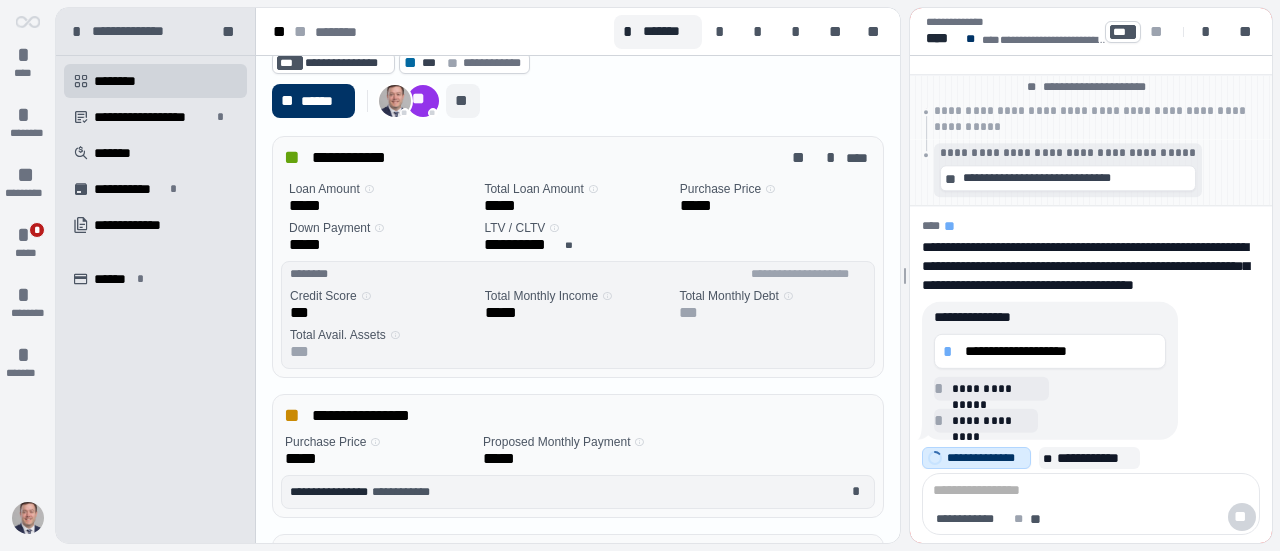 click on "**" at bounding box center [463, 101] 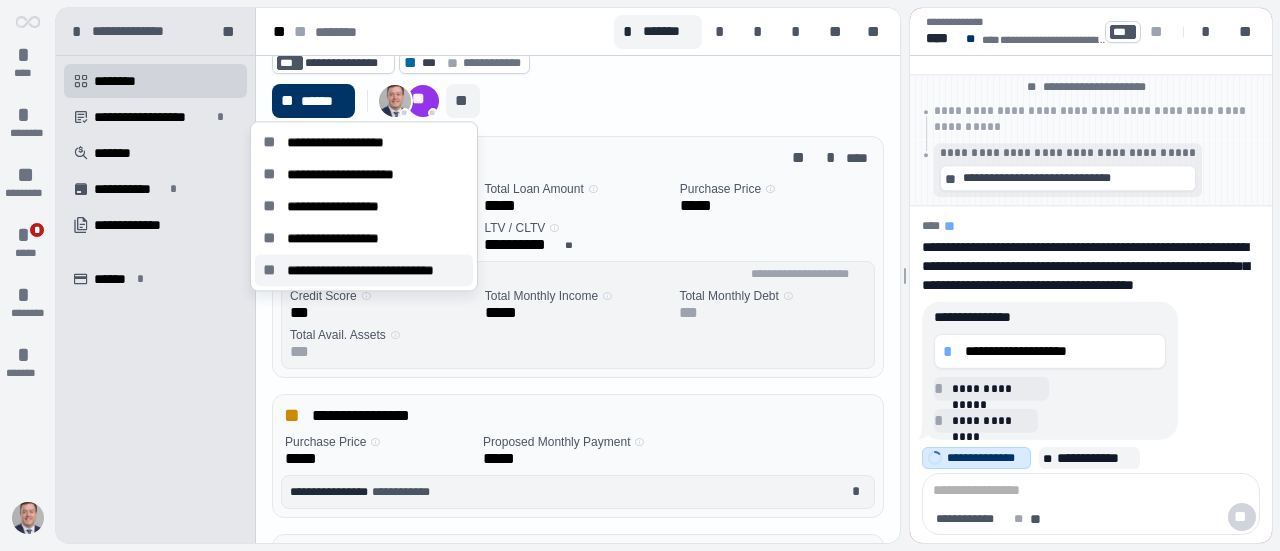 click on "**********" at bounding box center (376, 270) 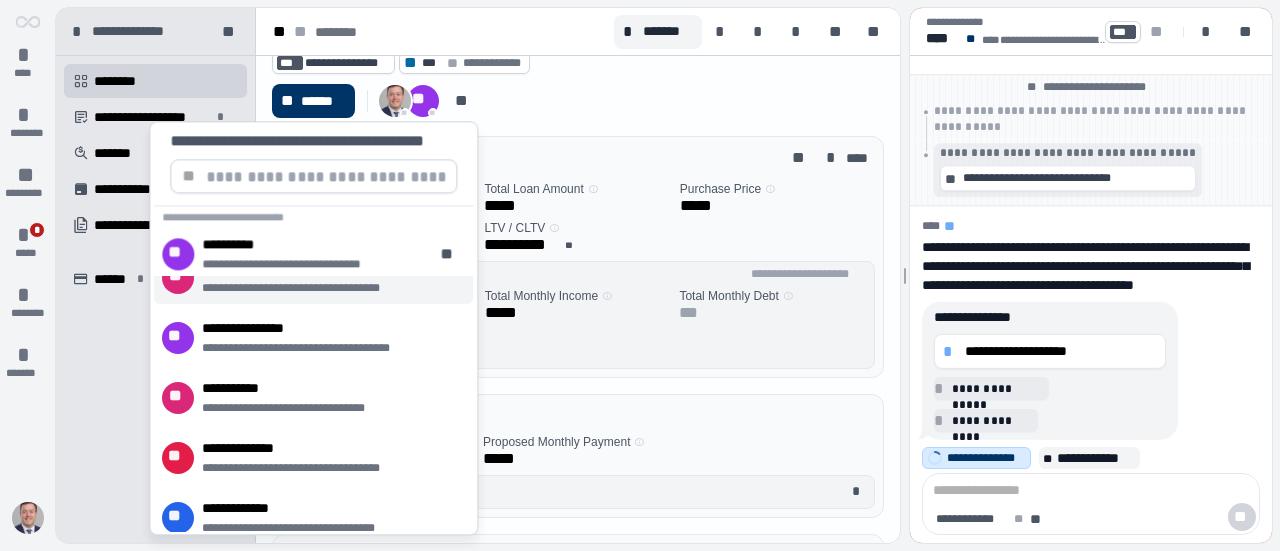 scroll, scrollTop: 102, scrollLeft: 0, axis: vertical 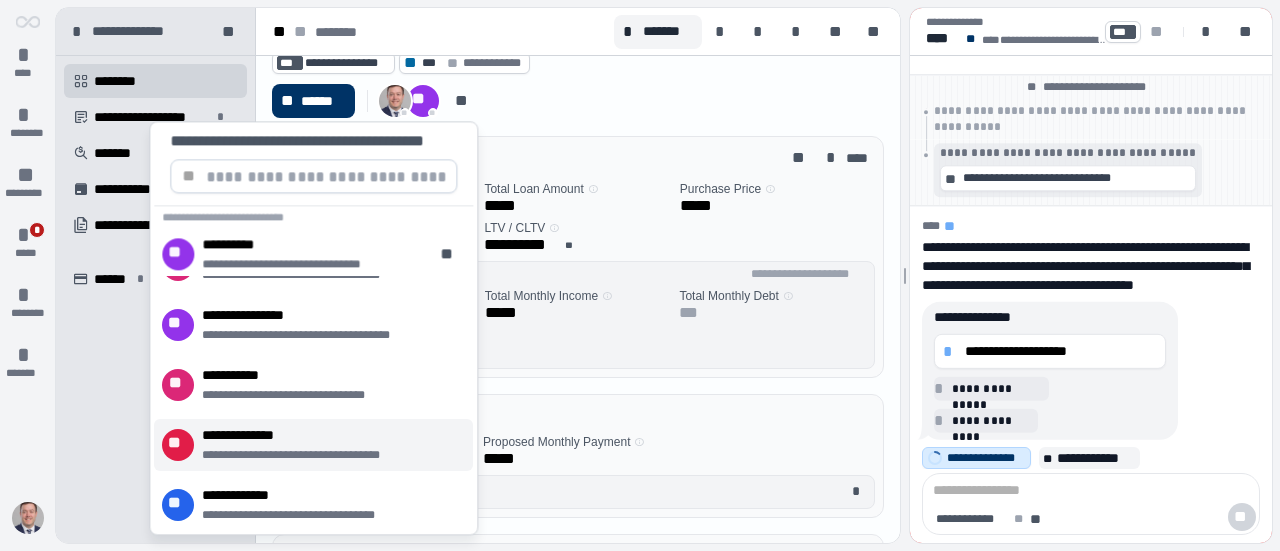 click on "**********" at bounding box center [305, 455] 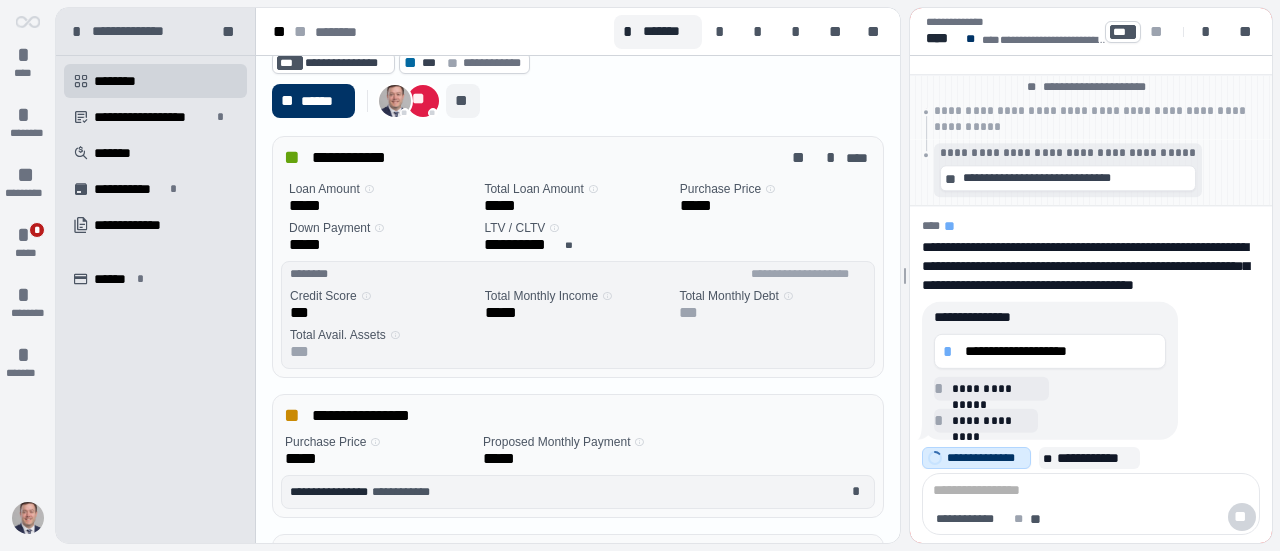 click on "**" at bounding box center (463, 101) 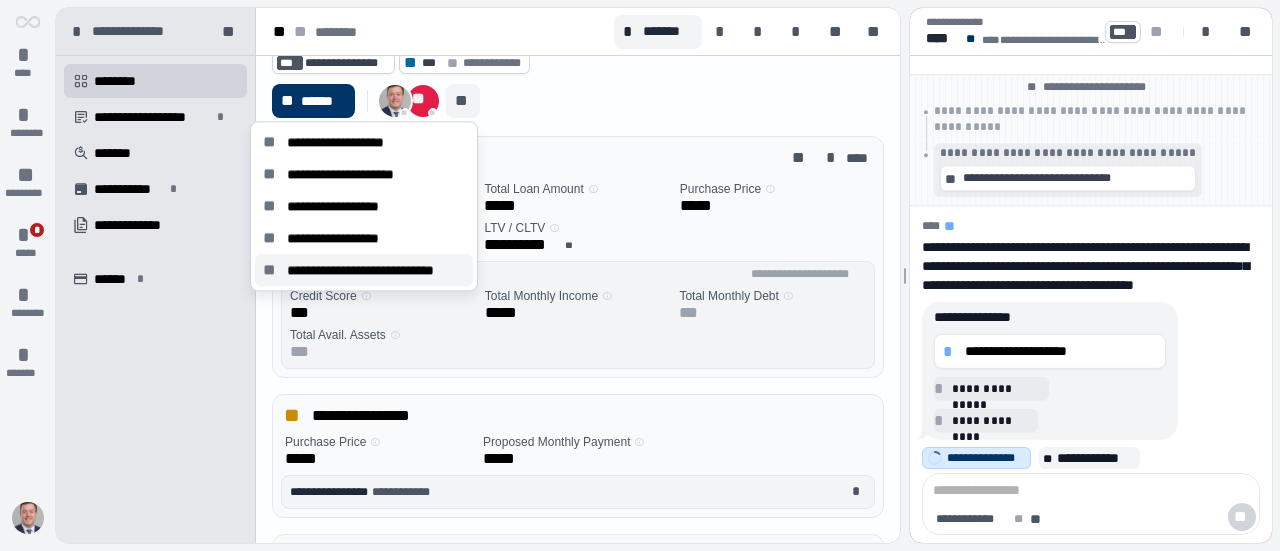 click on "**********" at bounding box center [376, 270] 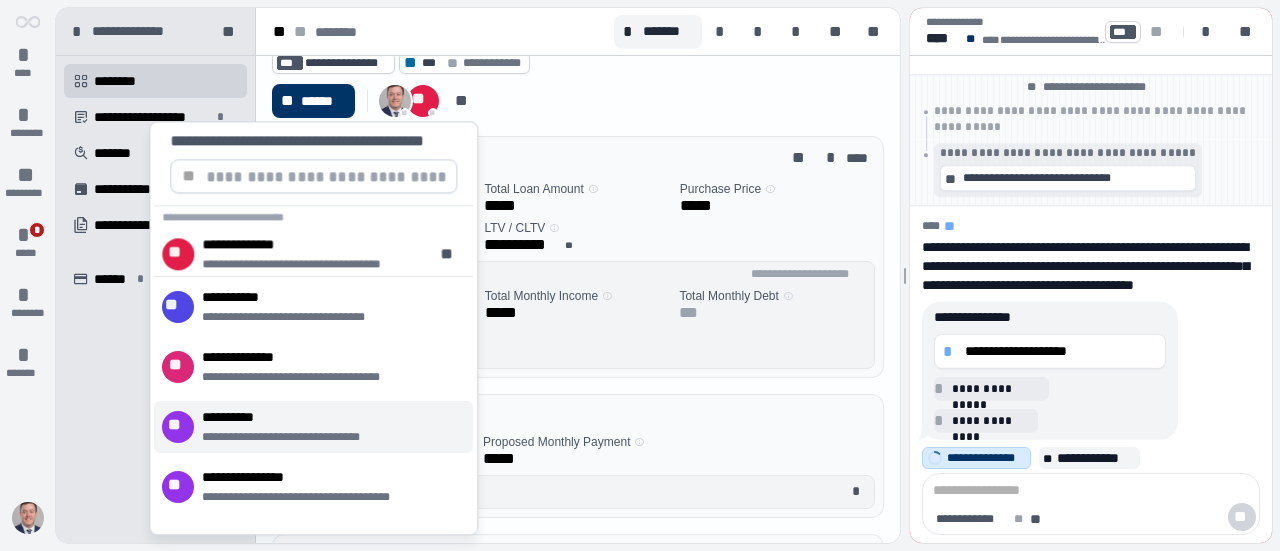 click on "**********" at bounding box center [297, 437] 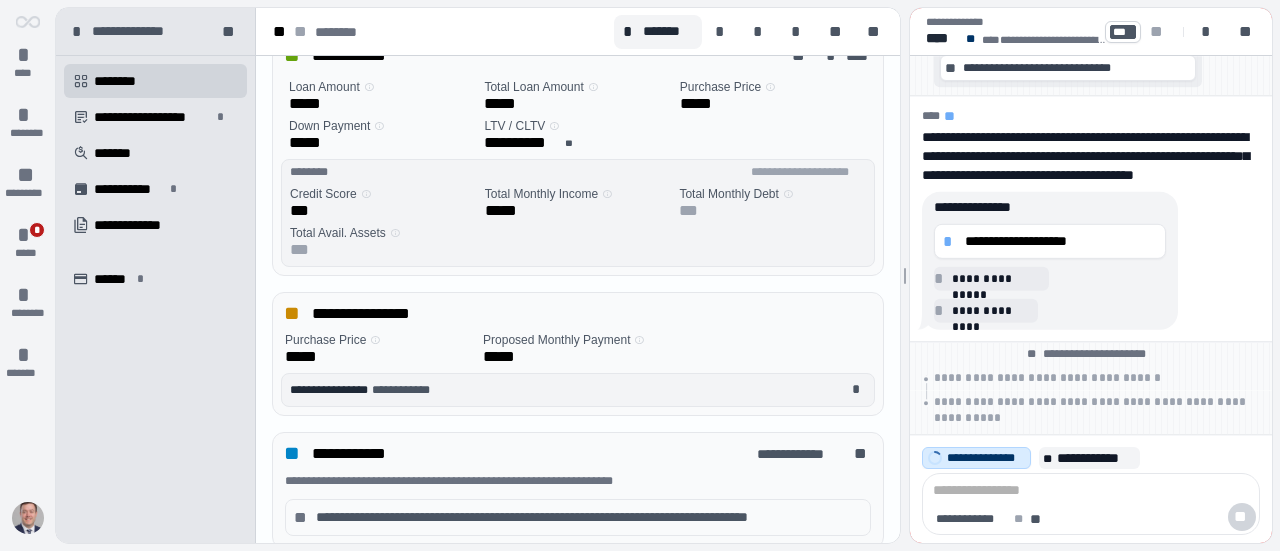 scroll, scrollTop: 187, scrollLeft: 0, axis: vertical 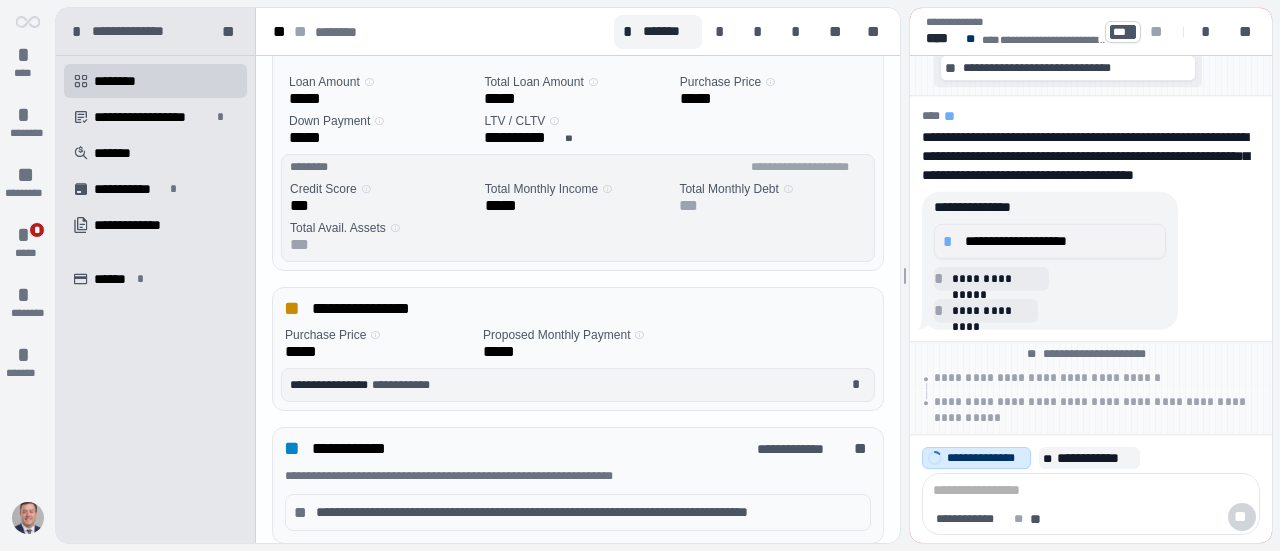 click on "**********" at bounding box center (1050, 241) 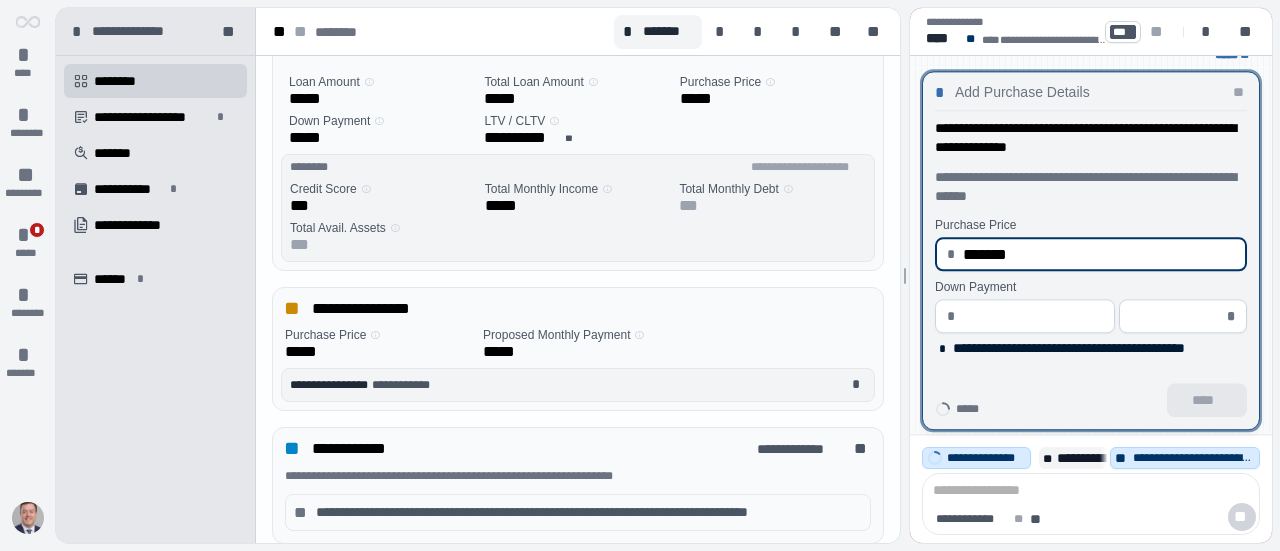 type on "**********" 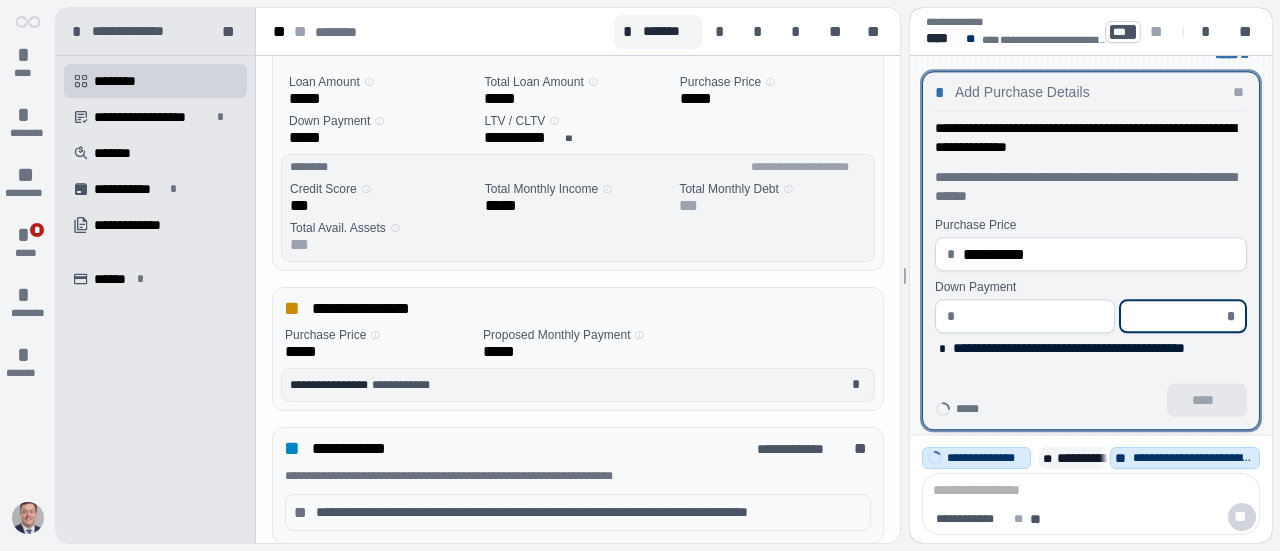 click at bounding box center [1177, 316] 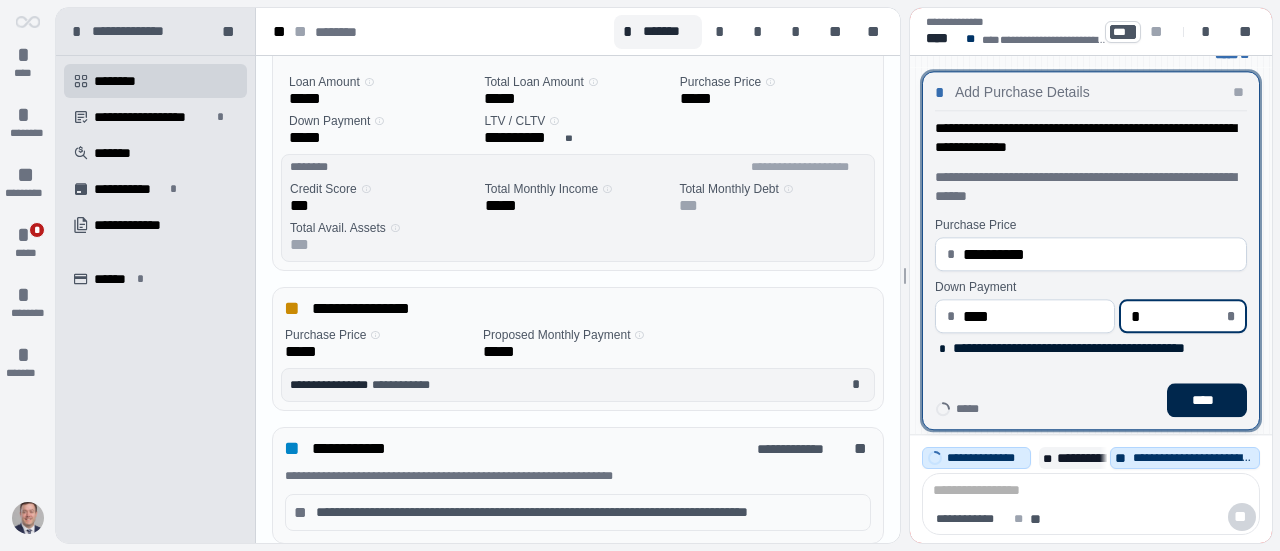 type on "*****" 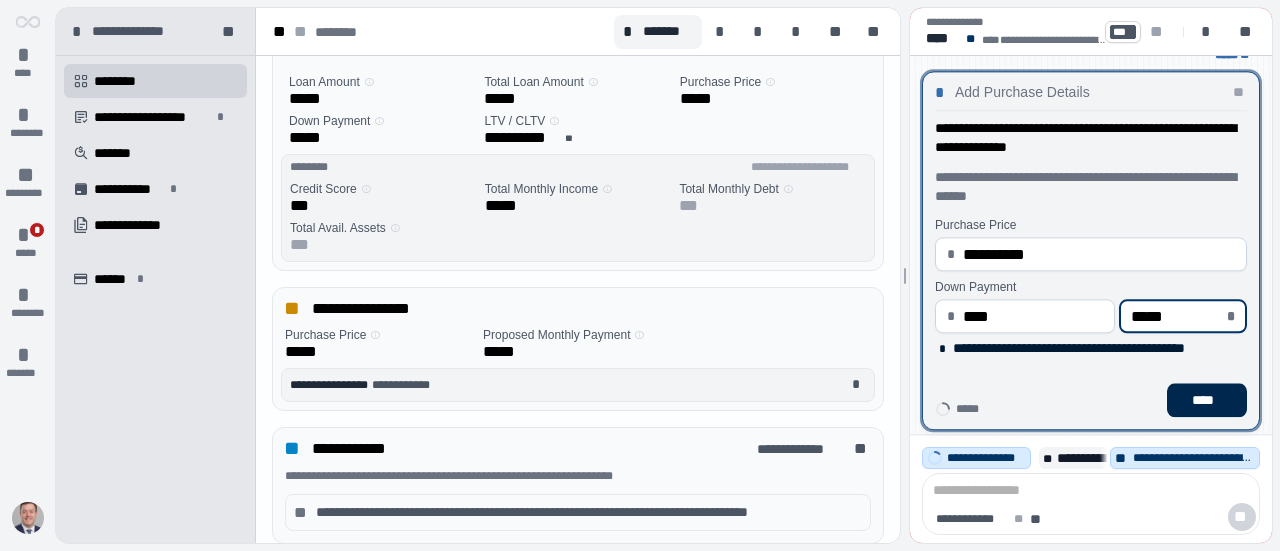 click on "****" at bounding box center [1207, 400] 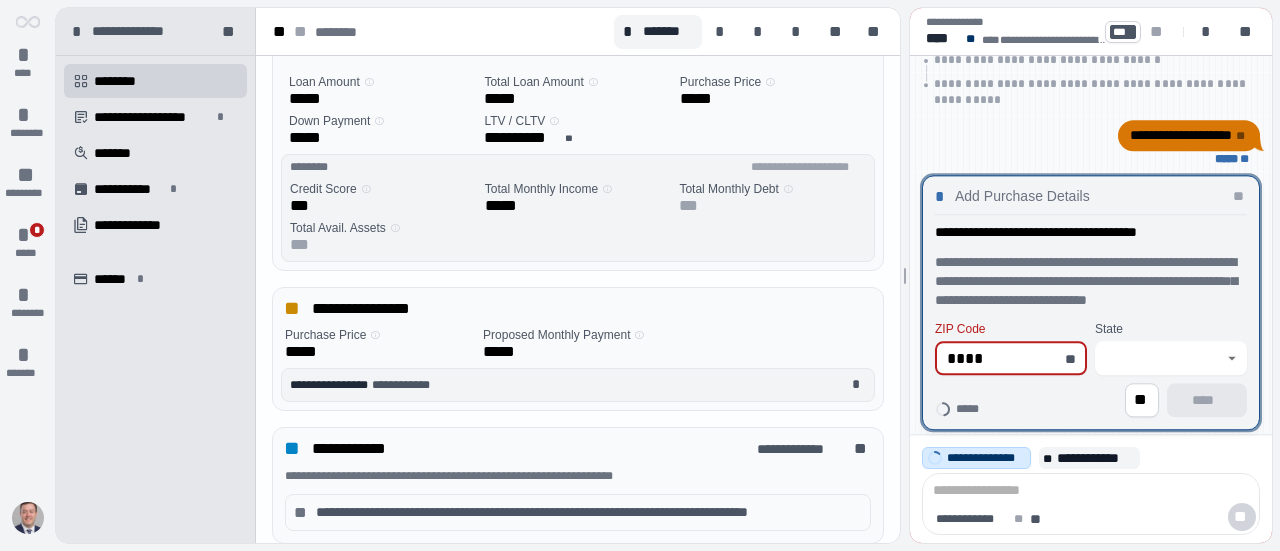 type on "*****" 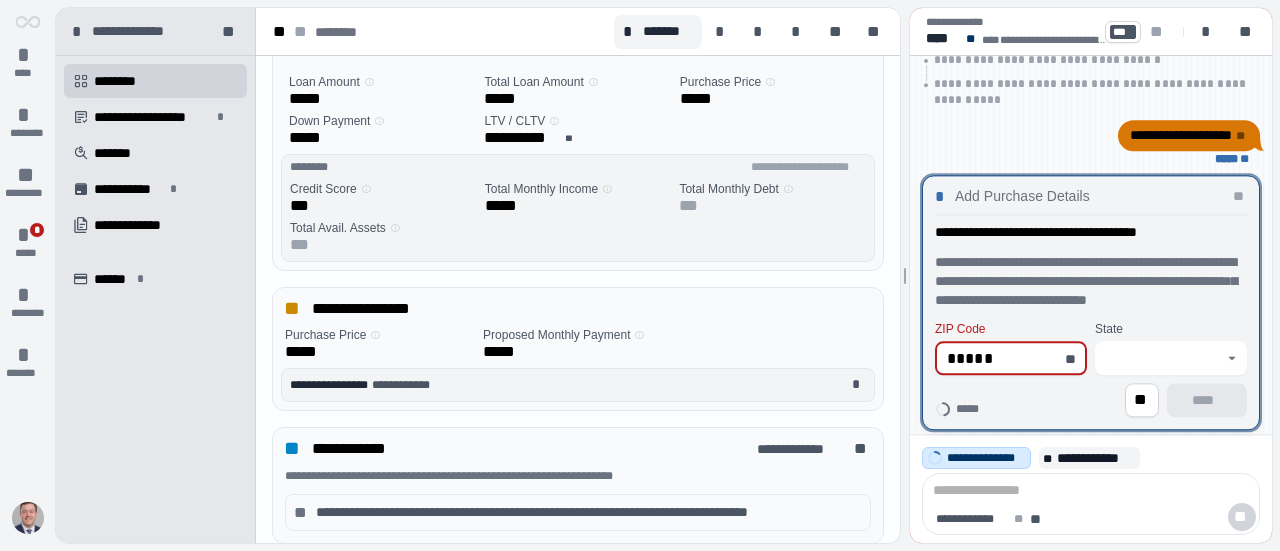 type on "*********" 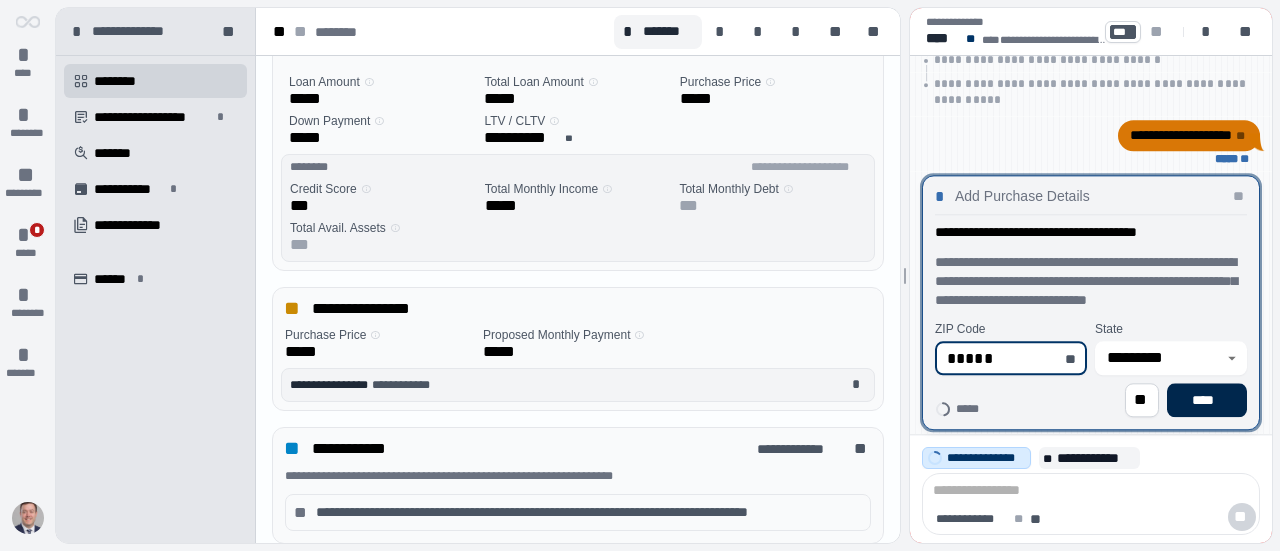 type on "*****" 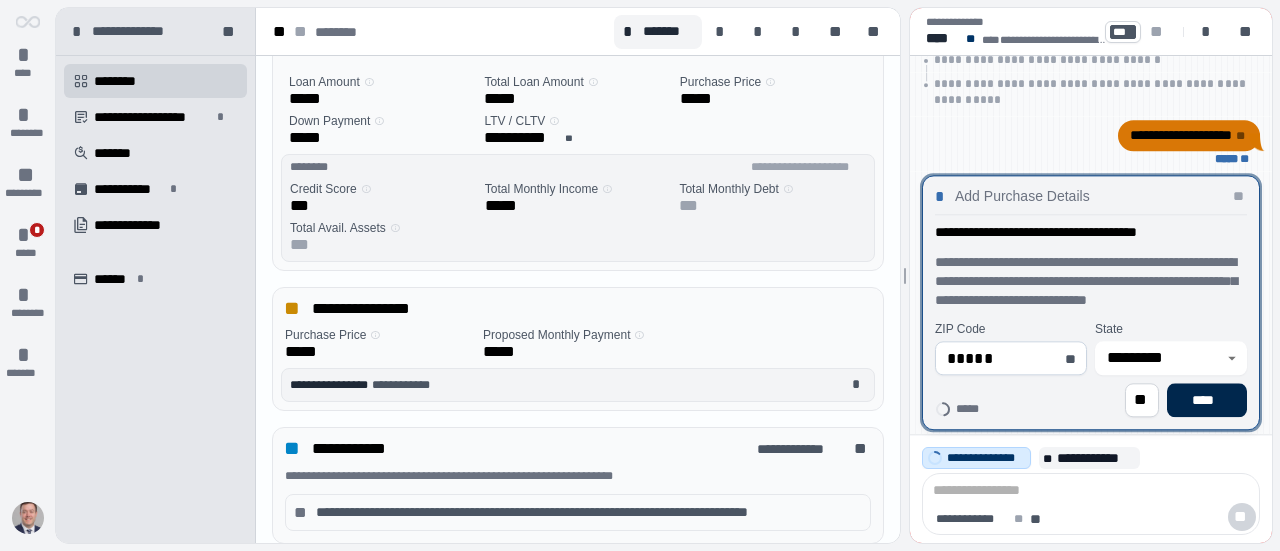 click on "****" at bounding box center [1207, 400] 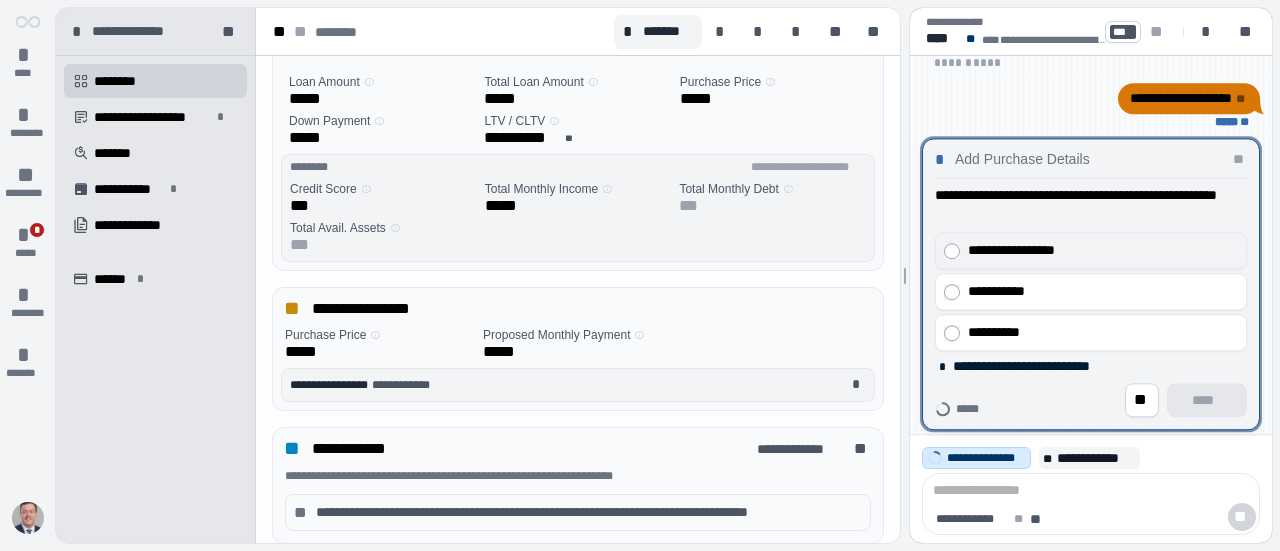 click on "**********" at bounding box center [1098, 250] 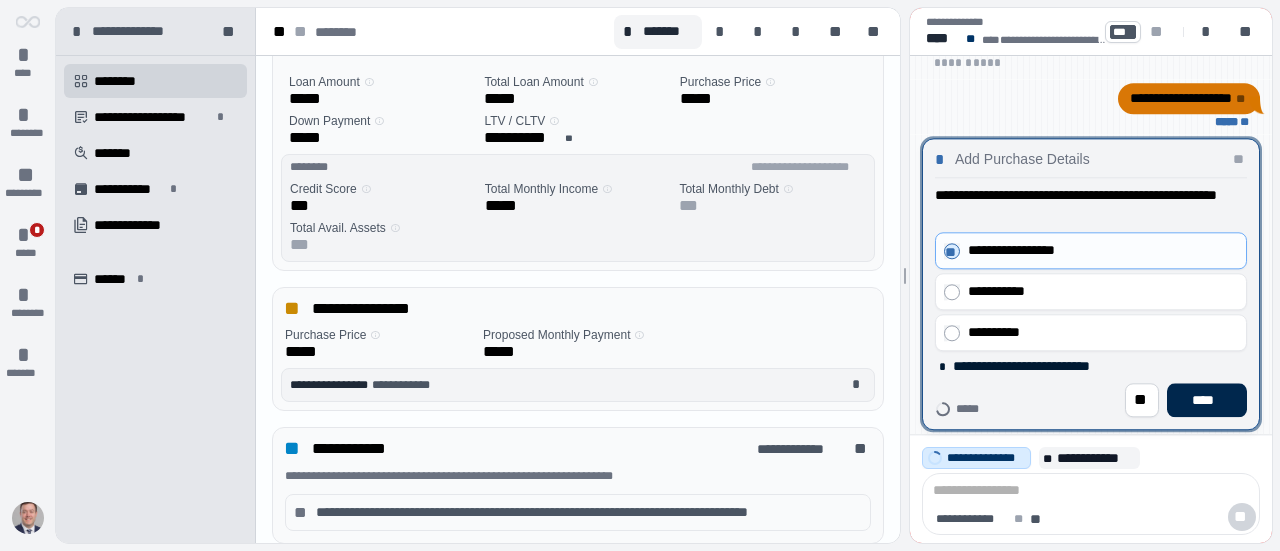 click on "****" at bounding box center [1207, 400] 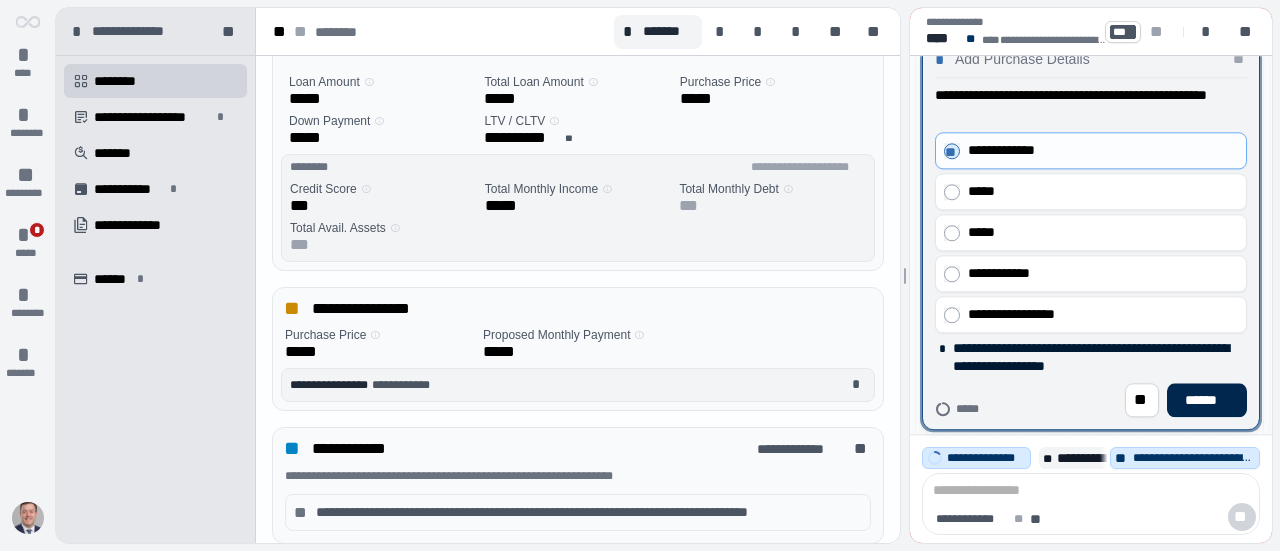 click on "******" at bounding box center (1207, 400) 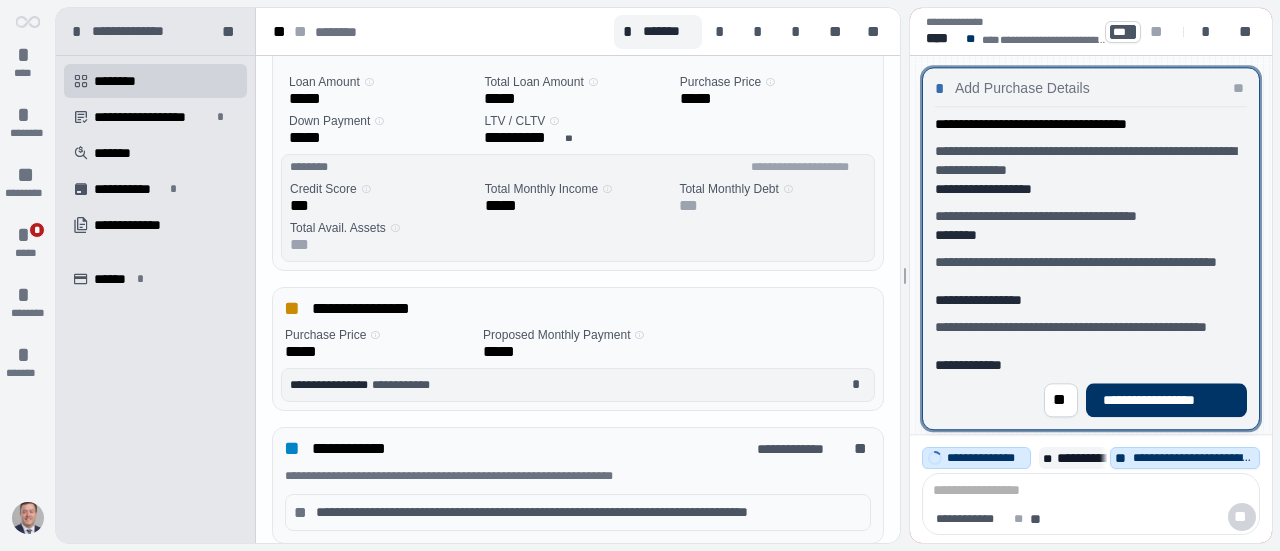 click on "**********" at bounding box center (1166, 400) 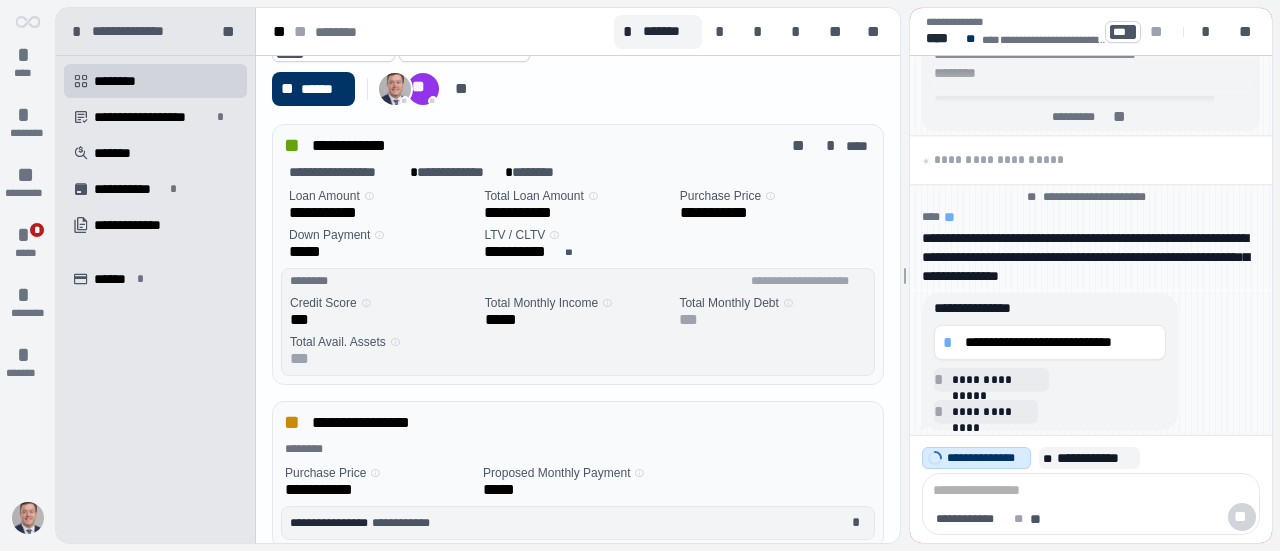 scroll, scrollTop: 65, scrollLeft: 0, axis: vertical 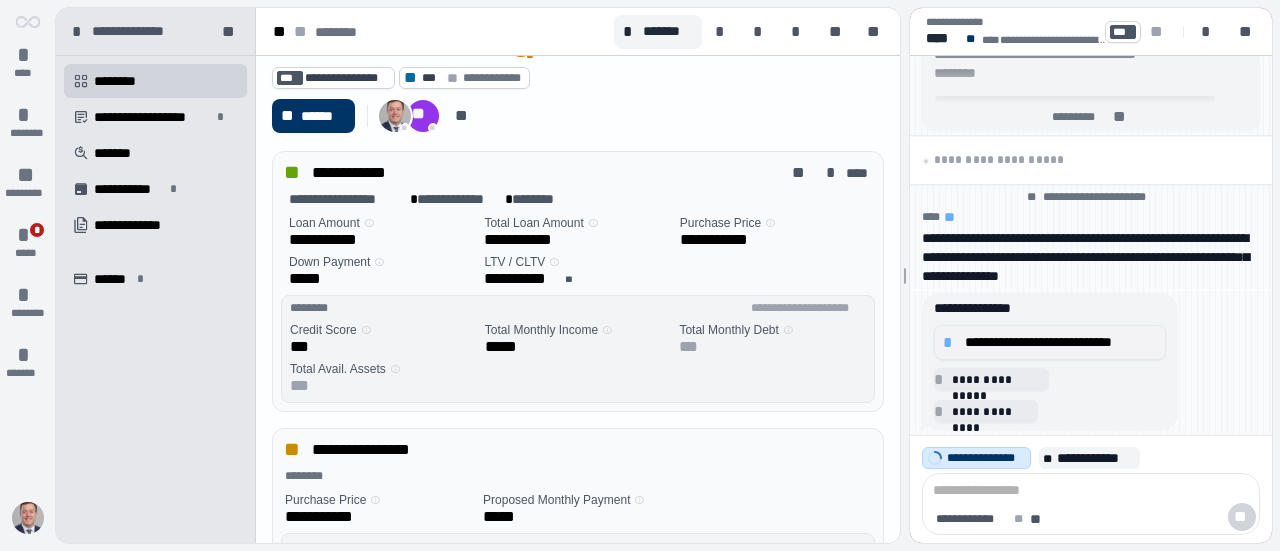 click on "**********" at bounding box center [1061, 342] 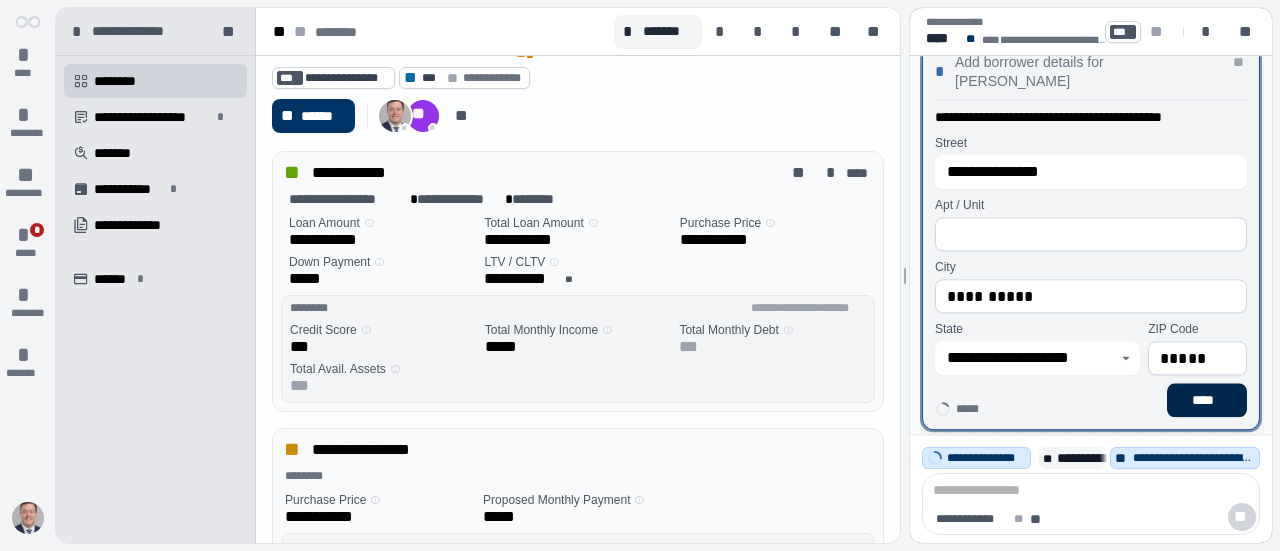 click on "****" at bounding box center (1207, 400) 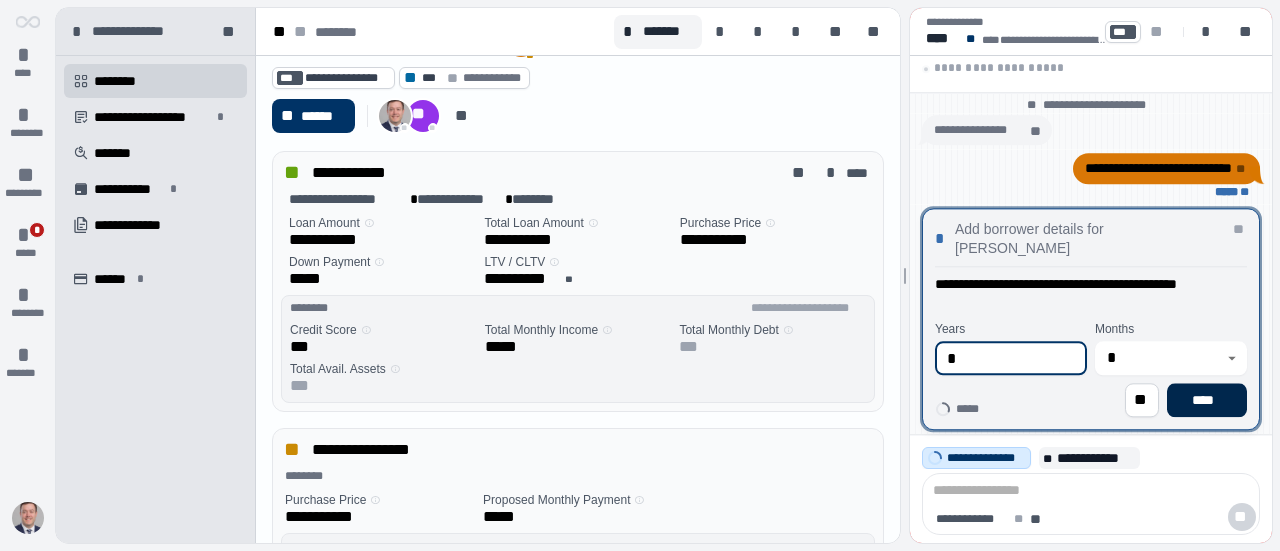type on "*" 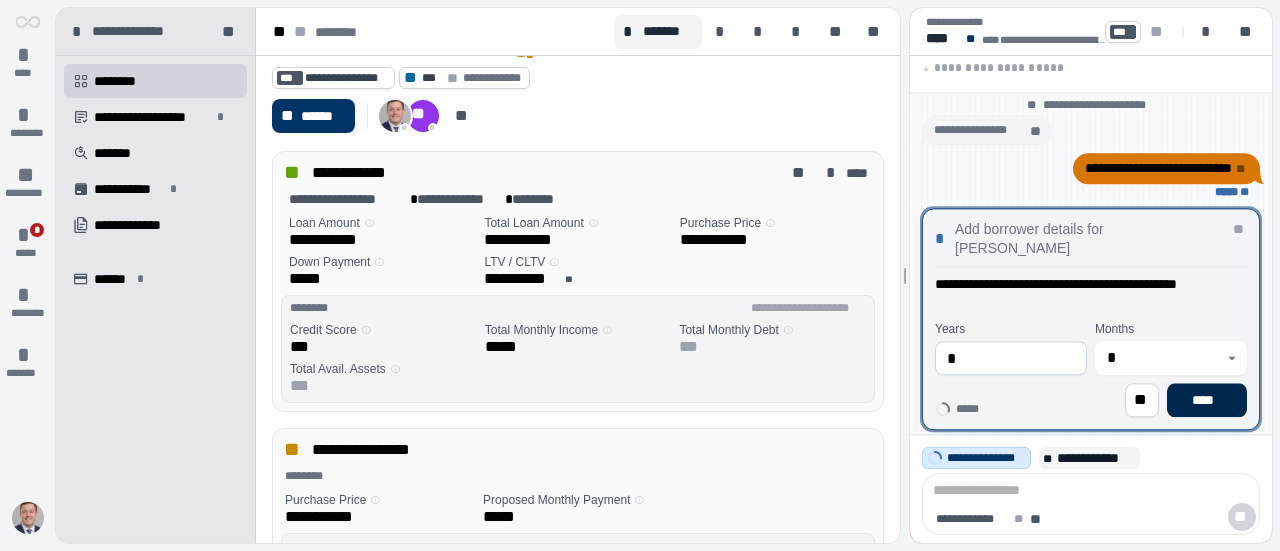 click on "****" at bounding box center (1207, 400) 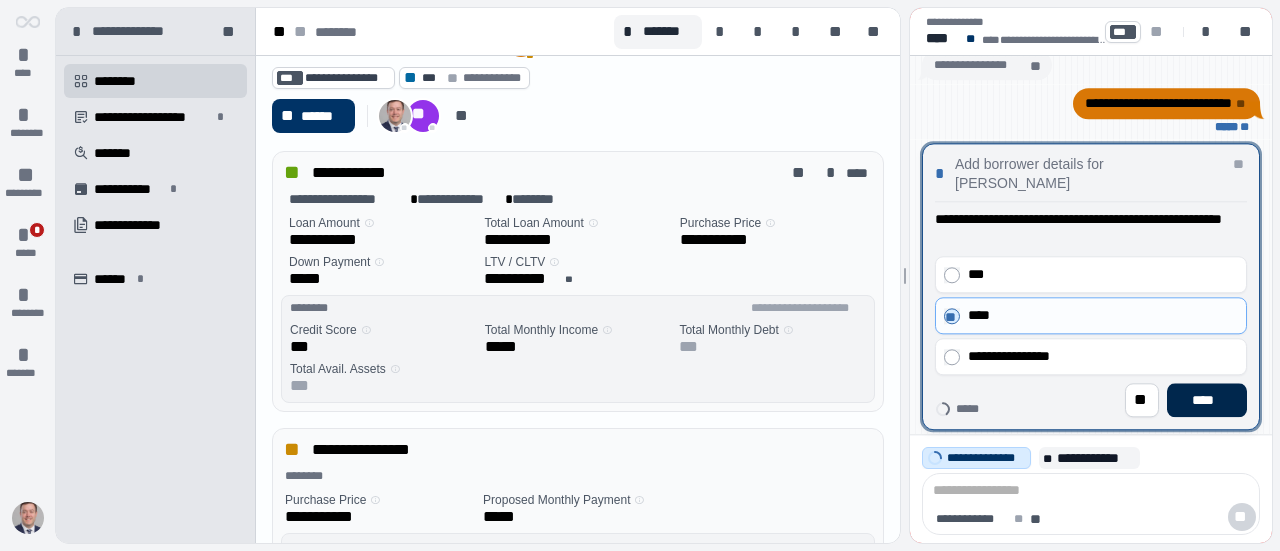 click on "****" at bounding box center (1207, 400) 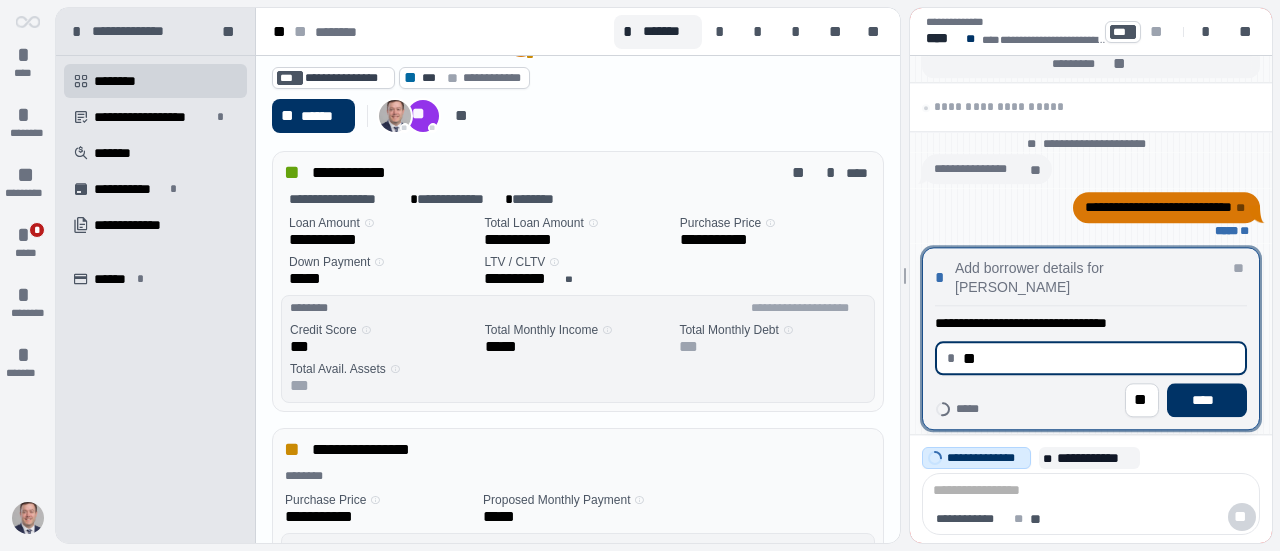 type on "*" 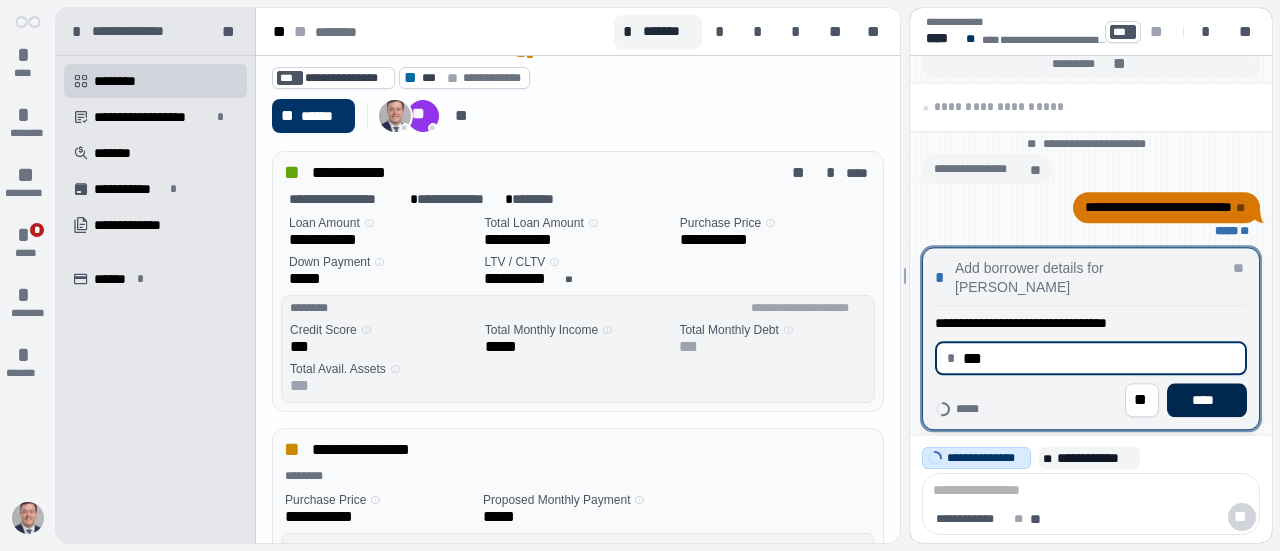 type on "******" 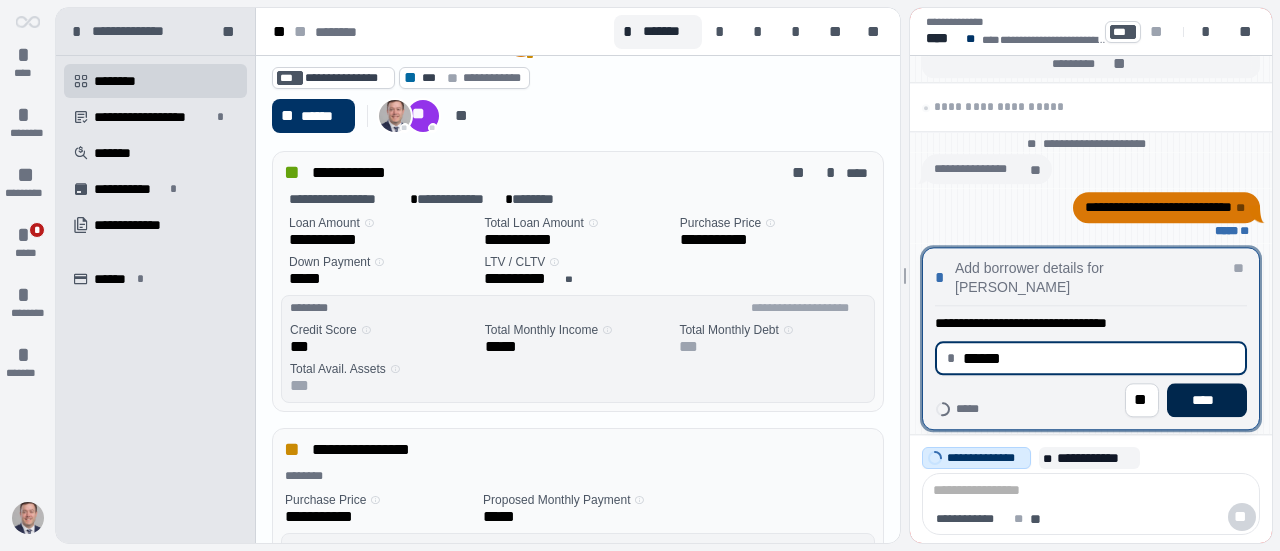 click on "****" at bounding box center [1207, 400] 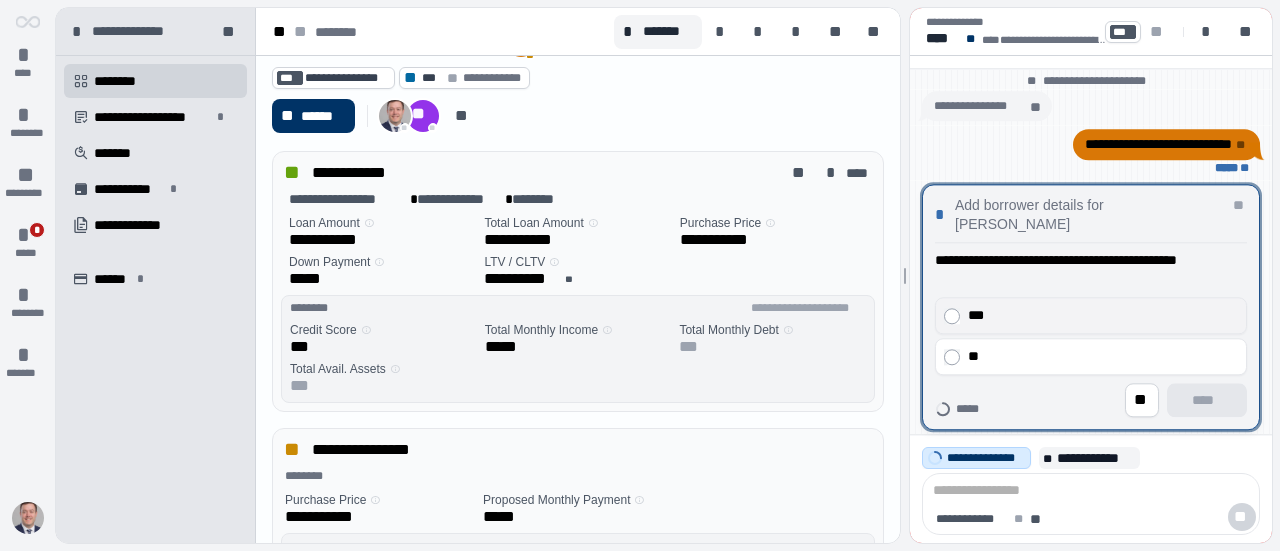 click on "***" at bounding box center (1091, 315) 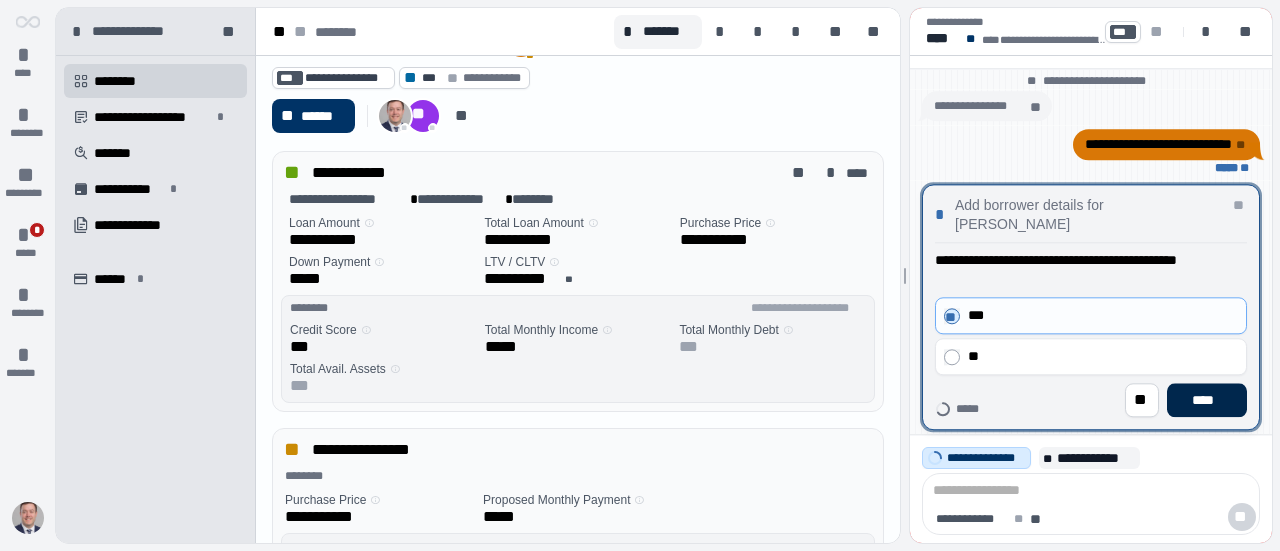 click on "****" at bounding box center (1207, 400) 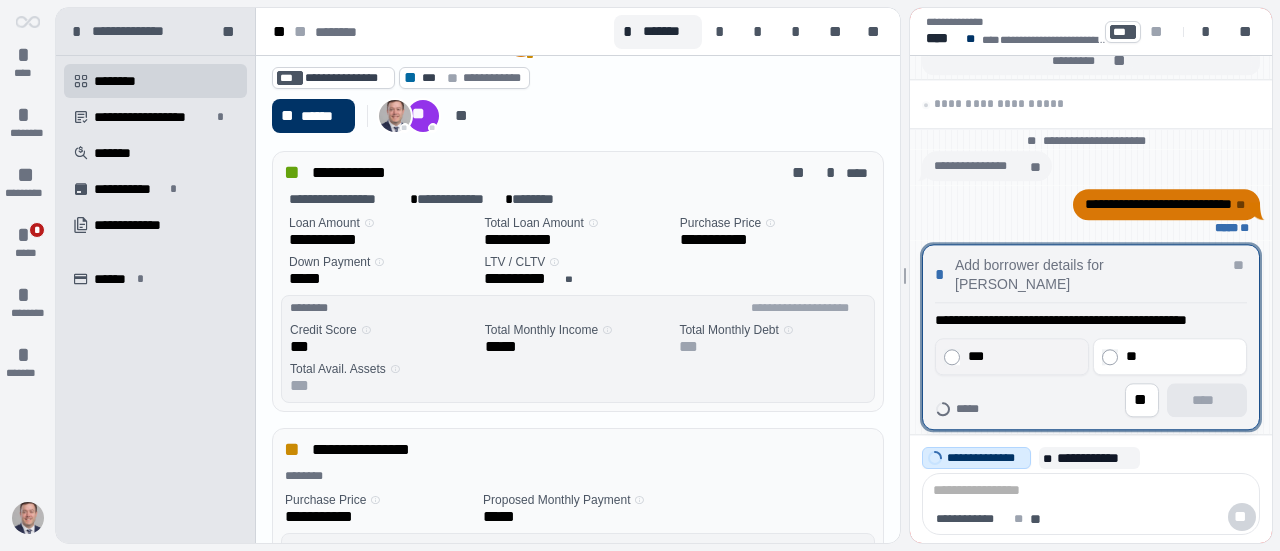 click on "***" at bounding box center [1022, 356] 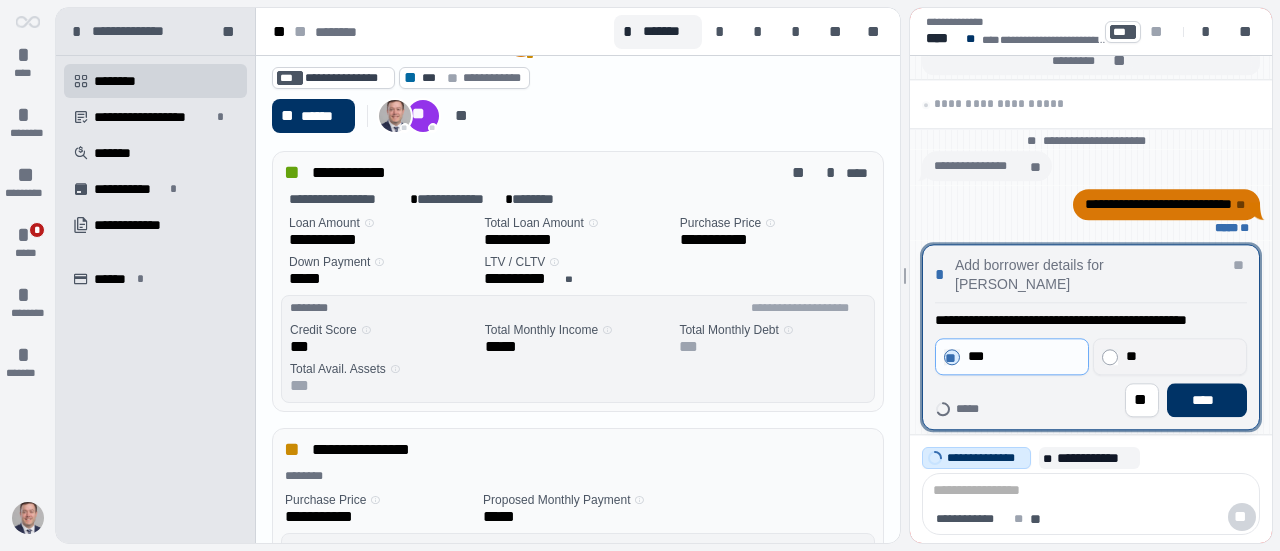 click on "**" at bounding box center [1170, 356] 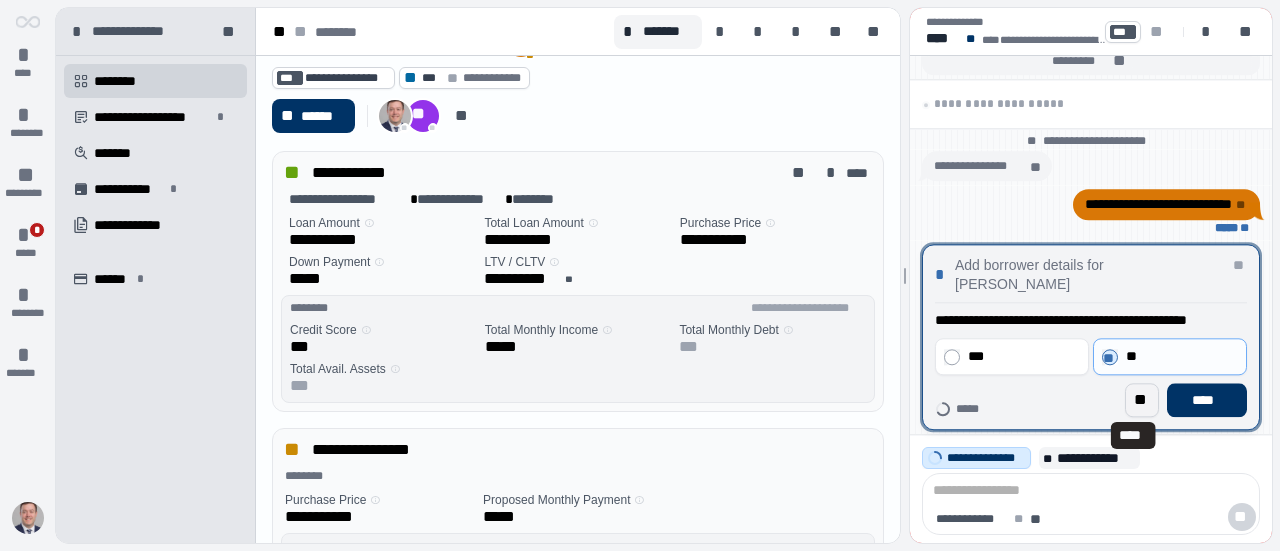 click on "**" at bounding box center [1142, 400] 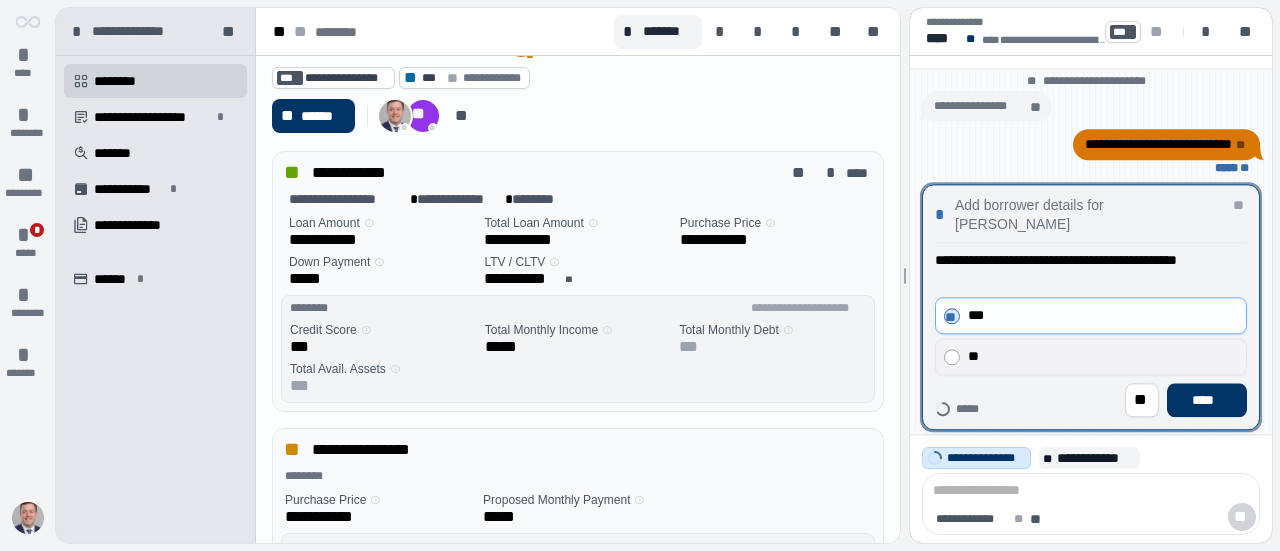click on "**" at bounding box center [1098, 356] 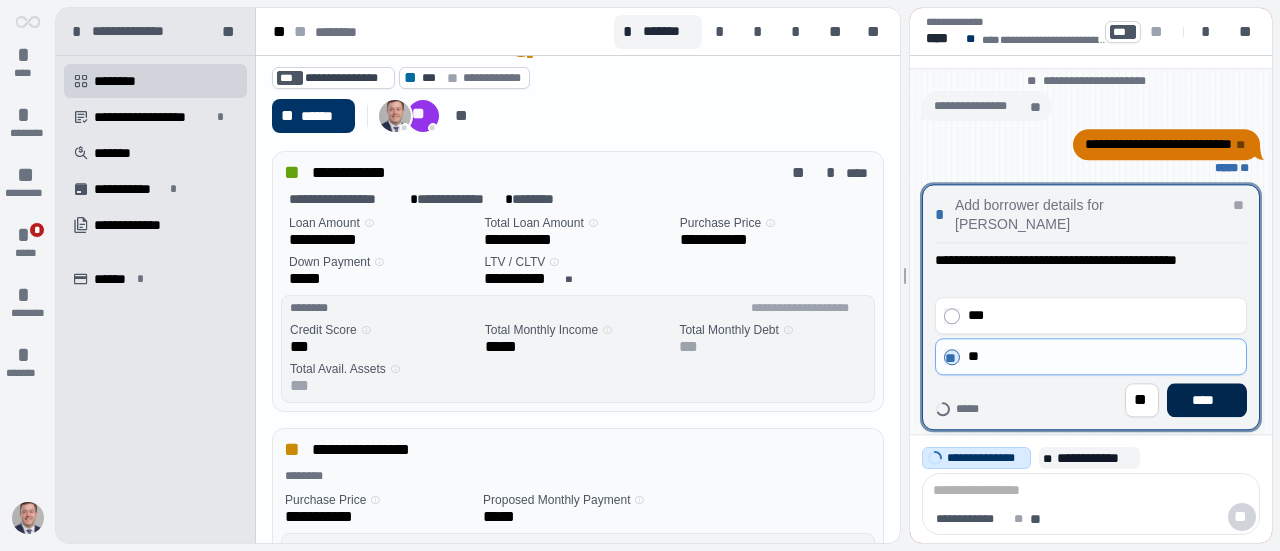 click on "****" at bounding box center [1207, 400] 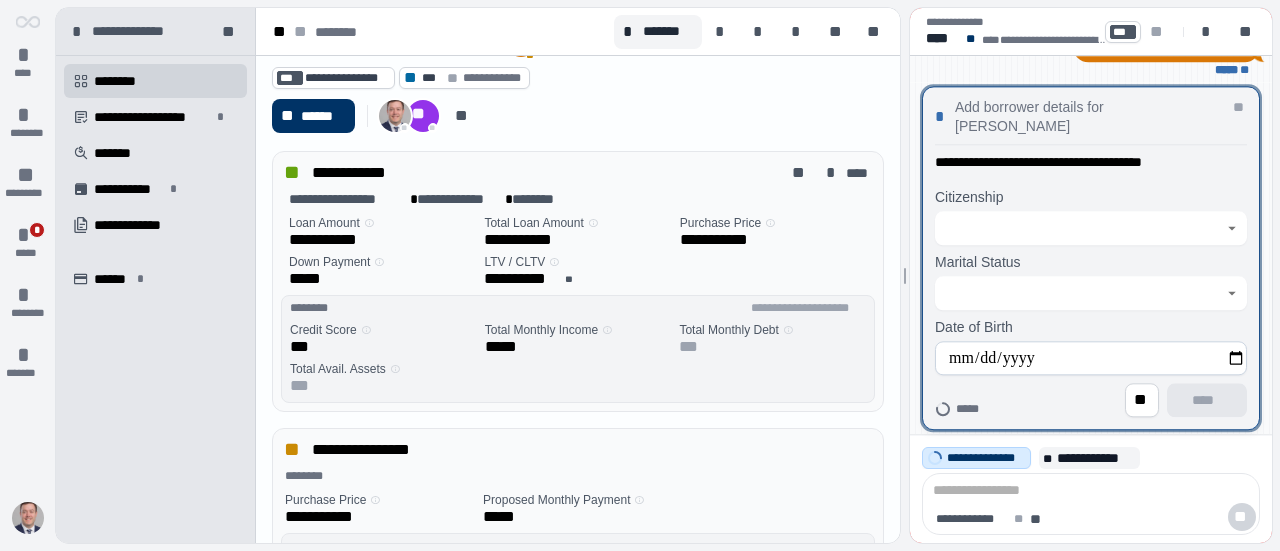 click 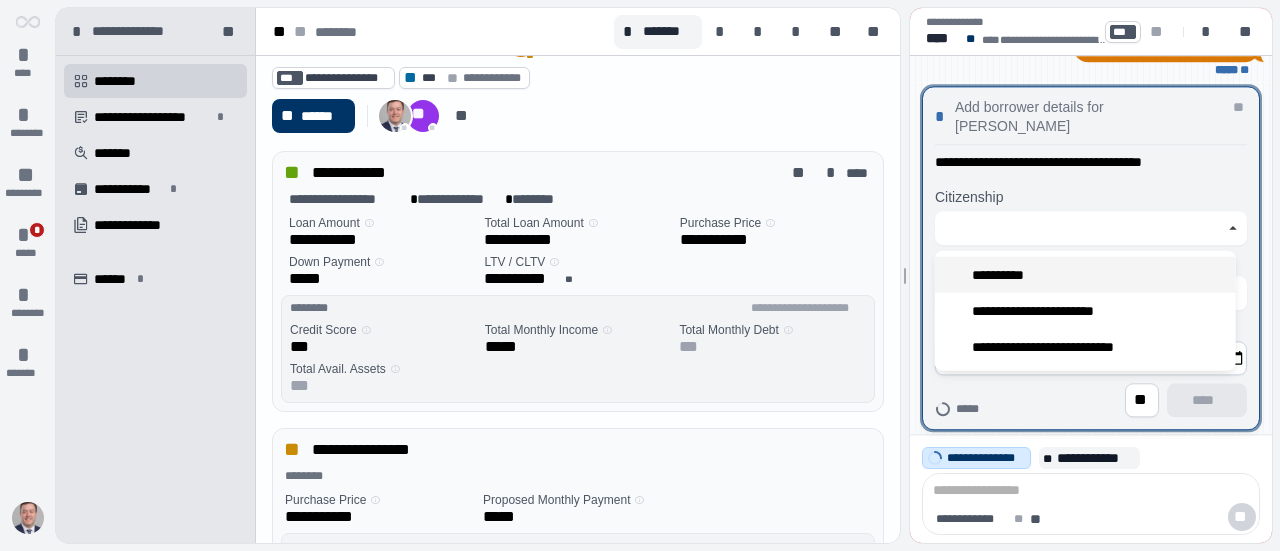 click on "**********" at bounding box center [1085, 275] 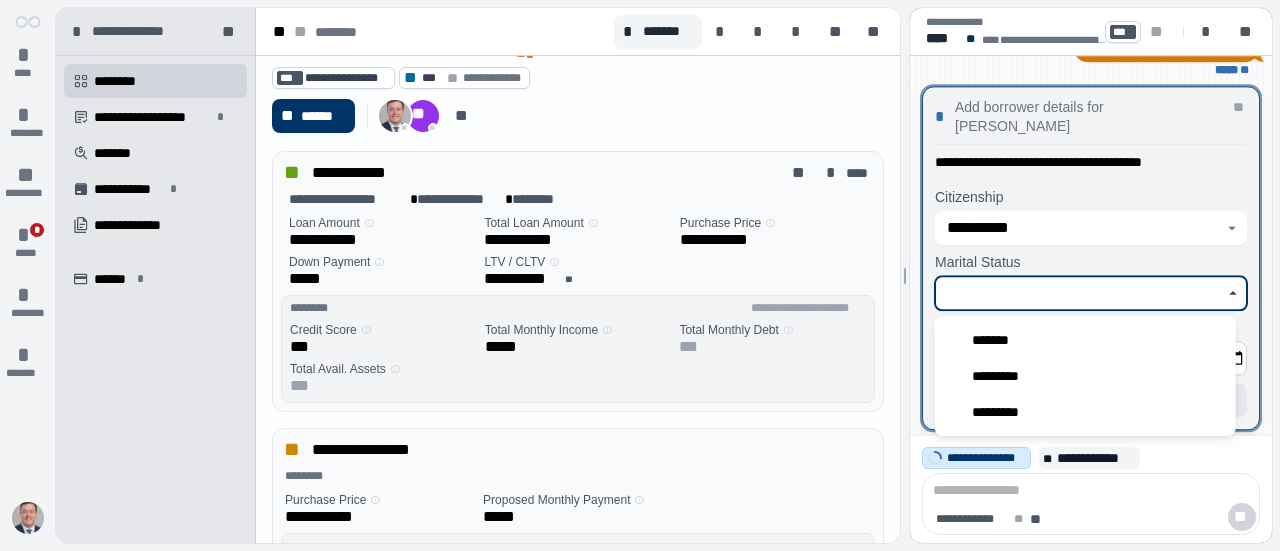 click at bounding box center [1079, 293] 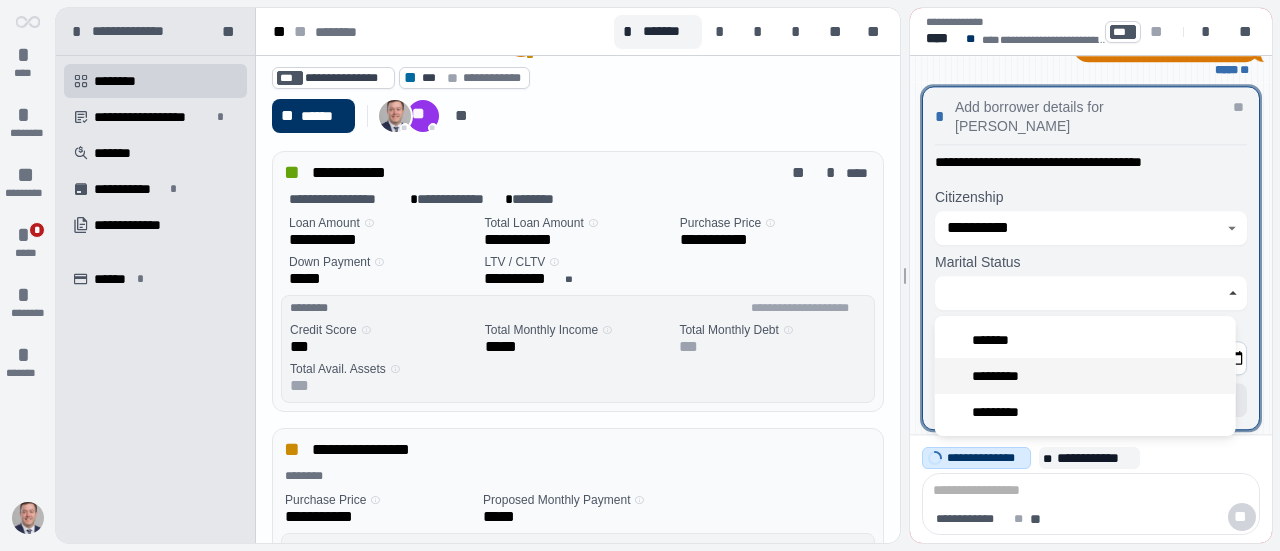 type on "*********" 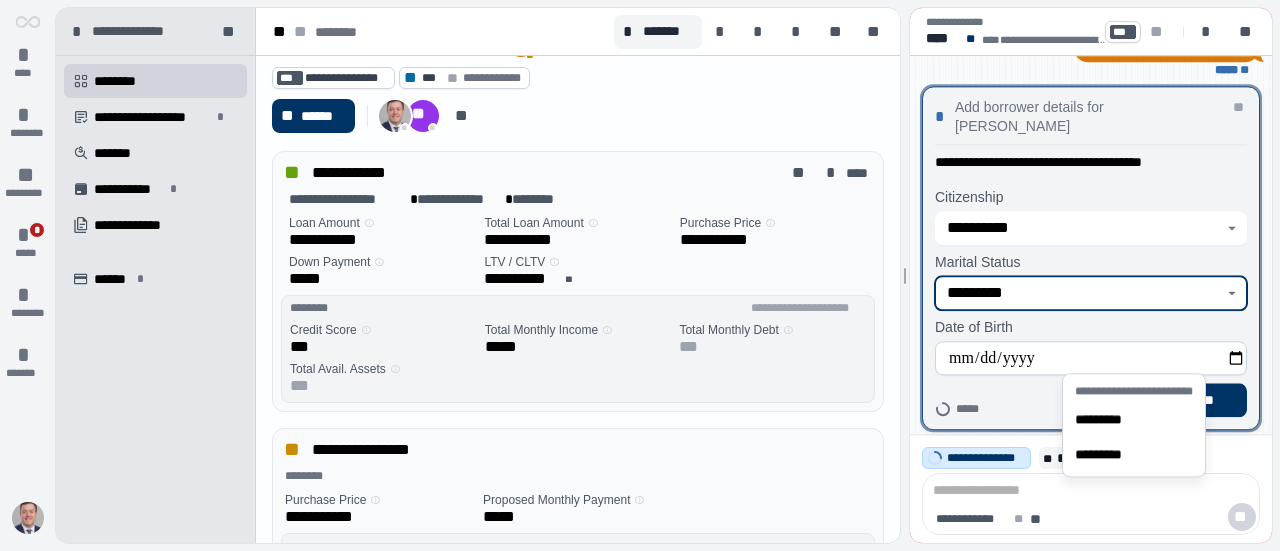 click on "** ****" at bounding box center (1091, 400) 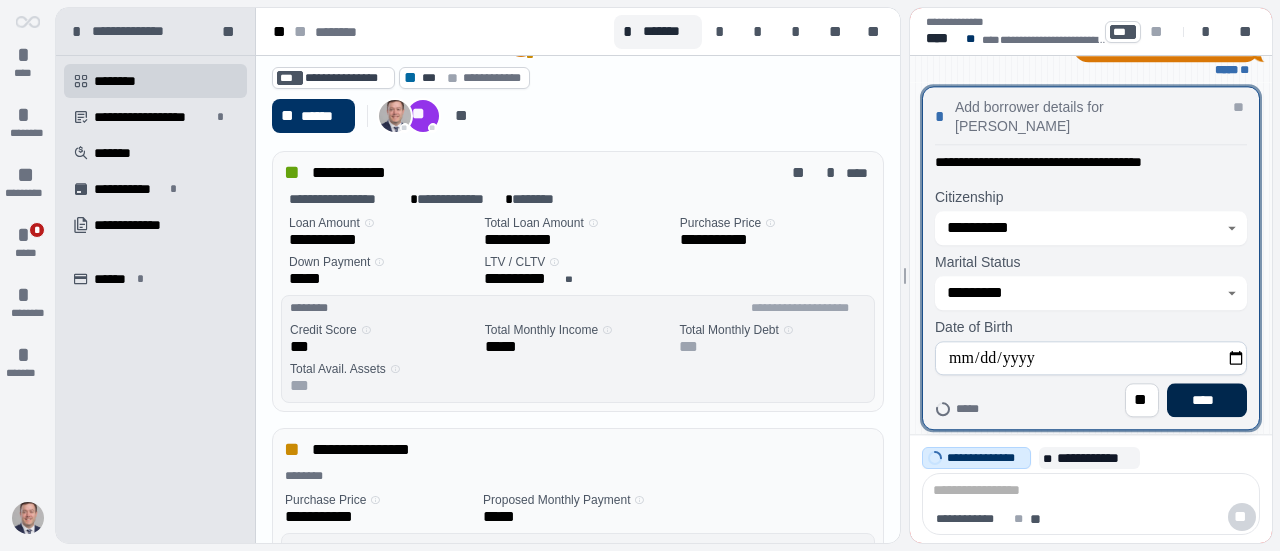 click on "****" at bounding box center (1207, 400) 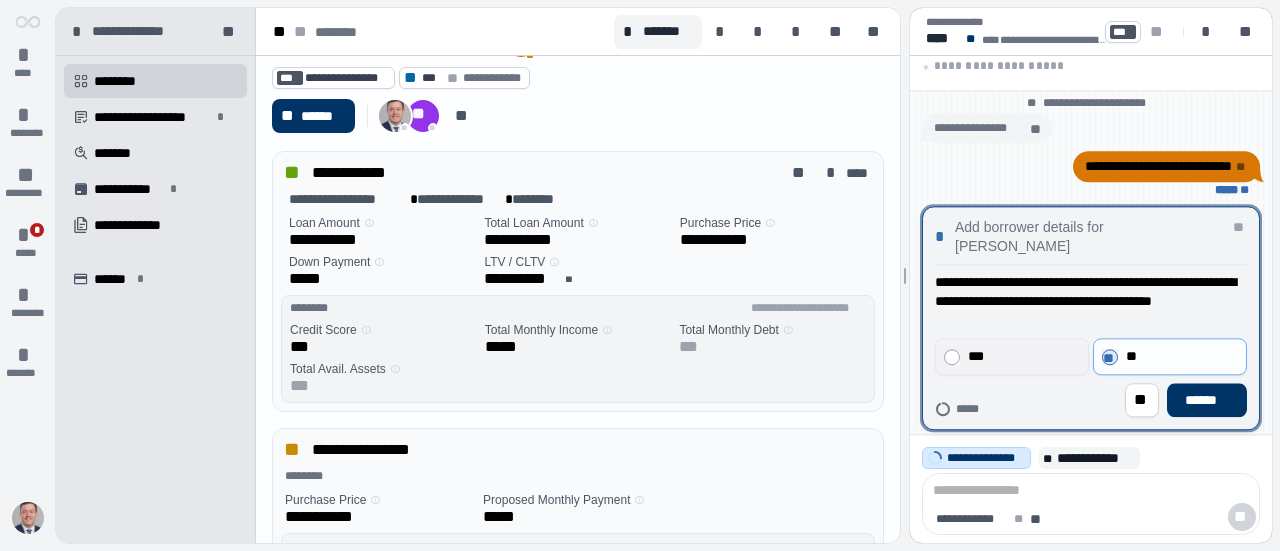 click on "***" at bounding box center [1022, 356] 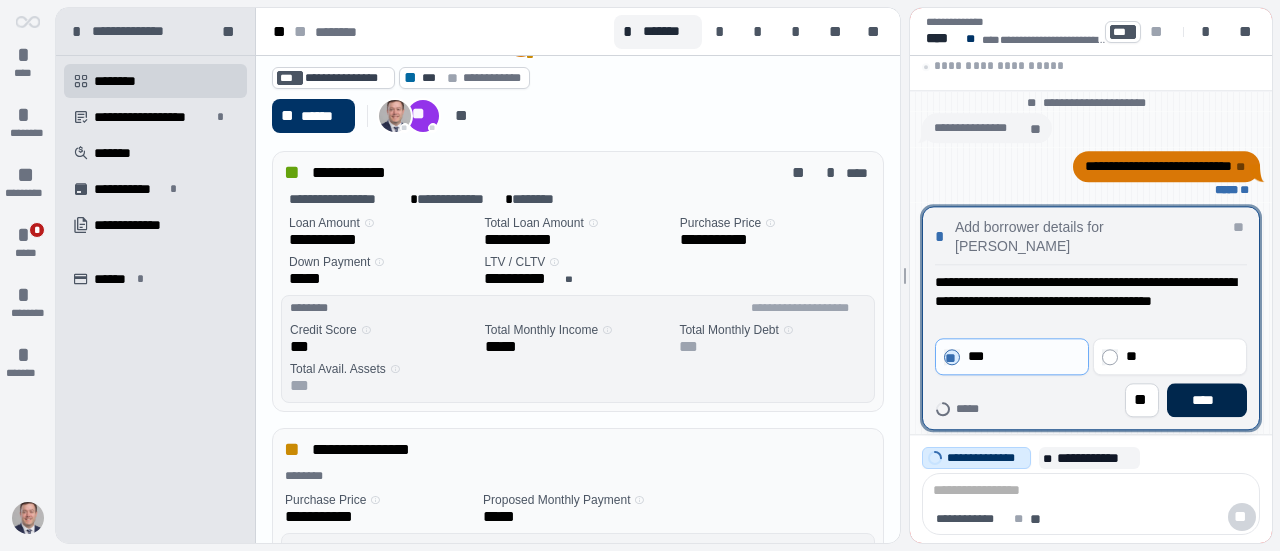 click on "****" at bounding box center (1207, 400) 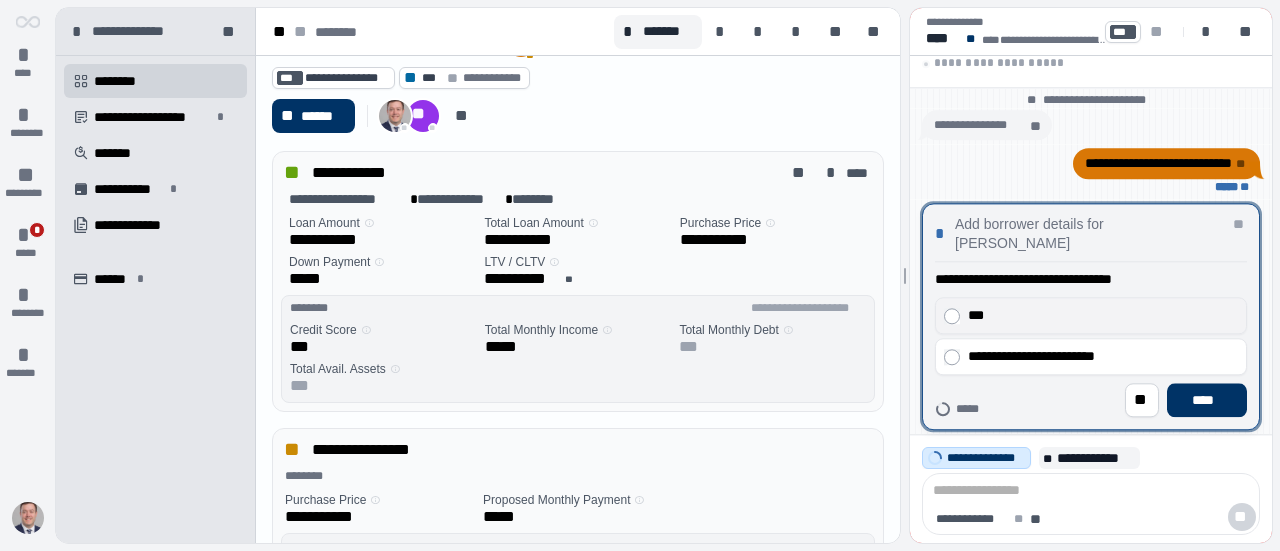 click on "***" at bounding box center [1098, 315] 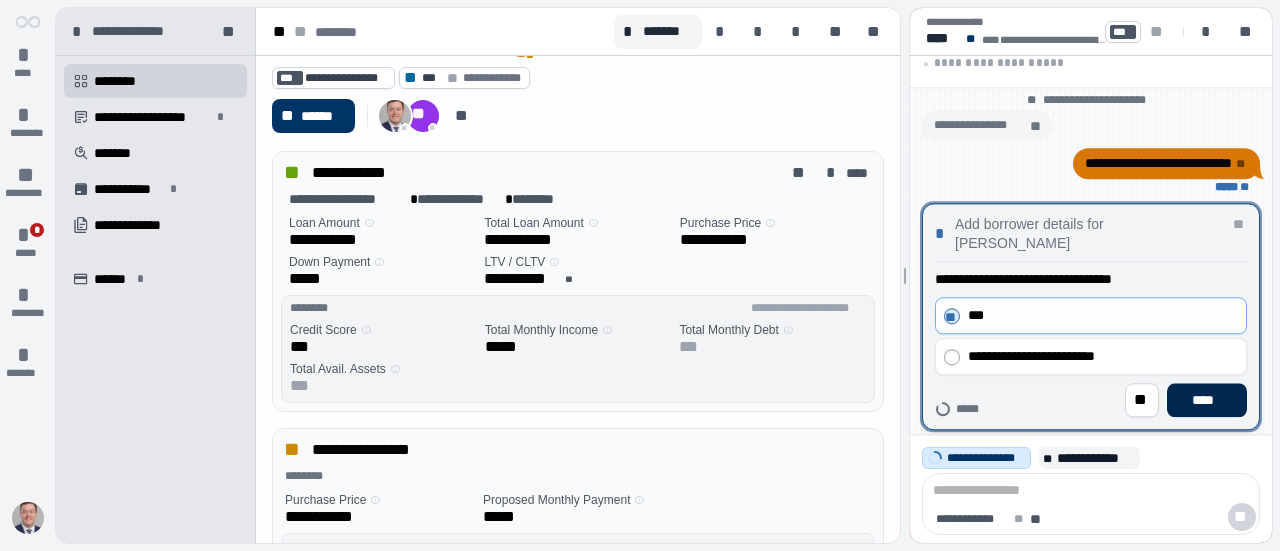 click on "****" at bounding box center [1207, 400] 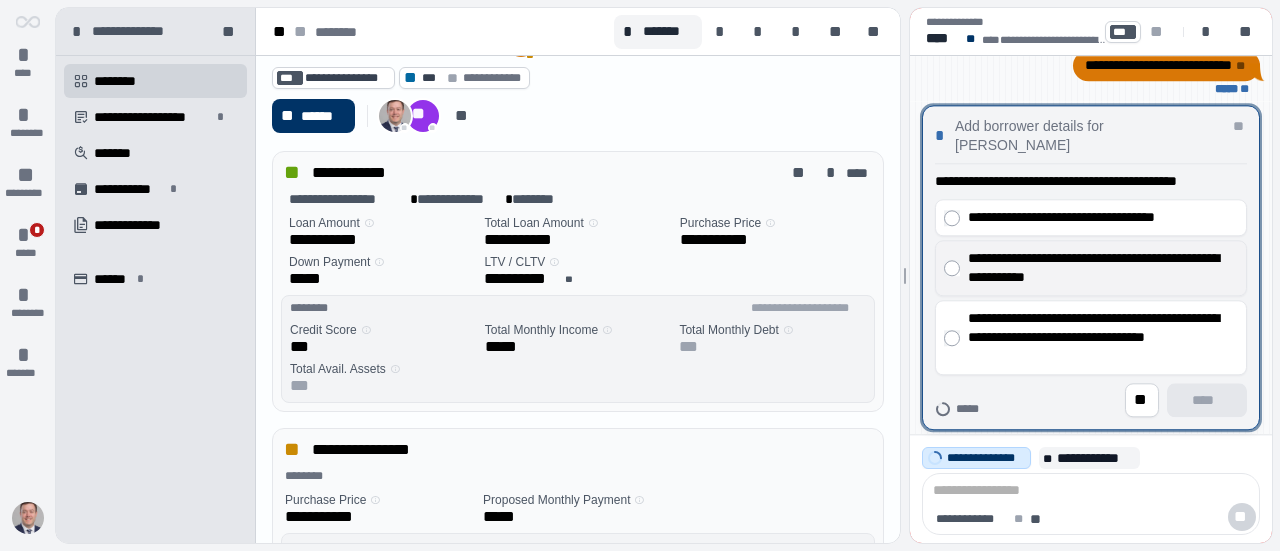 click on "**********" at bounding box center [1091, 268] 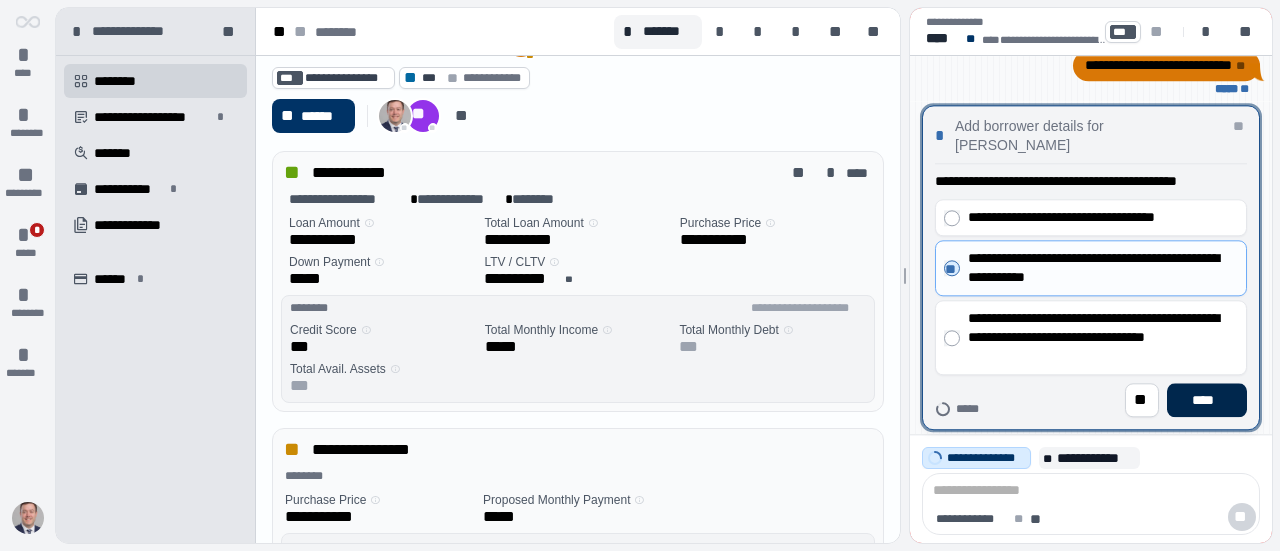 click on "****" at bounding box center [1207, 400] 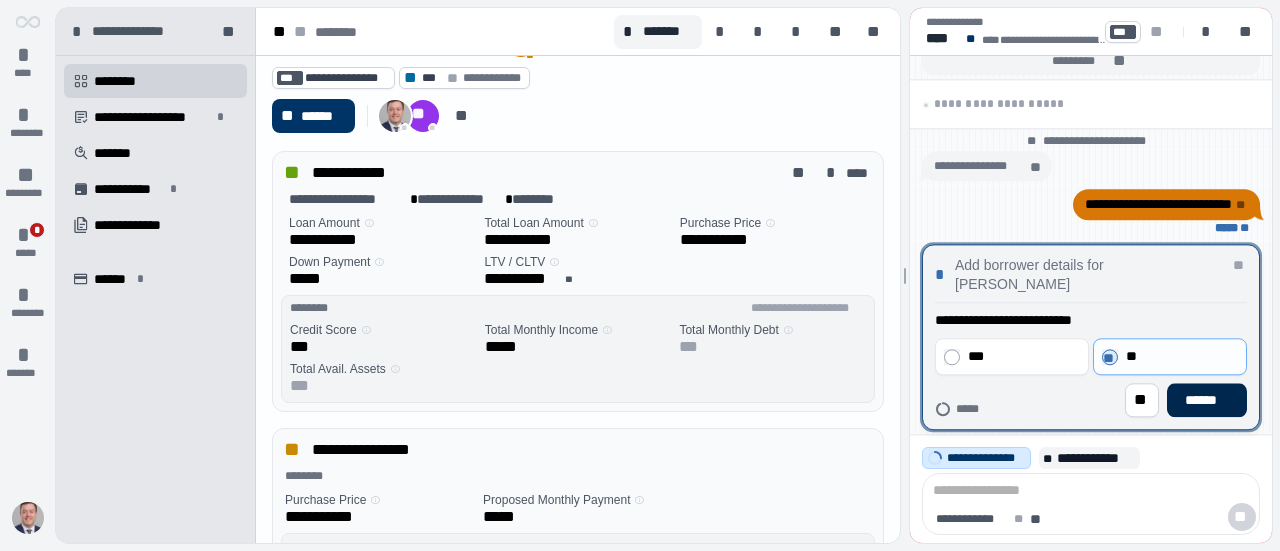 click on "******" at bounding box center (1207, 400) 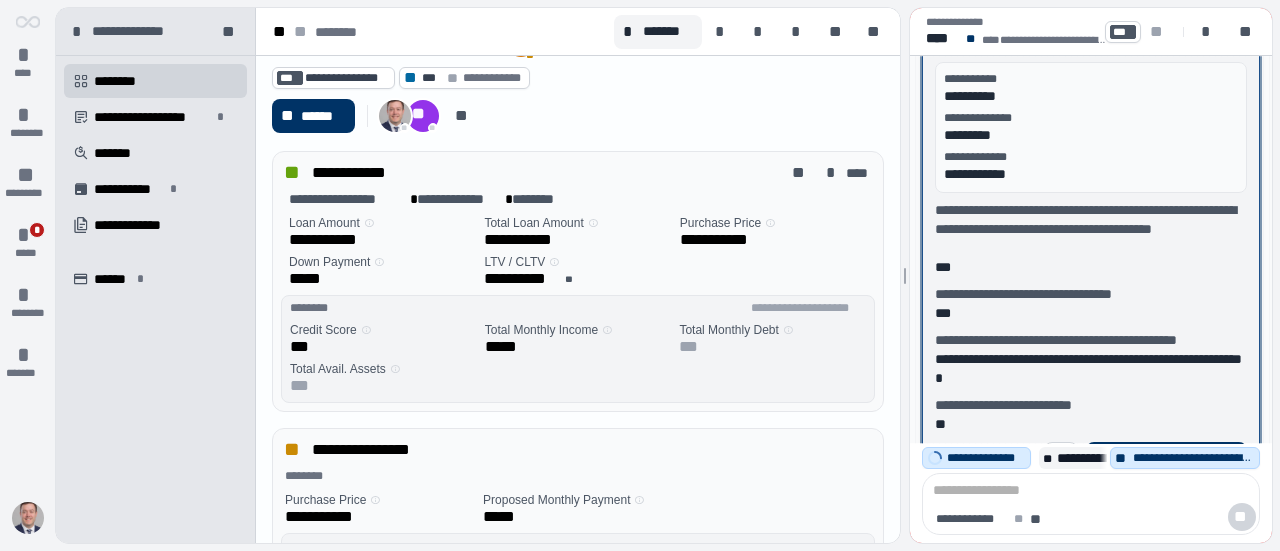 scroll, scrollTop: 0, scrollLeft: 0, axis: both 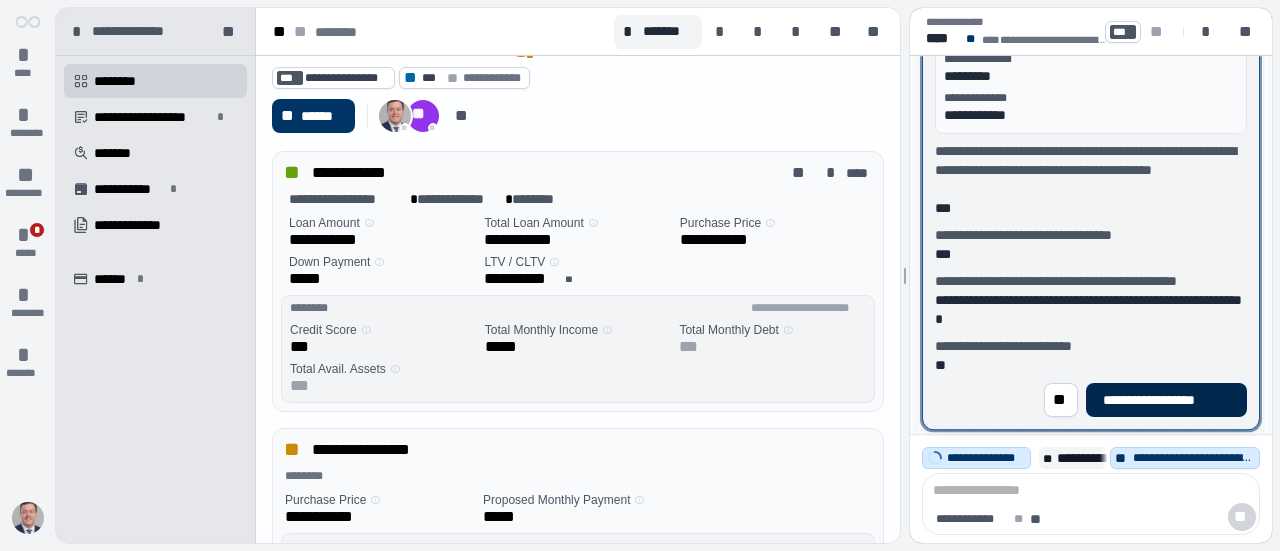 click on "**********" at bounding box center (1166, 400) 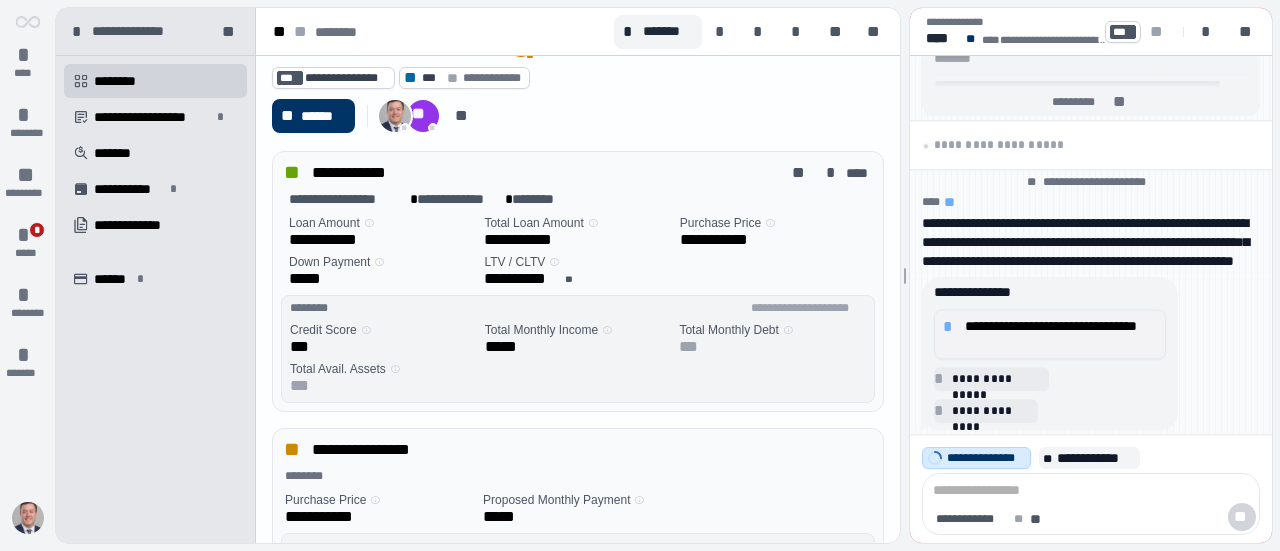 click on "**********" at bounding box center (1061, 334) 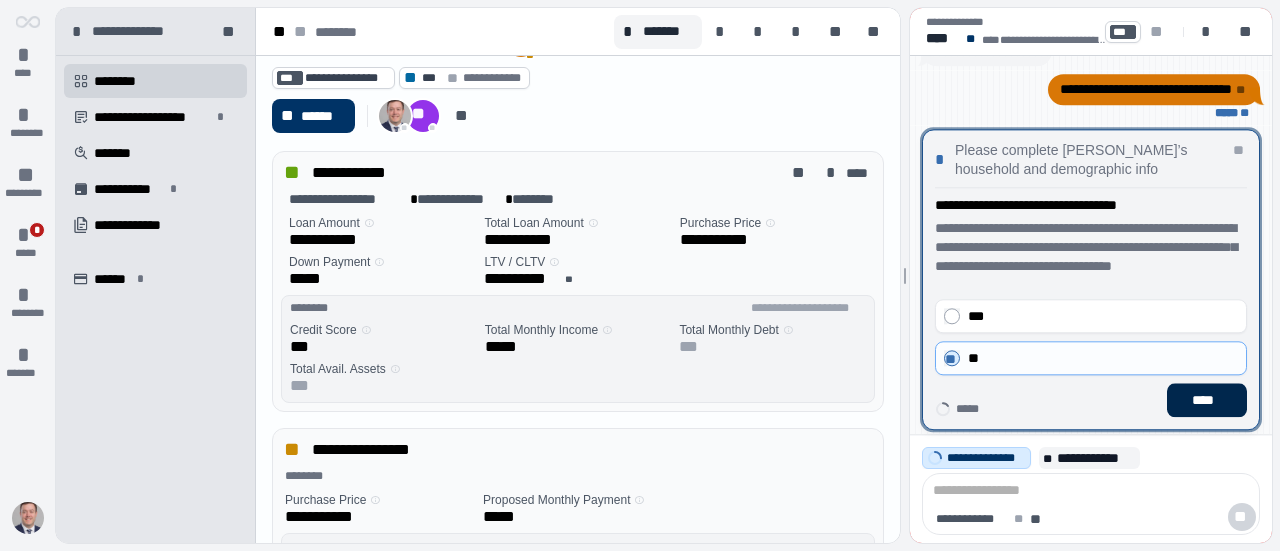 click on "****" at bounding box center (1207, 400) 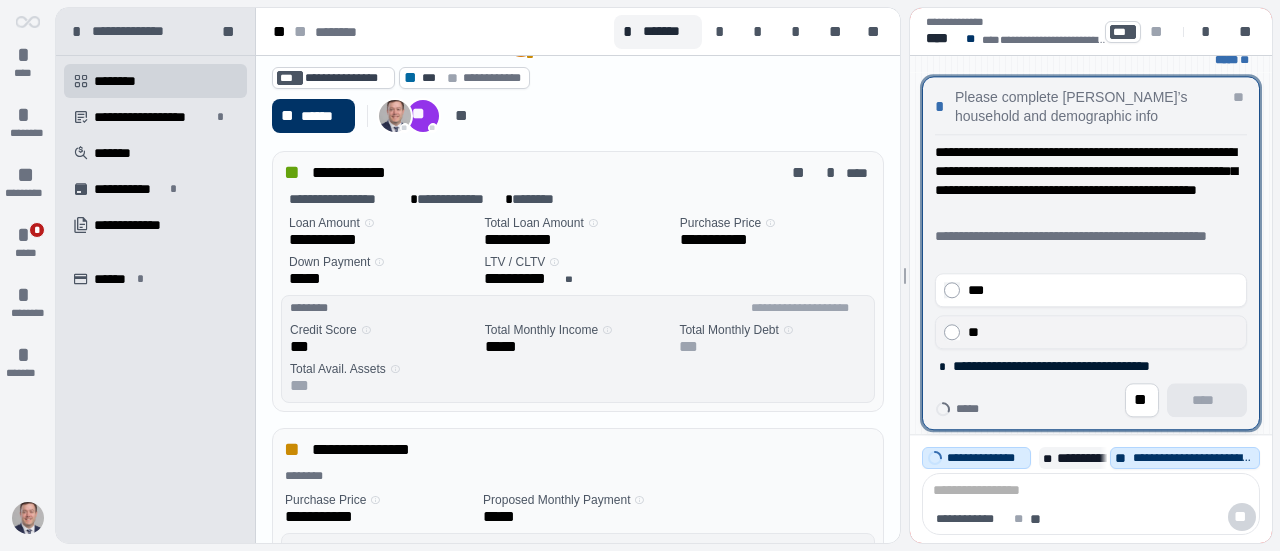 click on "**" at bounding box center (1103, 332) 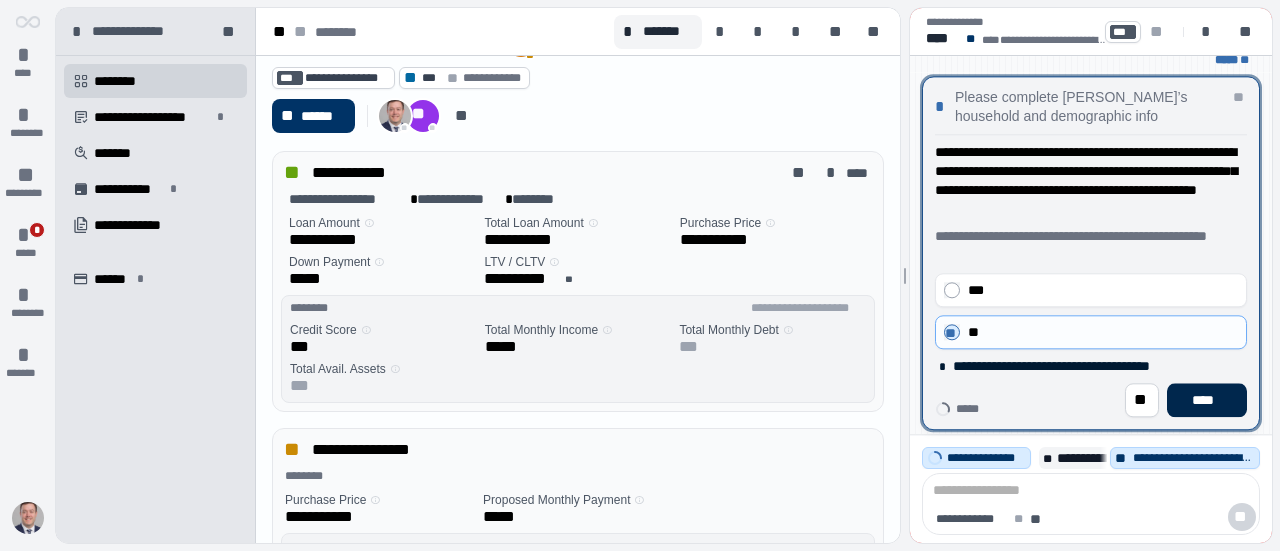 click on "****" at bounding box center [1207, 400] 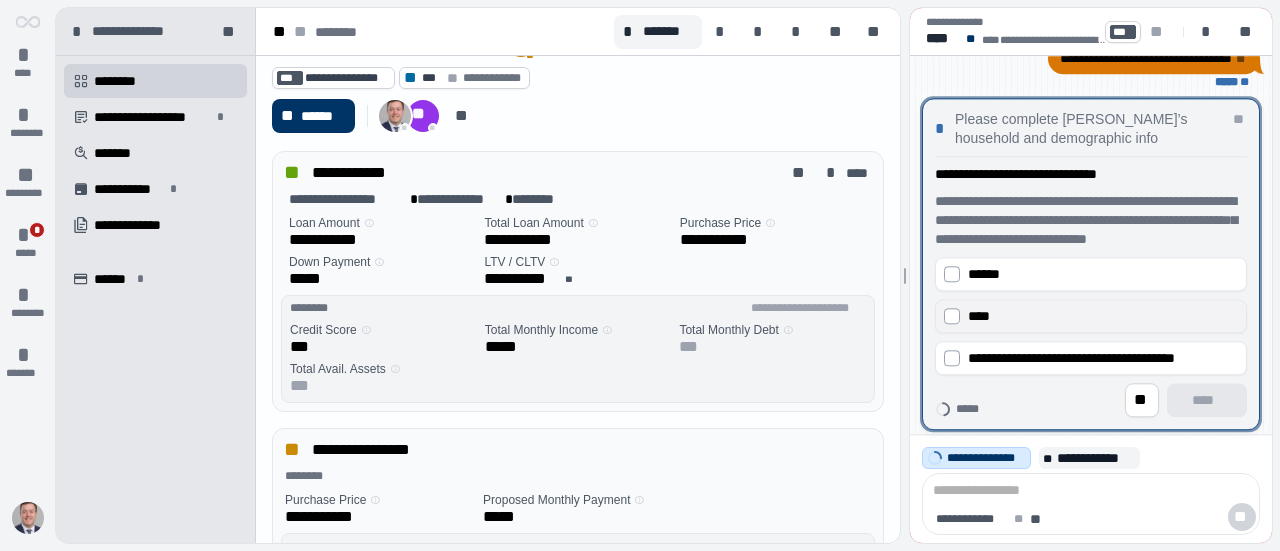 click on "****" at bounding box center (979, 316) 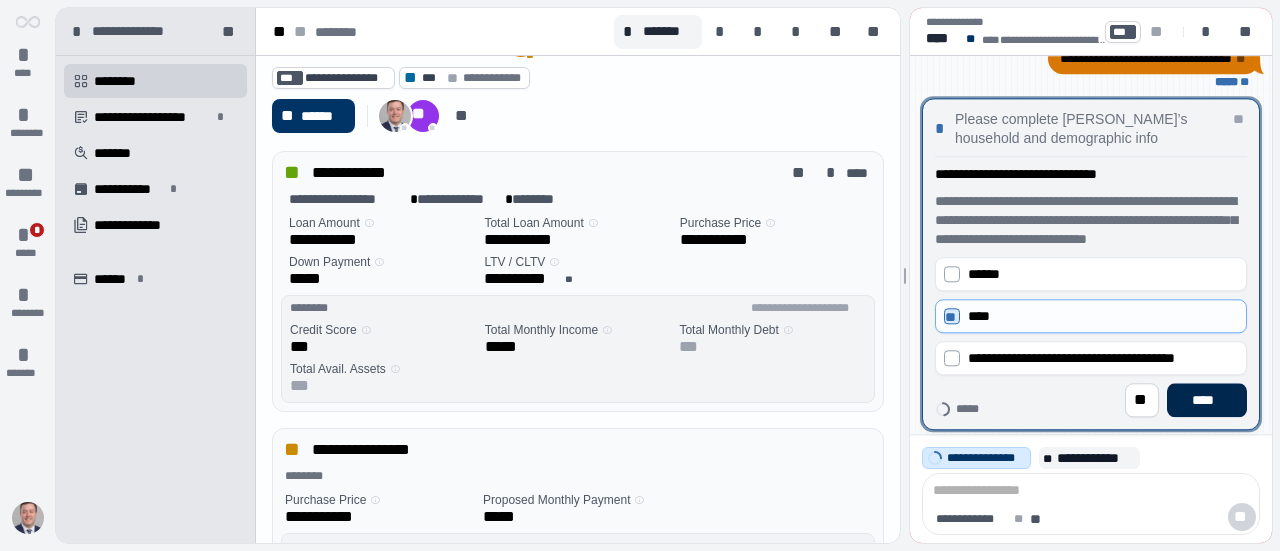 click on "****" at bounding box center (1207, 400) 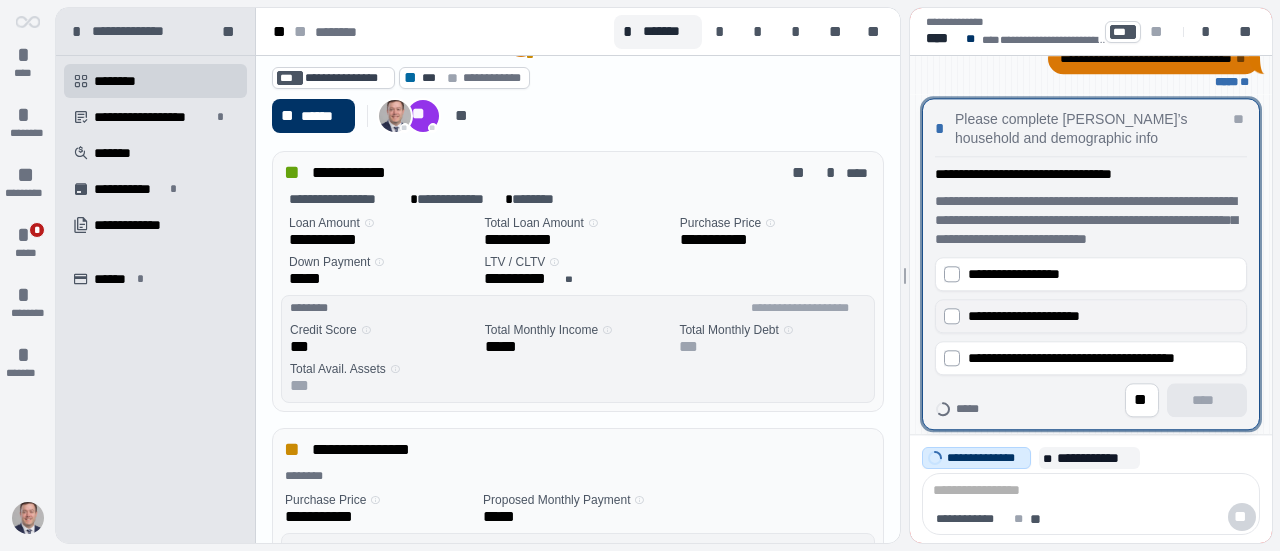 click on "**********" at bounding box center (1024, 316) 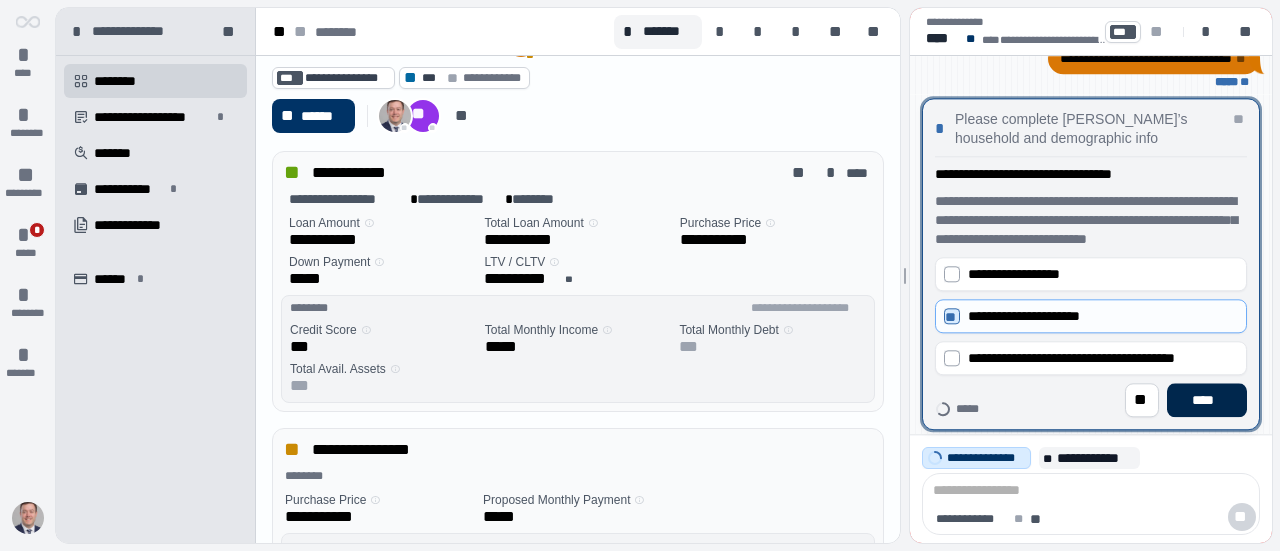 click on "****" at bounding box center (1207, 400) 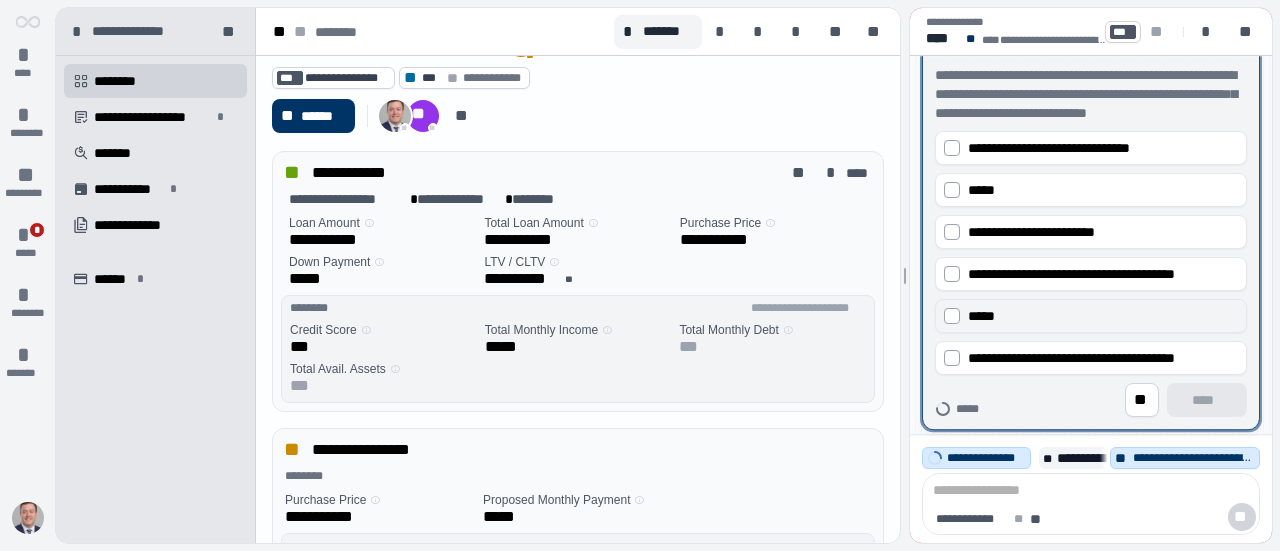 click on "*****" at bounding box center (1103, 316) 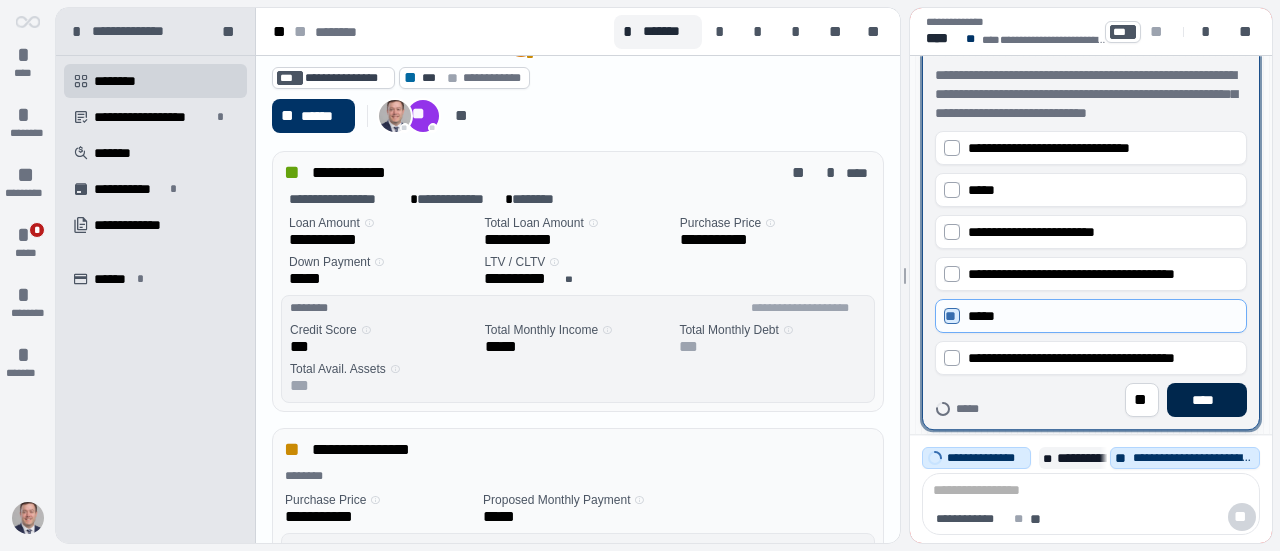 click on "****" at bounding box center (1207, 400) 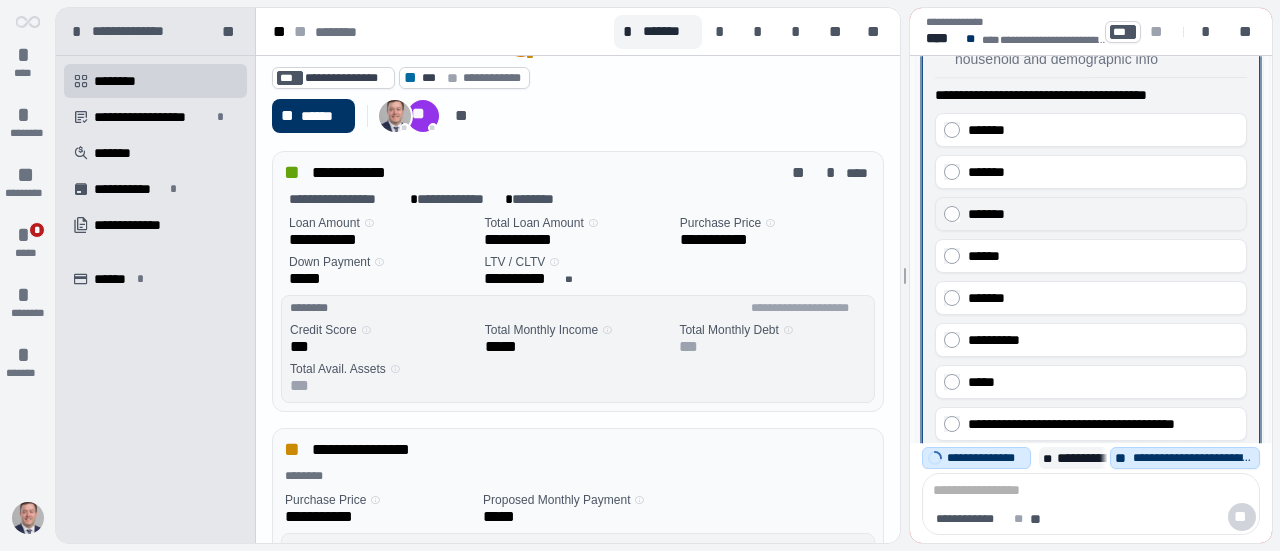 scroll, scrollTop: 68, scrollLeft: 0, axis: vertical 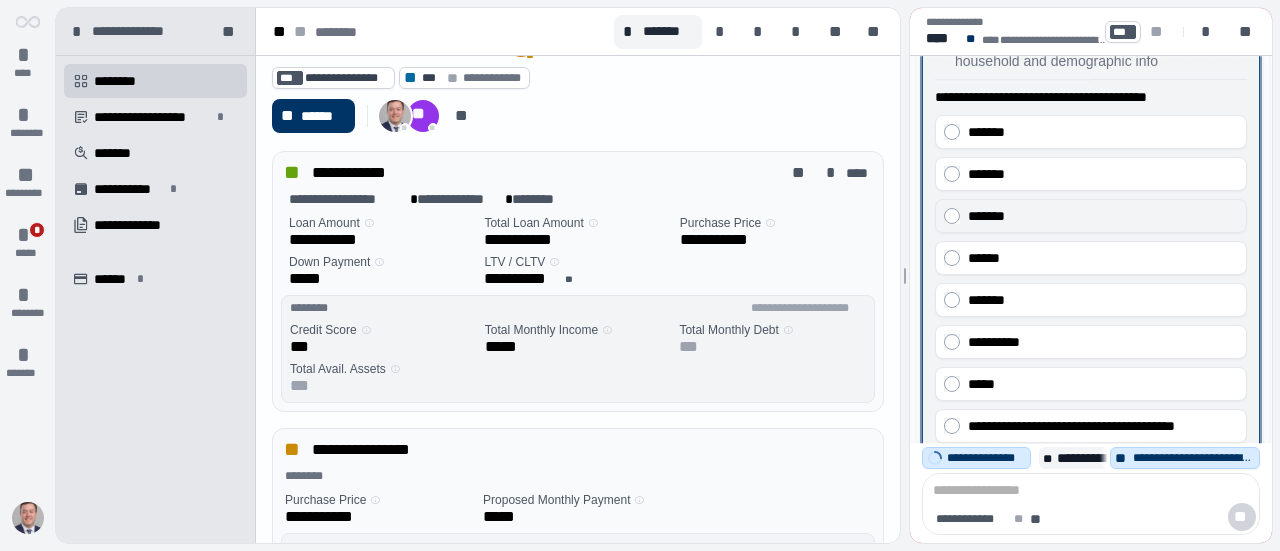 click on "*******" at bounding box center [1103, 132] 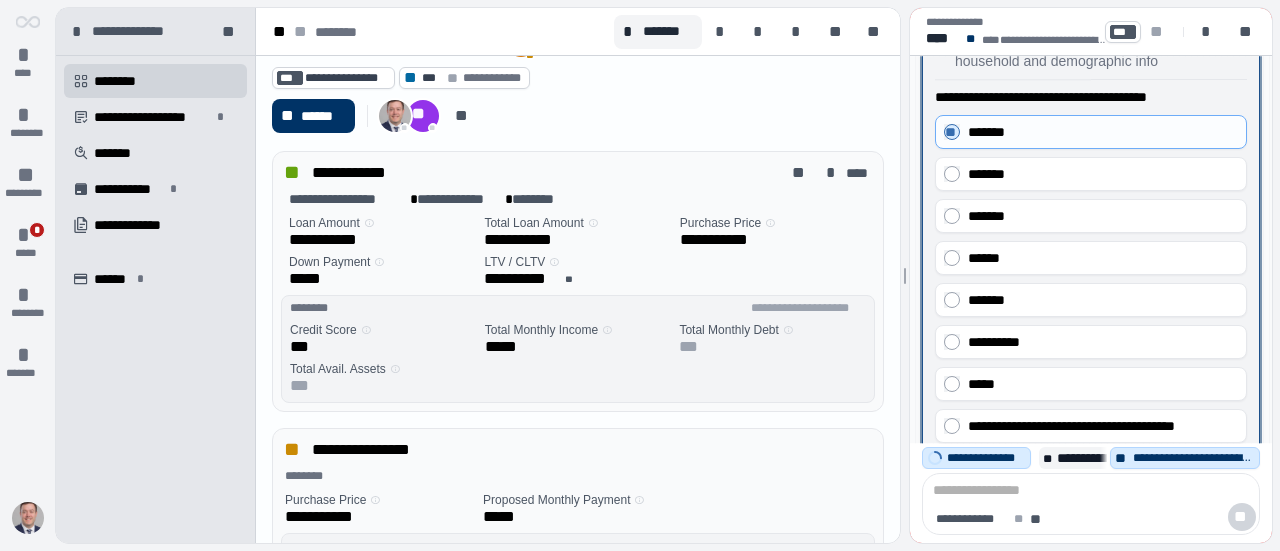 scroll, scrollTop: 0, scrollLeft: 0, axis: both 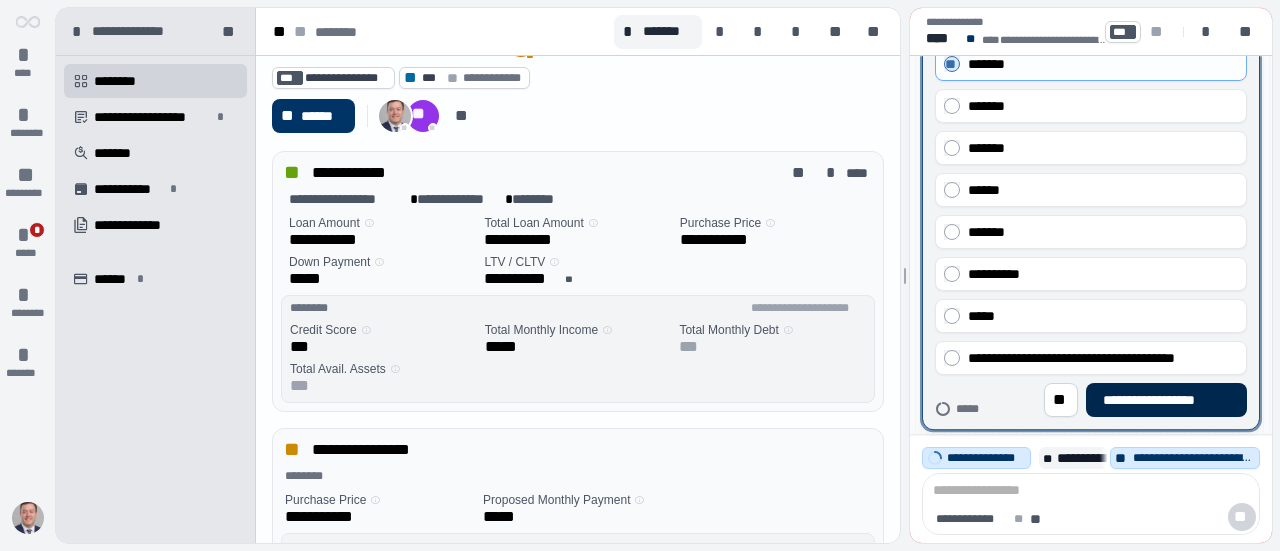 click on "**********" at bounding box center [1166, 400] 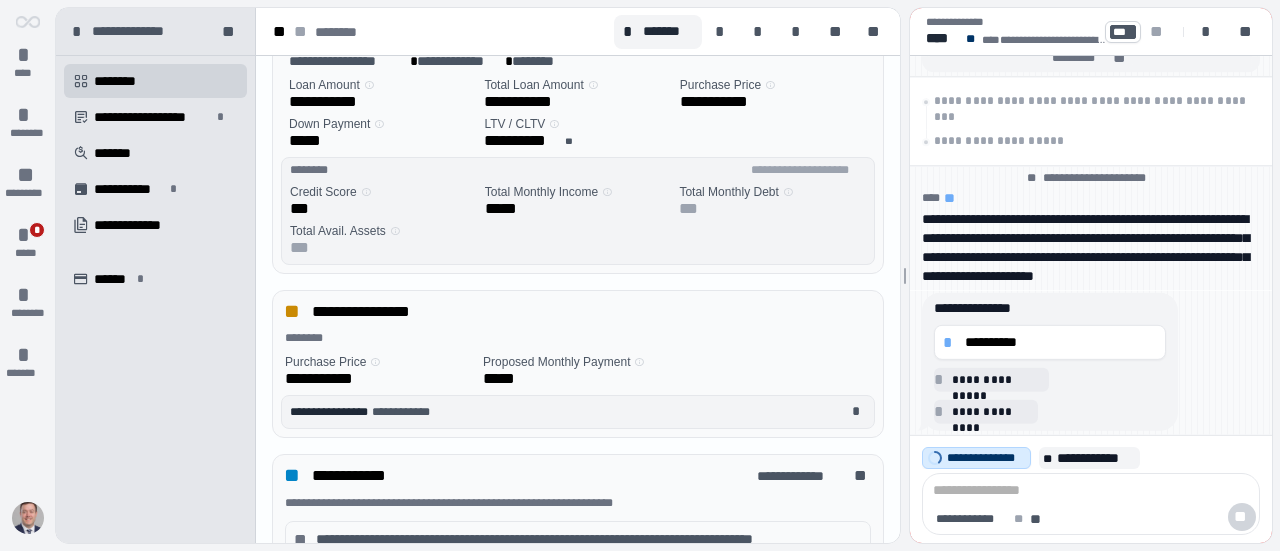scroll, scrollTop: 0, scrollLeft: 0, axis: both 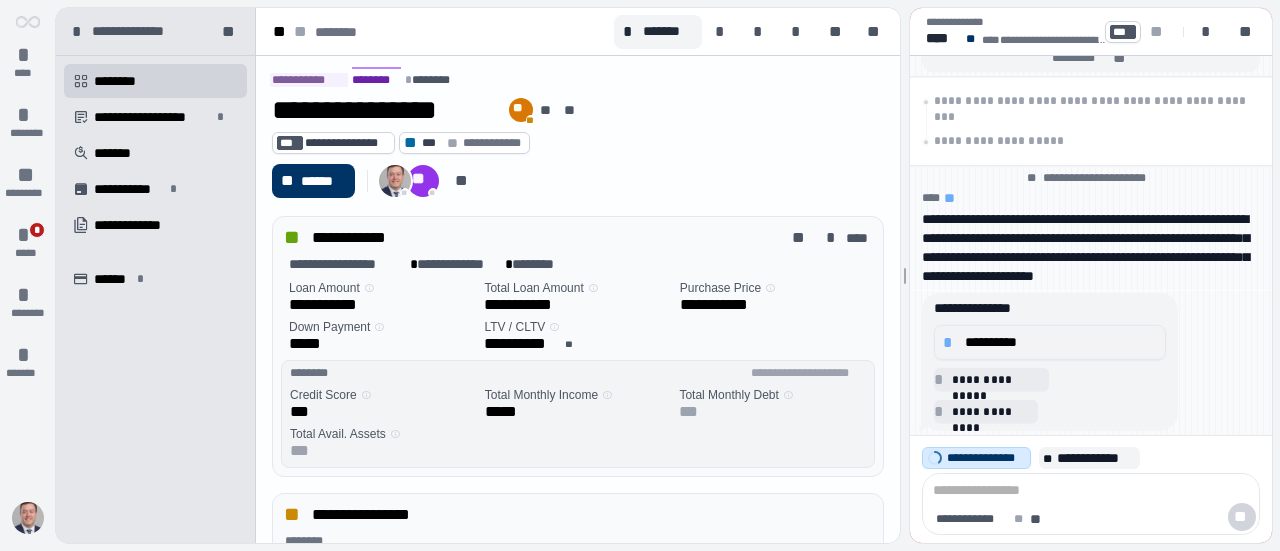 click on "**********" at bounding box center [1061, 342] 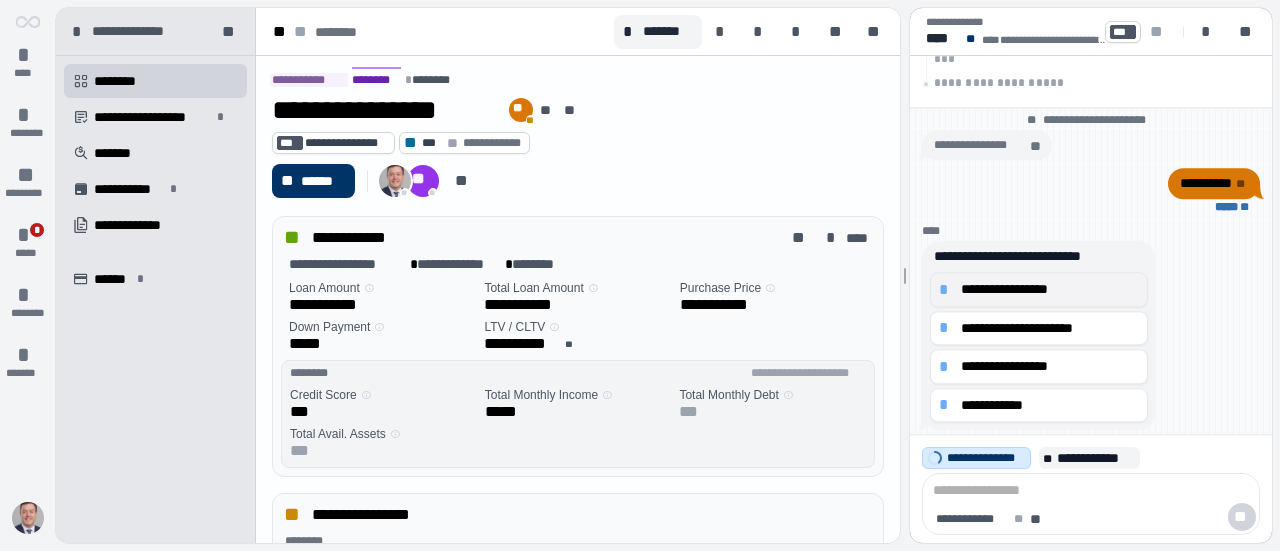 click on "**********" at bounding box center (1050, 289) 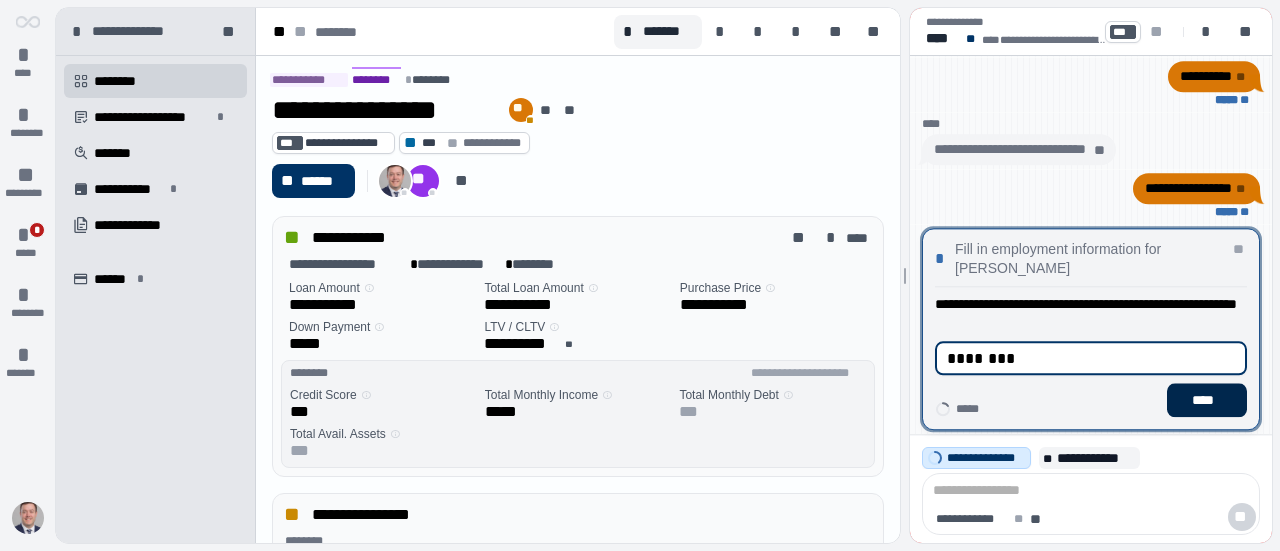 type on "********" 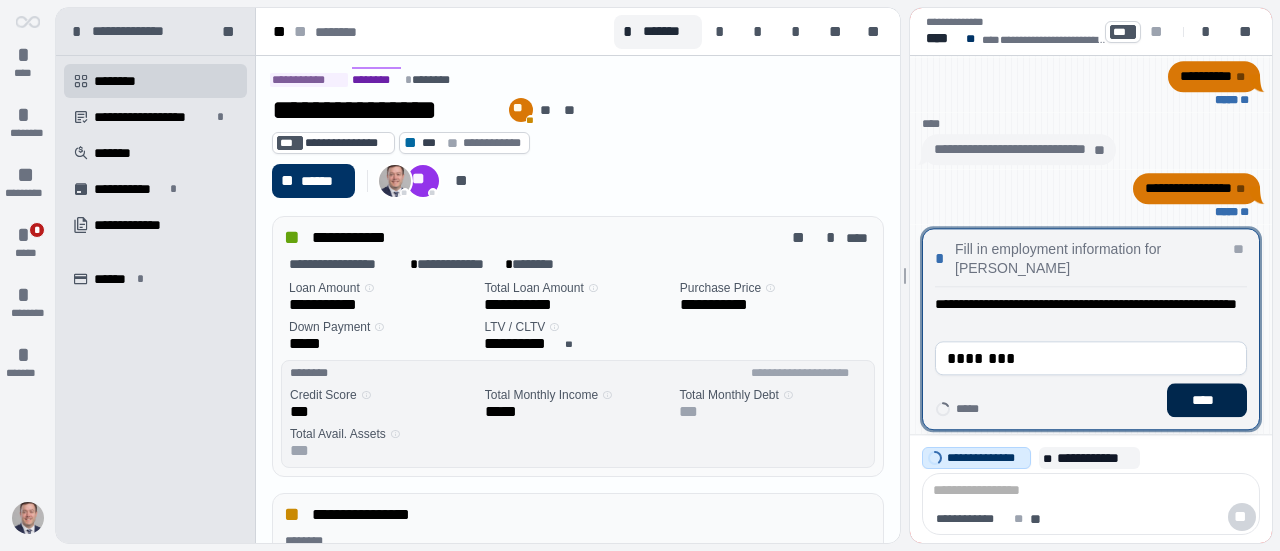 click on "****" at bounding box center [1207, 400] 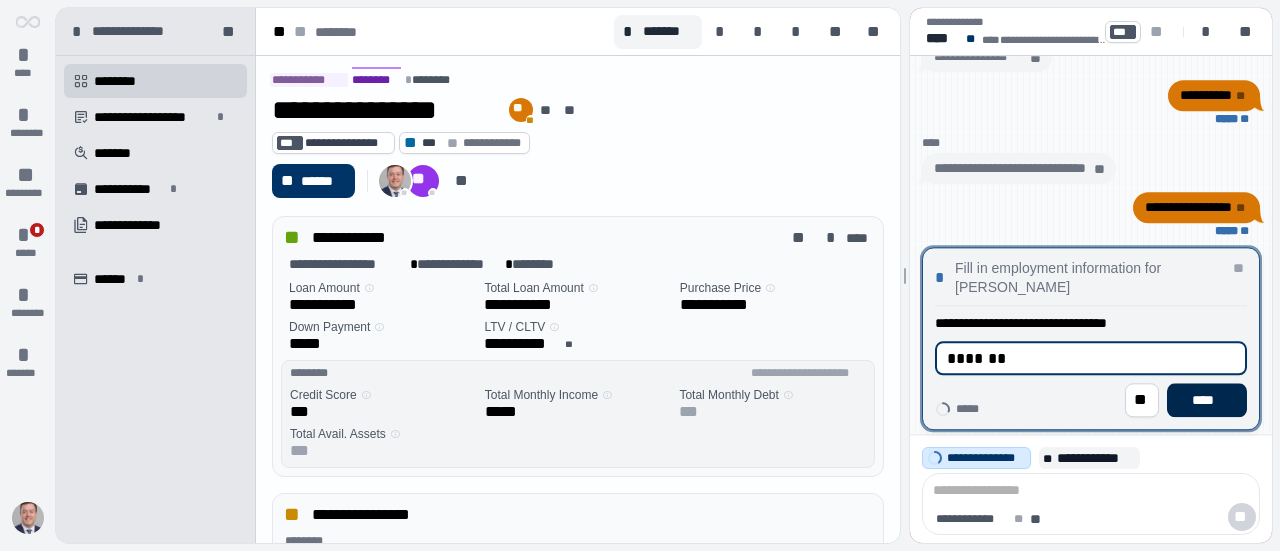 type on "*******" 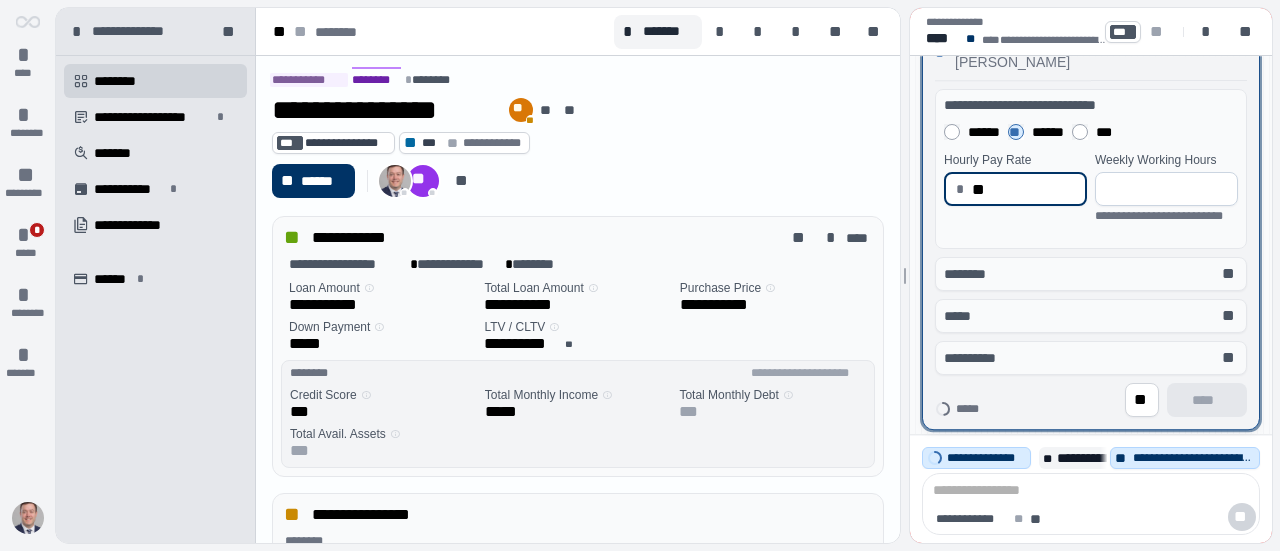 type on "*****" 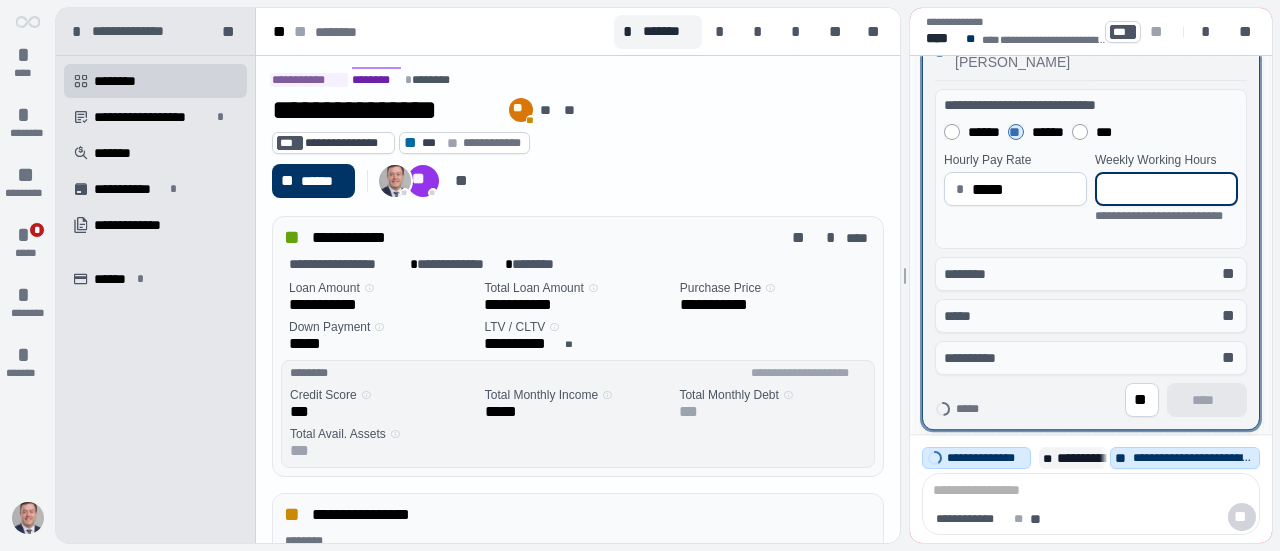 click at bounding box center [1166, 189] 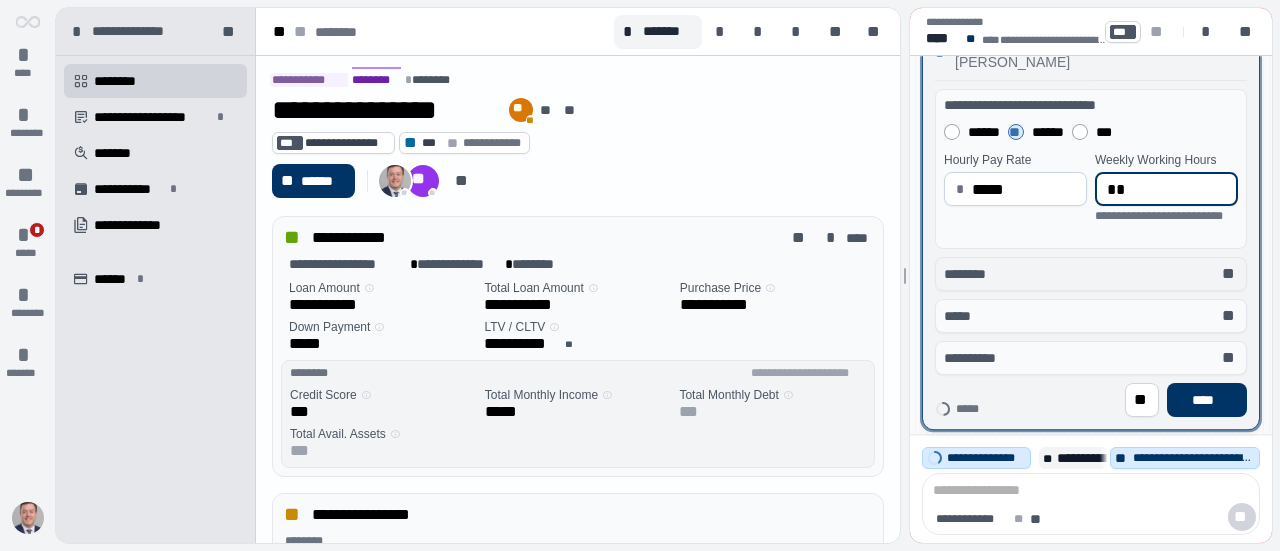 type on "**" 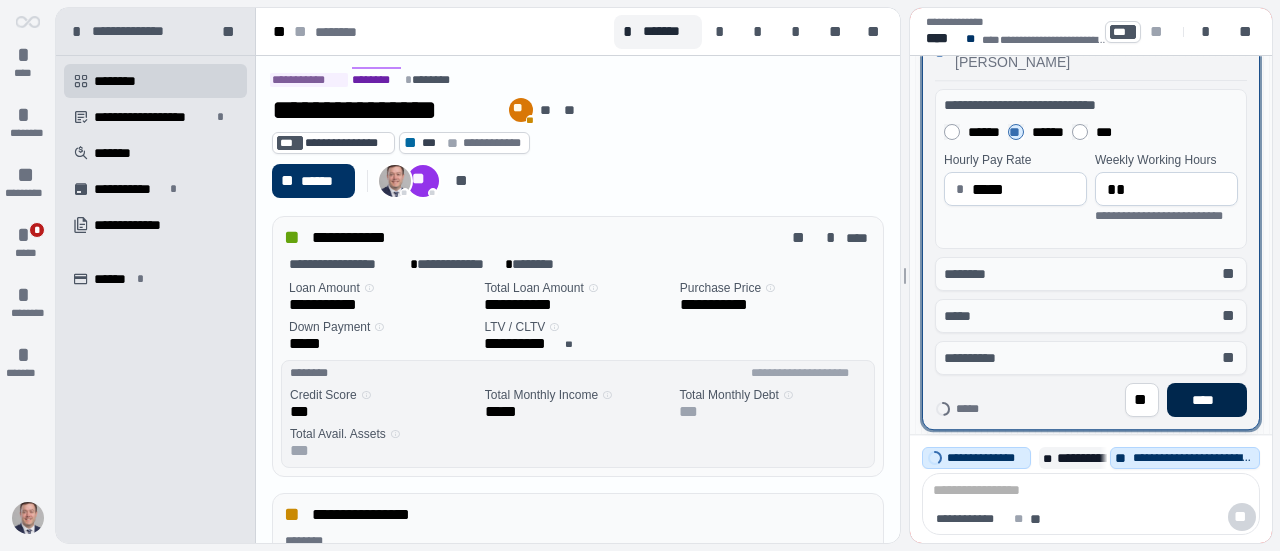 click on "****" at bounding box center (1207, 400) 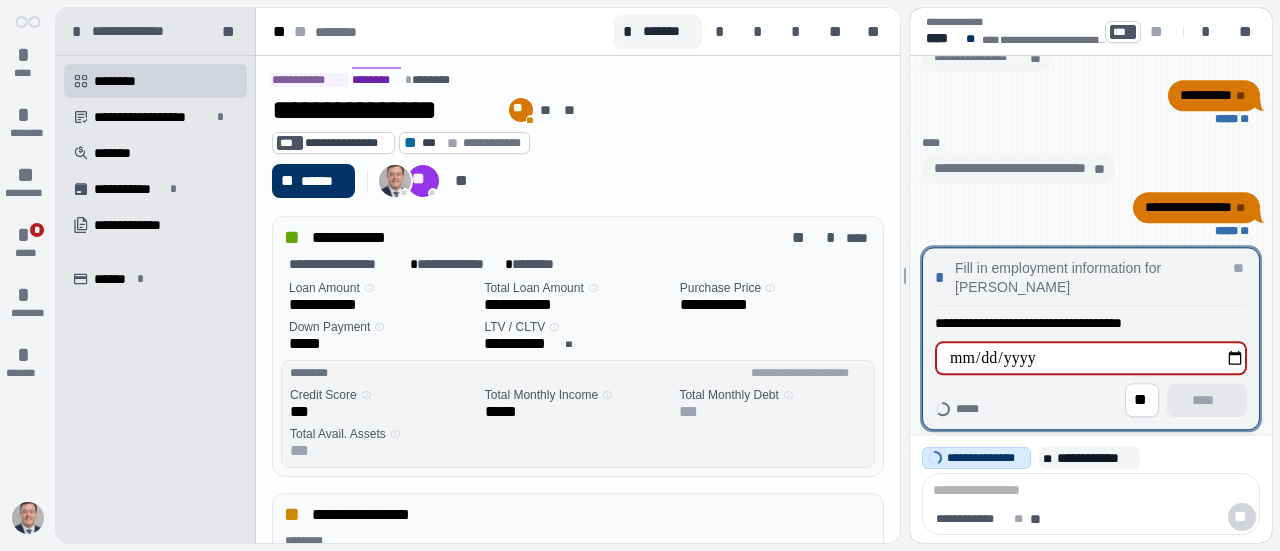 type on "**********" 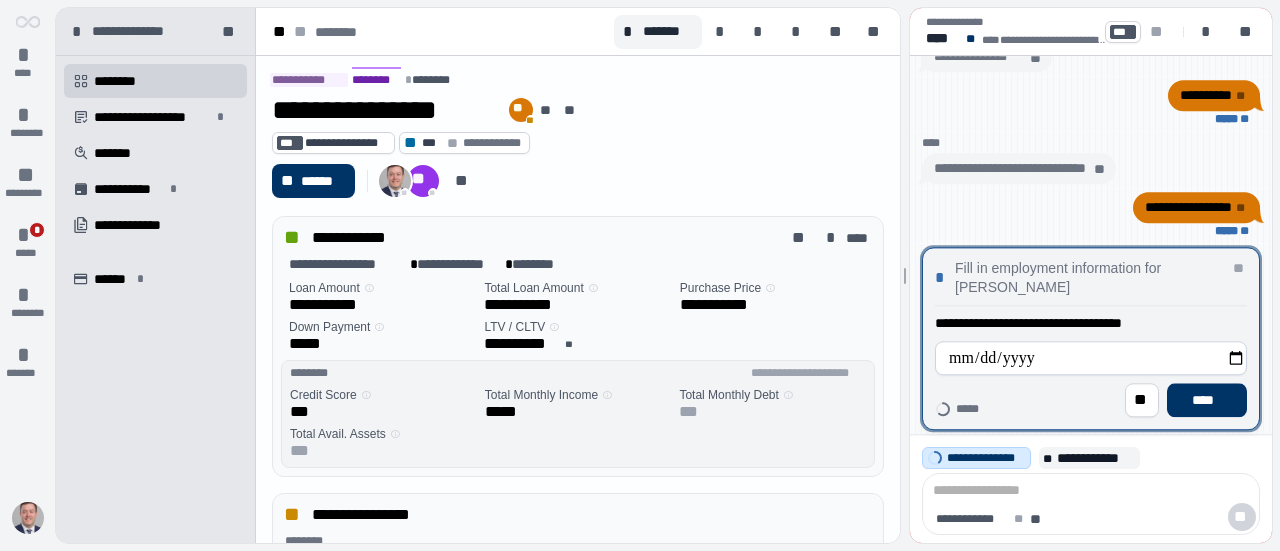 click on "****" at bounding box center (1207, 400) 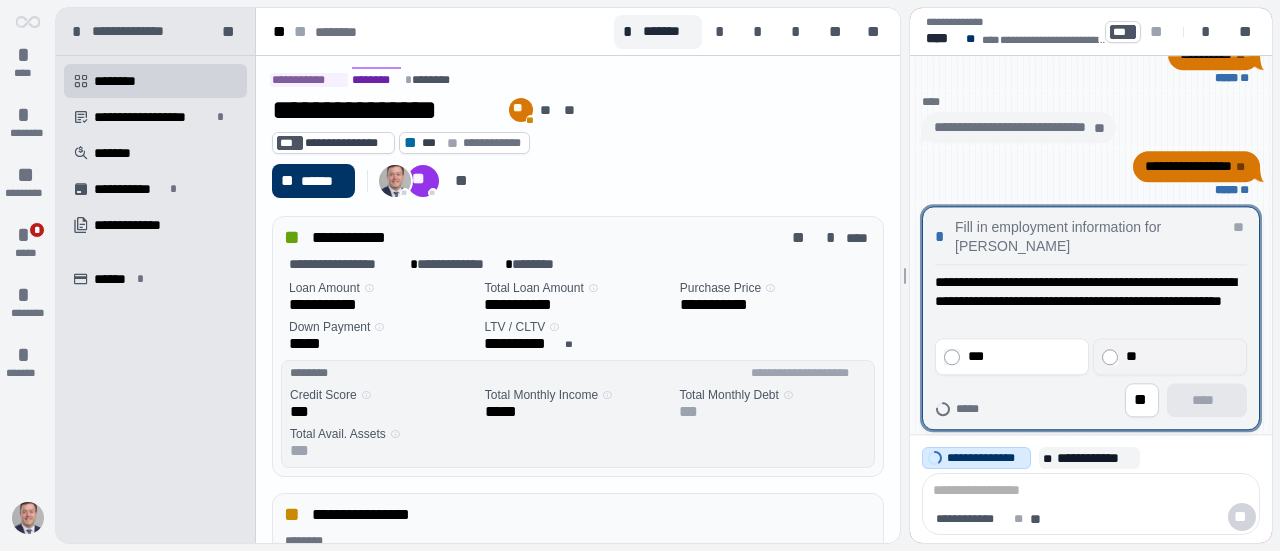 click on "**" at bounding box center (1180, 356) 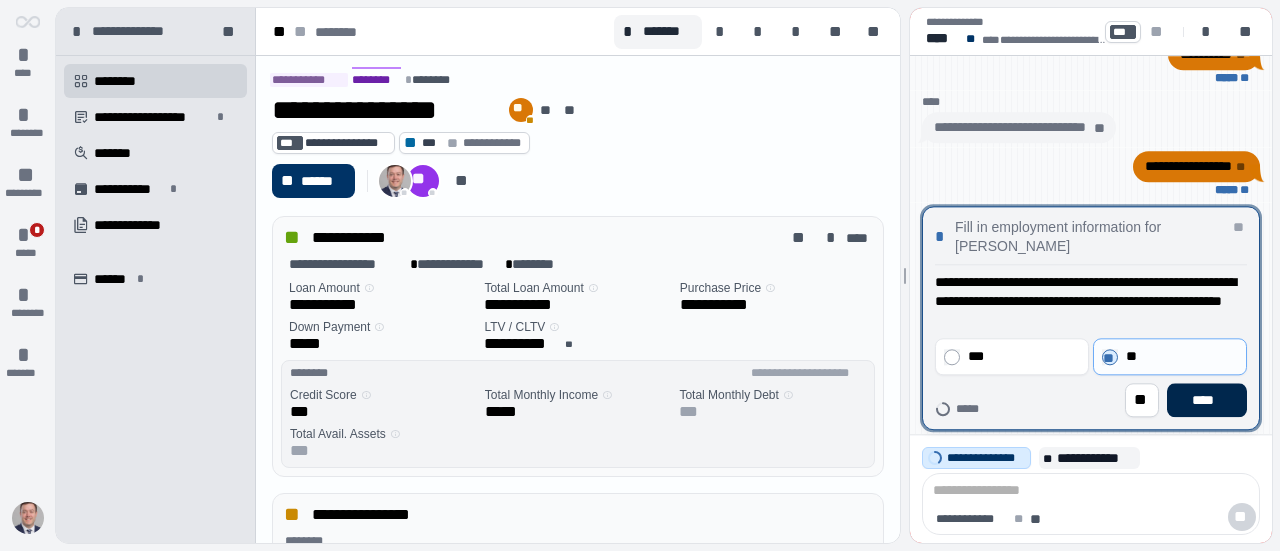click on "****" at bounding box center [1207, 400] 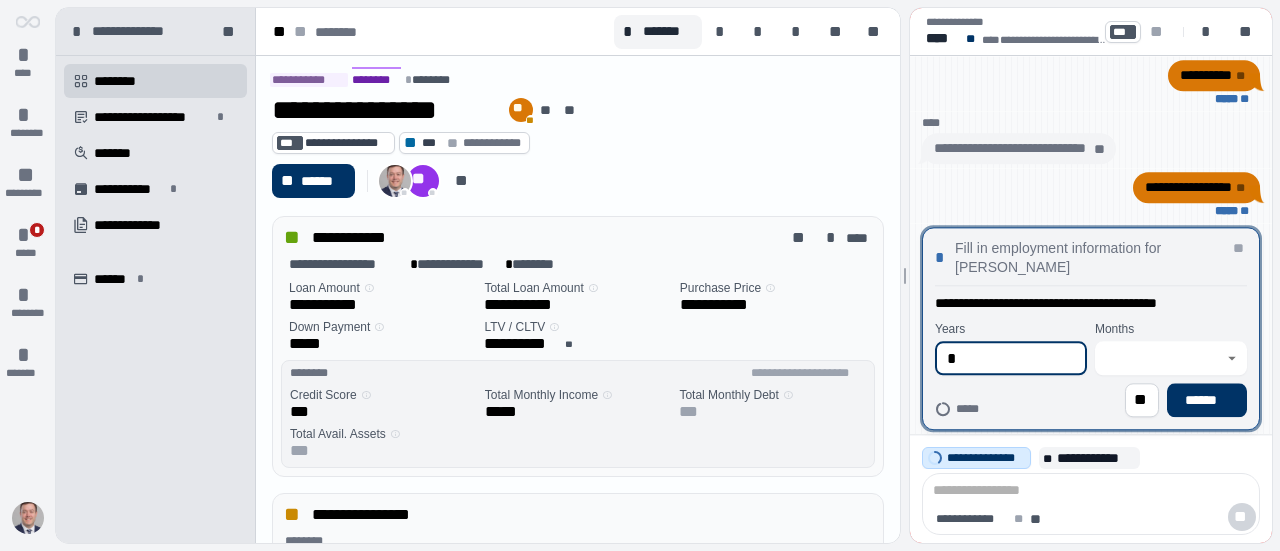 type on "*" 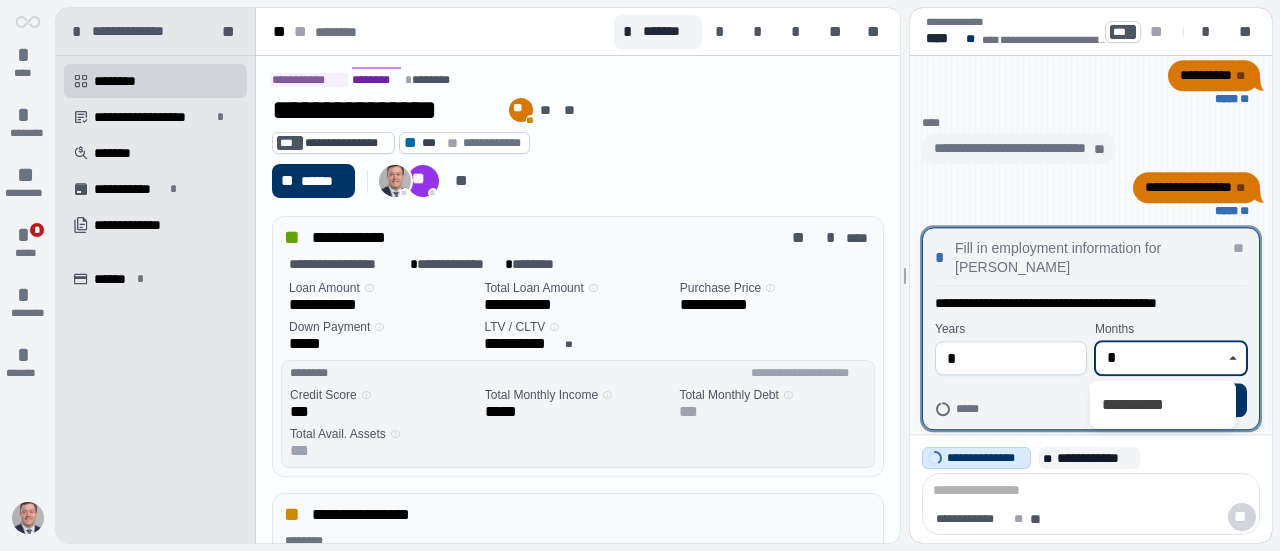 type on "*" 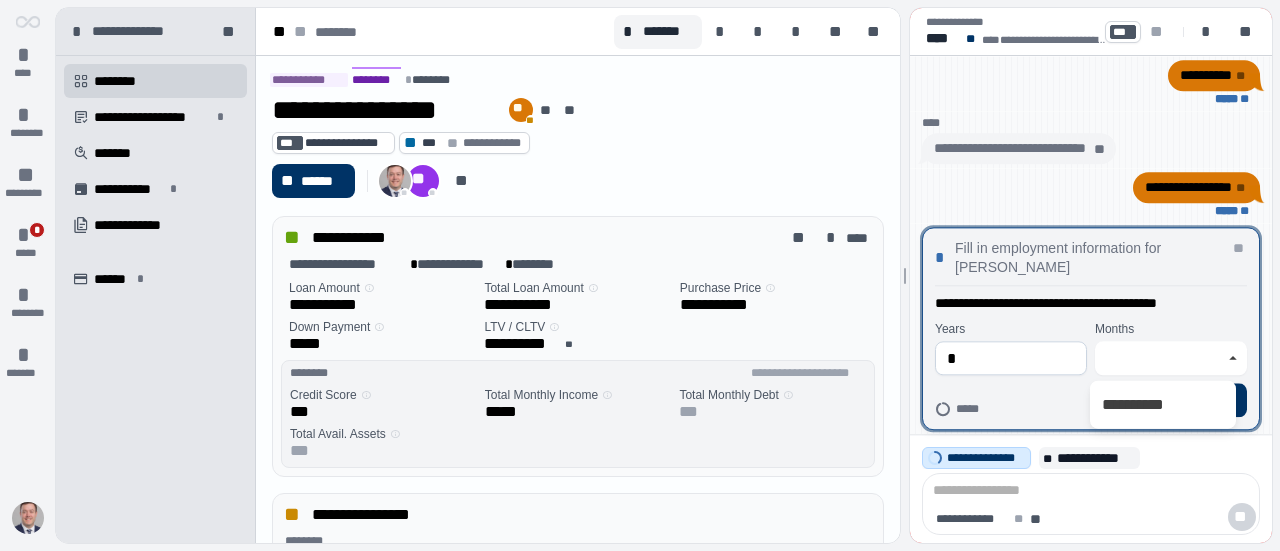 click on "** ******" at bounding box center [1091, 400] 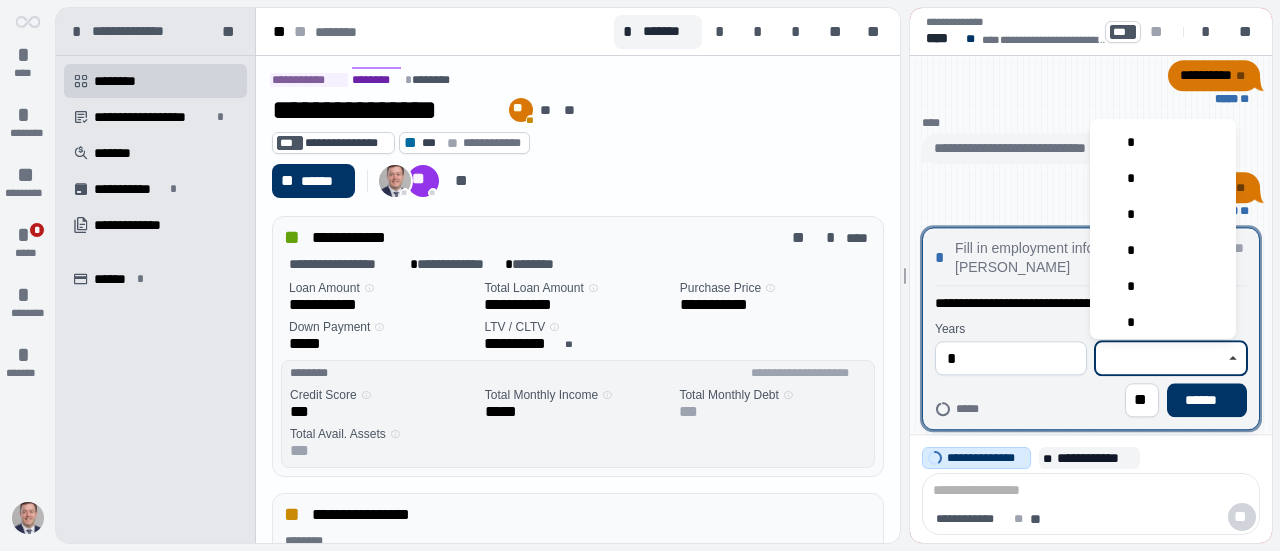 click at bounding box center [1159, 358] 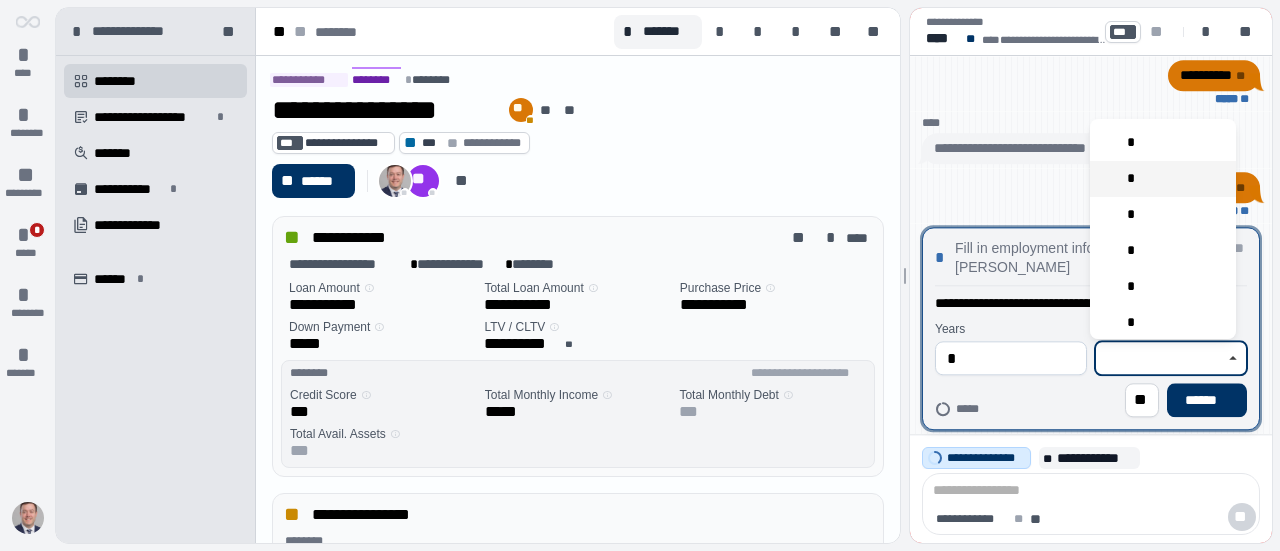 click on "*" at bounding box center (1163, 179) 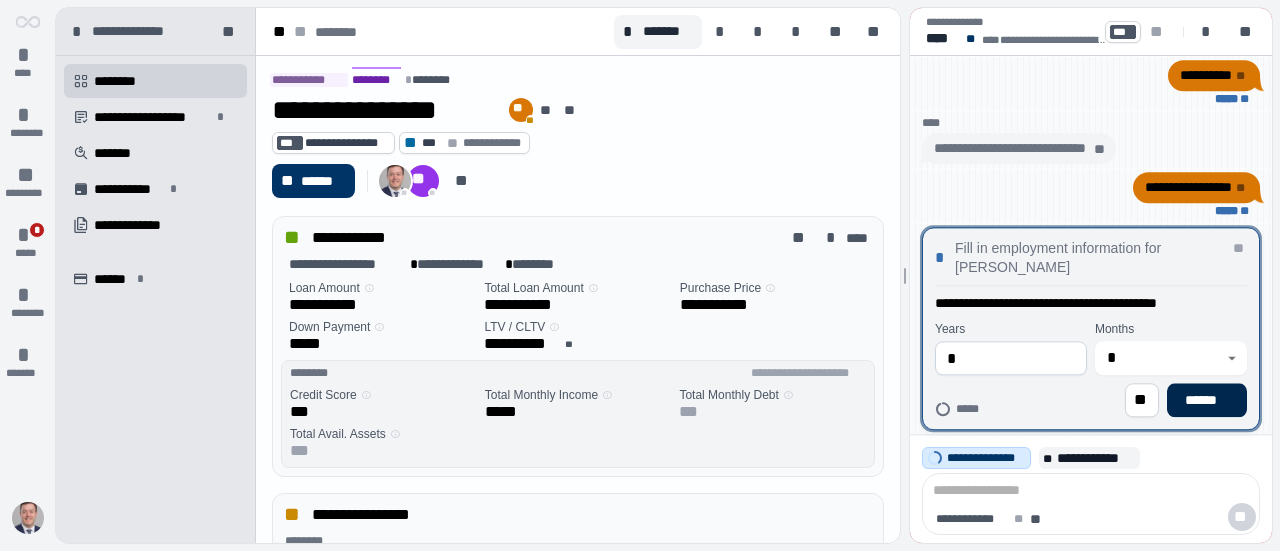 click on "******" at bounding box center (1207, 400) 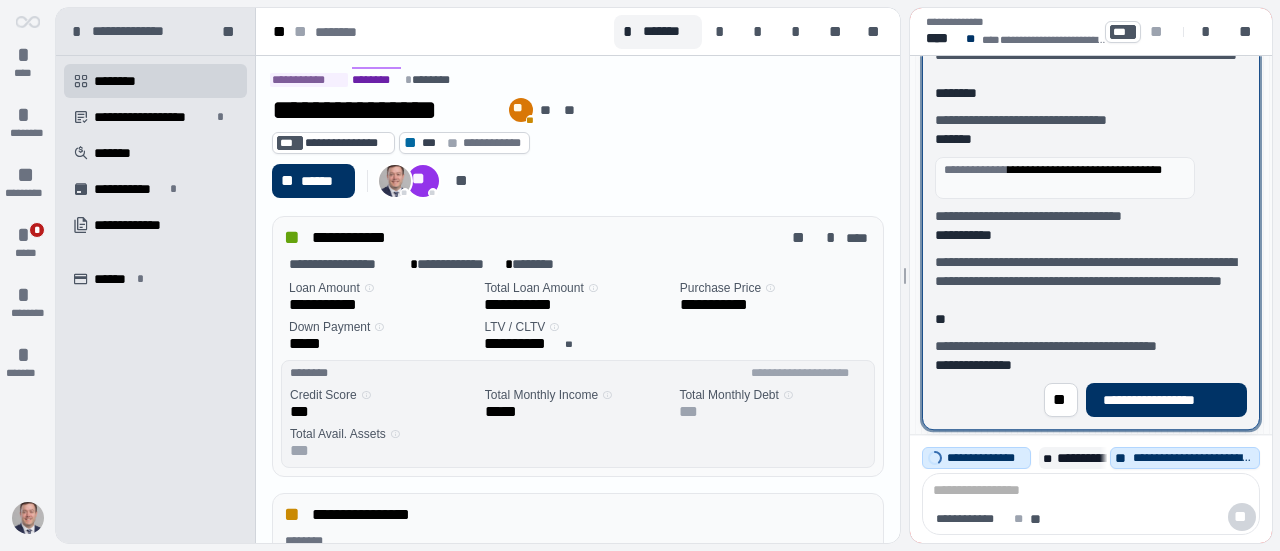click on "**********" at bounding box center [1166, 400] 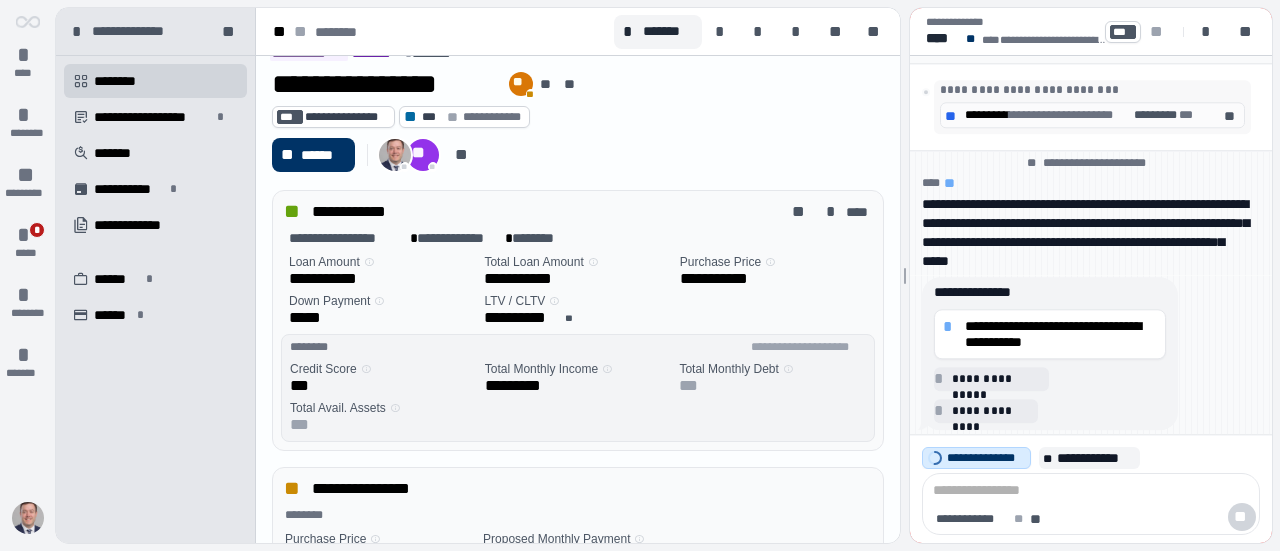 scroll, scrollTop: 19, scrollLeft: 0, axis: vertical 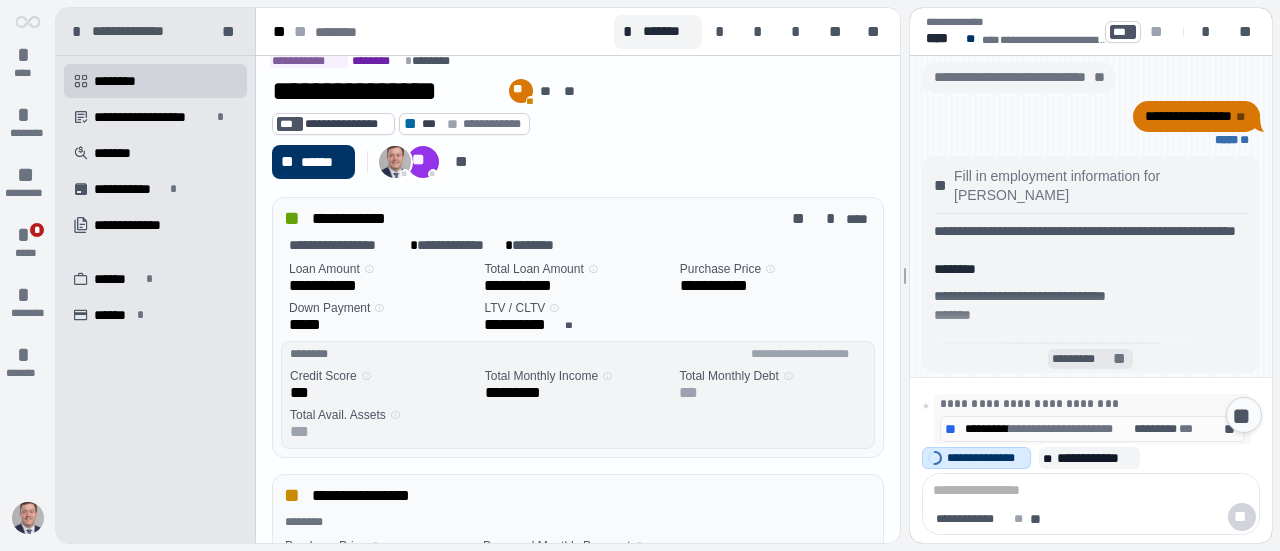 click on "*********" at bounding box center (1082, 359) 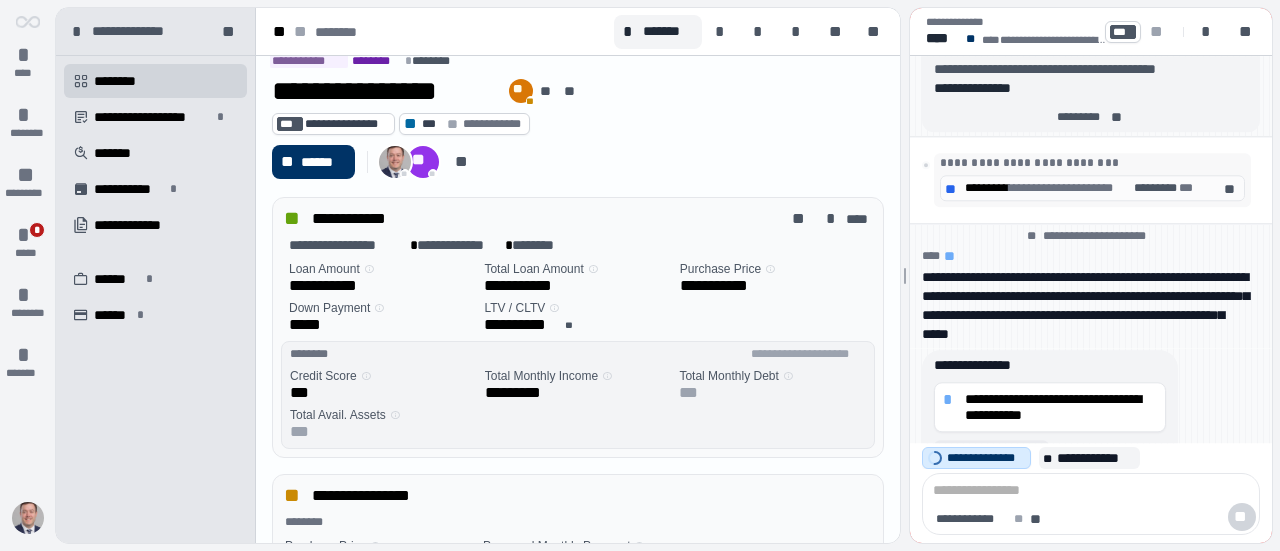 scroll, scrollTop: 0, scrollLeft: 0, axis: both 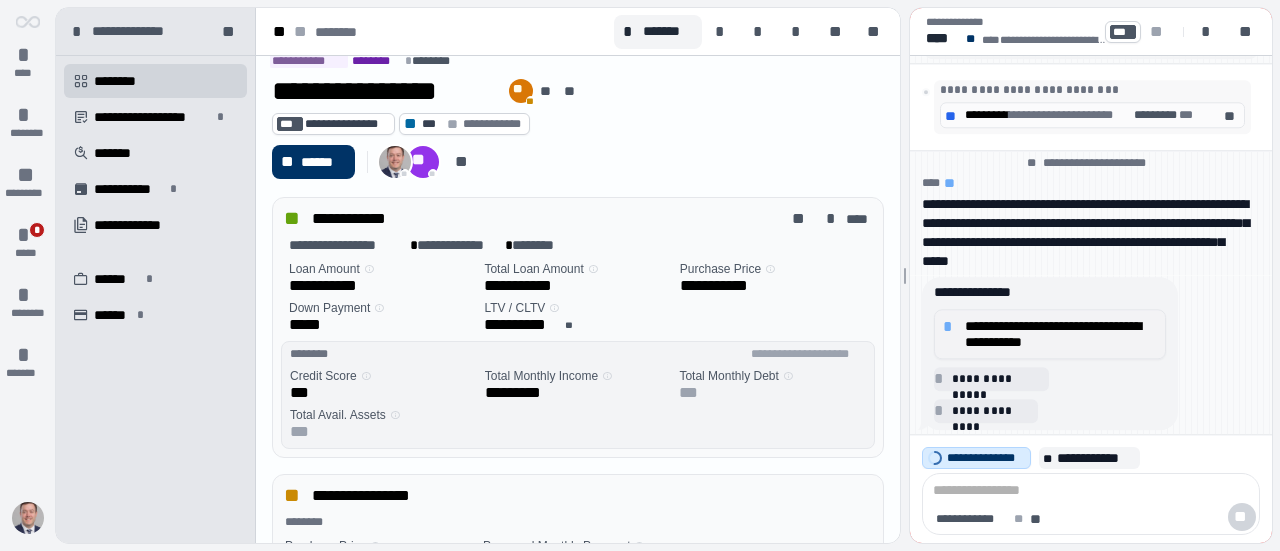 click on "**********" at bounding box center (1061, 334) 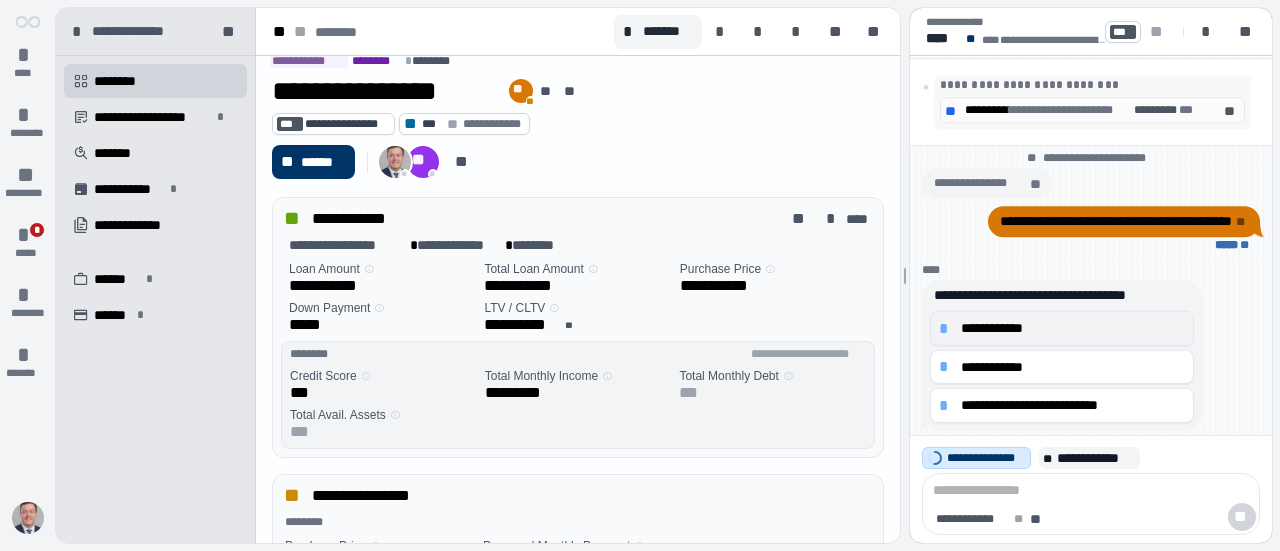 click on "**********" at bounding box center [1073, 328] 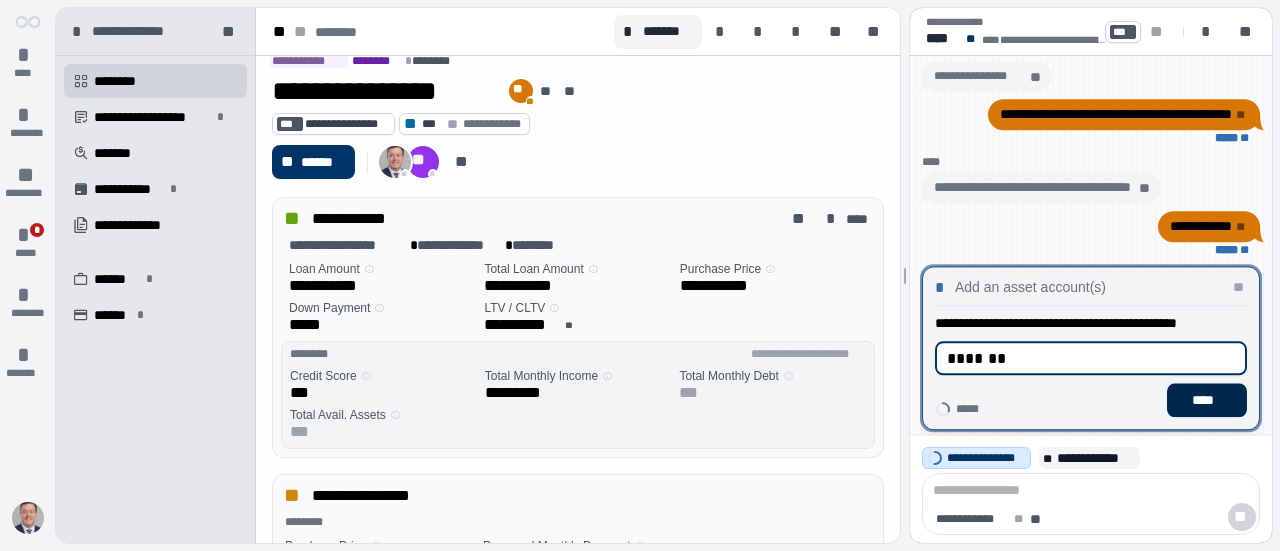 type on "*******" 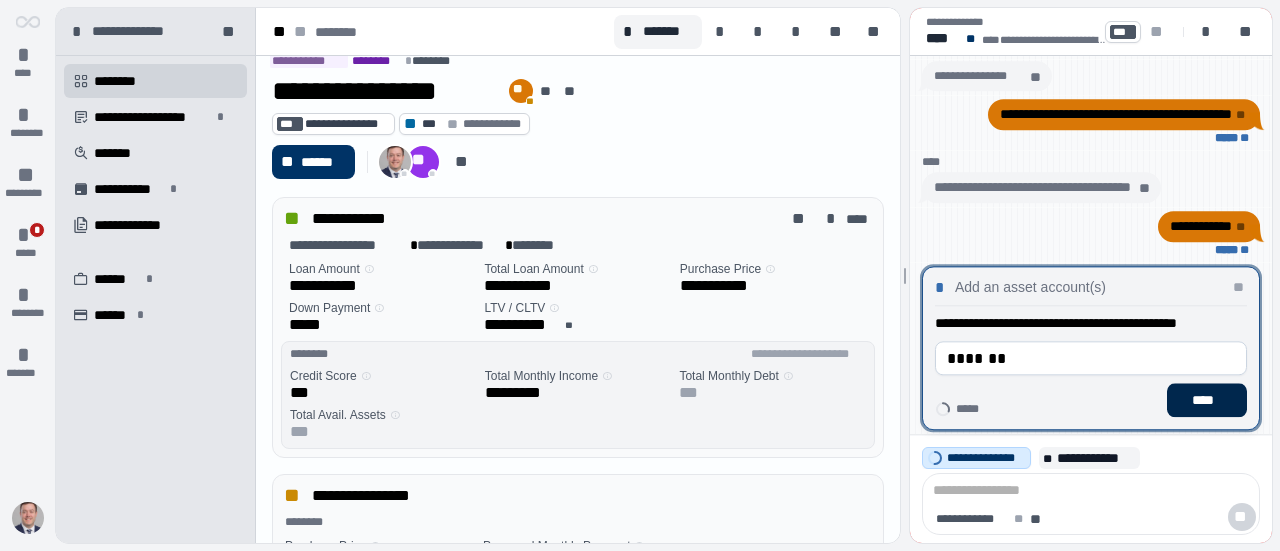 click on "****" at bounding box center [1207, 400] 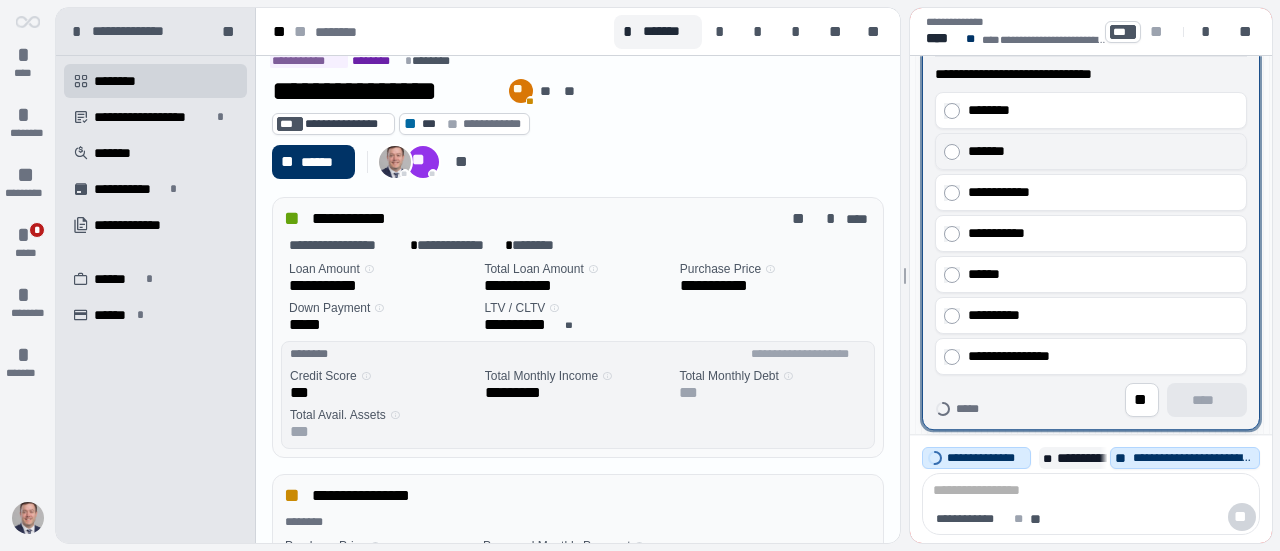 click on "*******" at bounding box center (1091, 151) 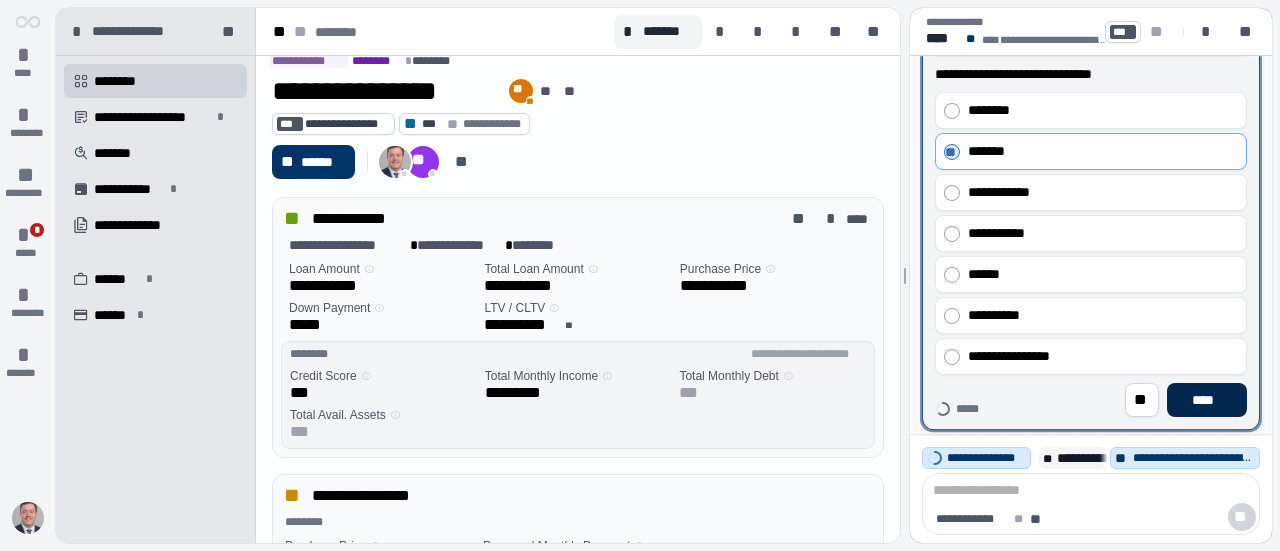 click on "****" at bounding box center [1207, 400] 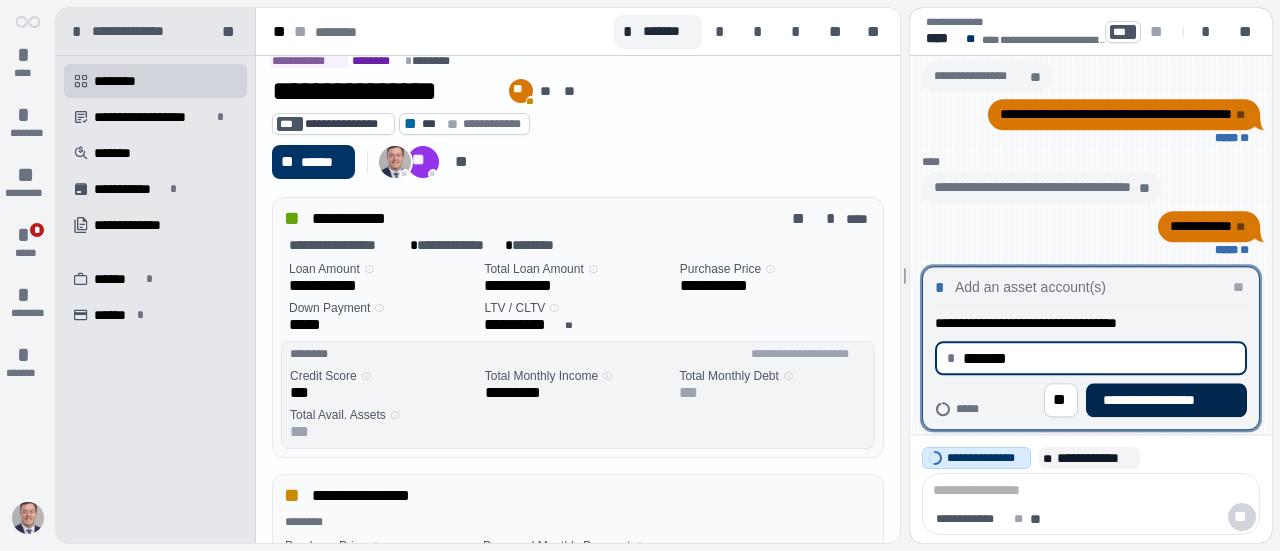 type on "**********" 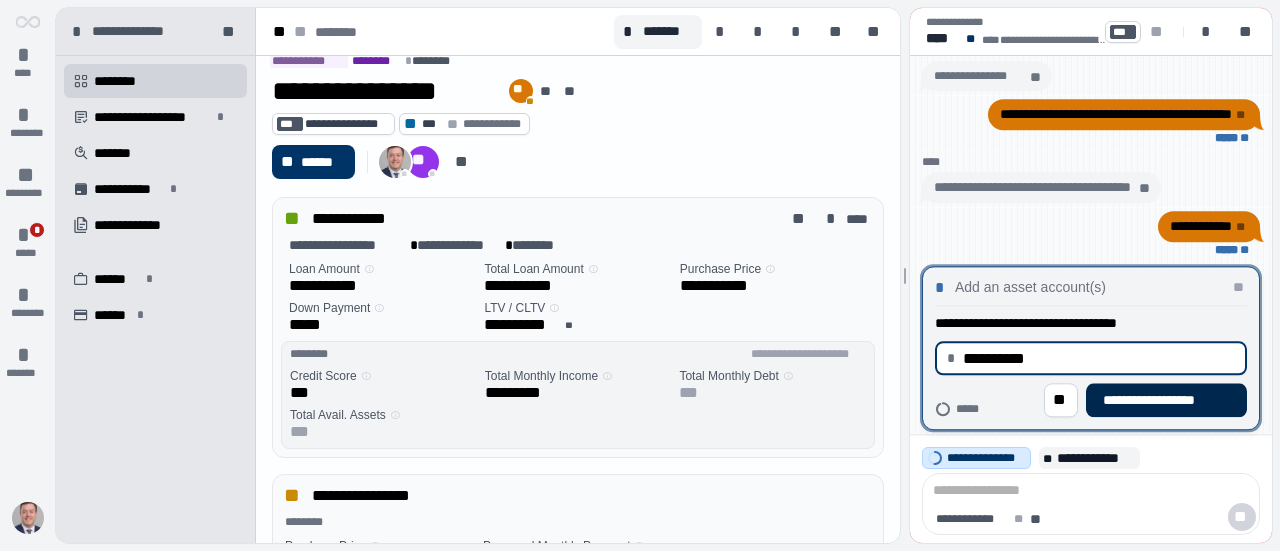 click on "**********" at bounding box center (1166, 400) 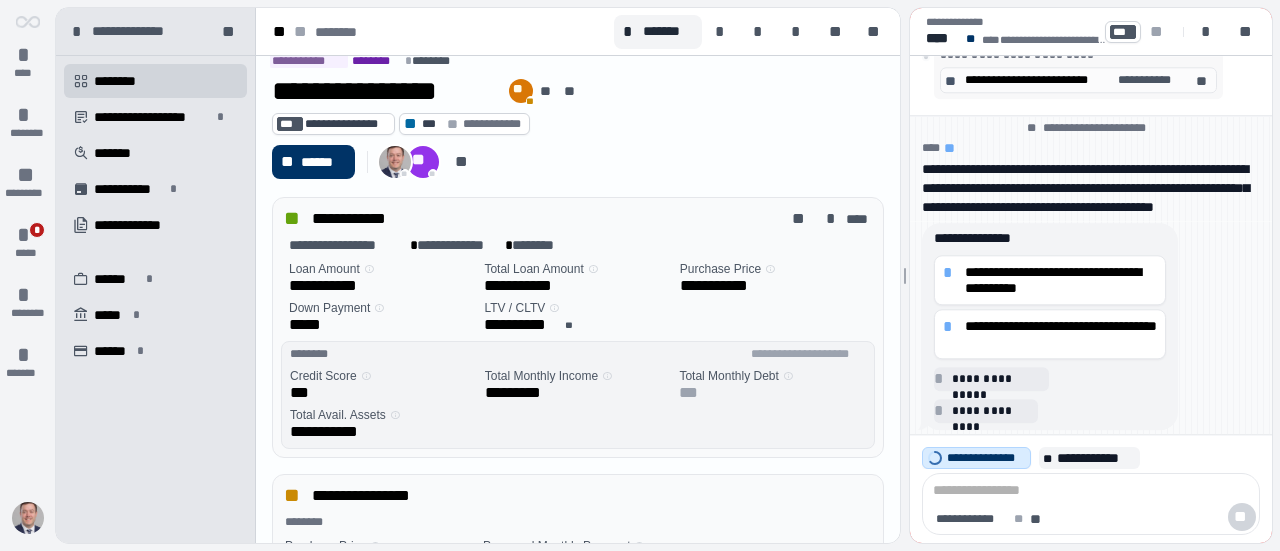 scroll, scrollTop: 0, scrollLeft: 0, axis: both 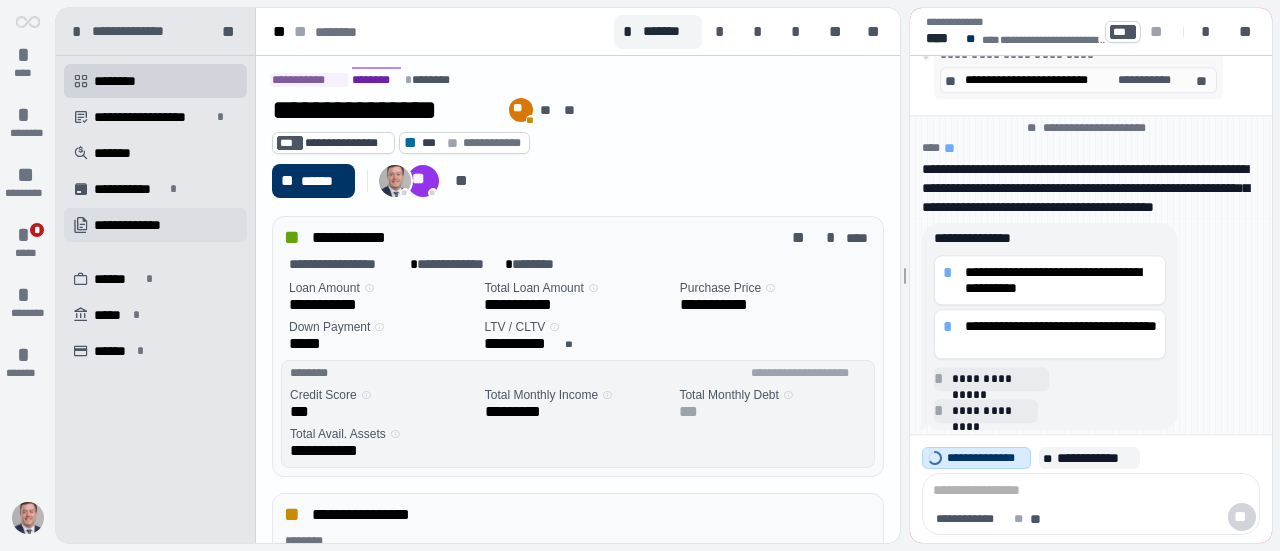 click on "**********" at bounding box center (155, 225) 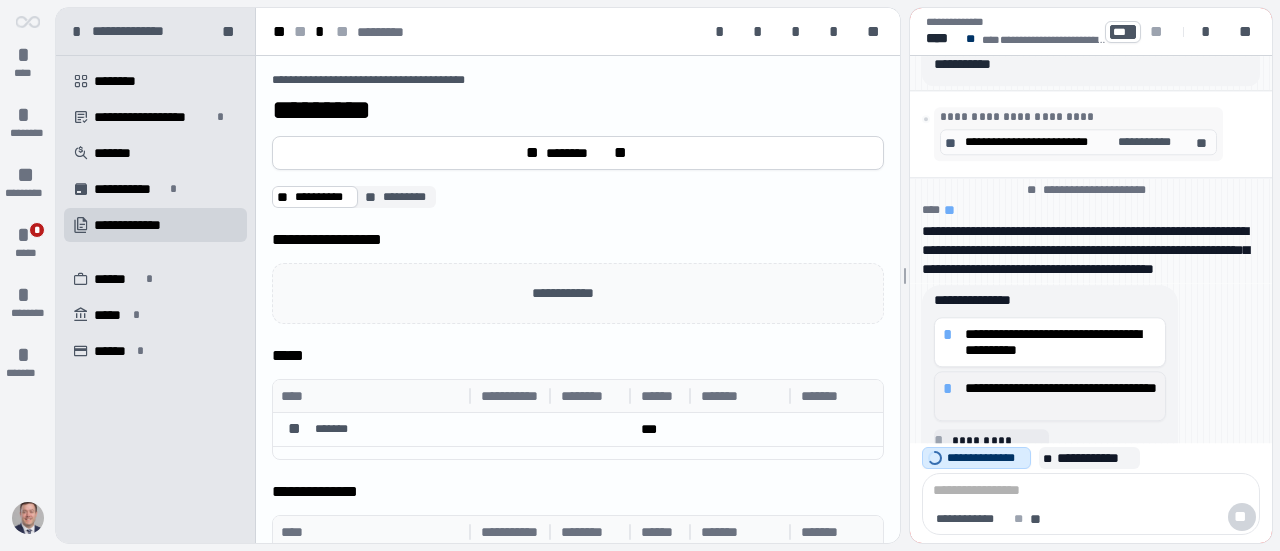 scroll, scrollTop: 0, scrollLeft: 0, axis: both 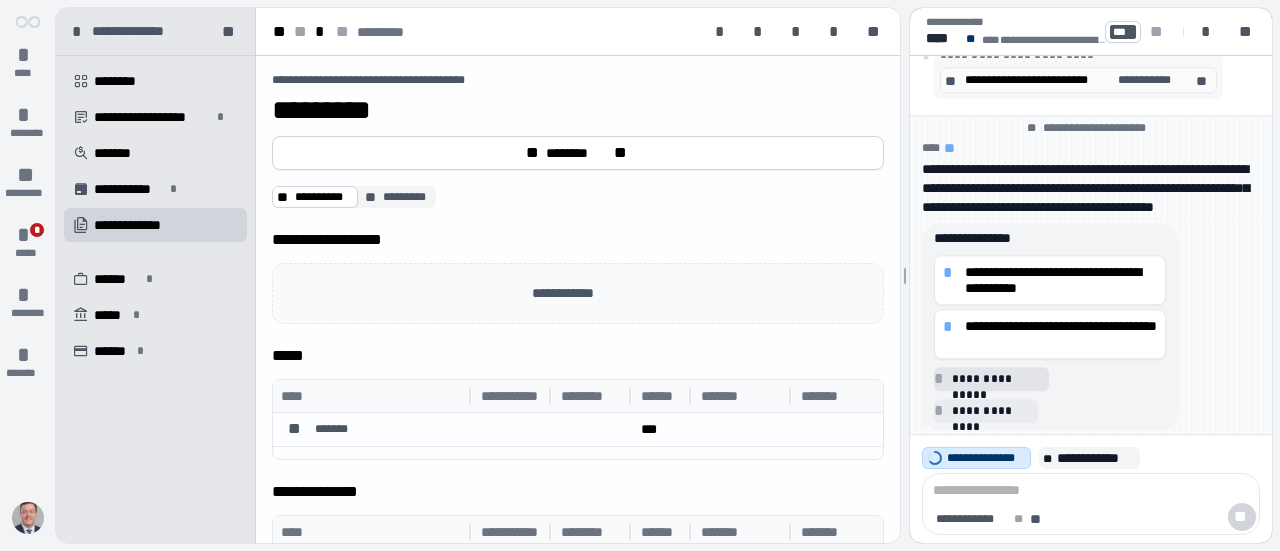 click on "**********" at bounding box center (997, 379) 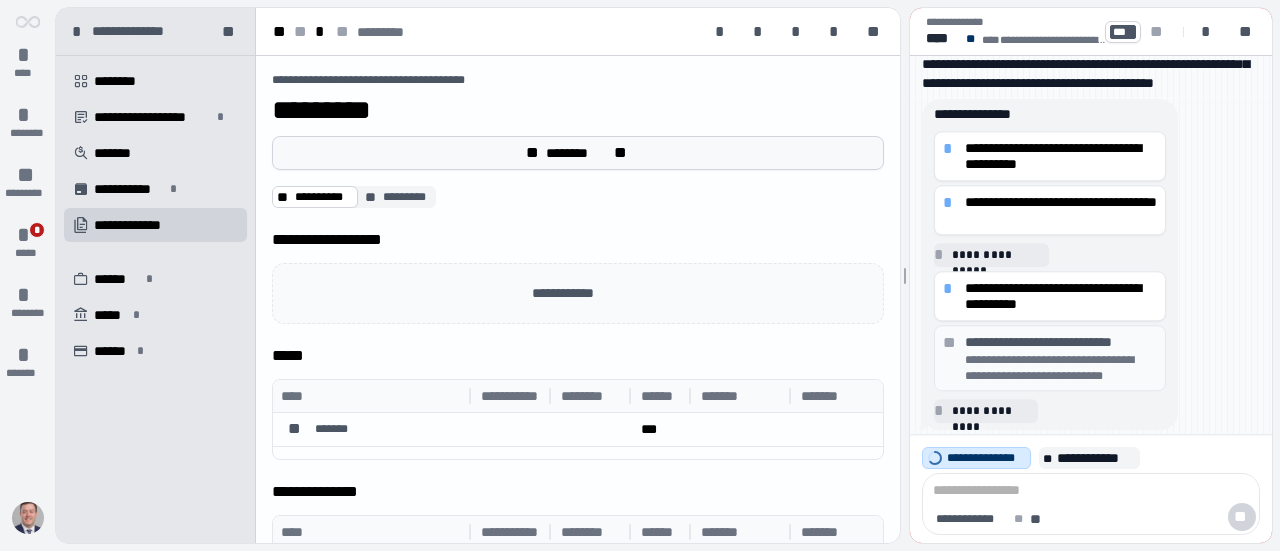 click on "********" at bounding box center (578, 153) 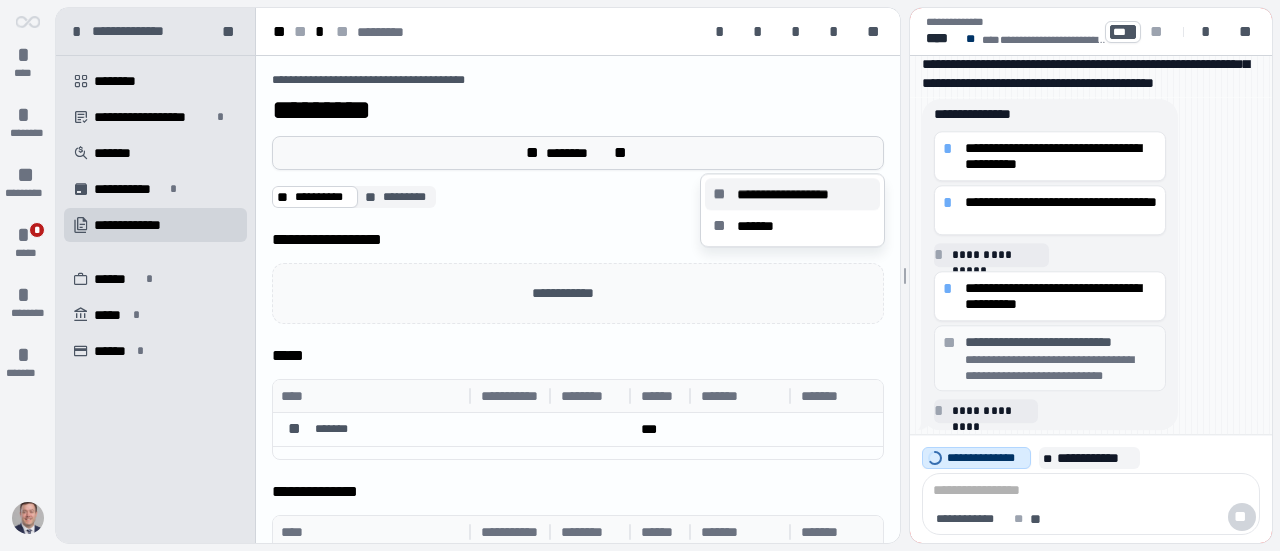 click on "**********" at bounding box center (792, 194) 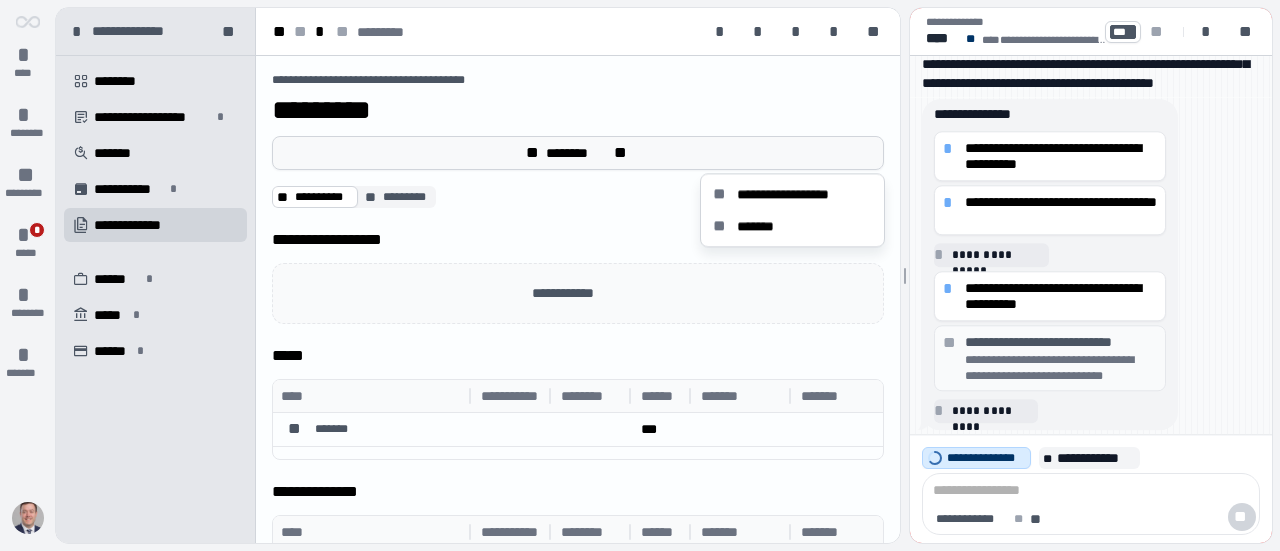 click on "********" at bounding box center (578, 153) 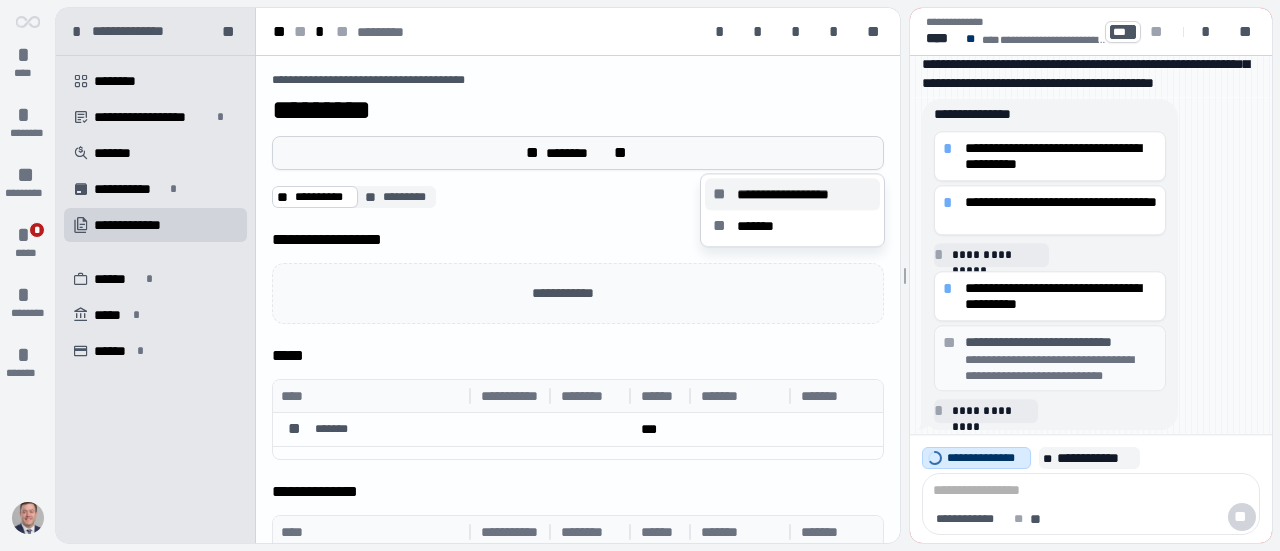 click on "**********" at bounding box center [804, 194] 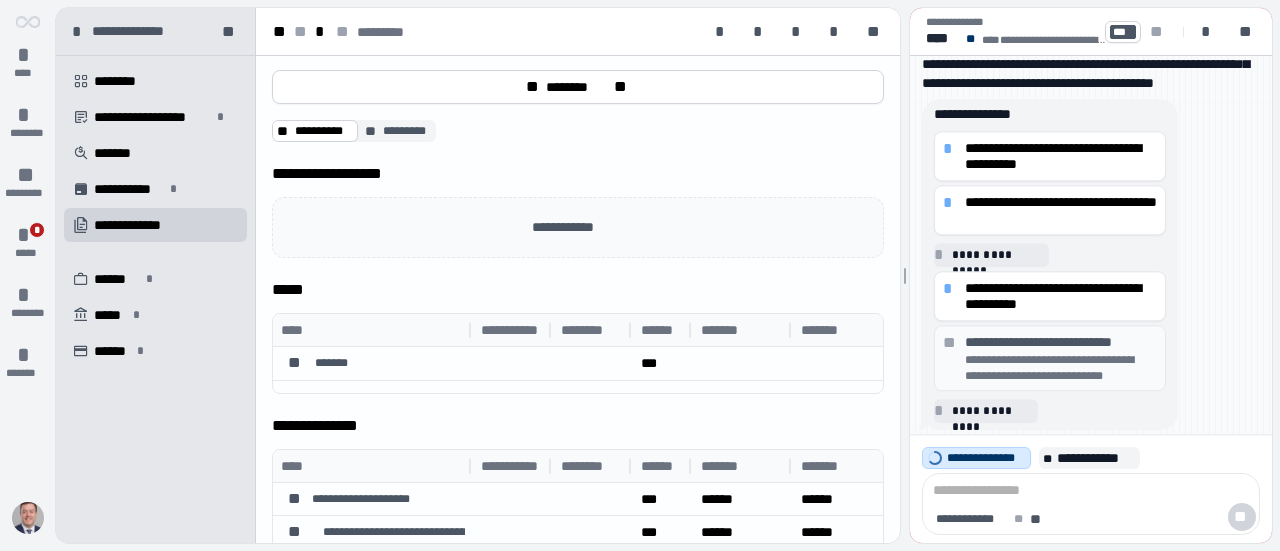 scroll, scrollTop: 0, scrollLeft: 0, axis: both 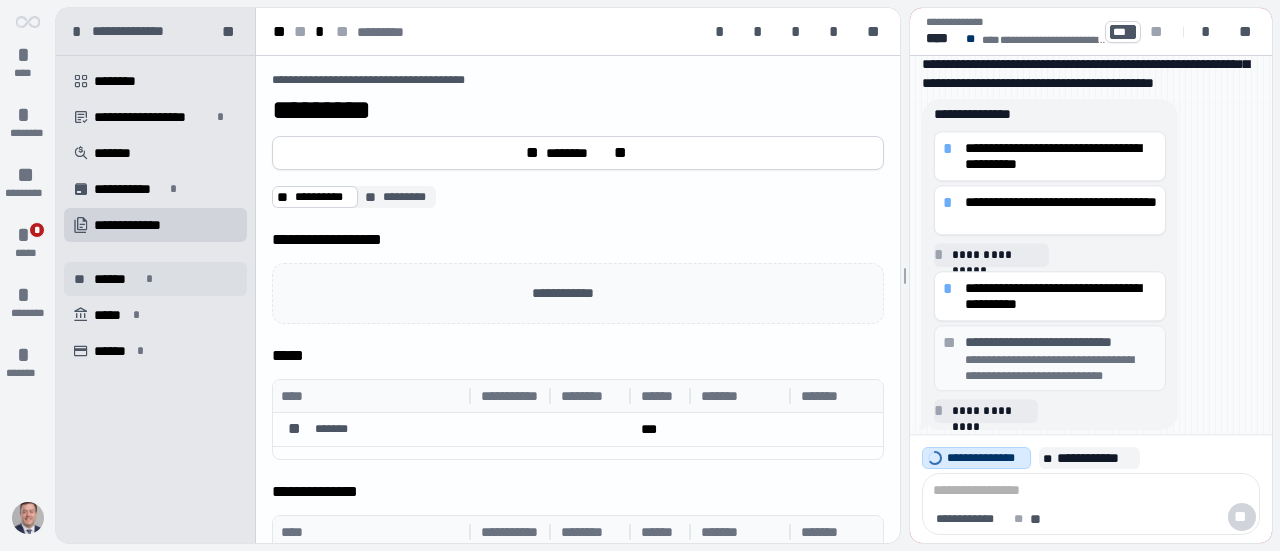 click on "** 󰠔 ****** *" at bounding box center (155, 279) 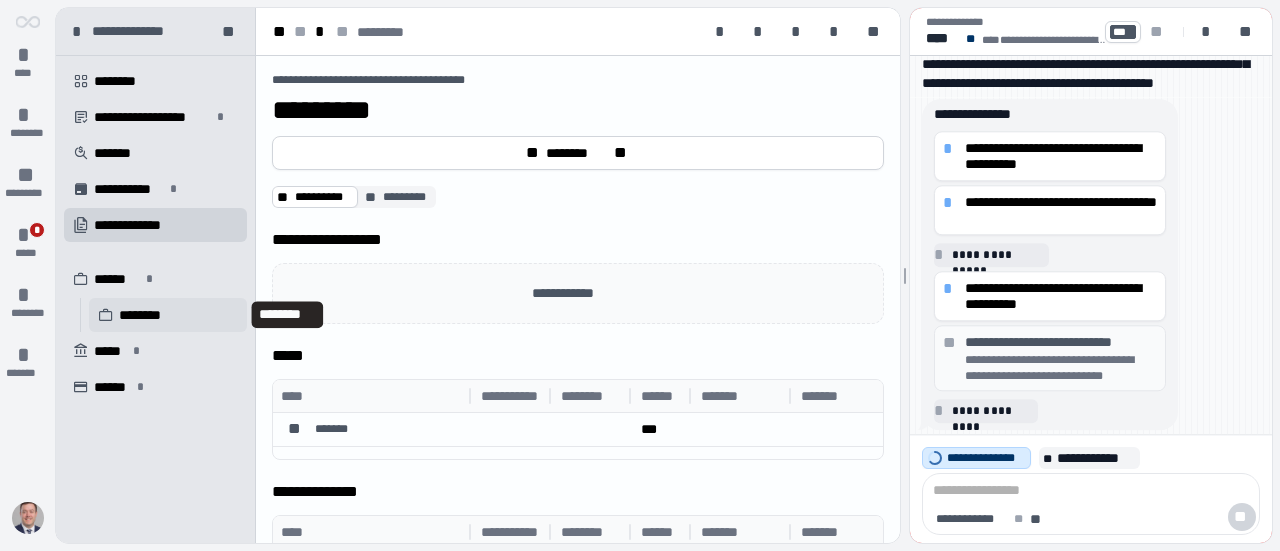 click on "󰠔 ********" at bounding box center [168, 315] 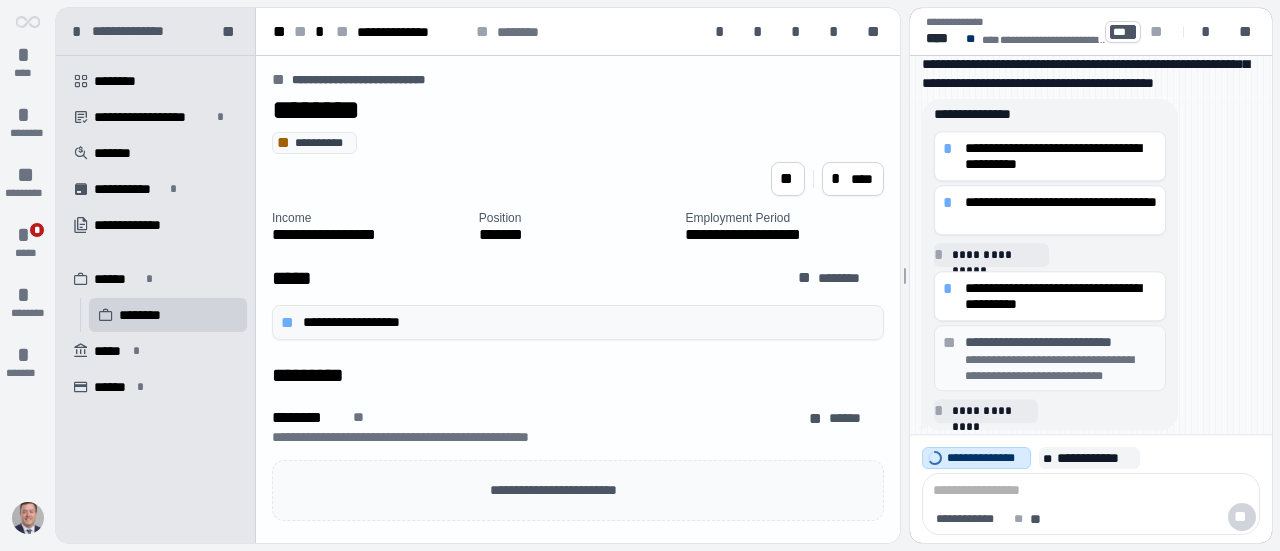 click on "**********" at bounding box center [586, 322] 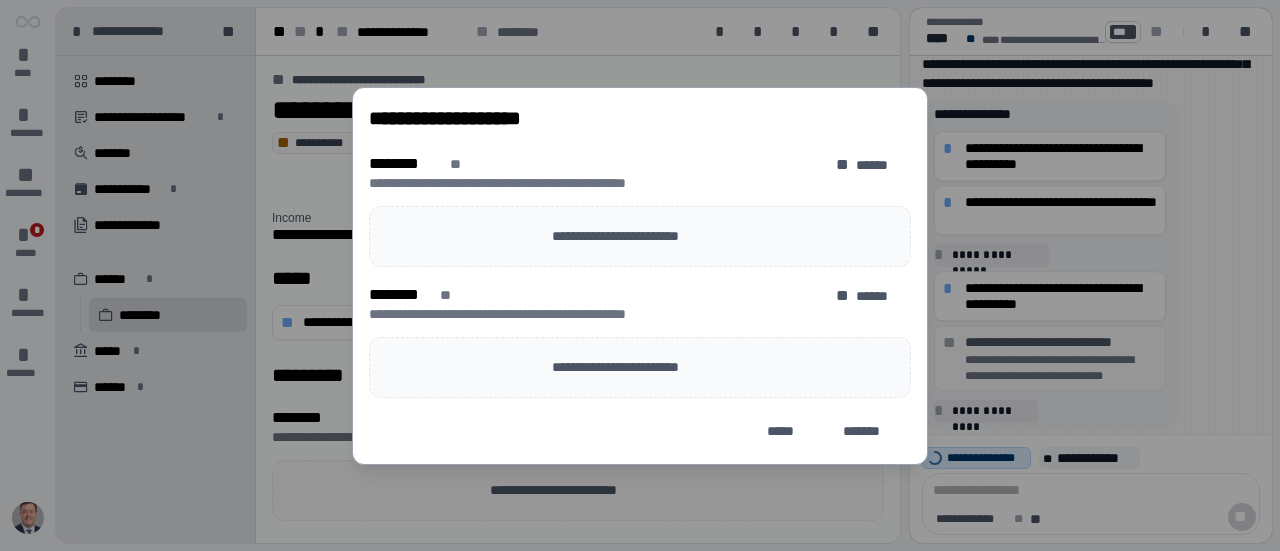 click on "**********" at bounding box center [640, 236] 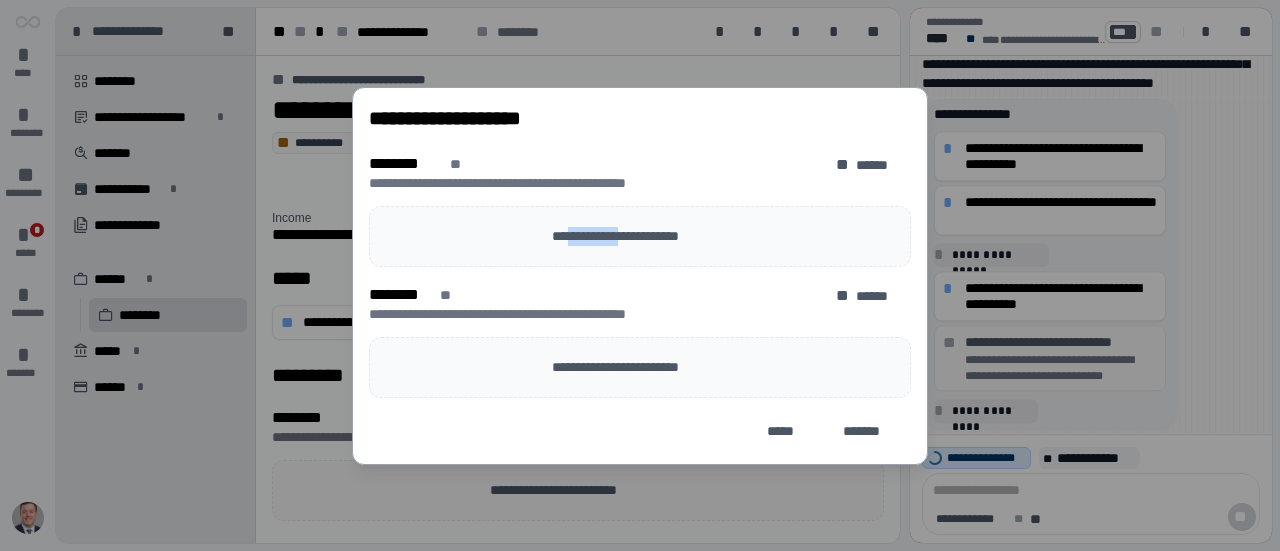 click on "**********" at bounding box center (640, 236) 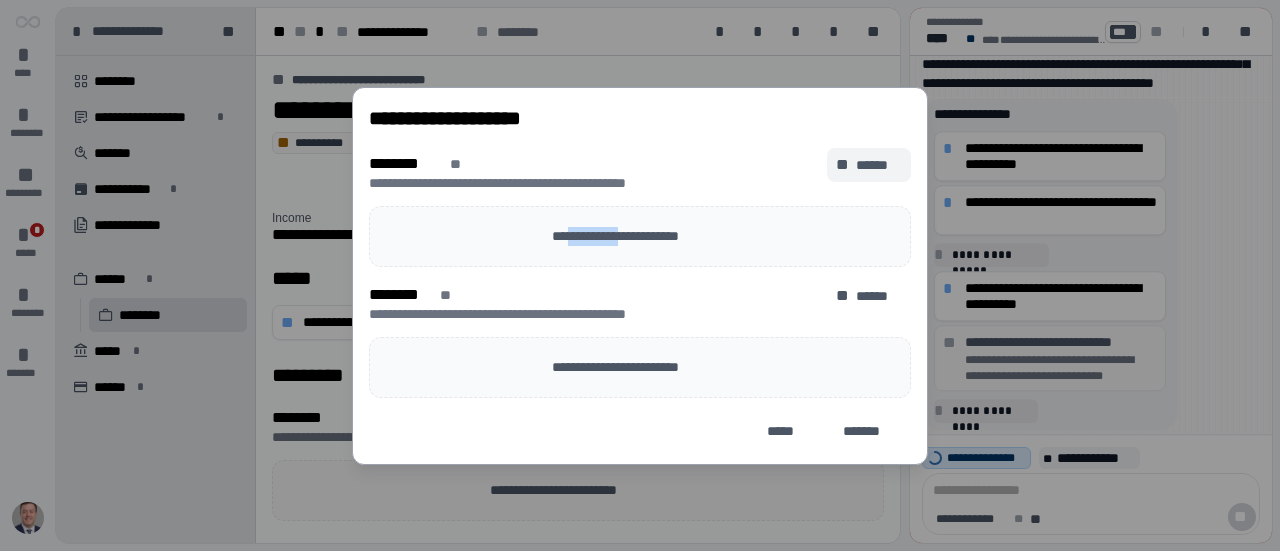 click on "**" at bounding box center [844, 165] 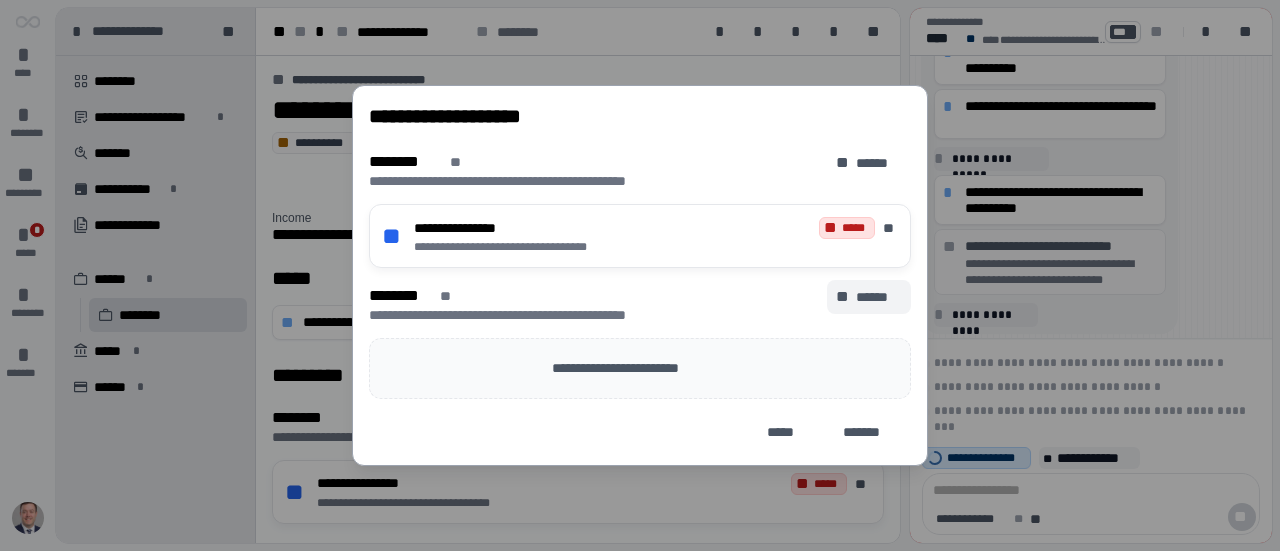 click on "******" at bounding box center [879, 297] 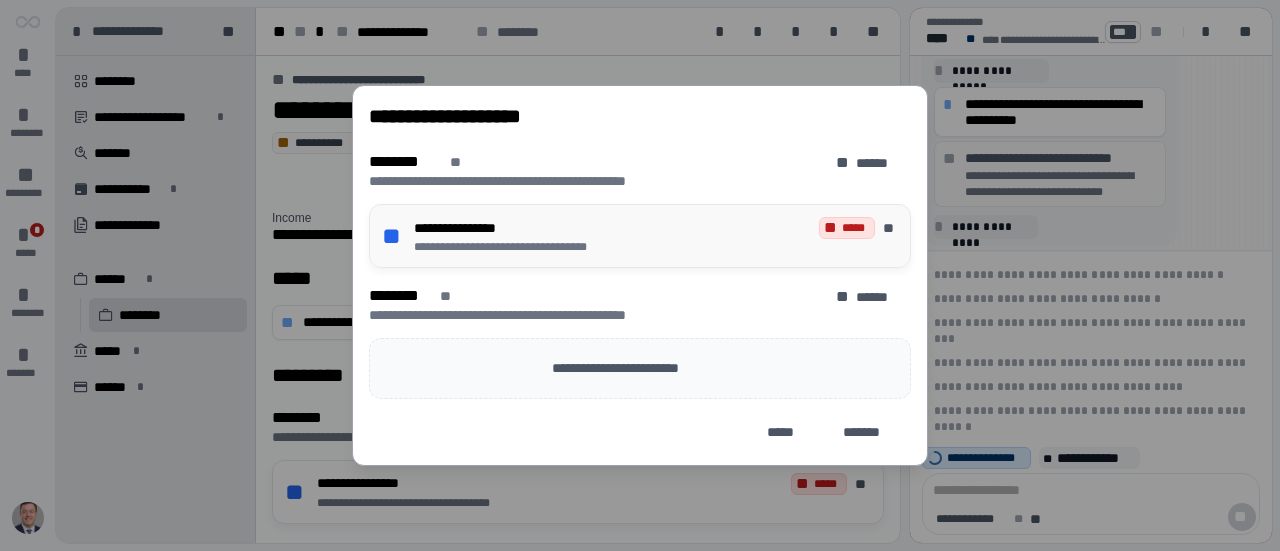 click on "**" at bounding box center [832, 228] 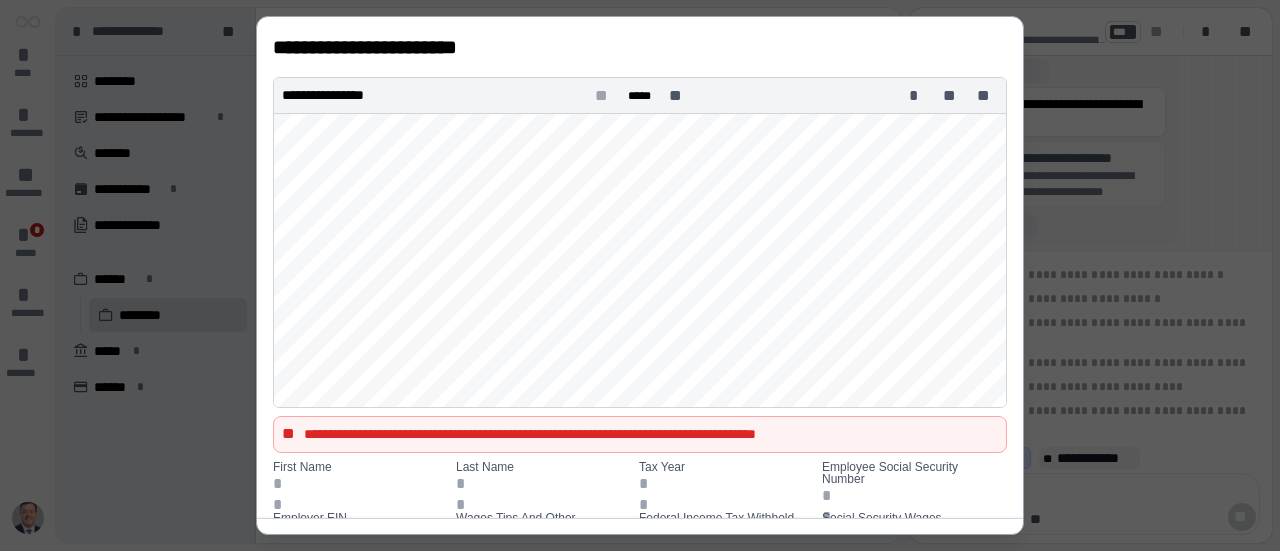 scroll, scrollTop: 0, scrollLeft: 0, axis: both 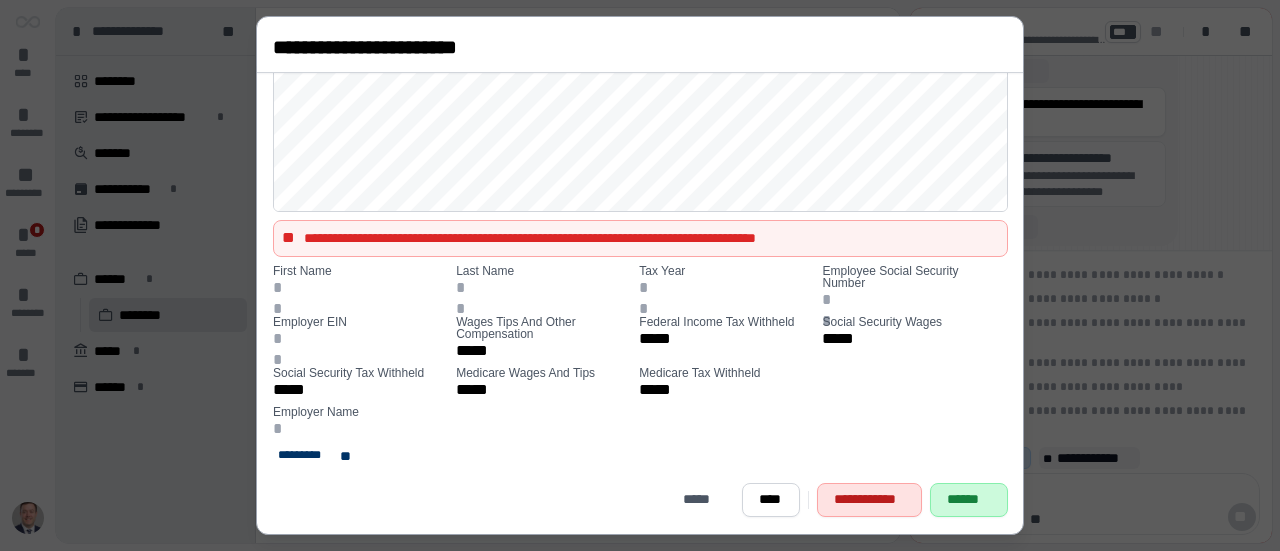 click on "******" at bounding box center [969, 499] 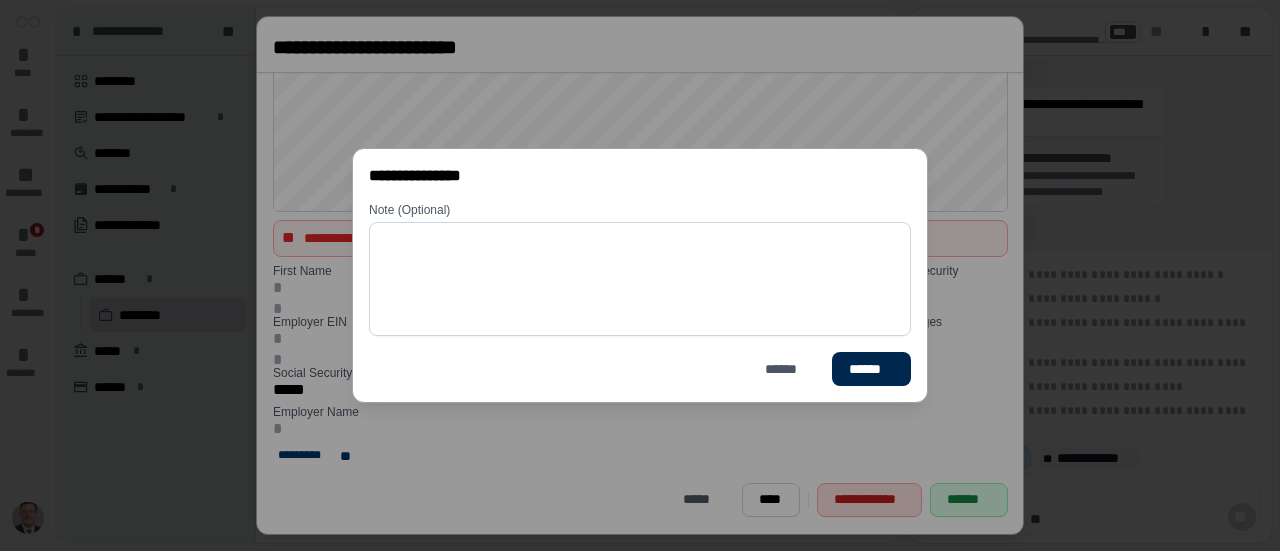 click on "******" at bounding box center (871, 369) 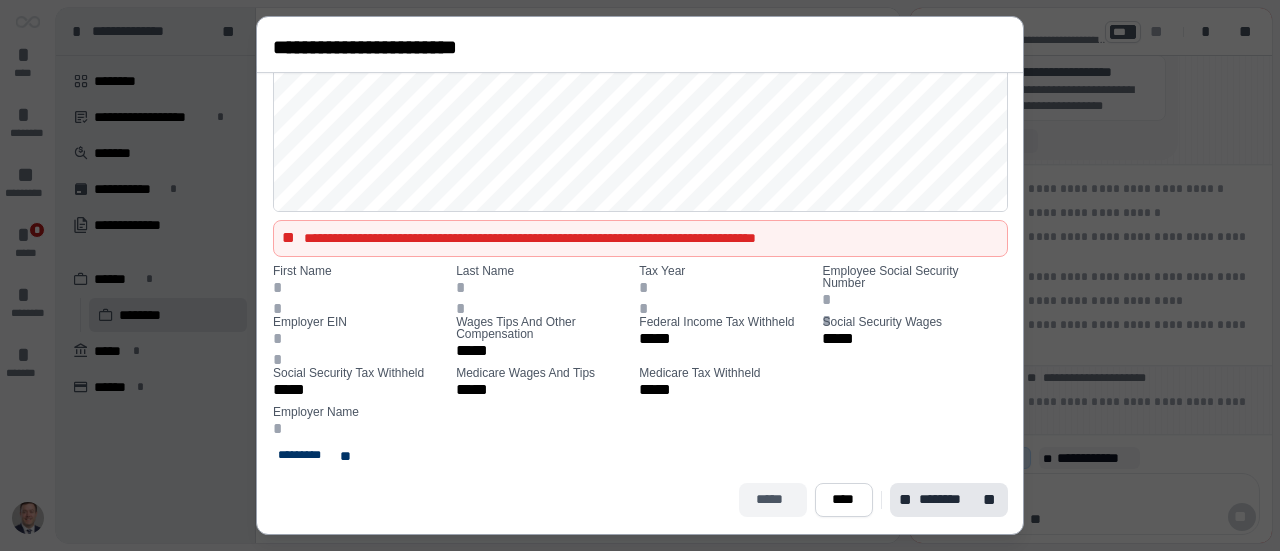 click on "*****" at bounding box center [773, 499] 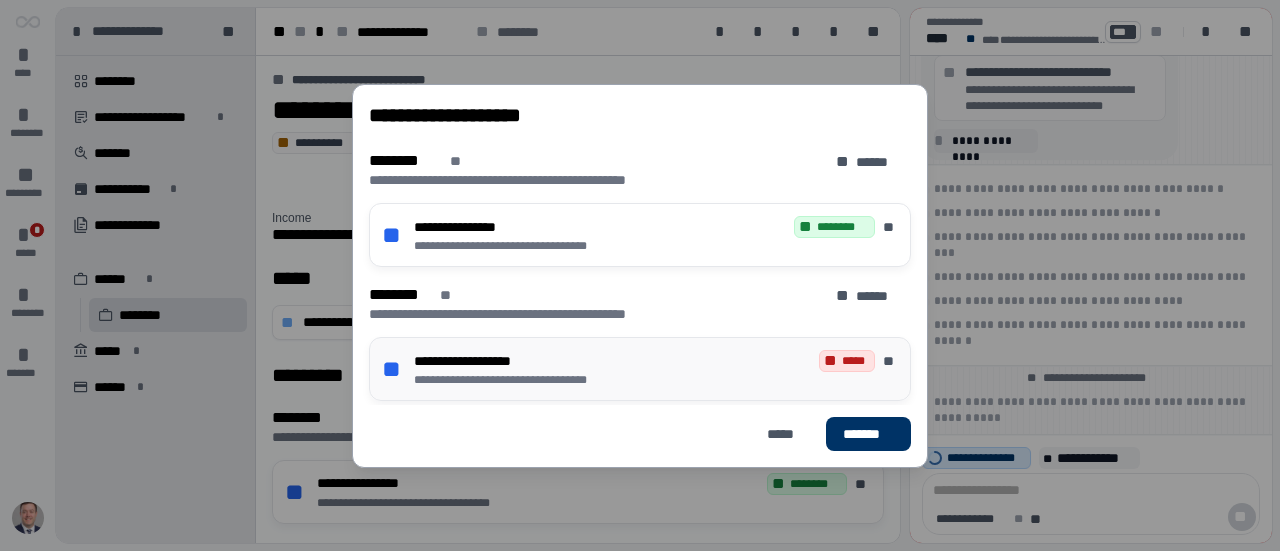 click on "*****" at bounding box center (855, 361) 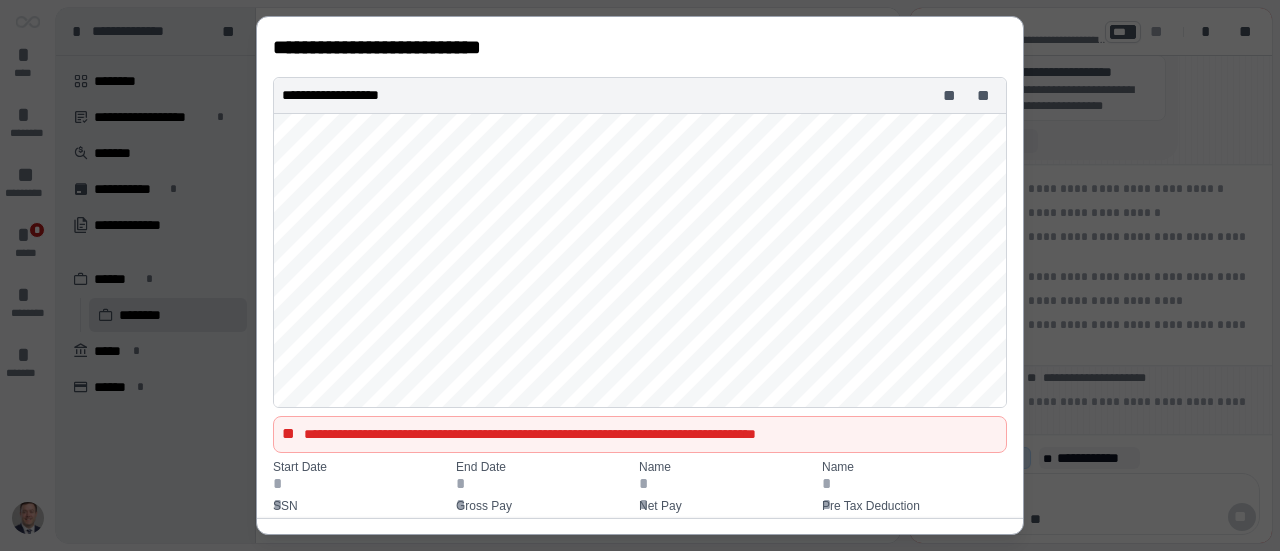 scroll, scrollTop: 666, scrollLeft: 0, axis: vertical 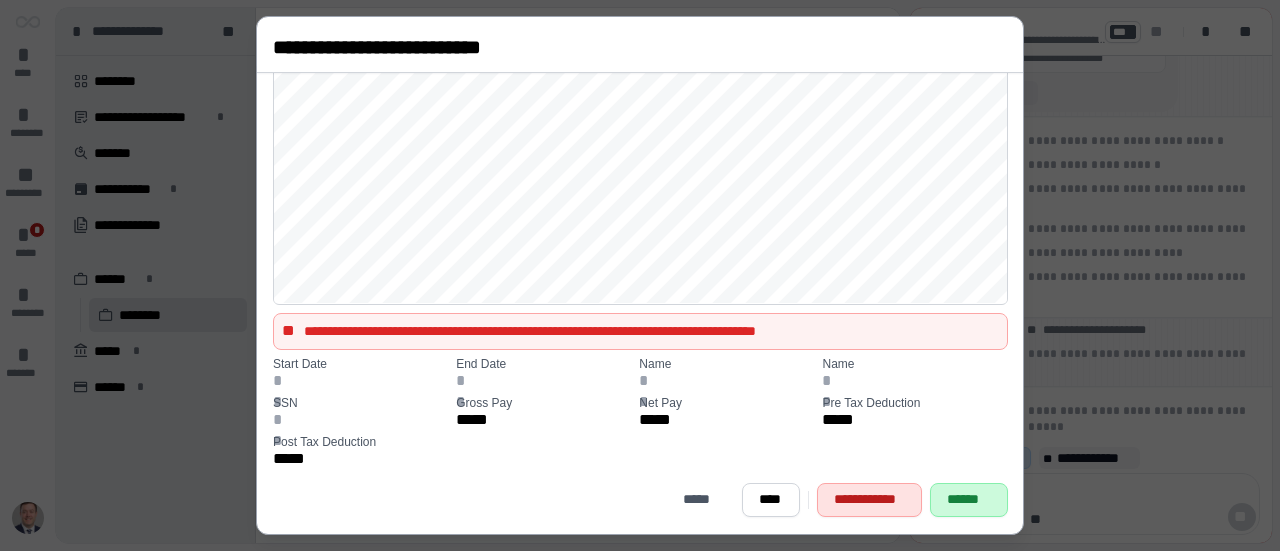 click on "******" at bounding box center (969, 499) 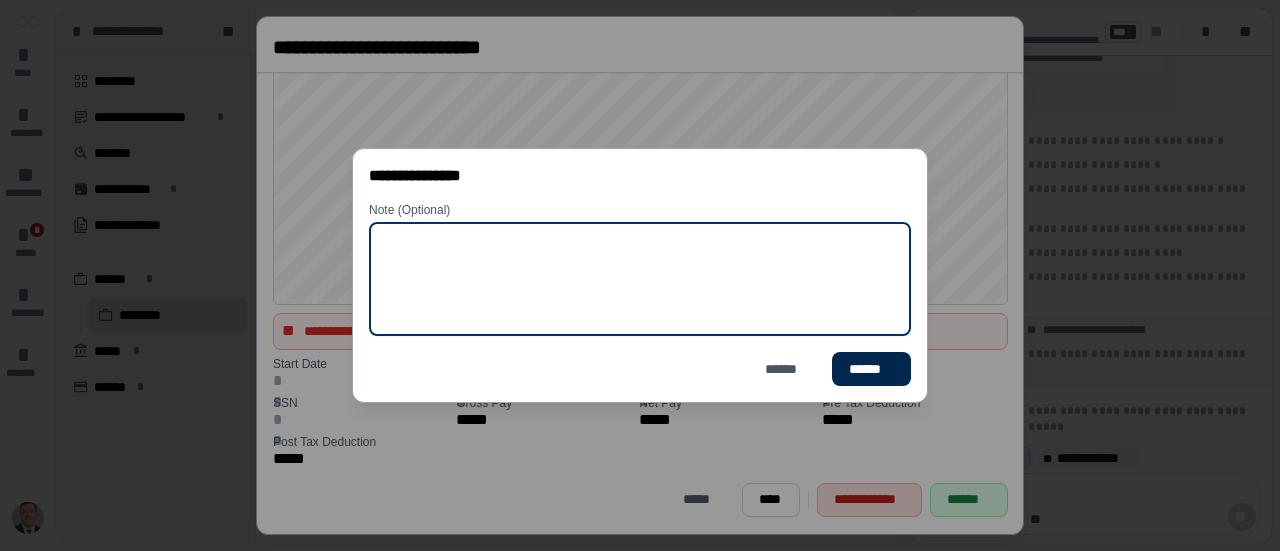 click on "******" at bounding box center (871, 369) 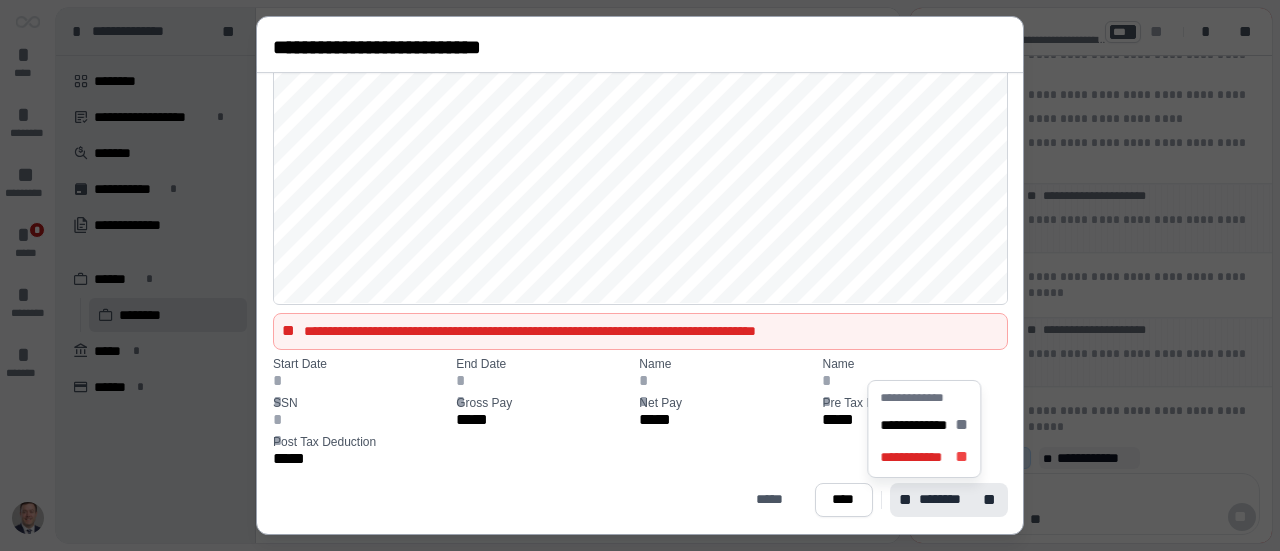 click on "********" at bounding box center (948, 499) 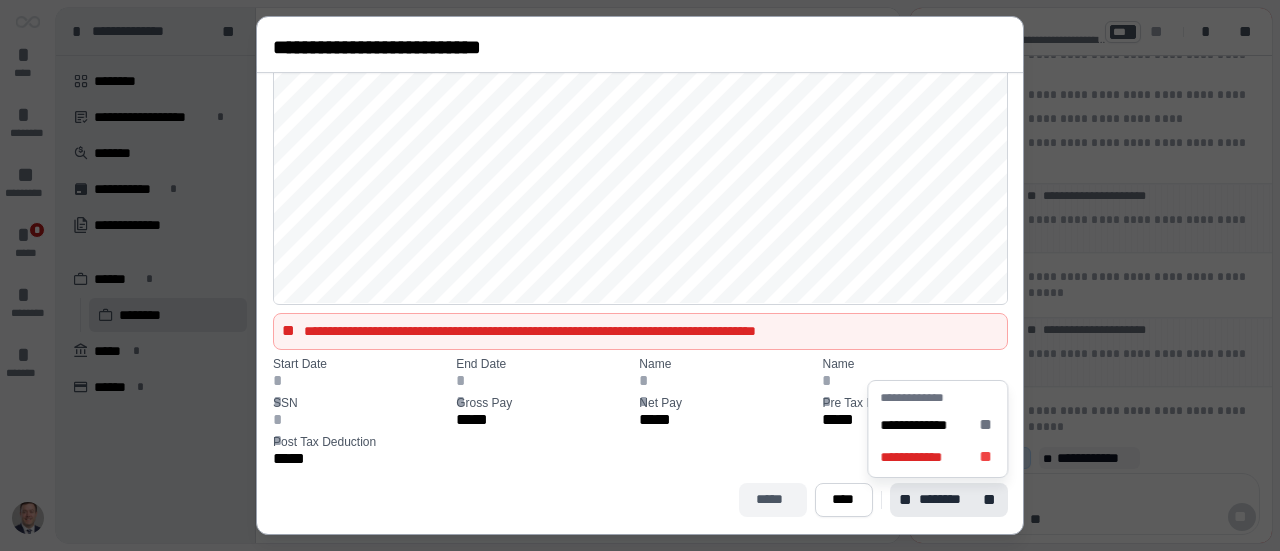 click on "*****" at bounding box center (773, 499) 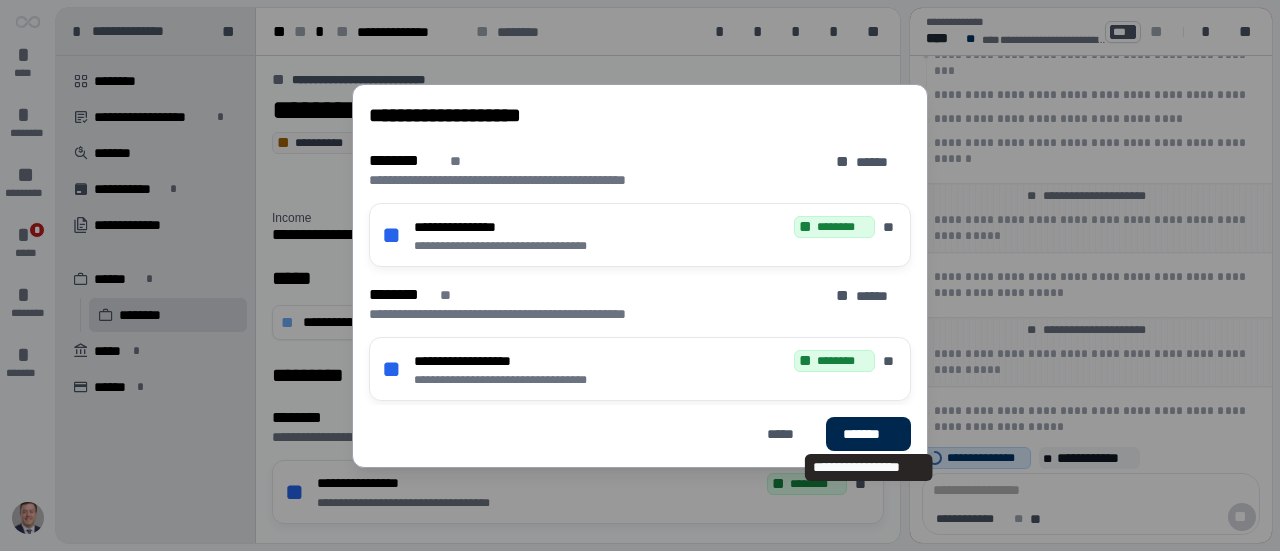 click on "*******" at bounding box center (868, 433) 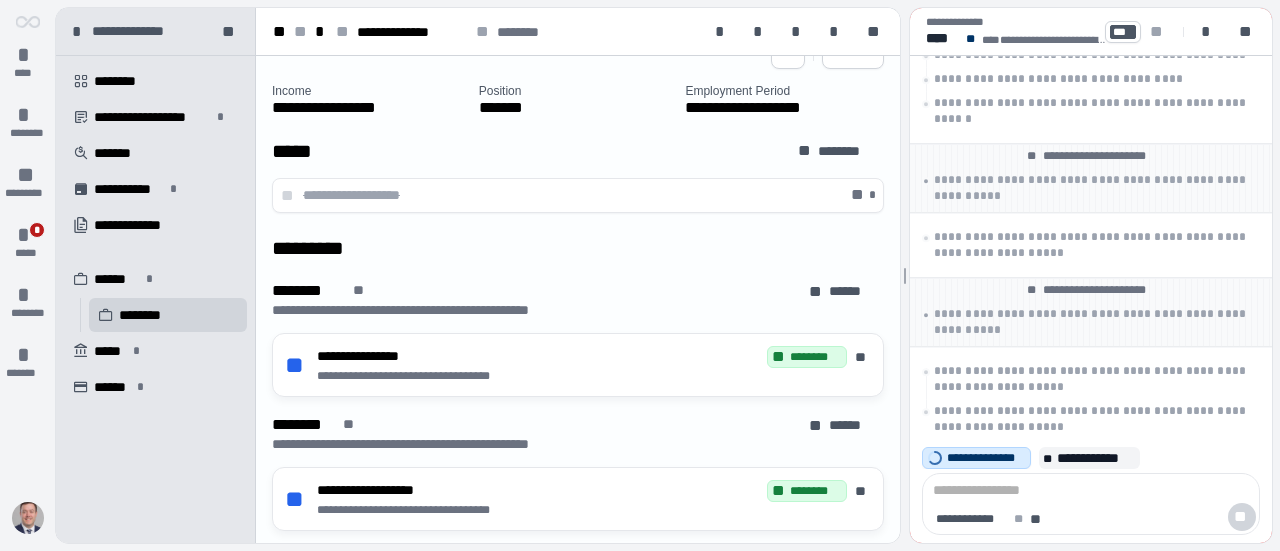 scroll, scrollTop: 0, scrollLeft: 0, axis: both 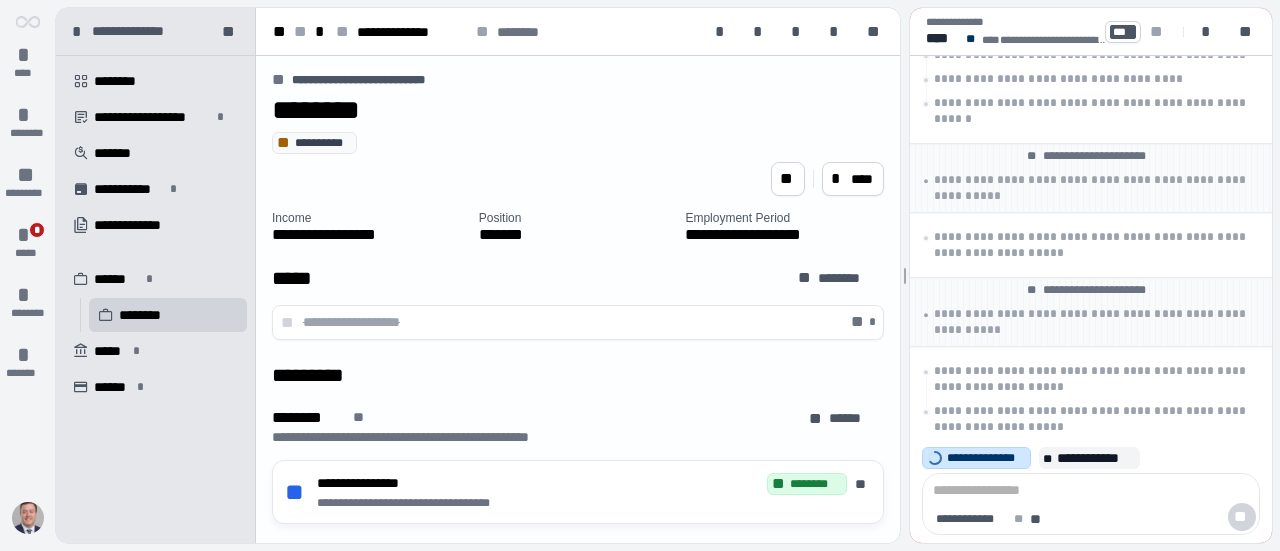 click on "**********" at bounding box center (986, 458) 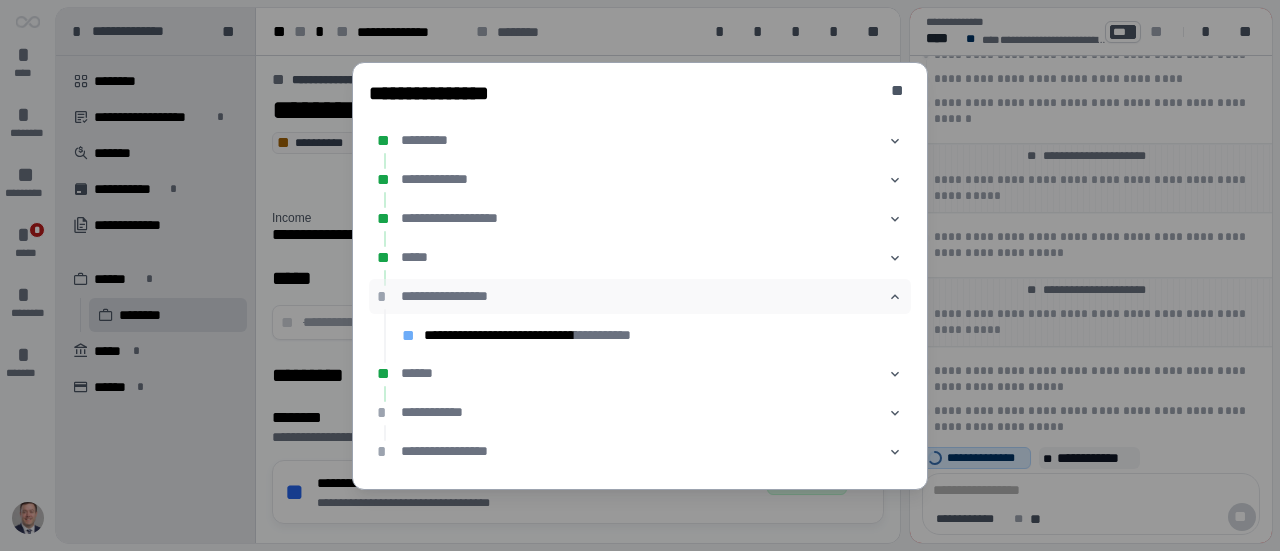 click on "**********" at bounding box center [640, 296] 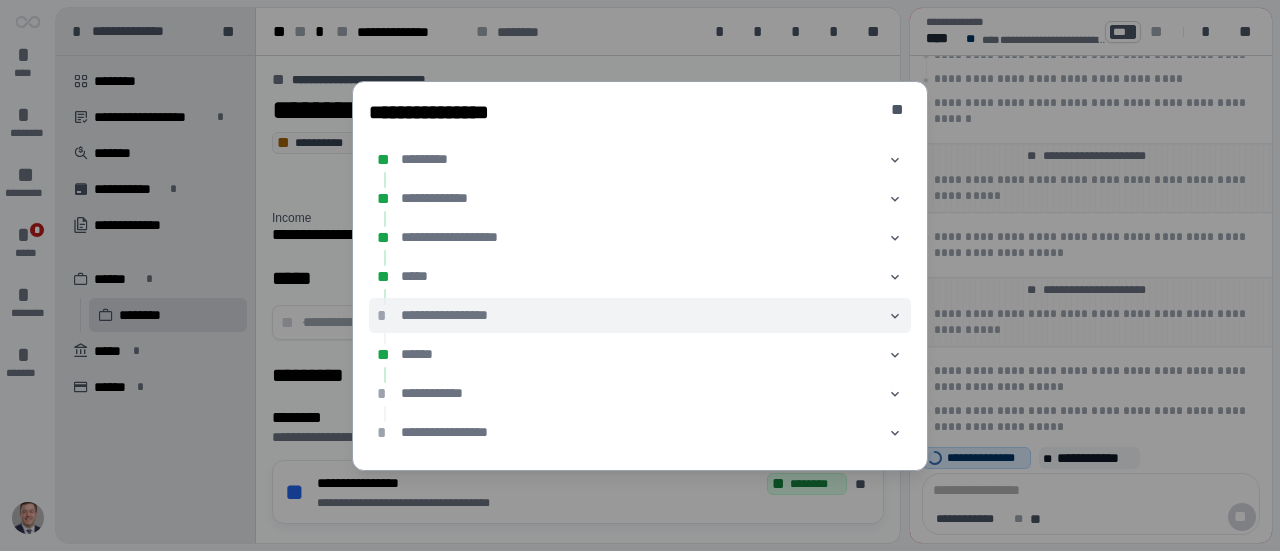 click on "**********" at bounding box center [640, 315] 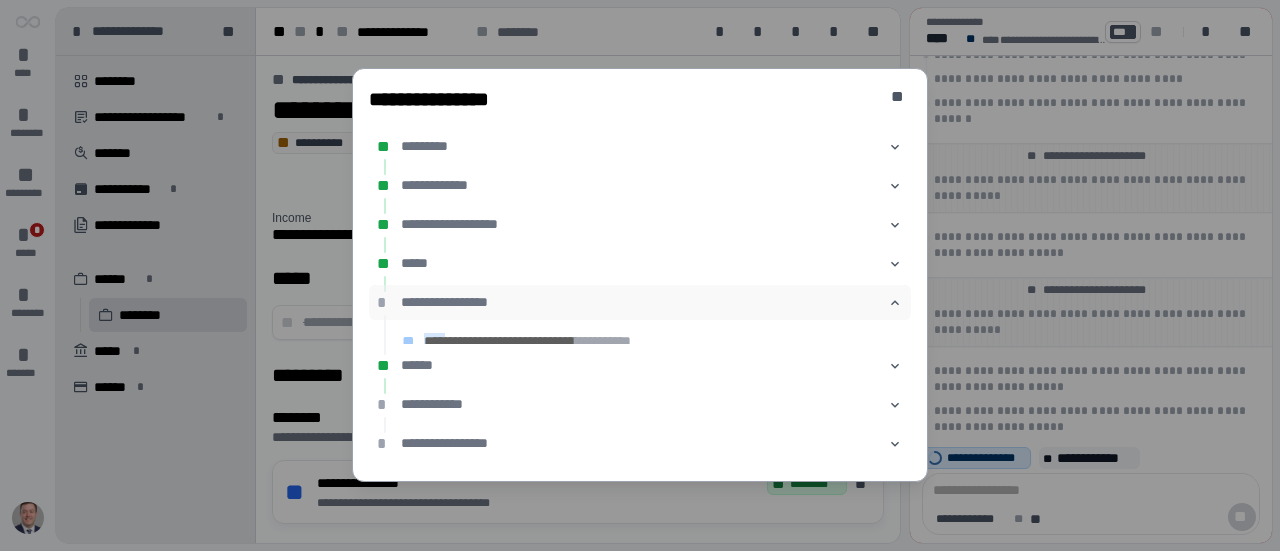 click on "**********" at bounding box center [650, 341] 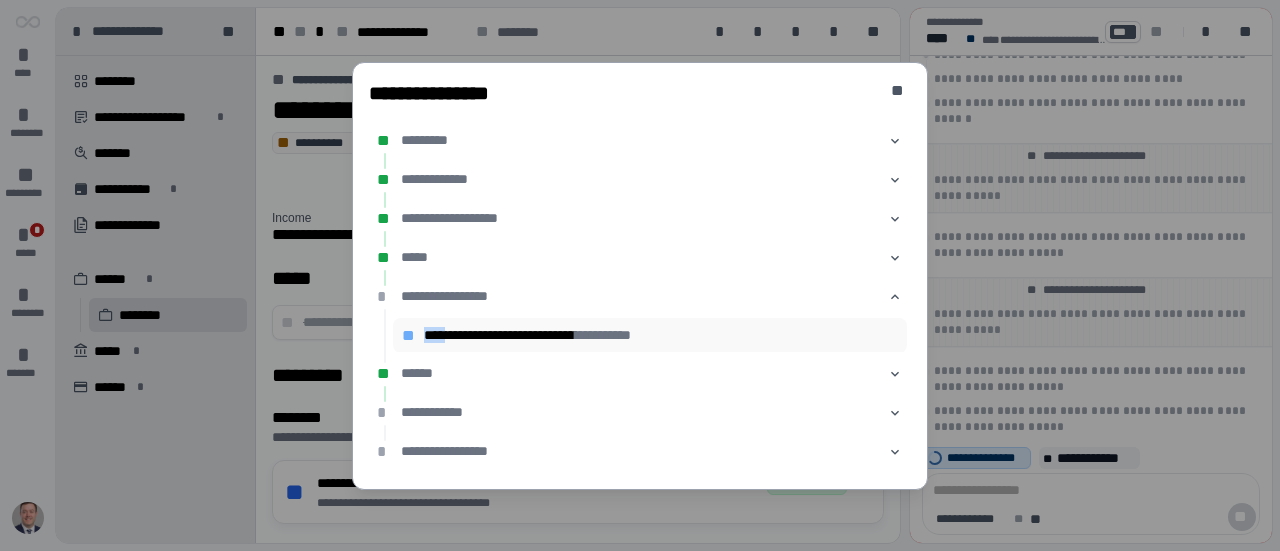 click on "**" at bounding box center [410, 335] 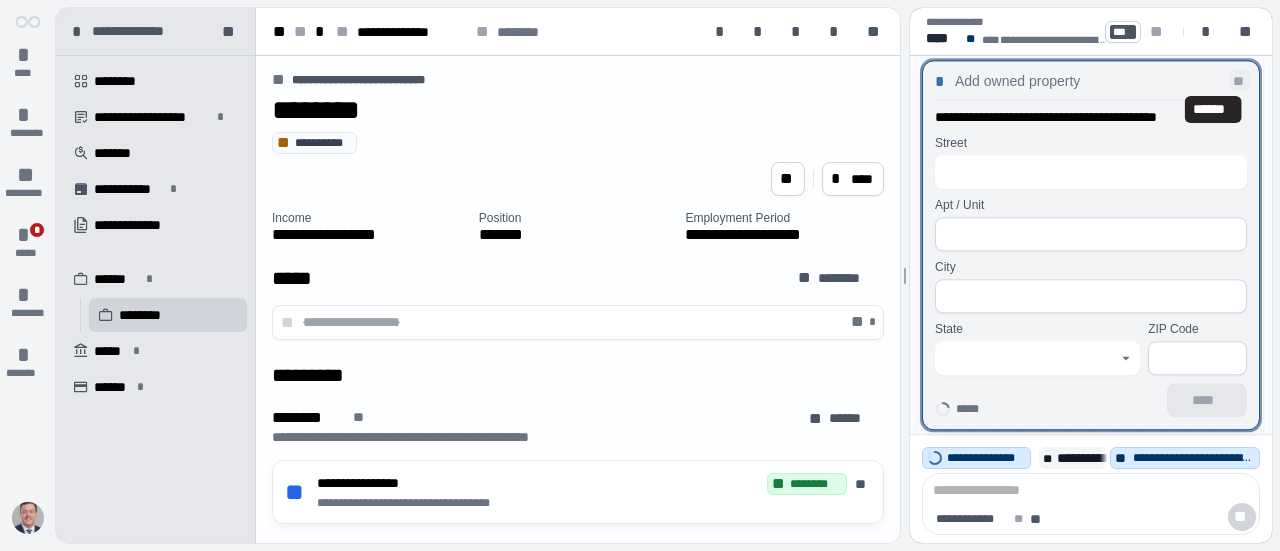 click on "**" at bounding box center [1240, 81] 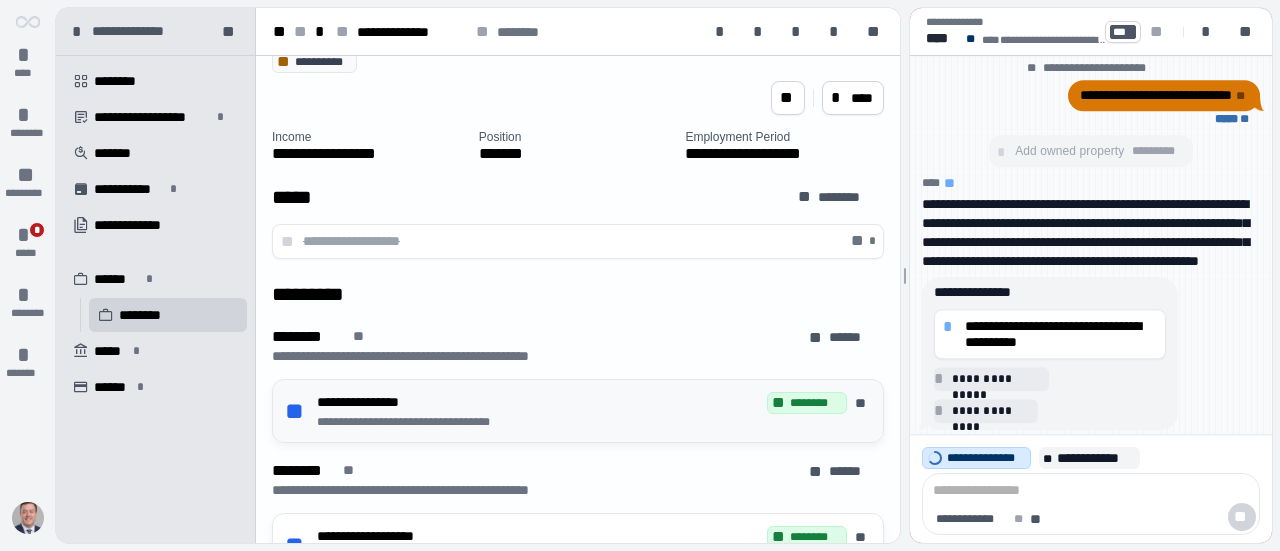 scroll, scrollTop: 0, scrollLeft: 0, axis: both 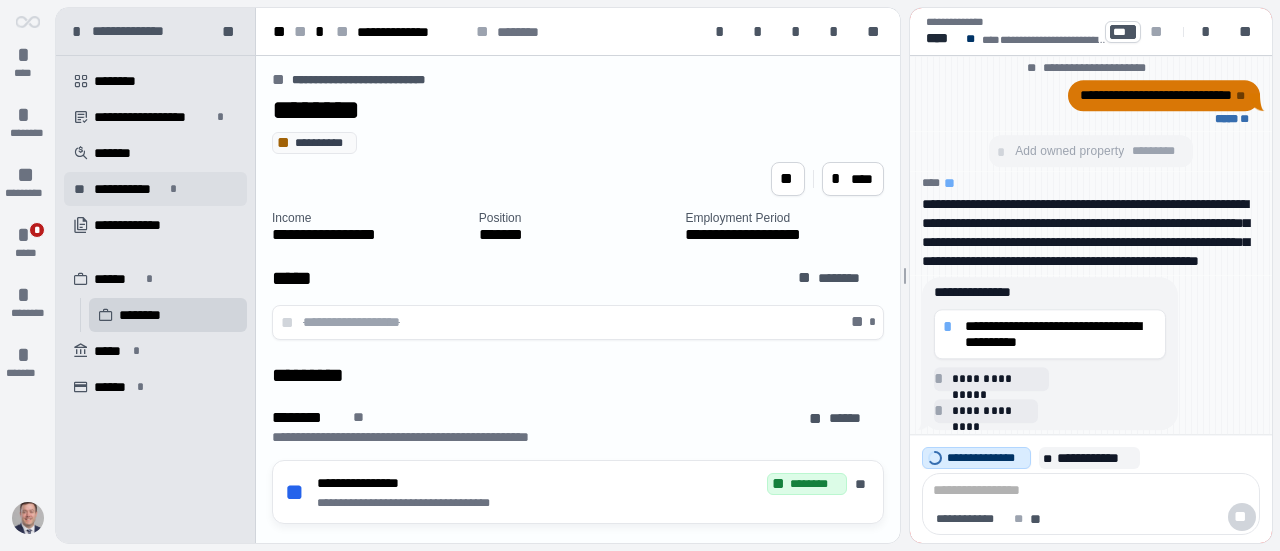 click on "**********" at bounding box center (155, 189) 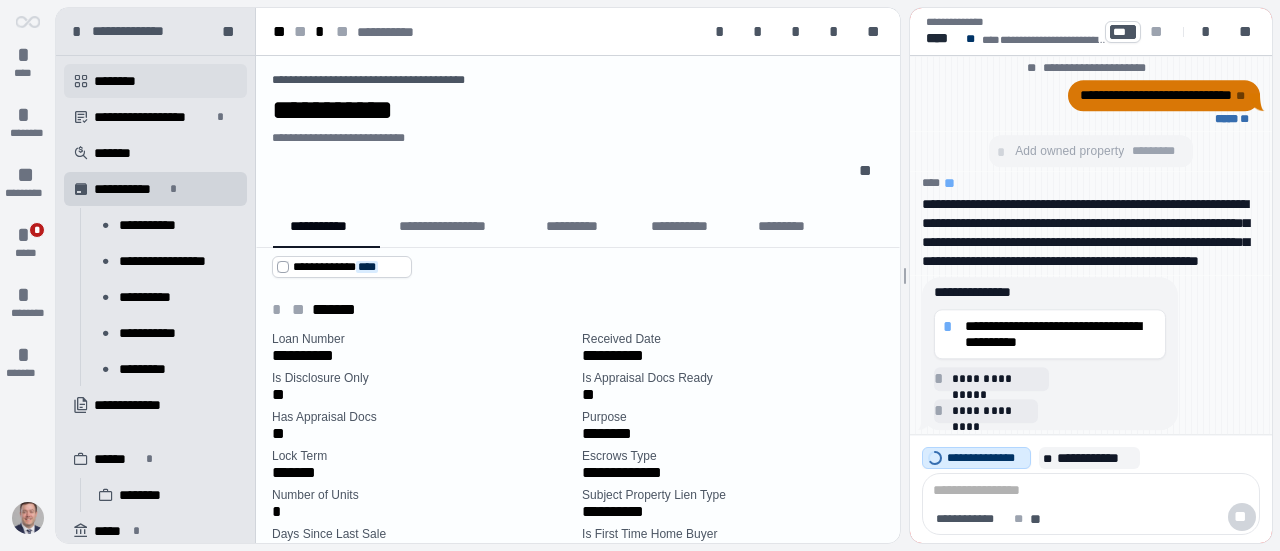 click on " ********" at bounding box center (155, 81) 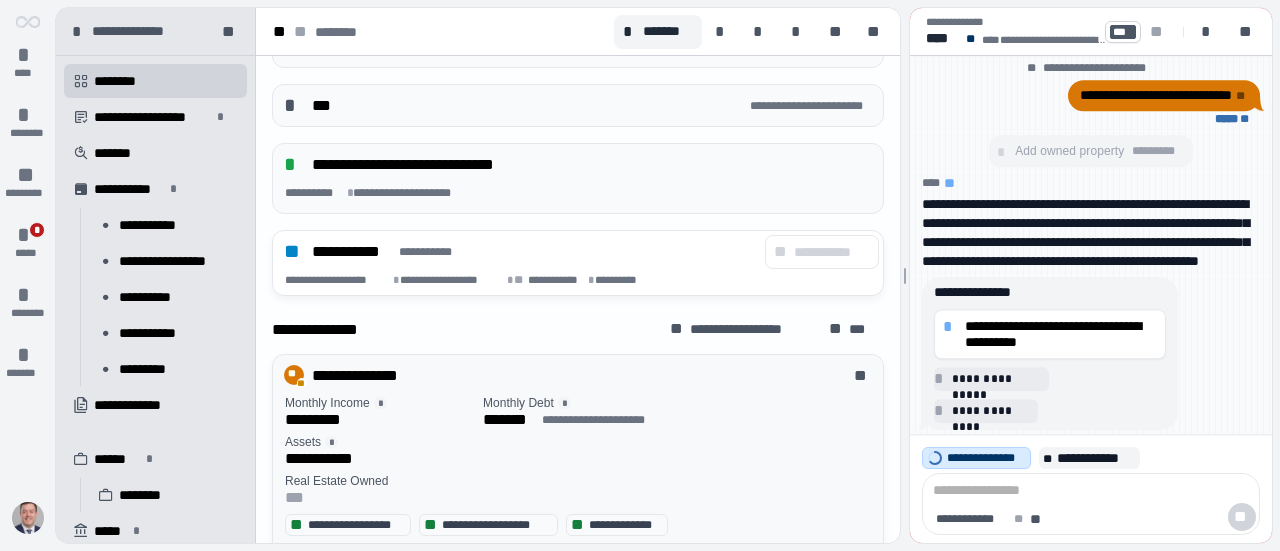 scroll, scrollTop: 731, scrollLeft: 0, axis: vertical 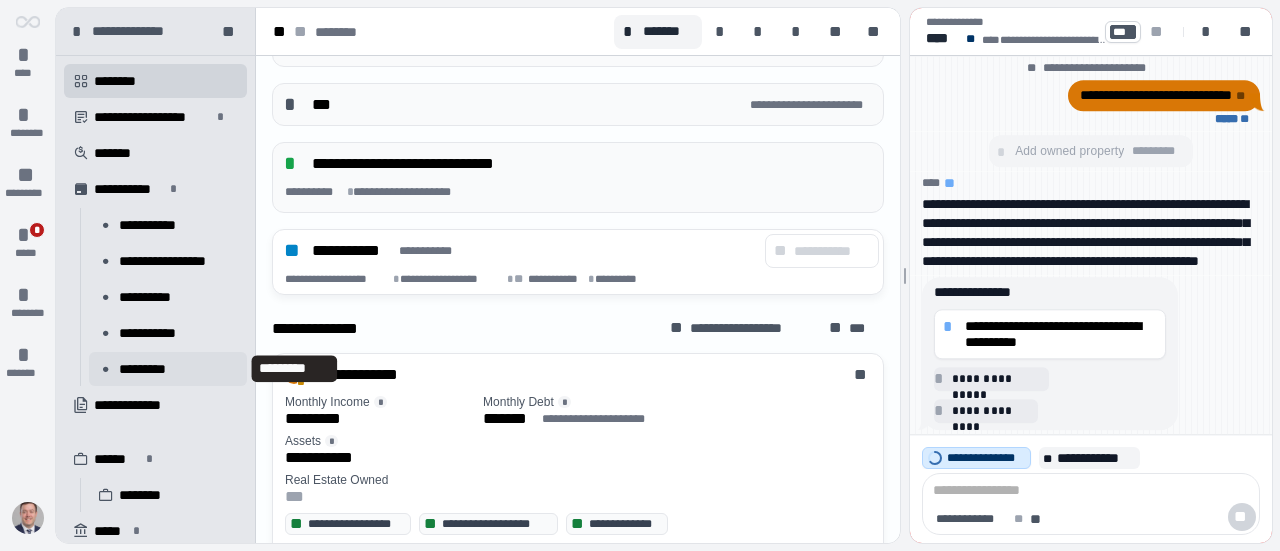 click on "*********" at bounding box center (154, 369) 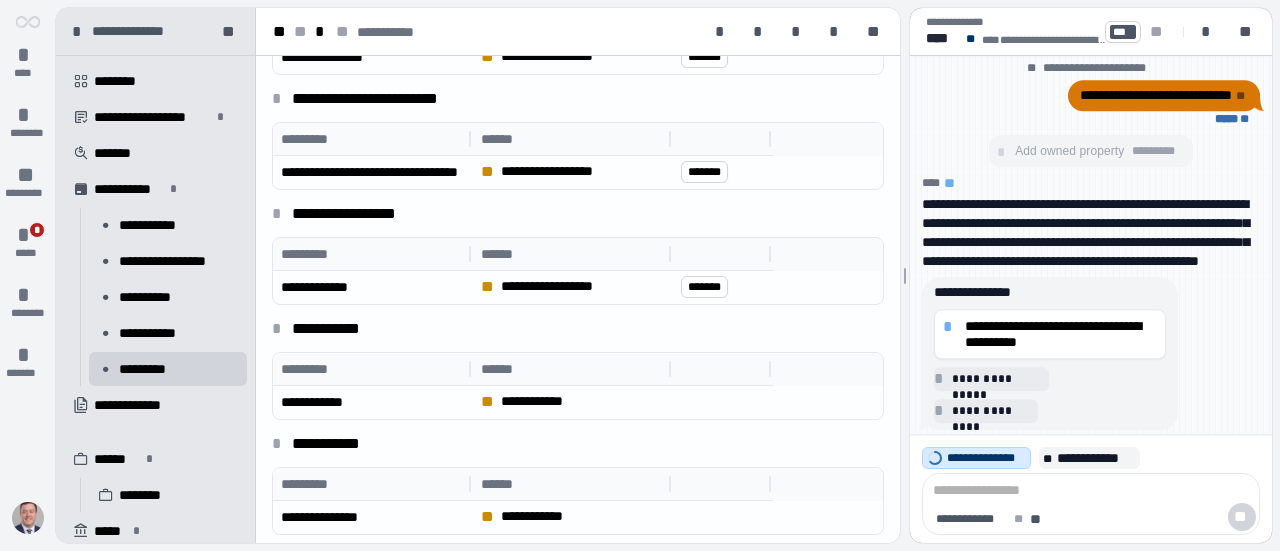 scroll, scrollTop: 0, scrollLeft: 0, axis: both 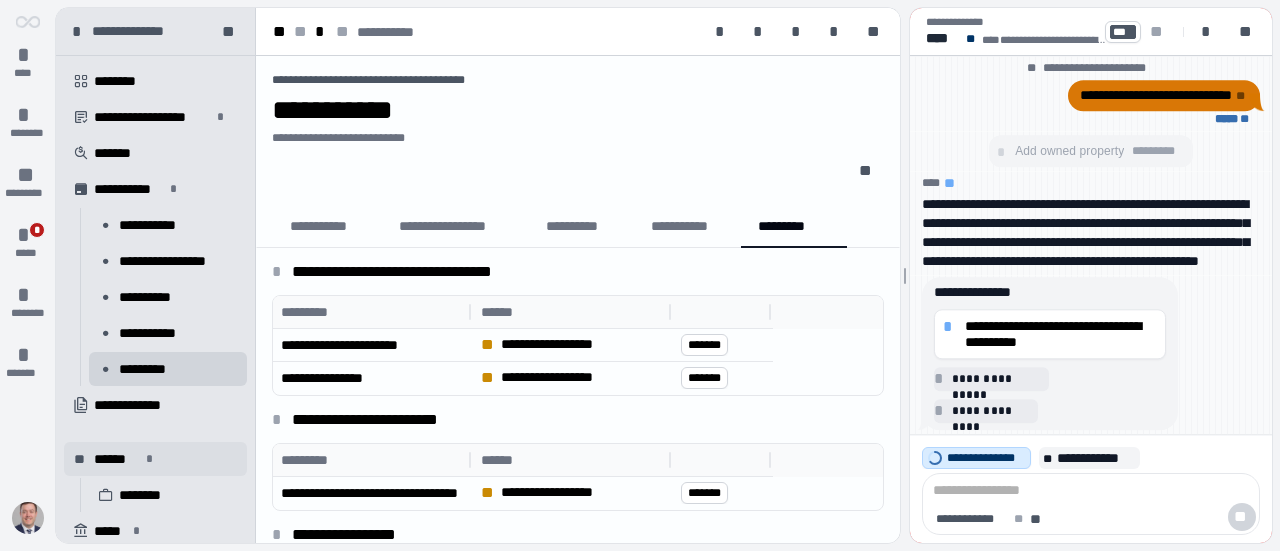click on "******" at bounding box center [117, 459] 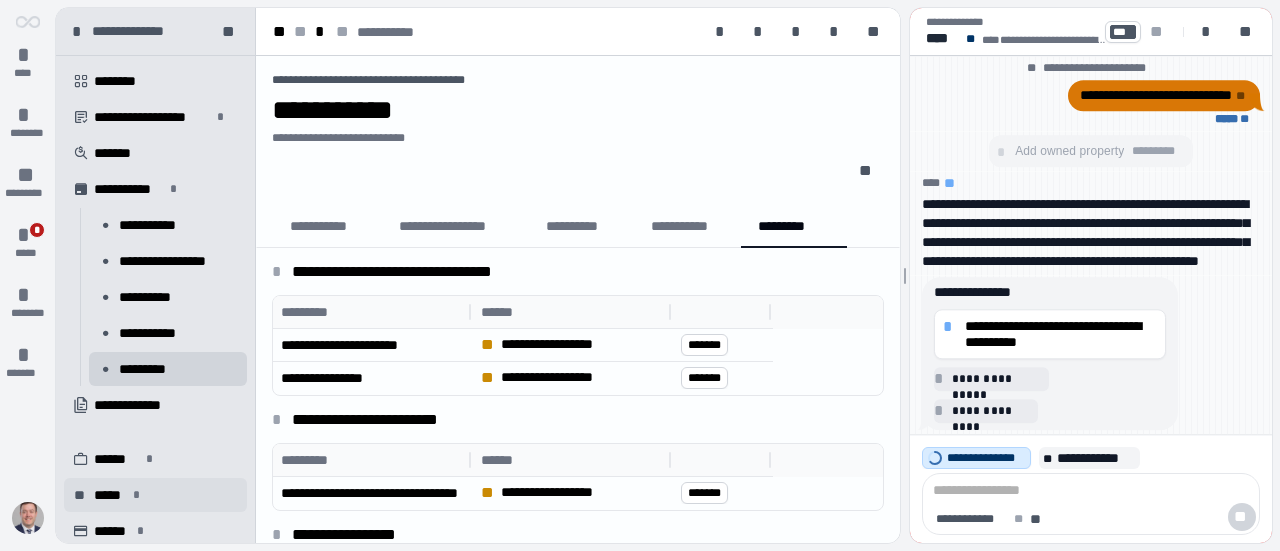 click on "*****" at bounding box center (110, 495) 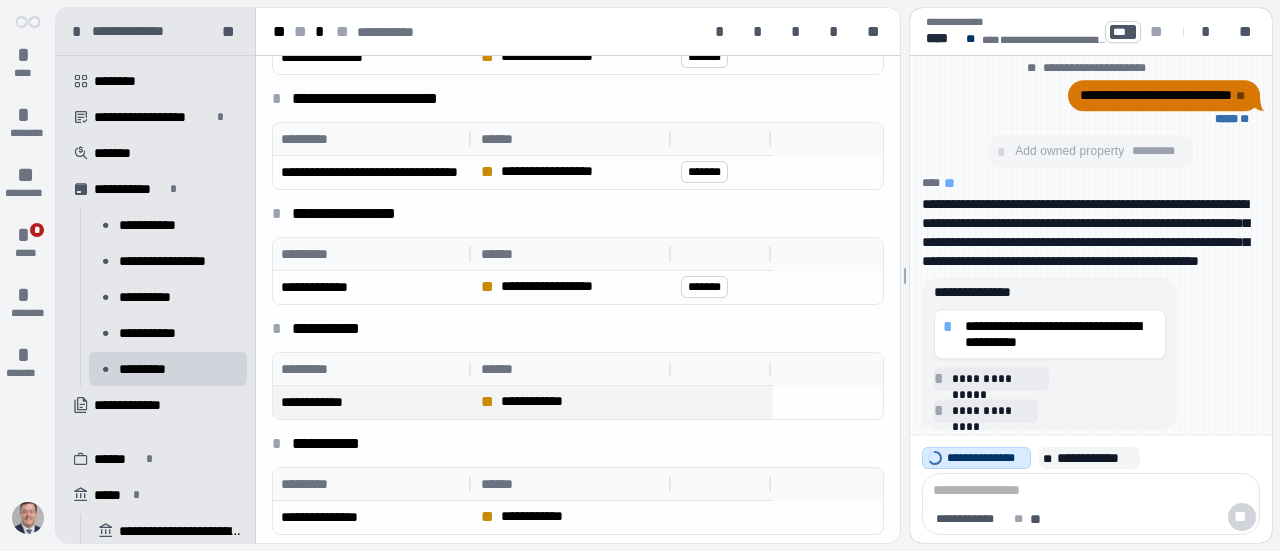 scroll, scrollTop: 0, scrollLeft: 0, axis: both 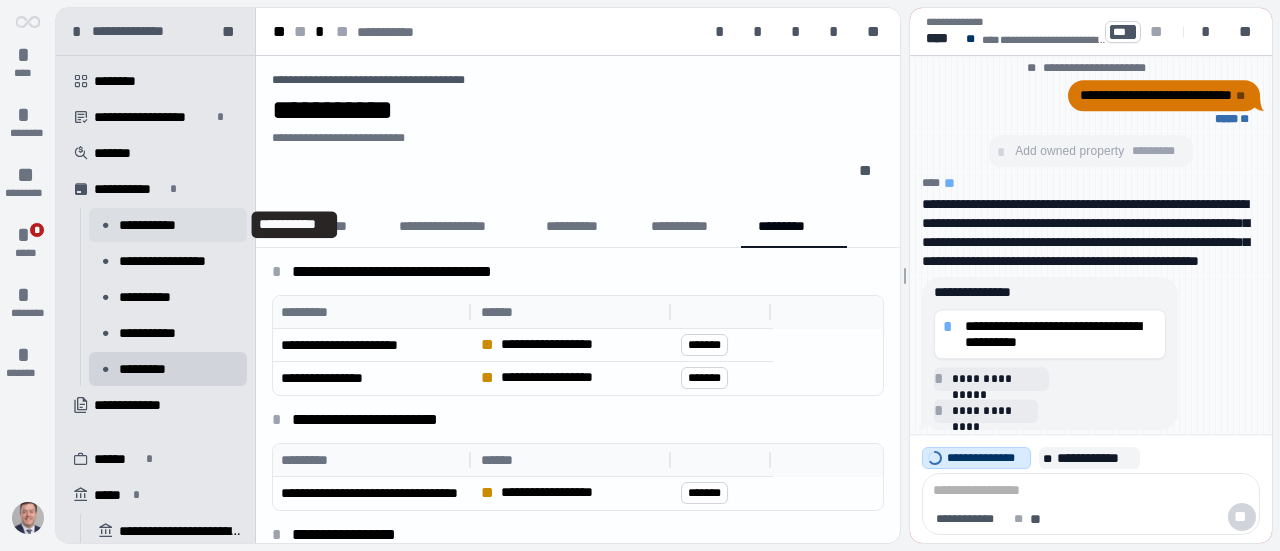 click on "**********" at bounding box center [154, 225] 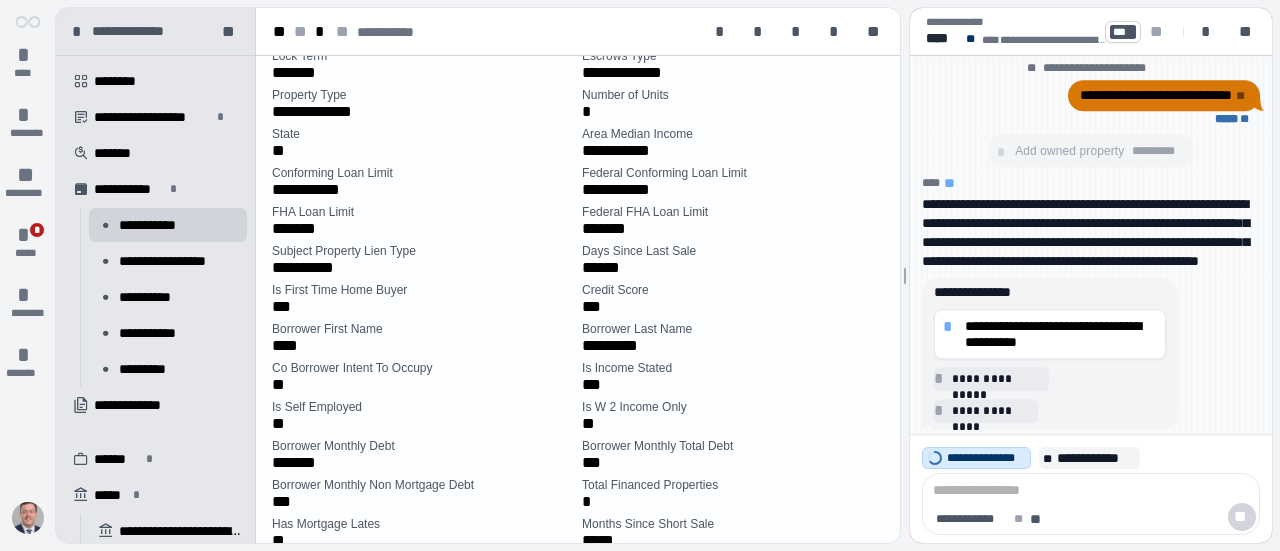 scroll, scrollTop: 406, scrollLeft: 0, axis: vertical 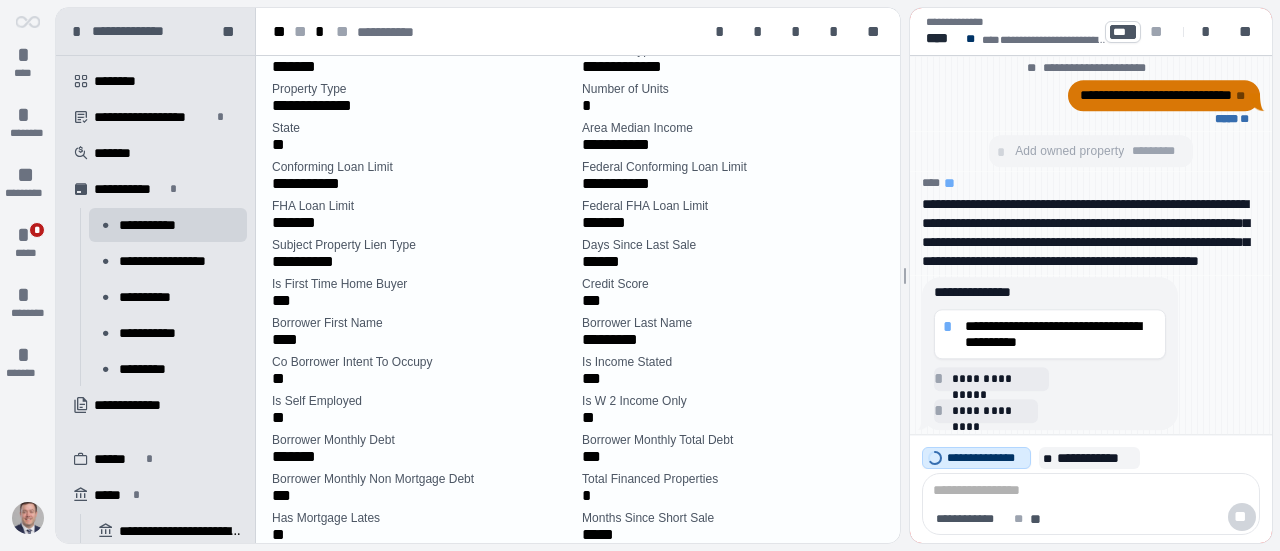 click on "Co Borrower Intent To Occupy" at bounding box center (352, 362) 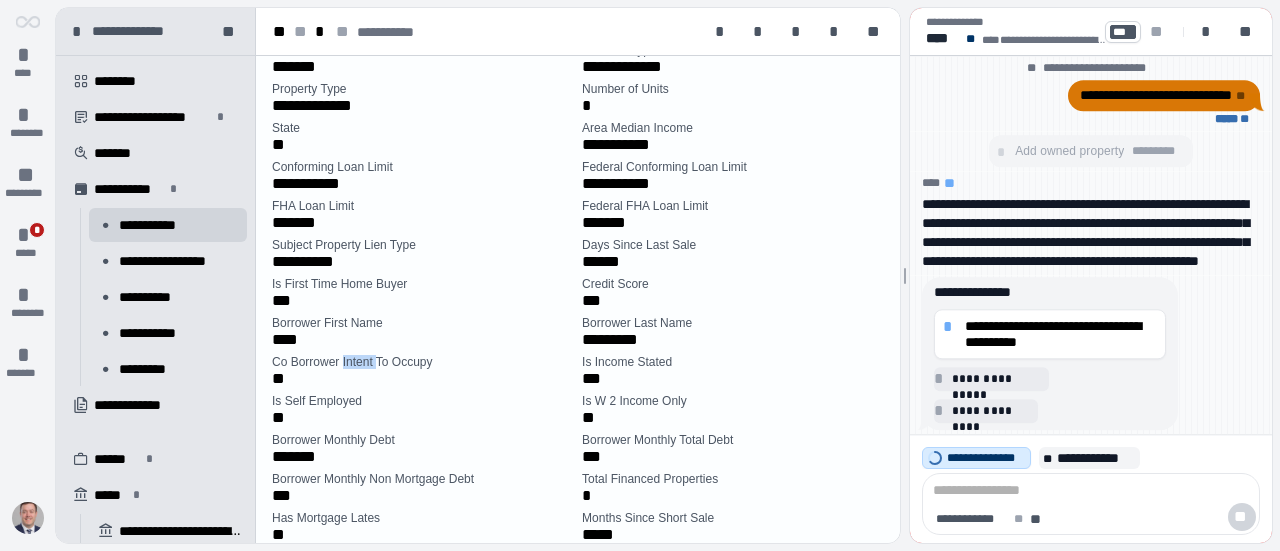 click on "Co Borrower Intent To Occupy" at bounding box center [352, 362] 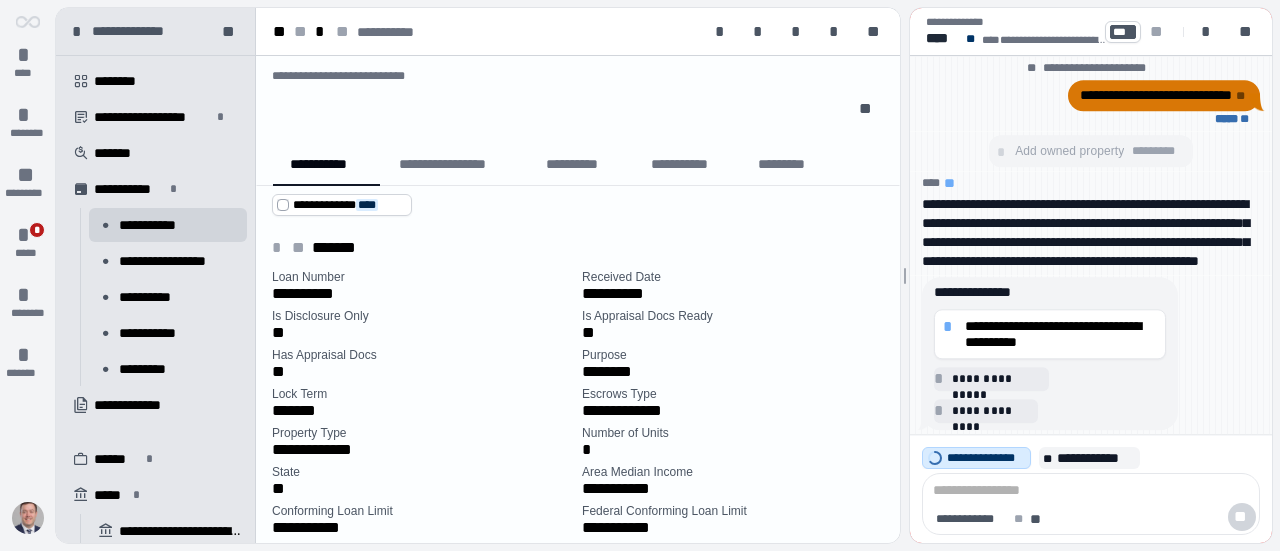 scroll, scrollTop: 0, scrollLeft: 0, axis: both 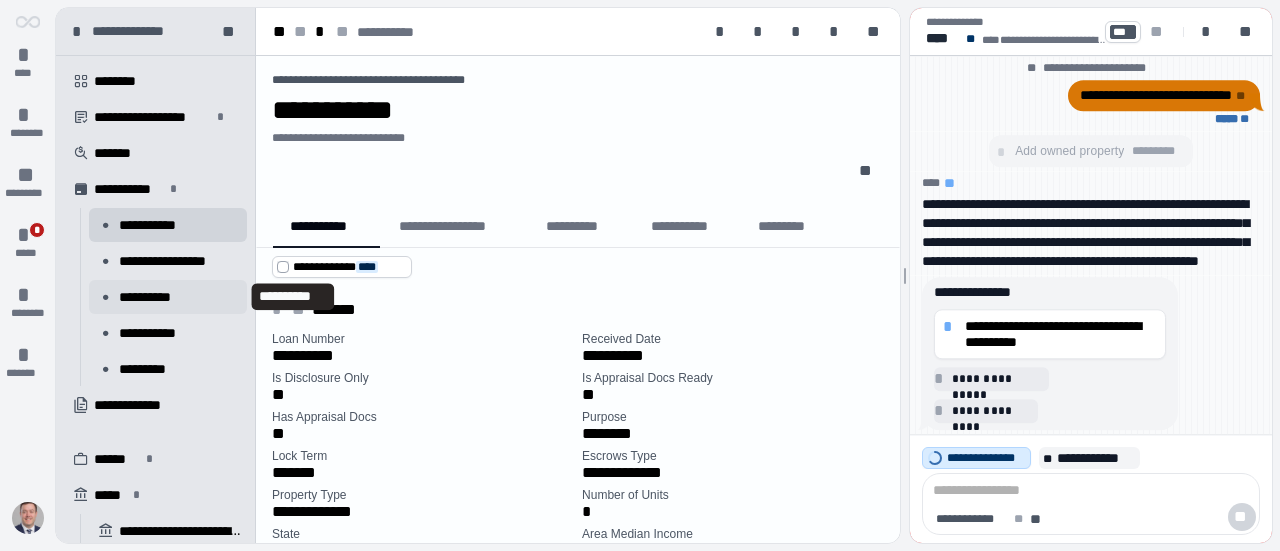 click on "**********" at bounding box center [152, 297] 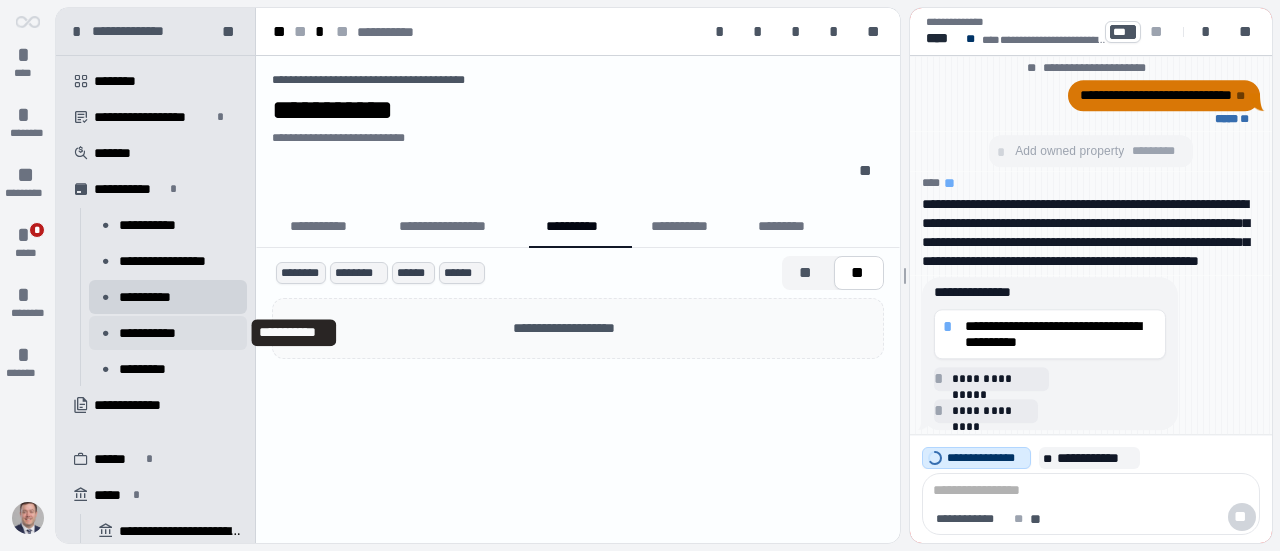 click on "**********" at bounding box center [153, 333] 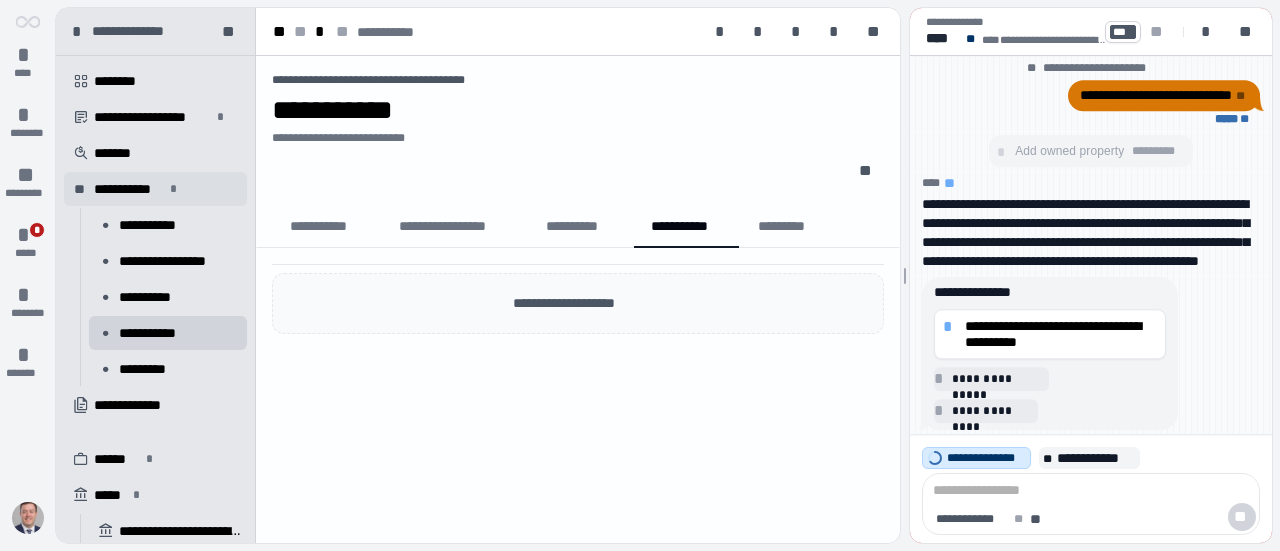 click on "**********" at bounding box center (129, 189) 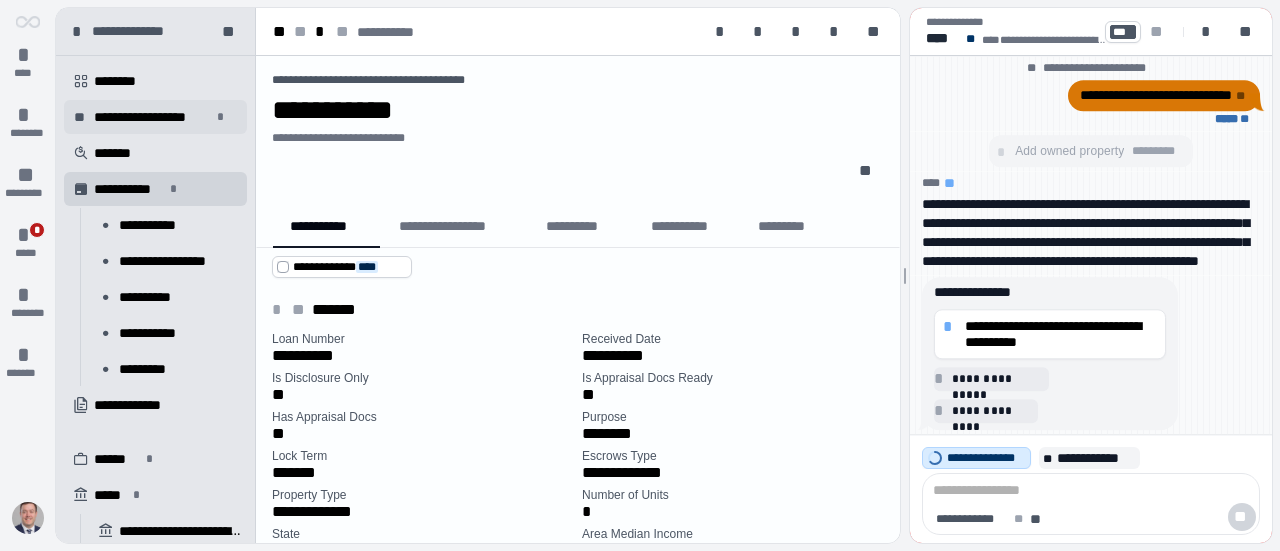click on "**********" at bounding box center (152, 117) 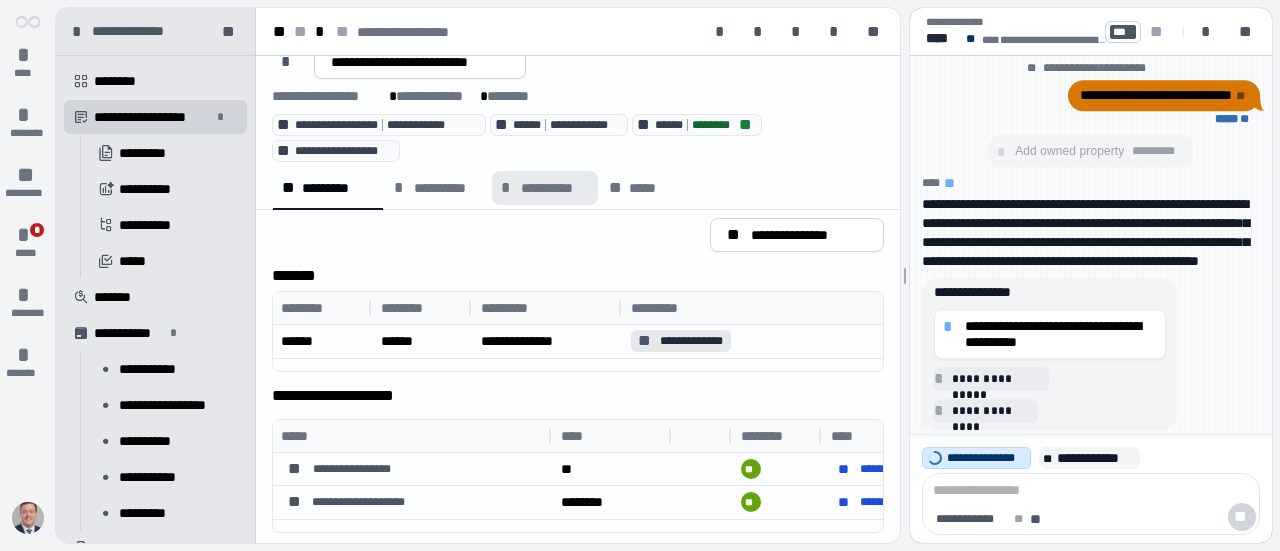 scroll, scrollTop: 0, scrollLeft: 0, axis: both 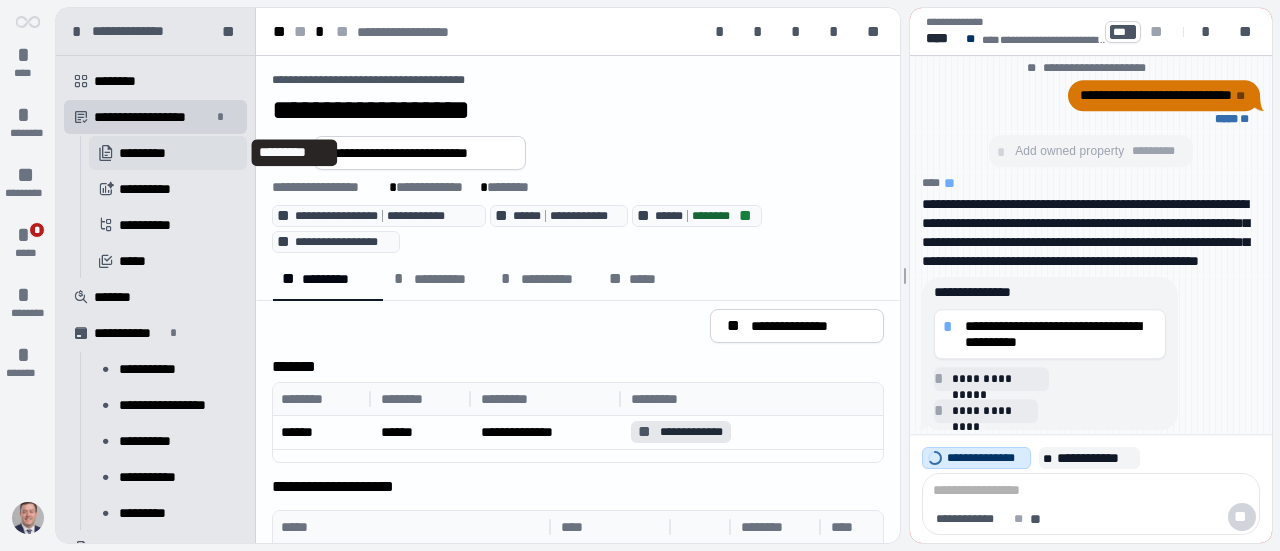 click on "*********" at bounding box center [154, 153] 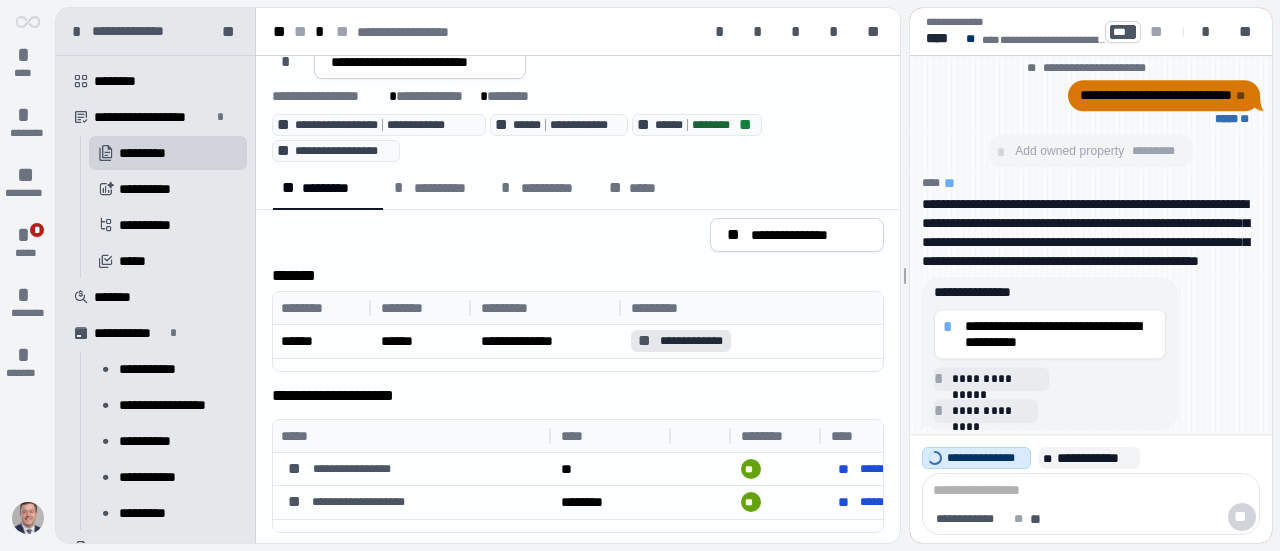 scroll, scrollTop: 0, scrollLeft: 0, axis: both 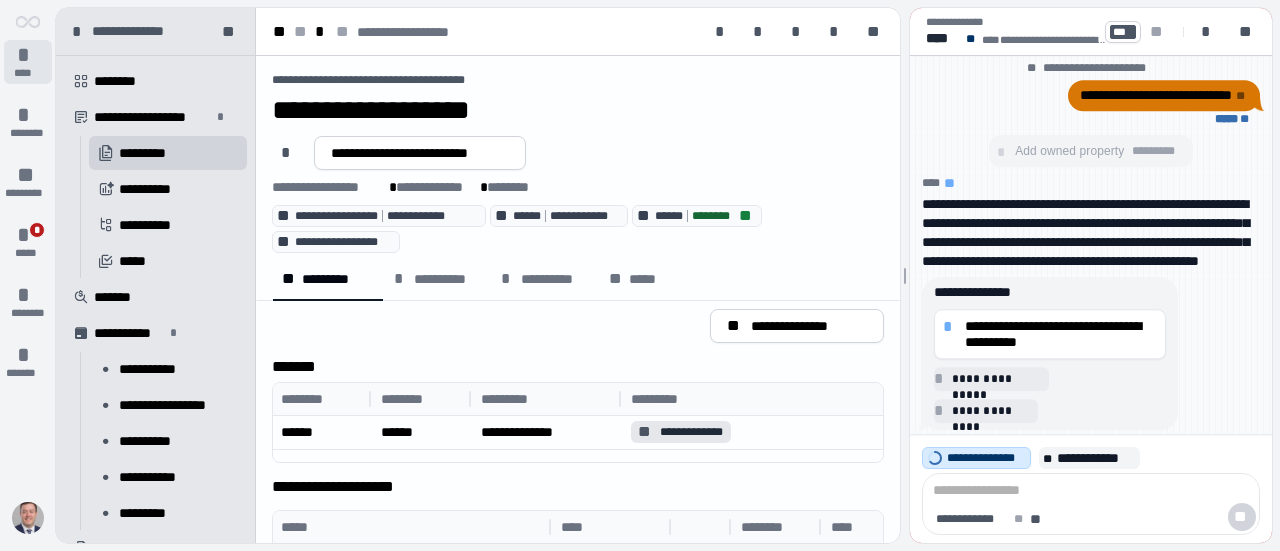 click on "*" at bounding box center [28, 55] 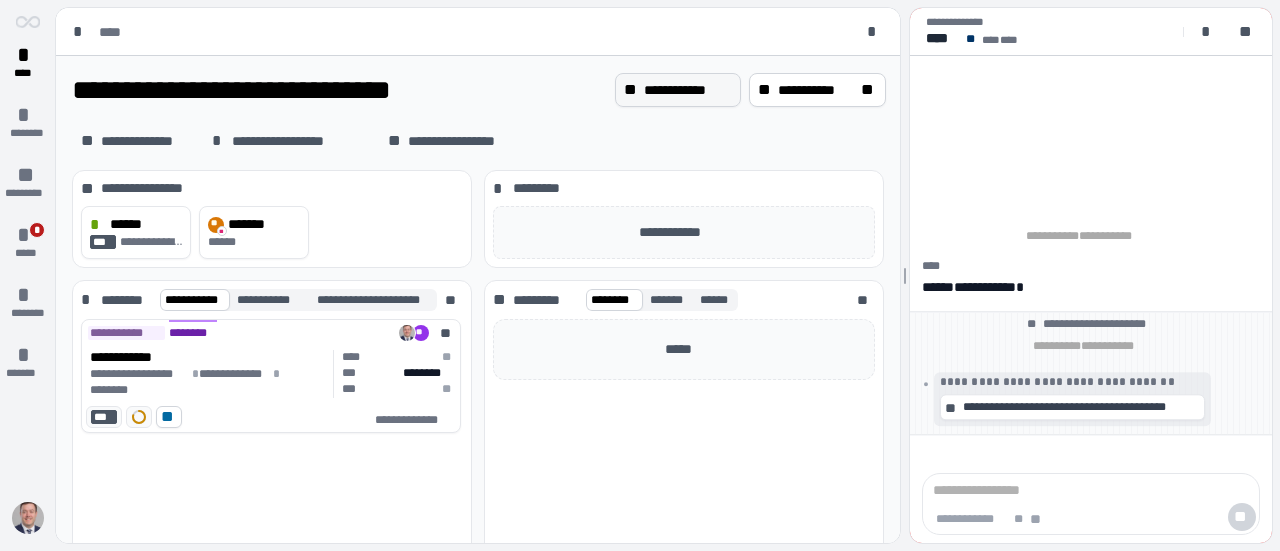 click on "**********" at bounding box center (688, 90) 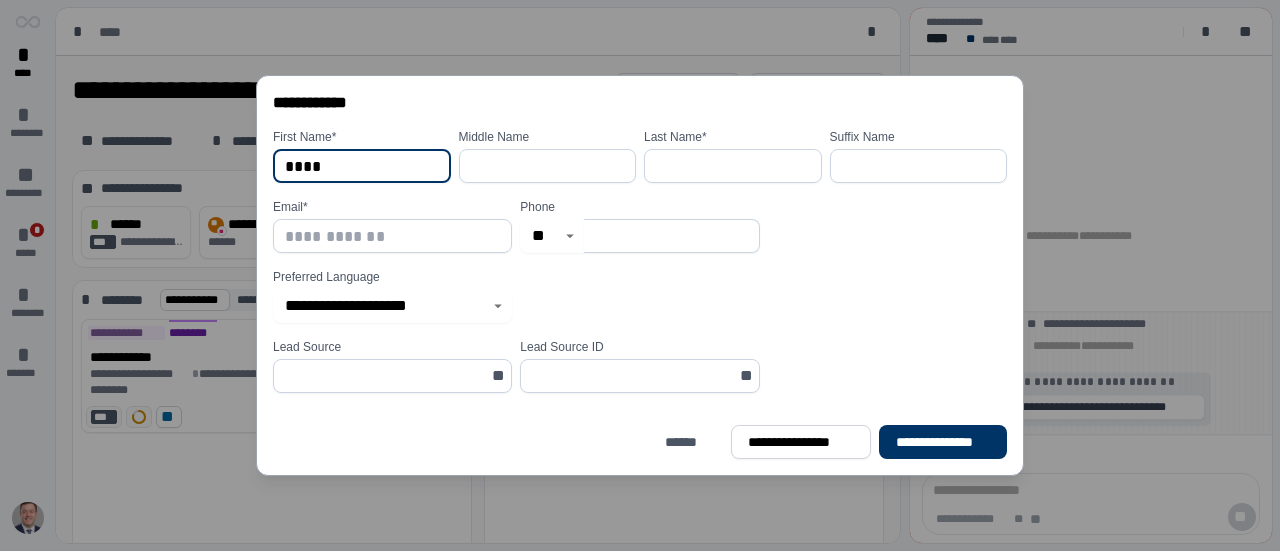 type on "****" 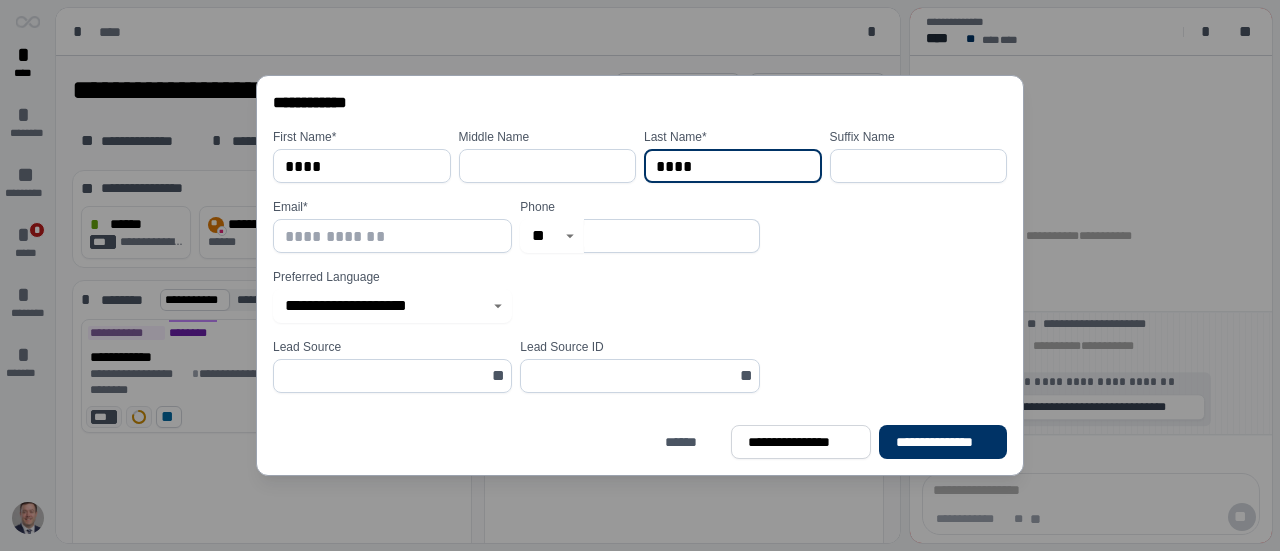 type on "*********" 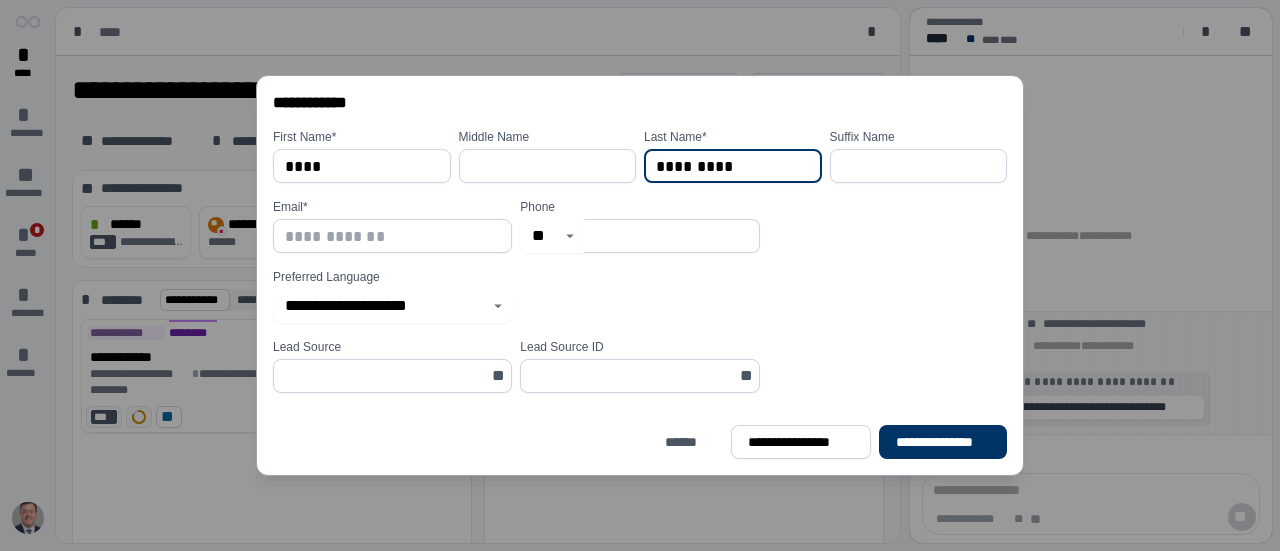click at bounding box center [392, 236] 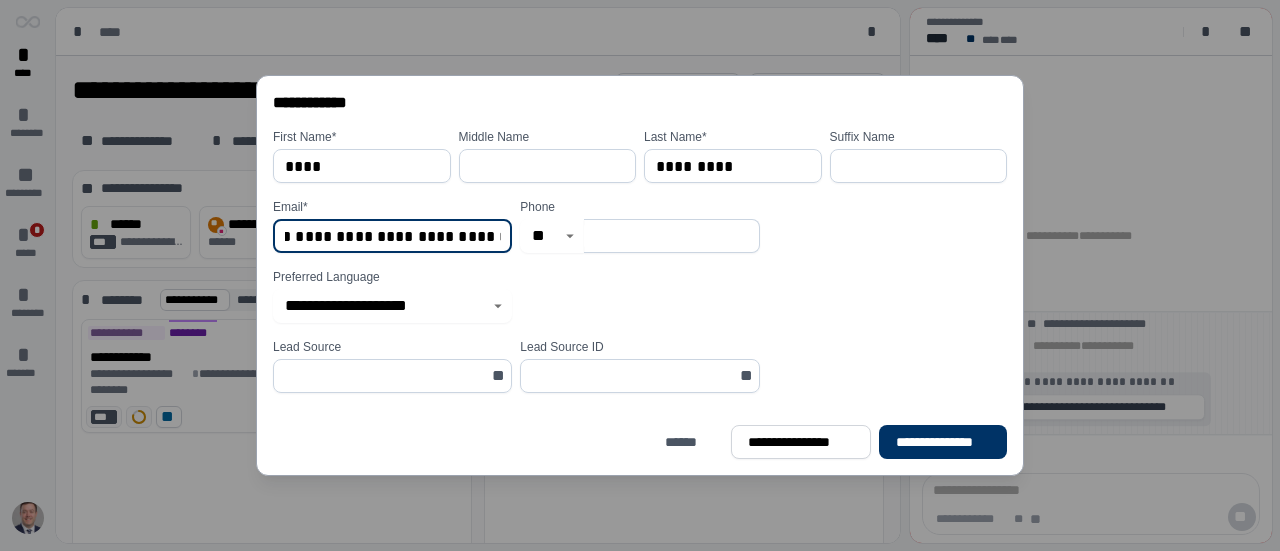 scroll, scrollTop: 0, scrollLeft: 76, axis: horizontal 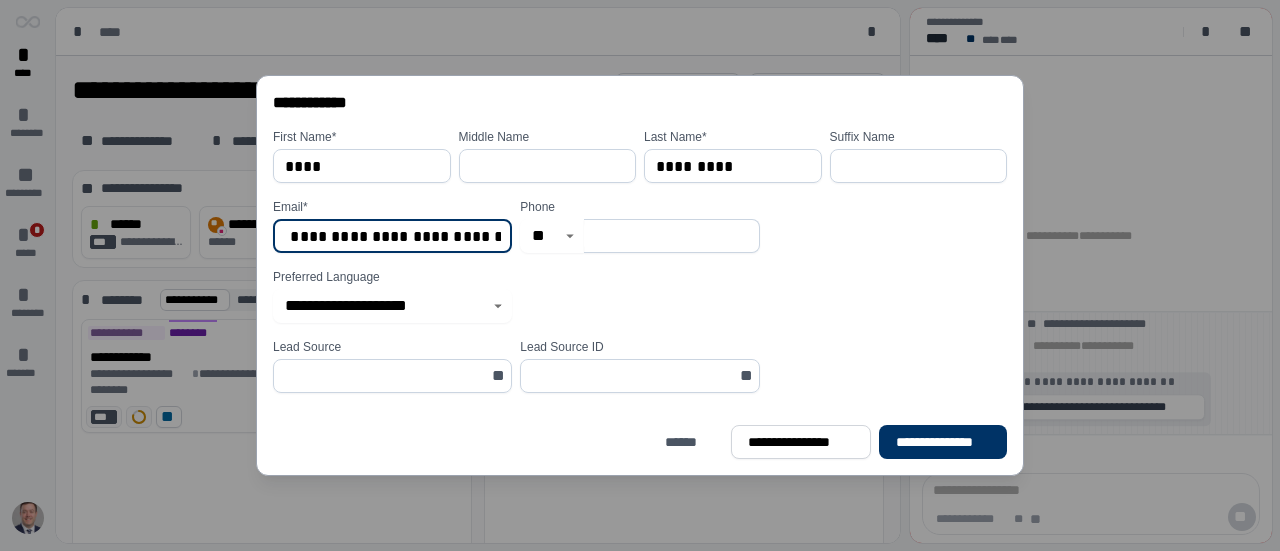 type on "**********" 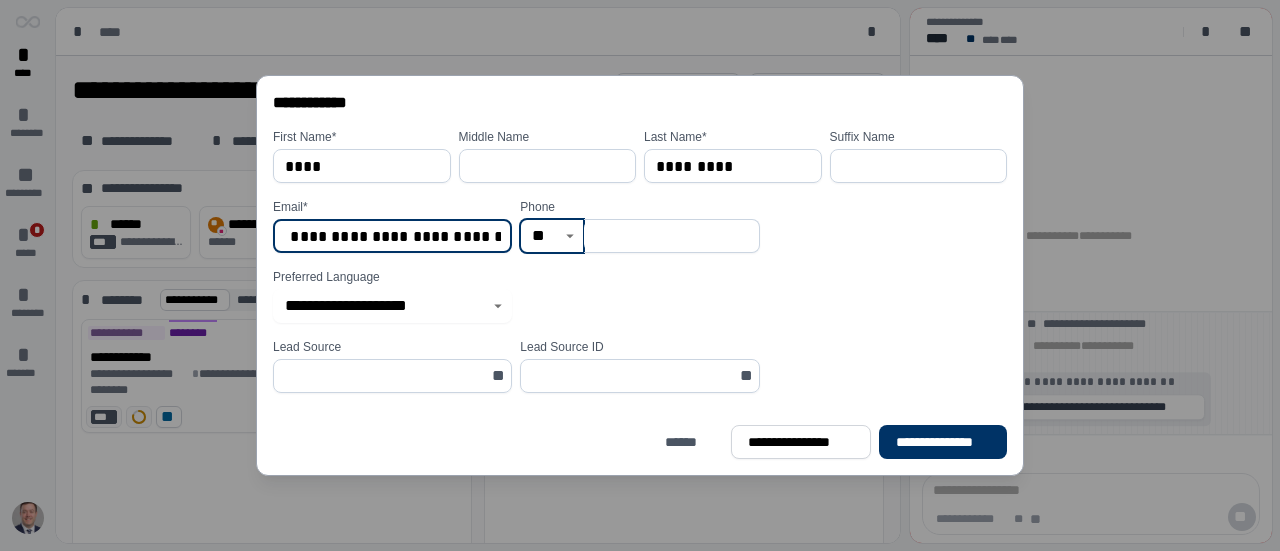 scroll, scrollTop: 0, scrollLeft: 0, axis: both 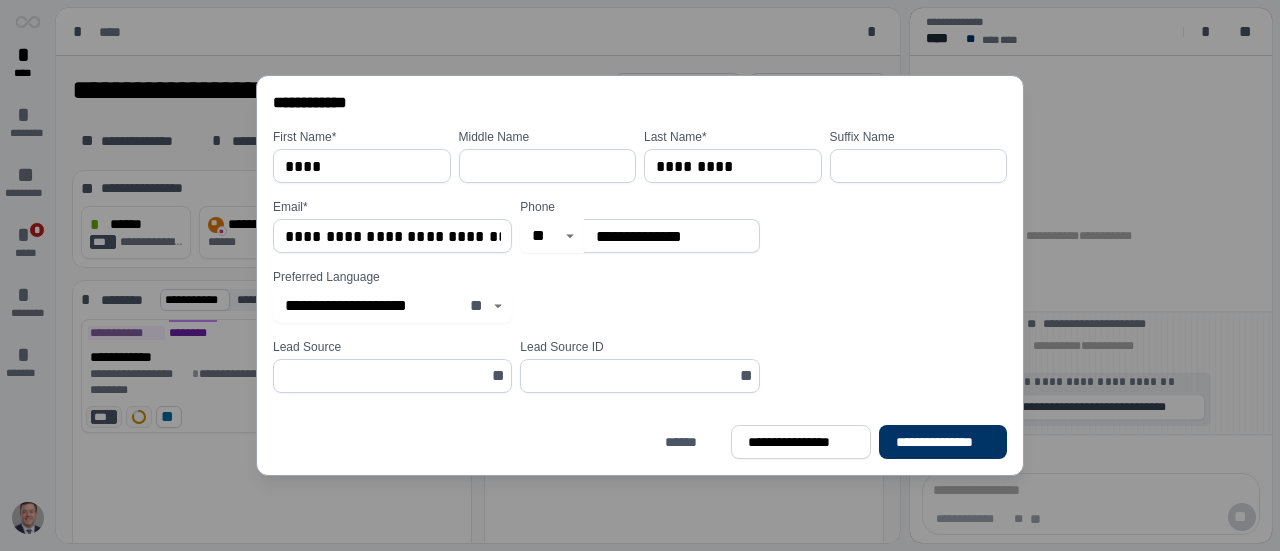 type on "**********" 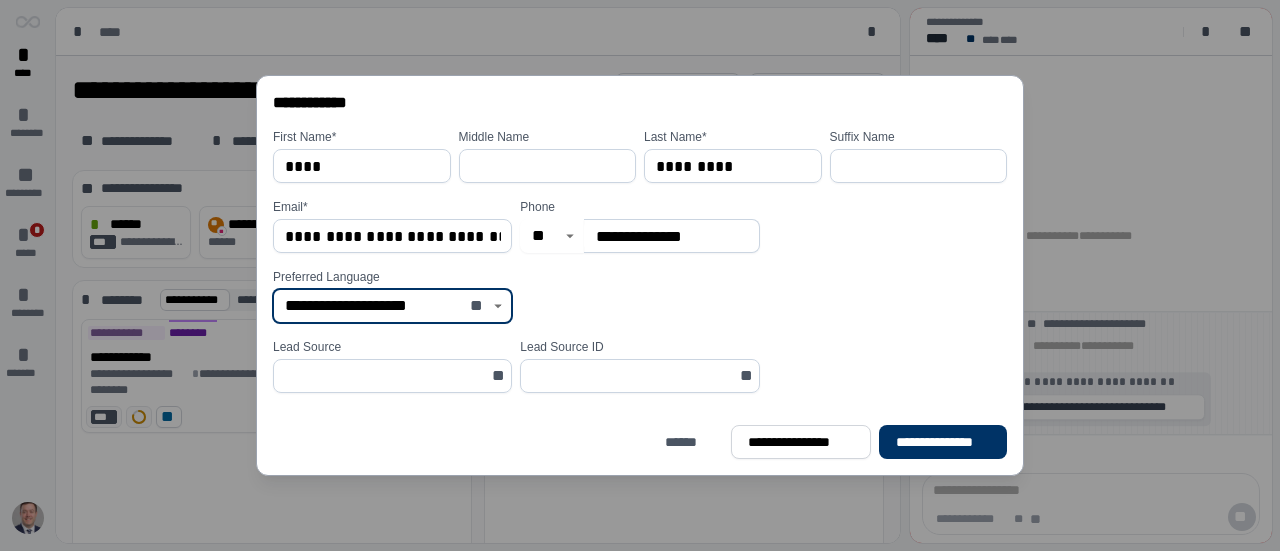 click on "**********" at bounding box center (373, 306) 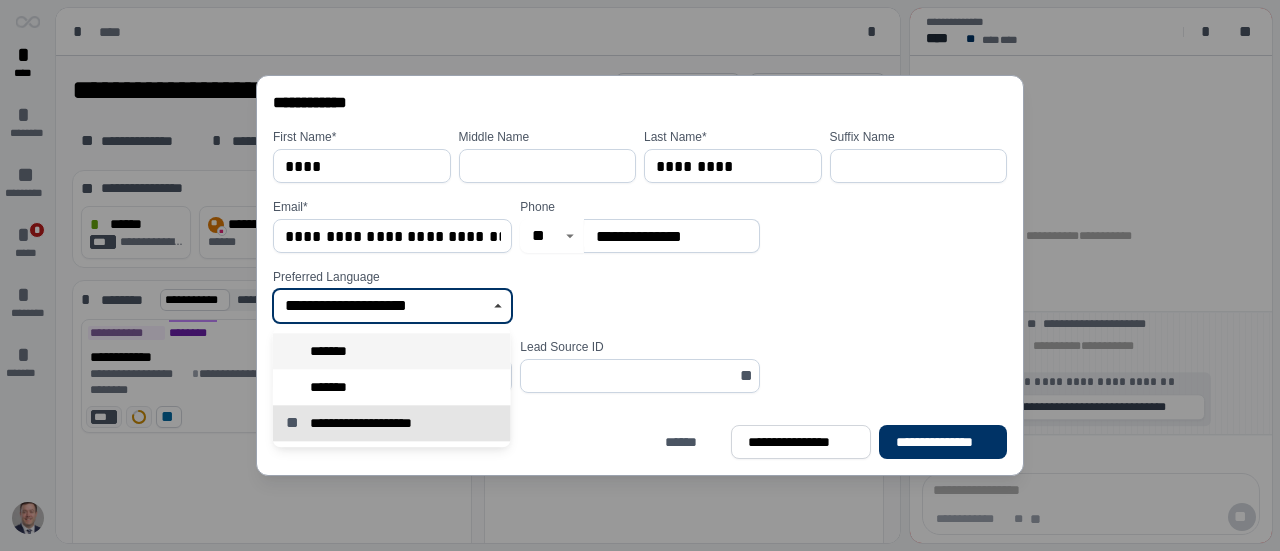 click on "*******" at bounding box center [392, 351] 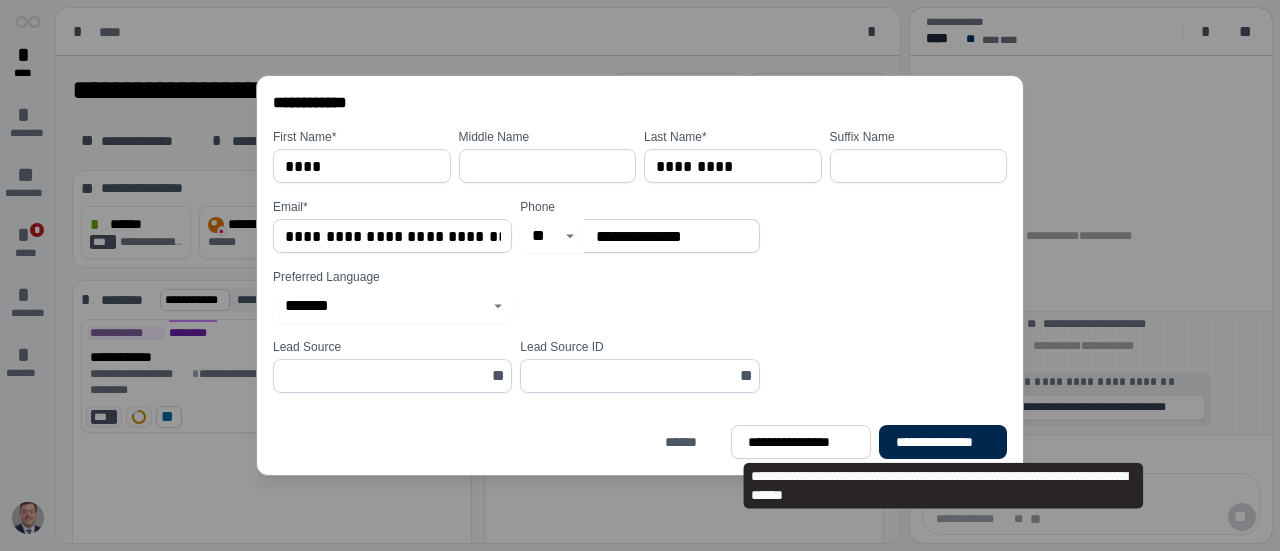 click on "**********" at bounding box center [943, 442] 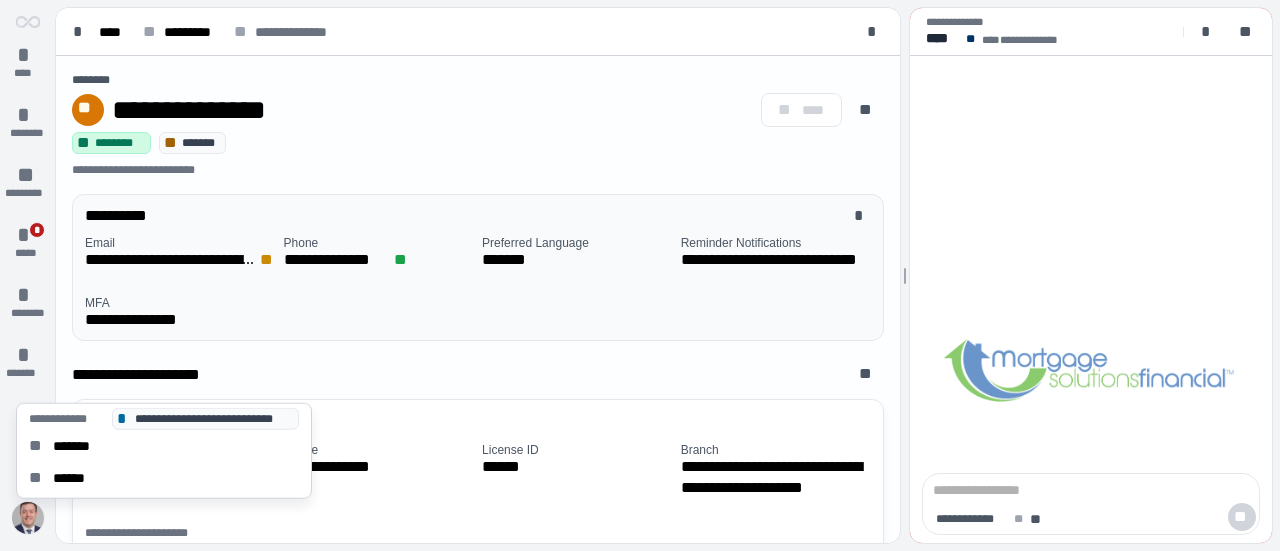 click at bounding box center [28, 518] 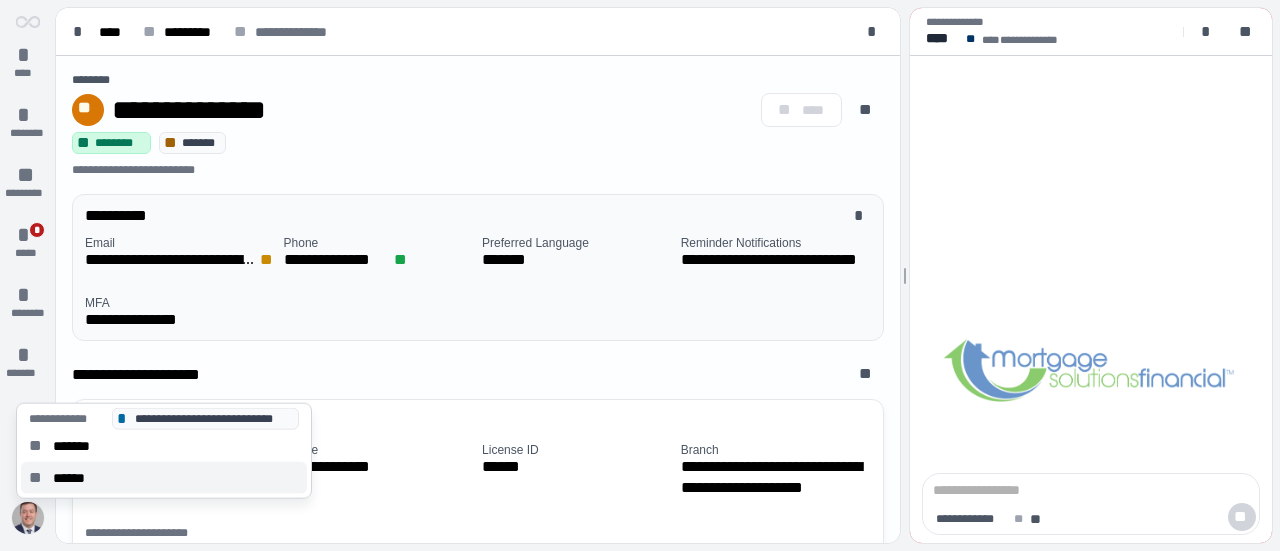 click on "******" at bounding box center (75, 478) 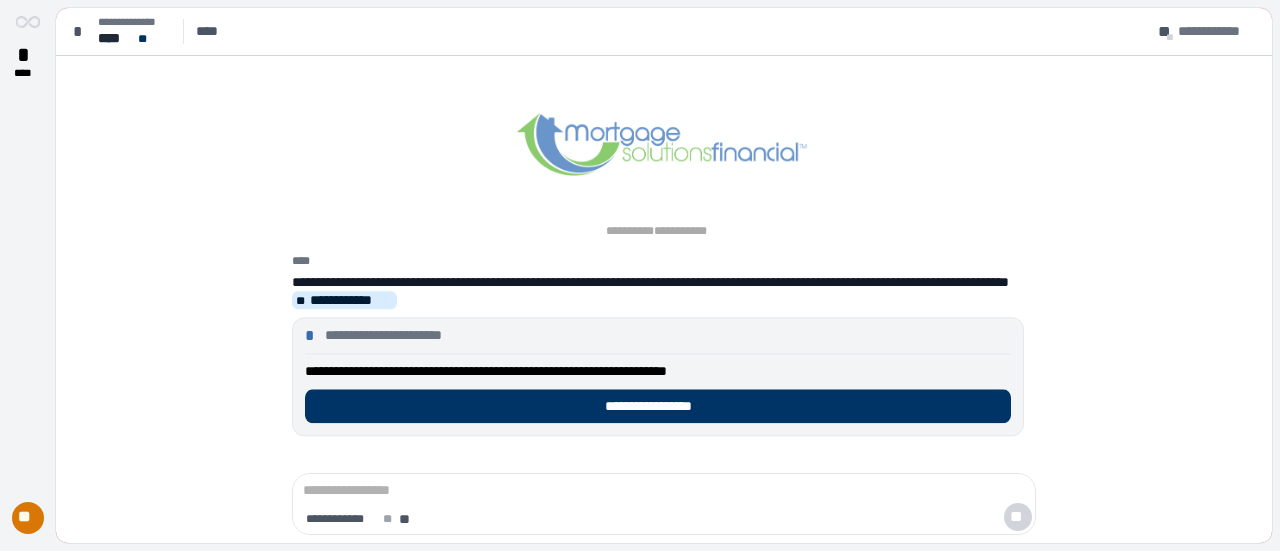scroll, scrollTop: 0, scrollLeft: 0, axis: both 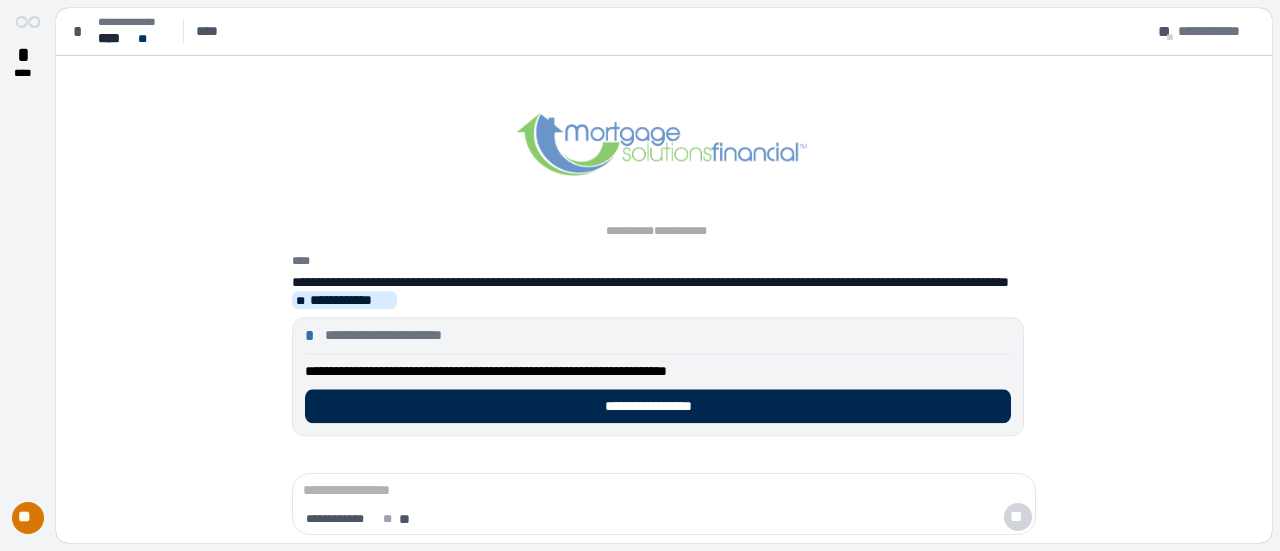 click on "**********" at bounding box center (658, 406) 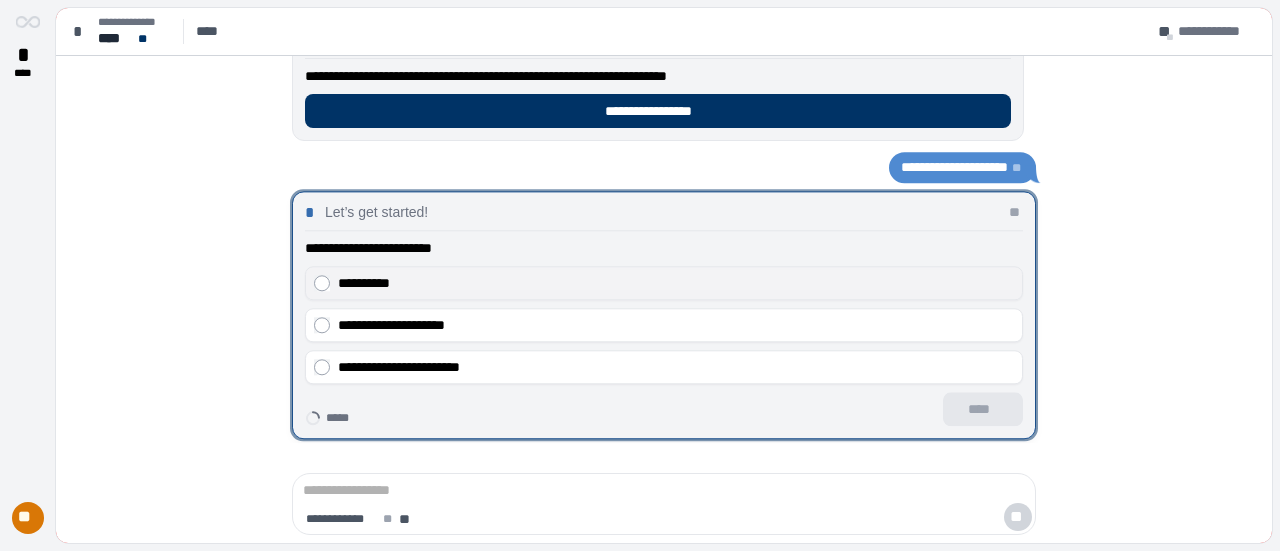 click on "**********" at bounding box center (364, 283) 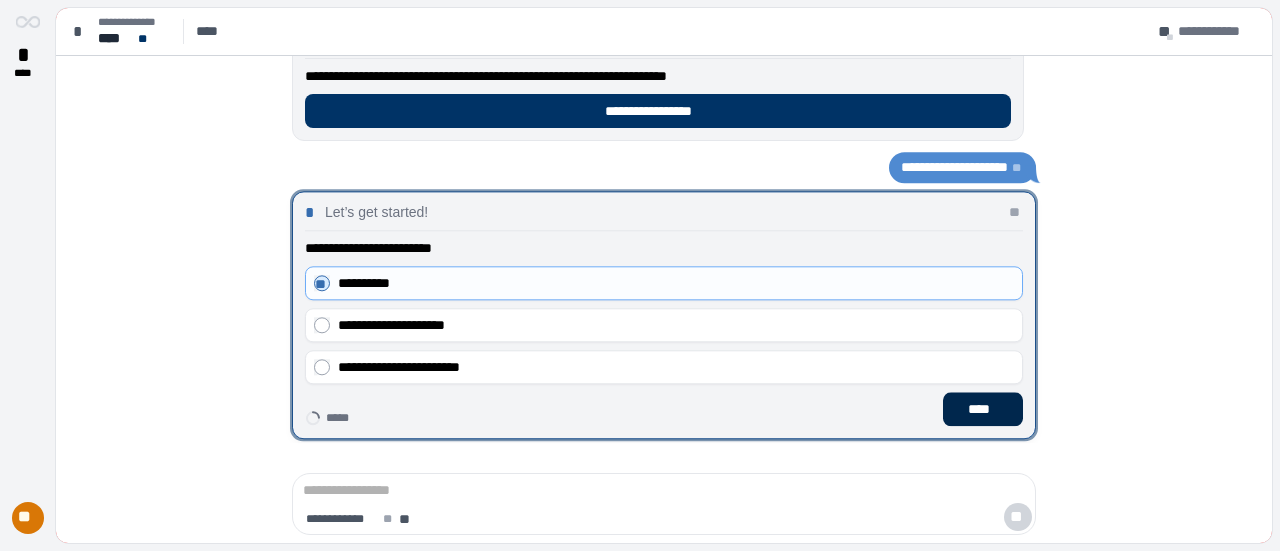 click on "****" at bounding box center (983, 409) 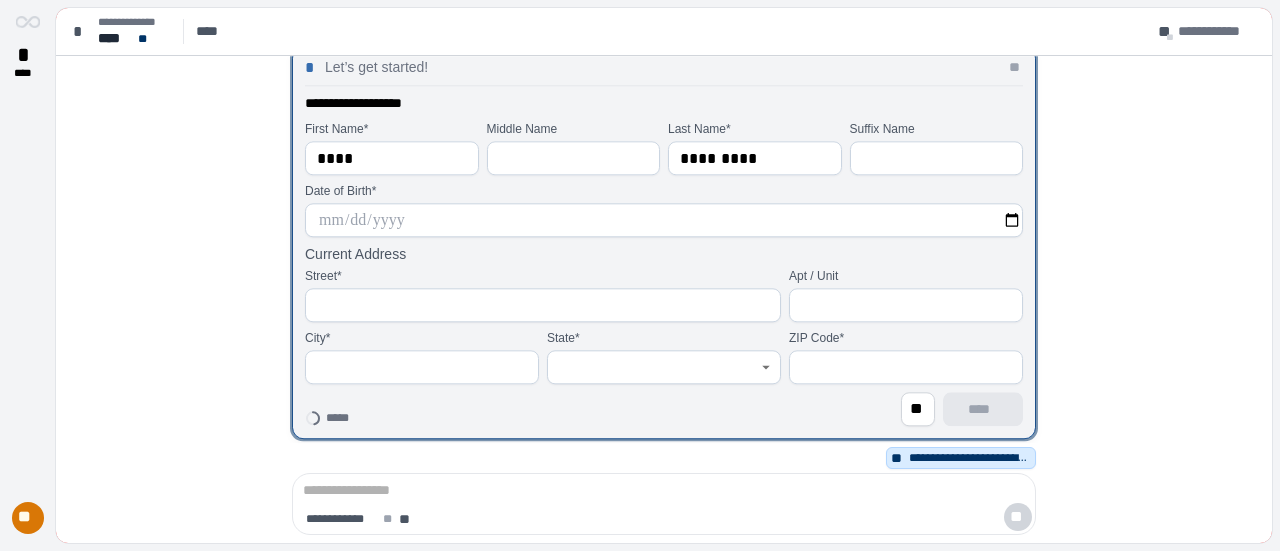 click at bounding box center (664, 220) 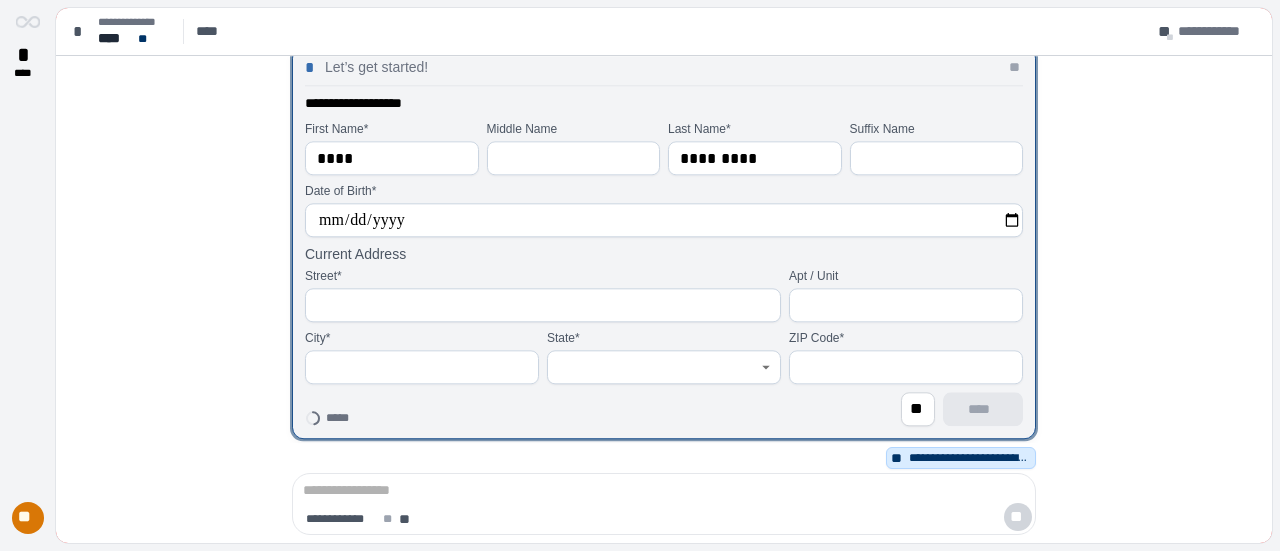 type on "**********" 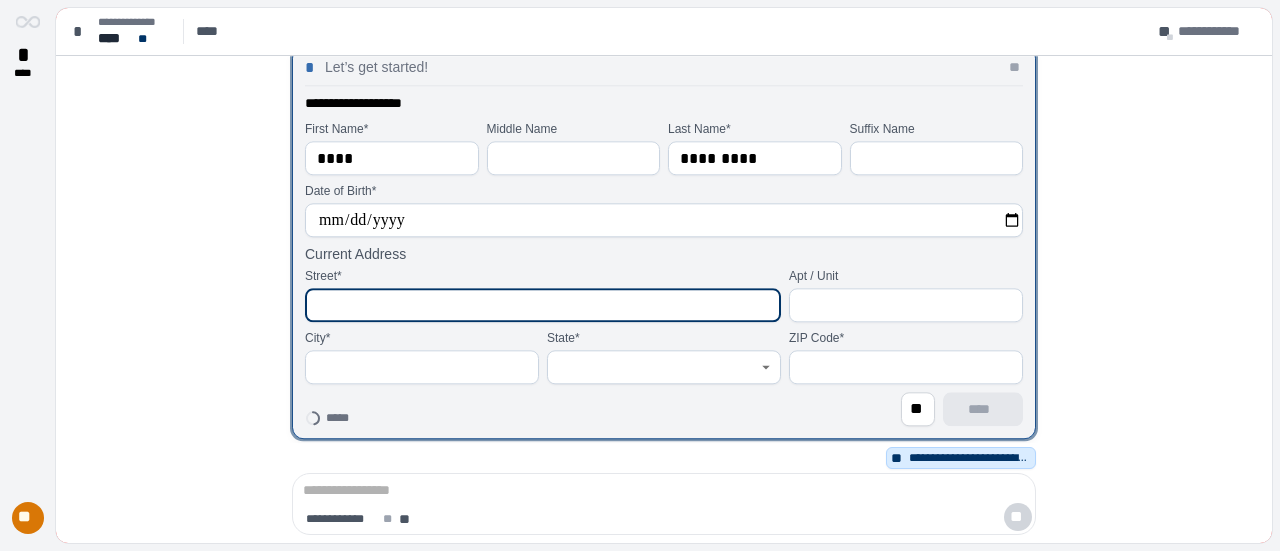 click at bounding box center [543, 305] 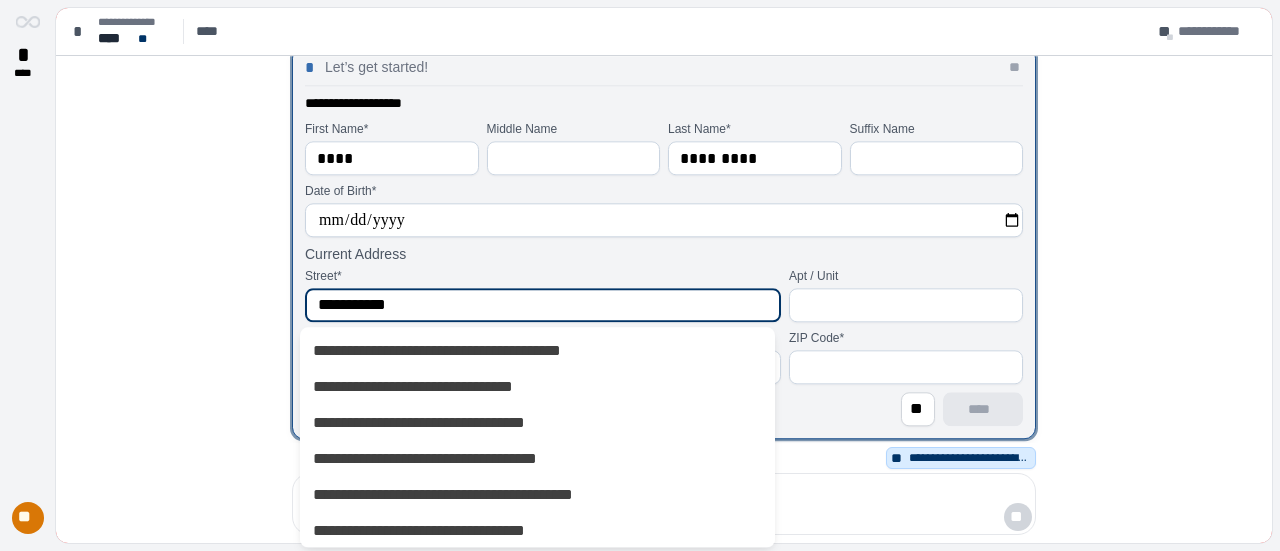 type on "**********" 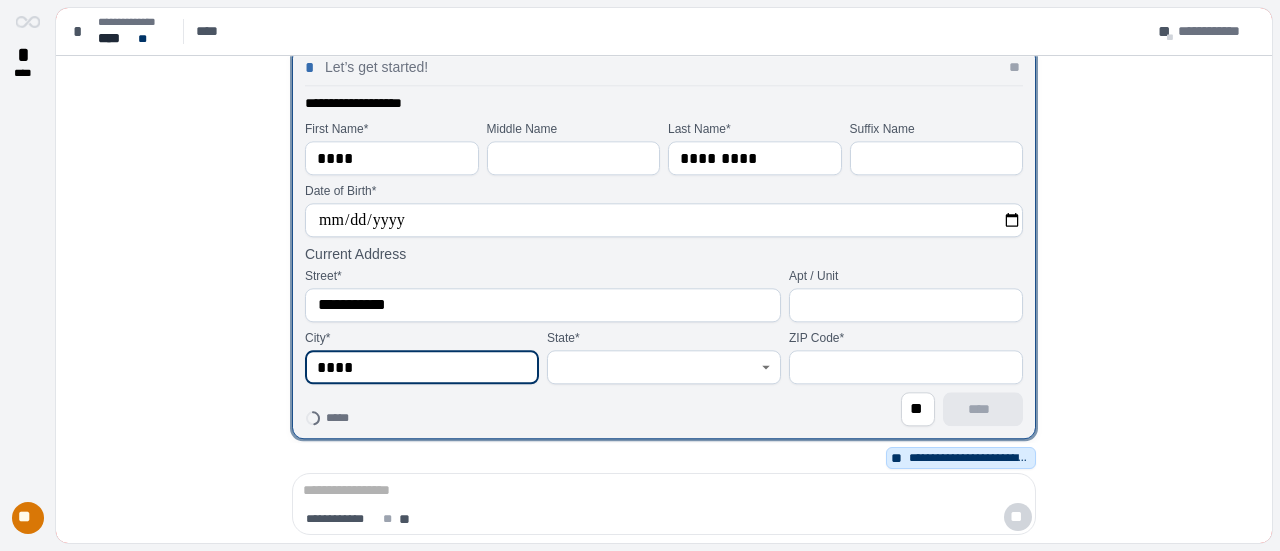 type on "**********" 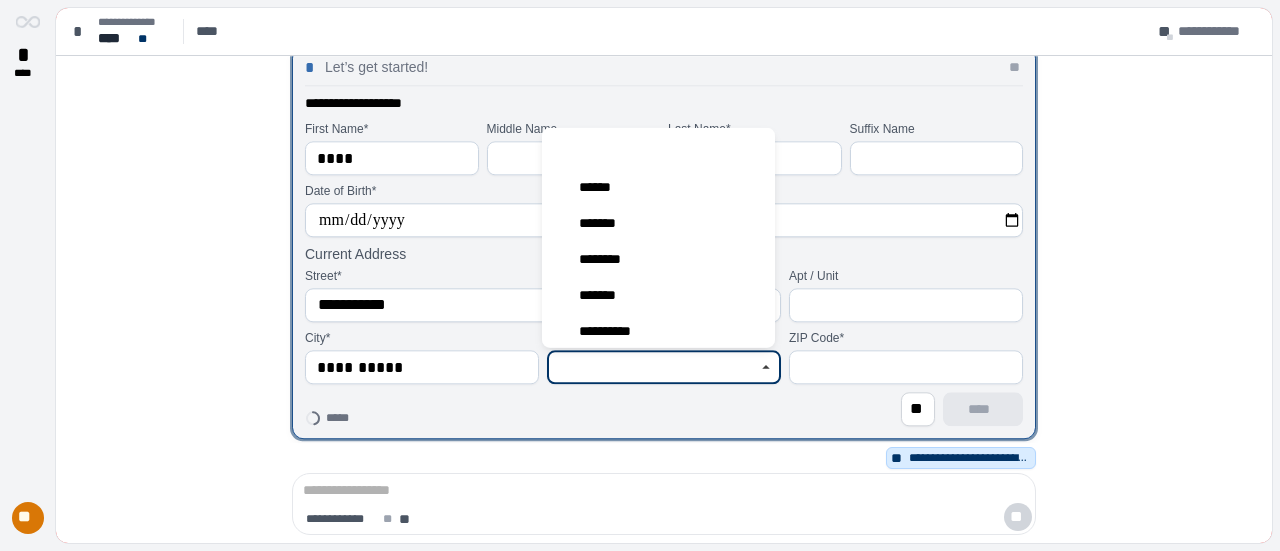 click at bounding box center [653, 367] 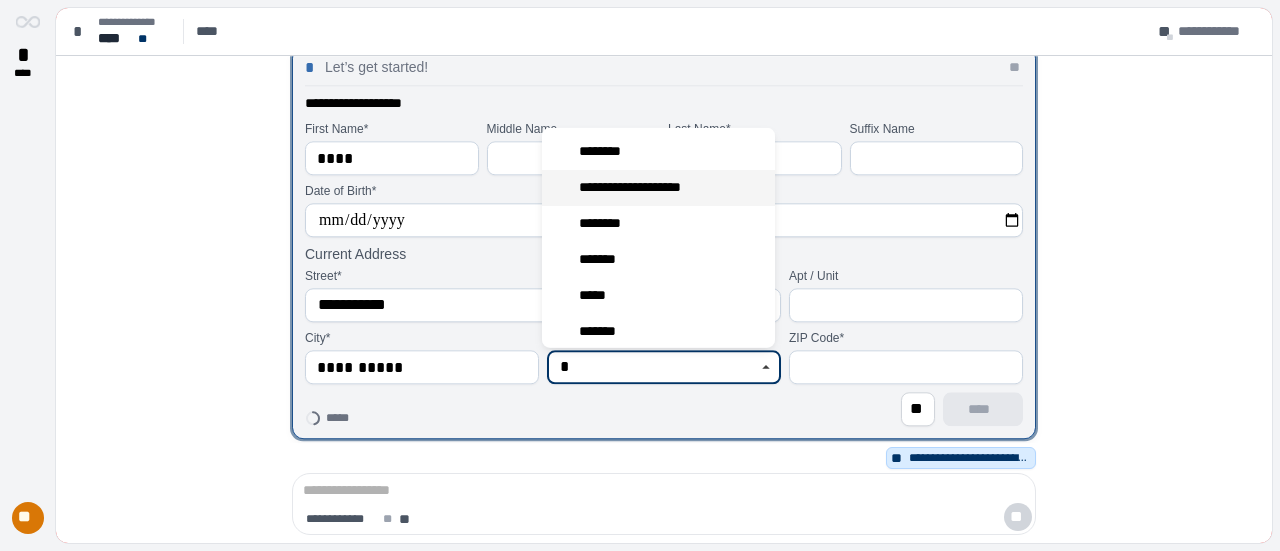 click on "**********" at bounding box center [640, 187] 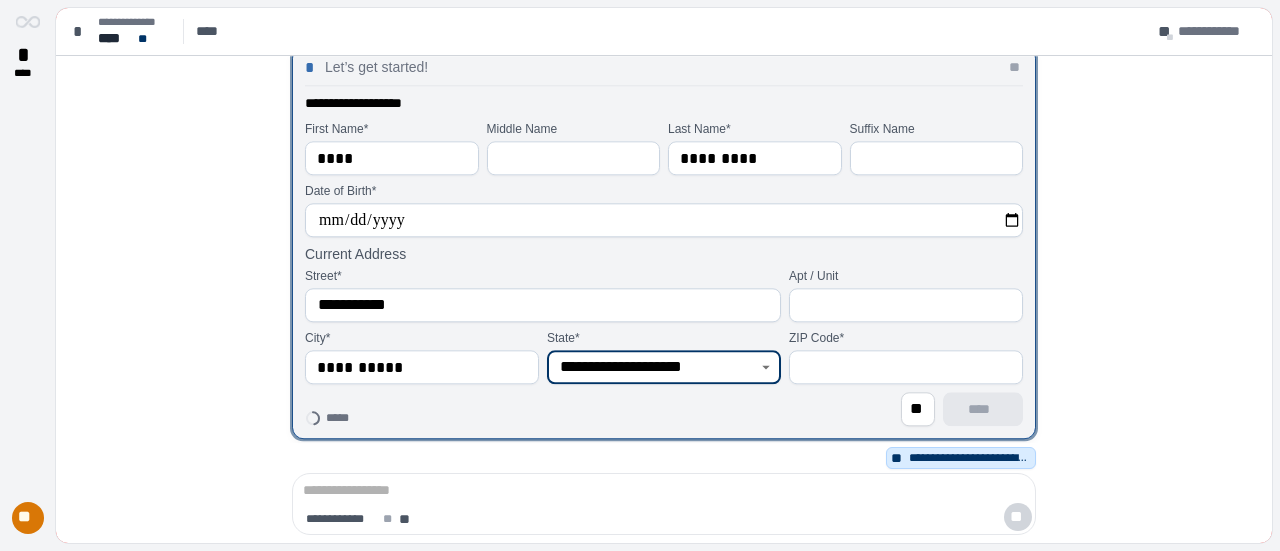 type on "**********" 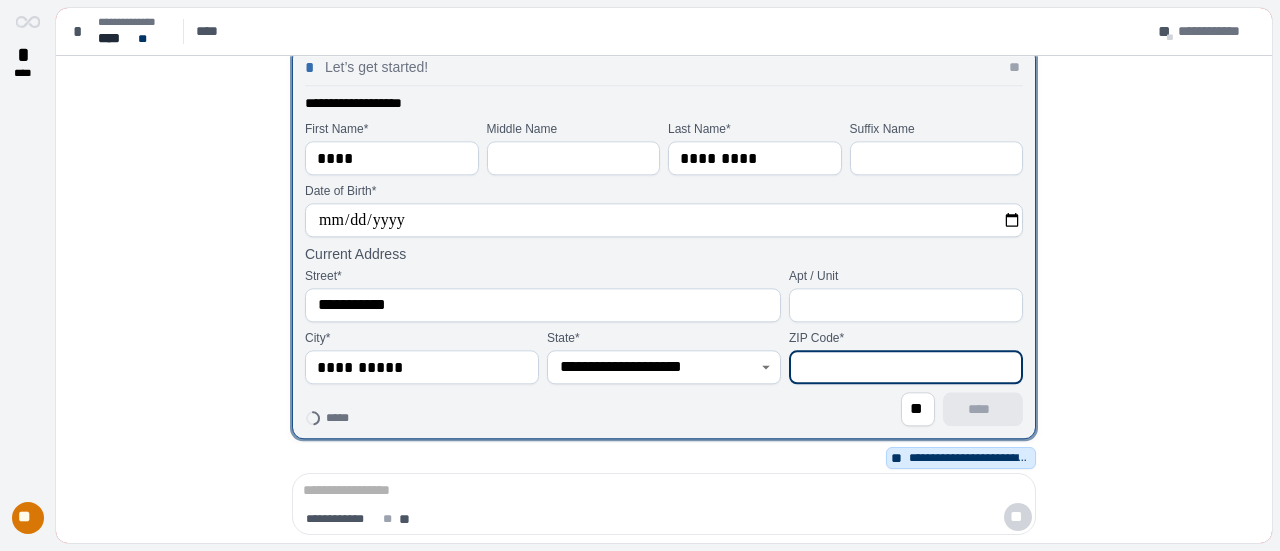 click at bounding box center [906, 367] 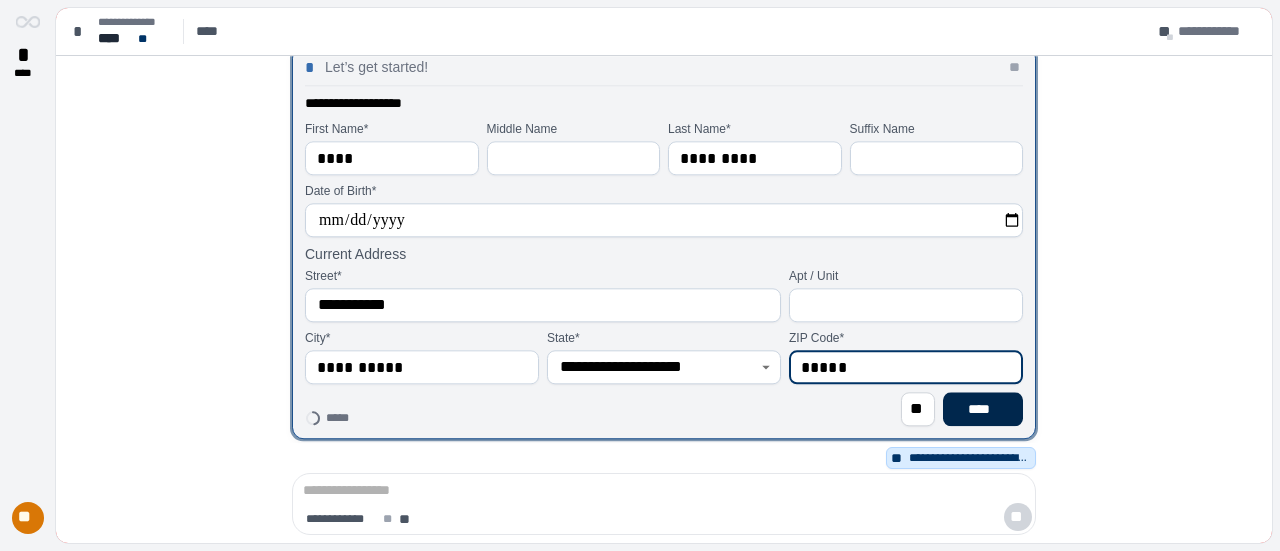 type on "*****" 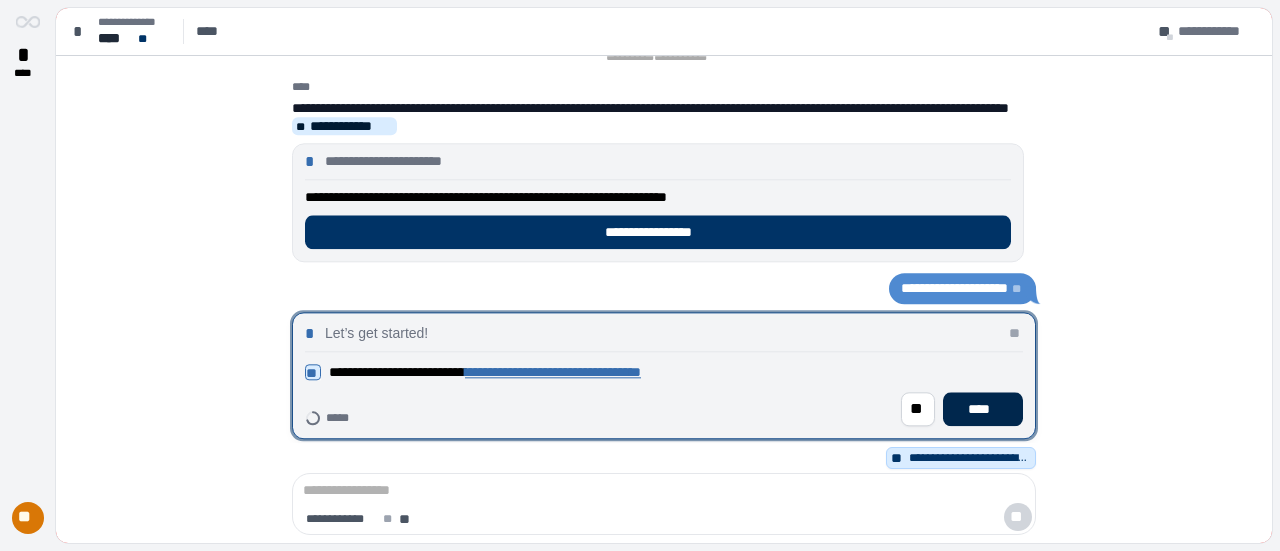 click on "****" at bounding box center [983, 409] 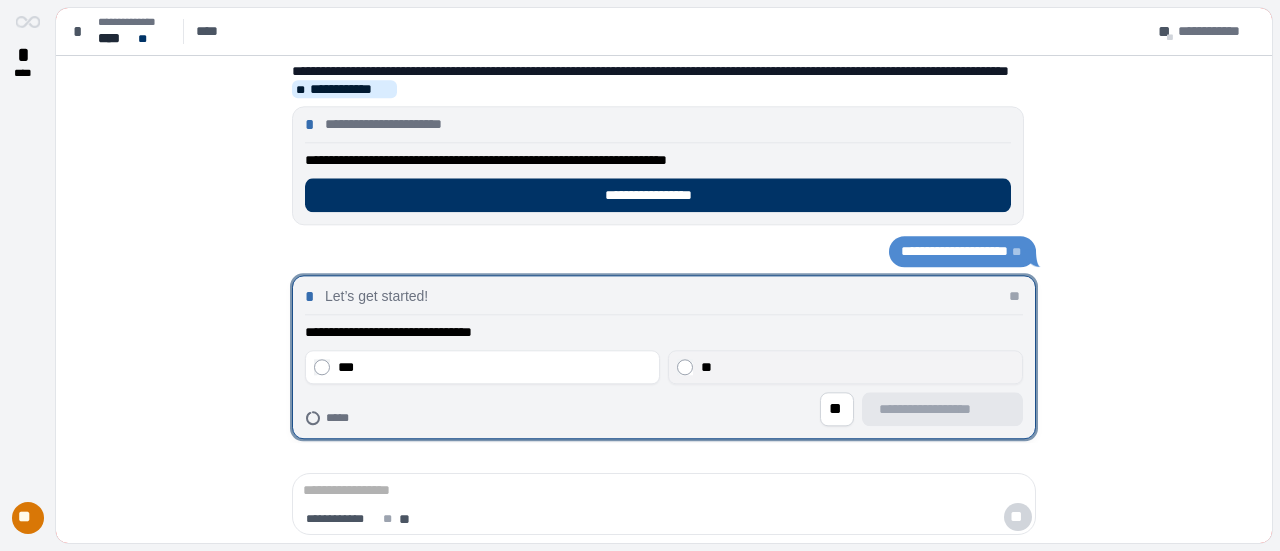 click on "**" at bounding box center [857, 367] 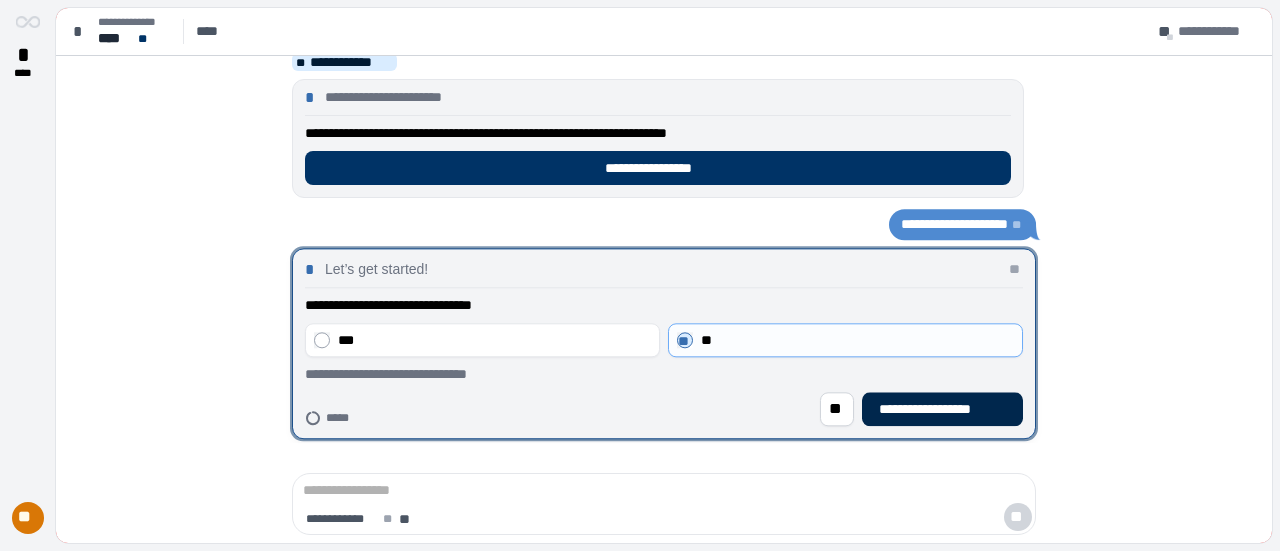 click on "**********" at bounding box center (942, 409) 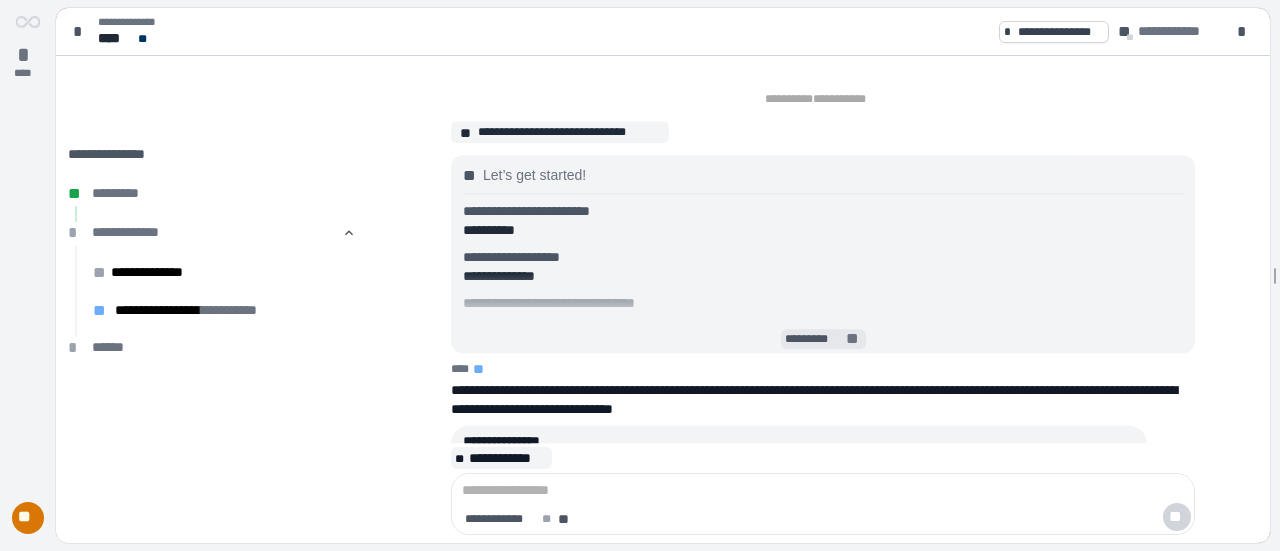 scroll, scrollTop: 0, scrollLeft: 0, axis: both 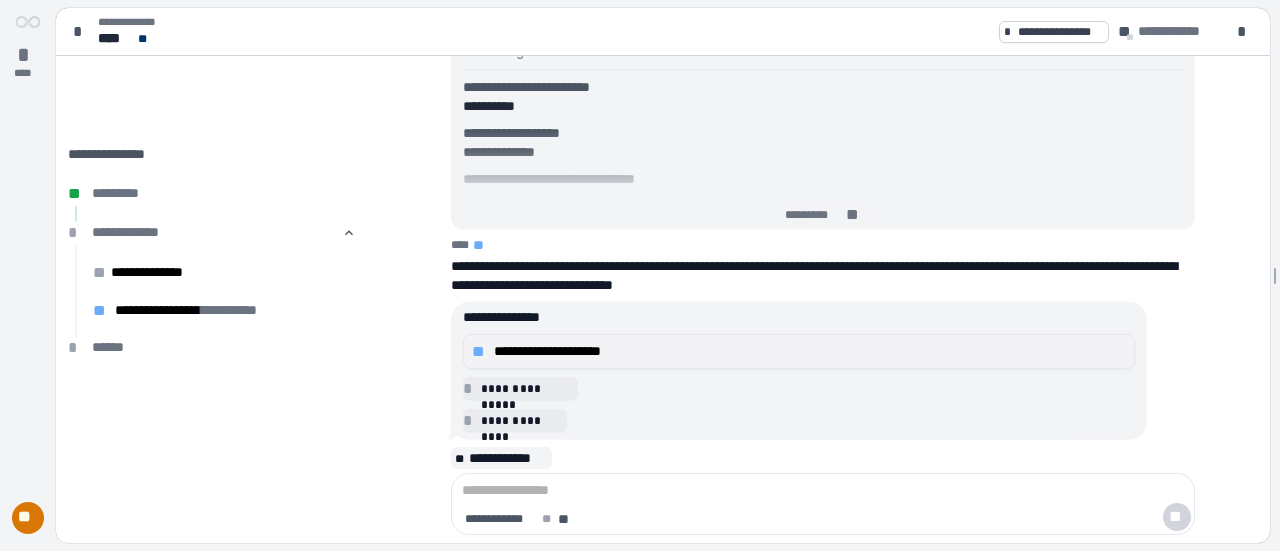 click on "**********" at bounding box center [810, 351] 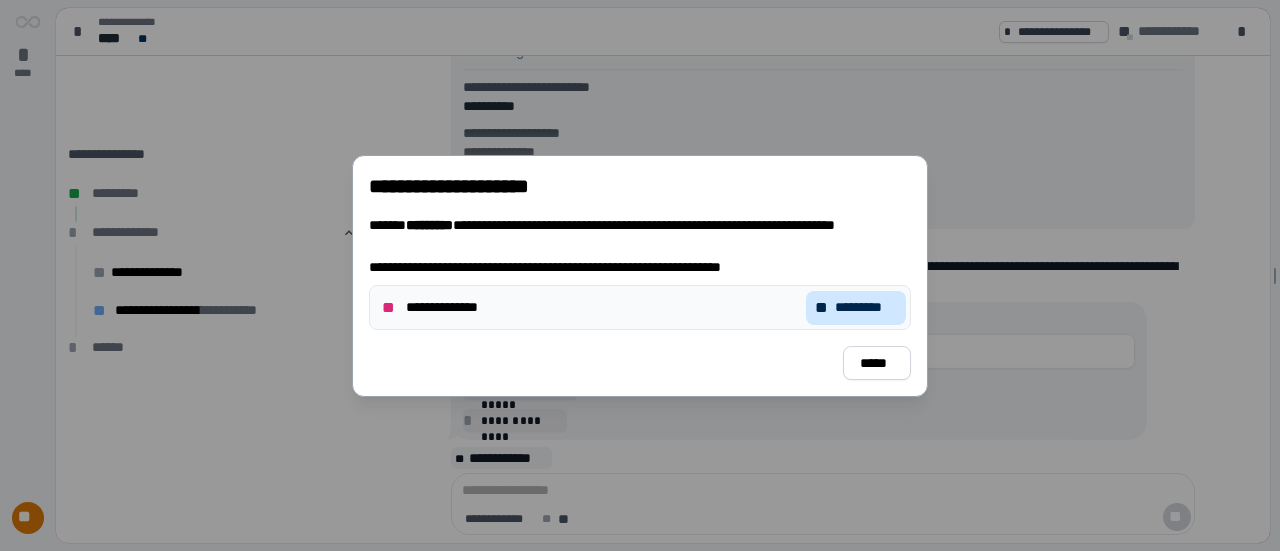 click on "** *********" at bounding box center [856, 307] 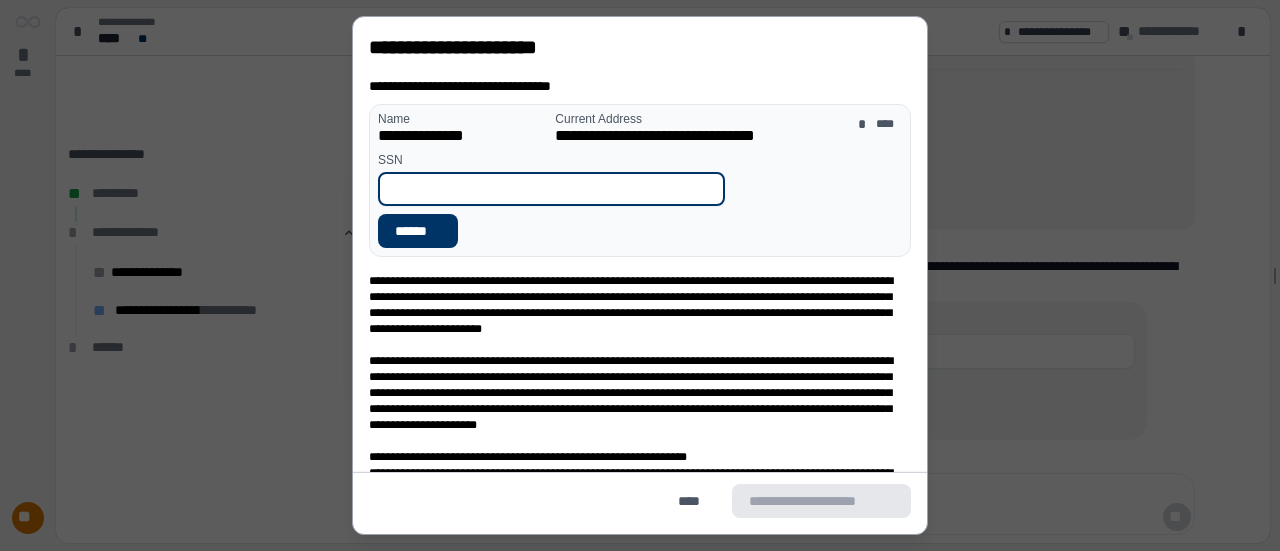 click at bounding box center [551, 189] 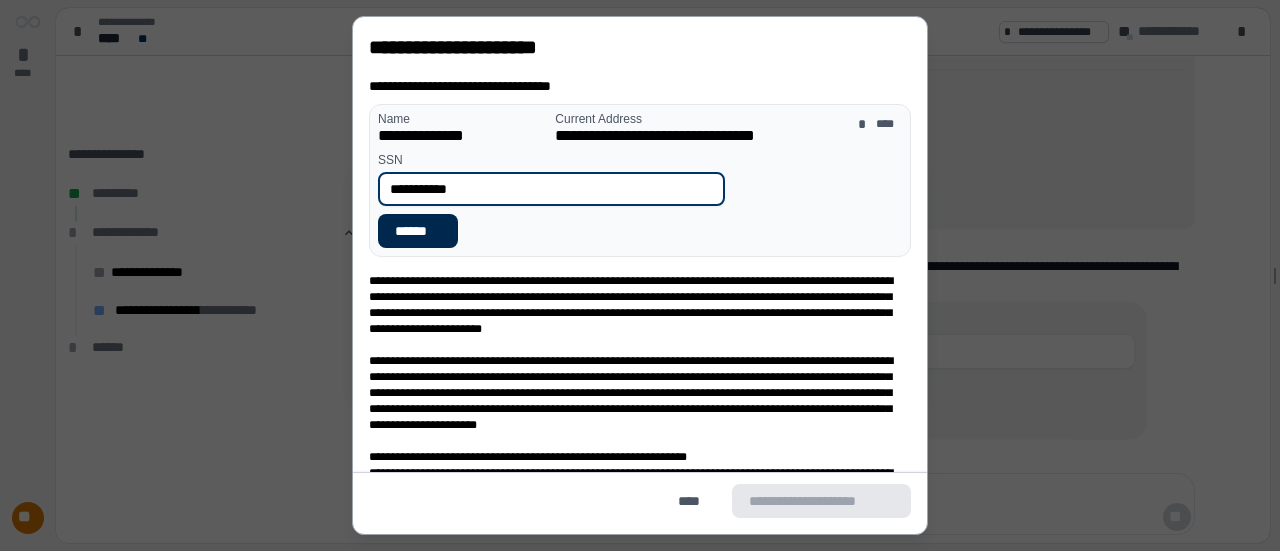 type on "**********" 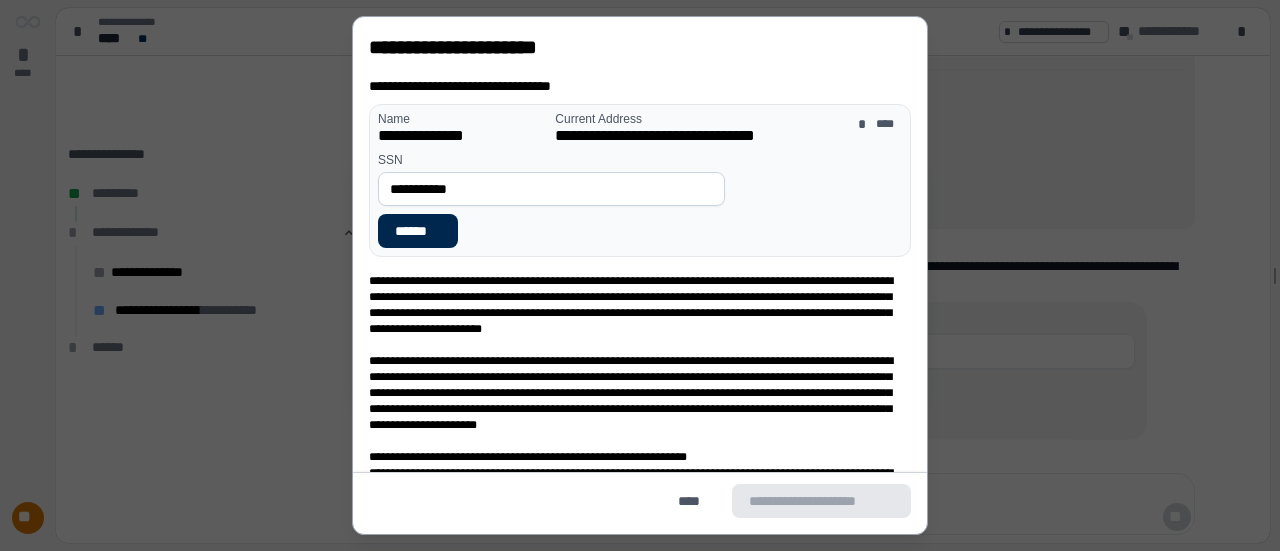 click on "******" at bounding box center (418, 231) 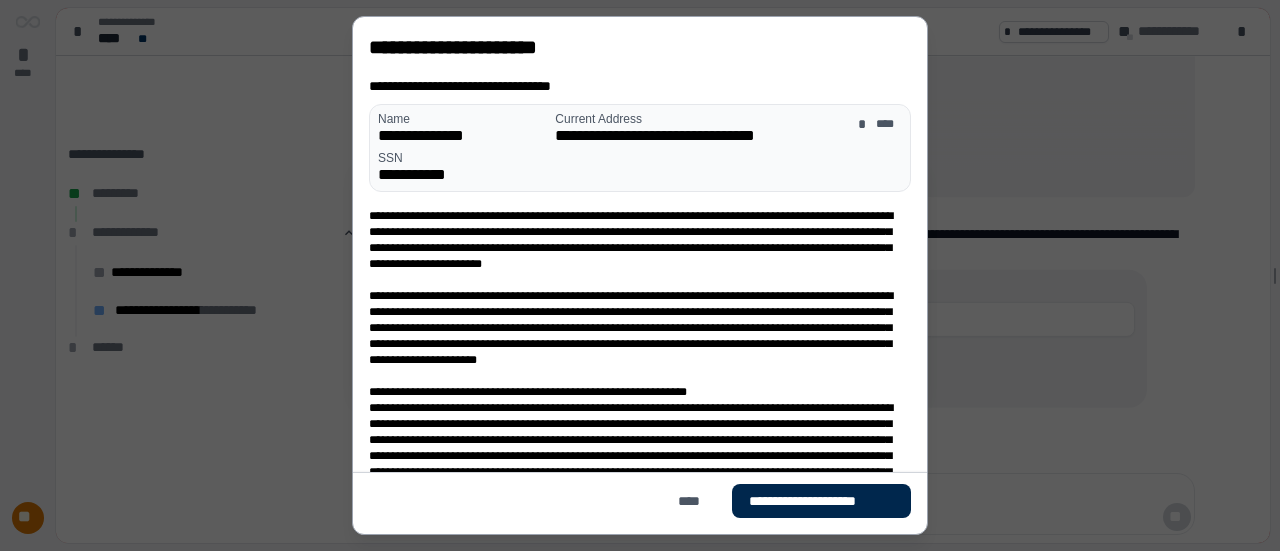 click on "**********" at bounding box center (821, 501) 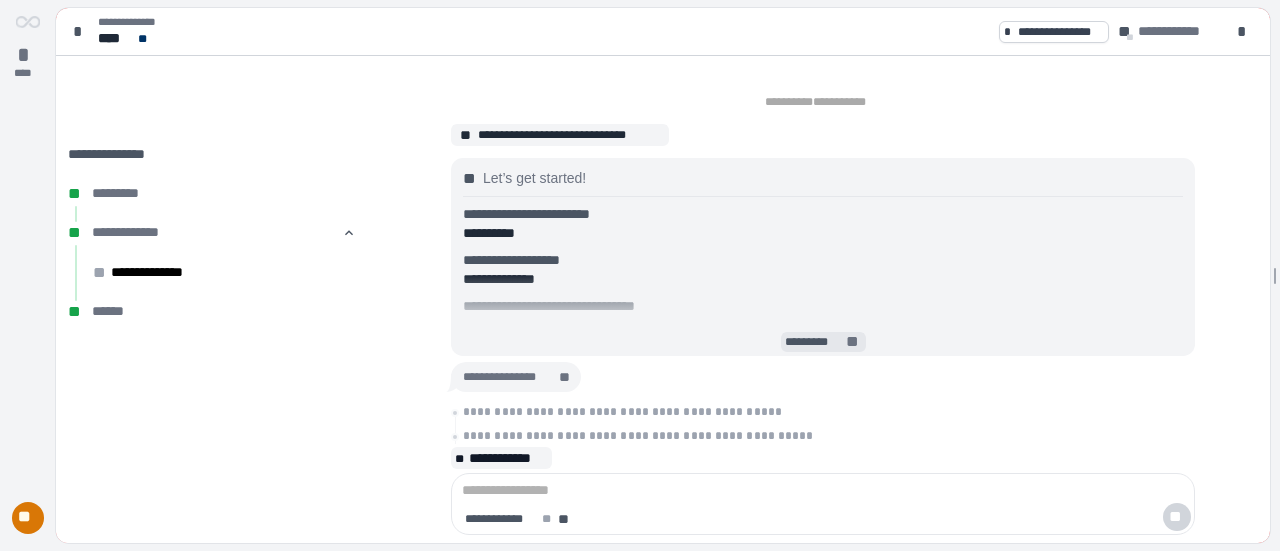 scroll, scrollTop: 0, scrollLeft: 0, axis: both 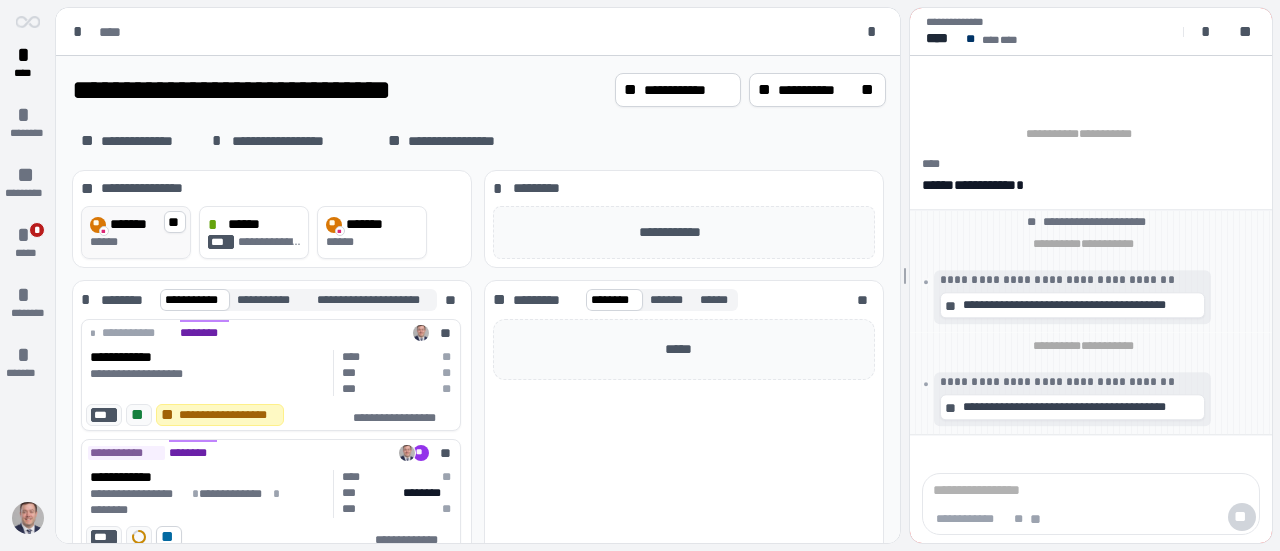 click on "*******" at bounding box center (131, 224) 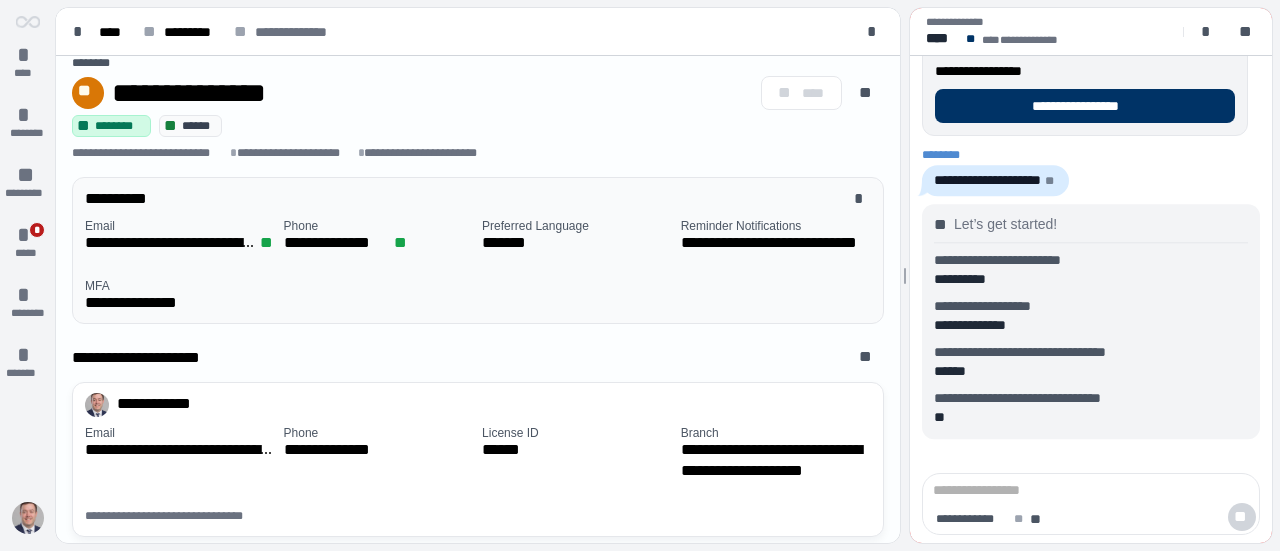 scroll, scrollTop: 0, scrollLeft: 0, axis: both 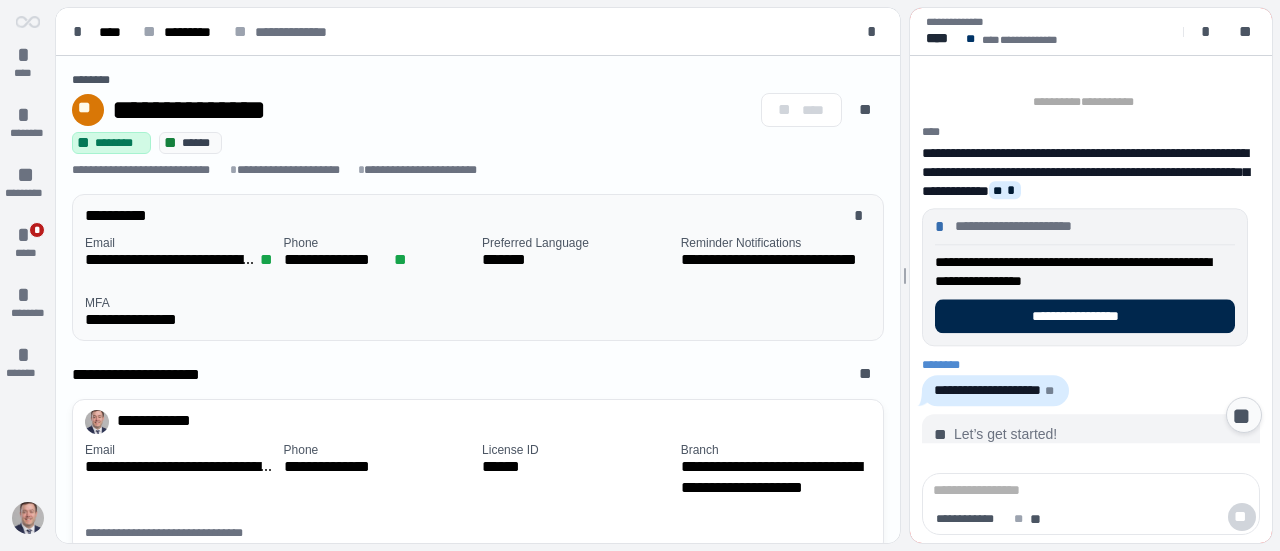 click on "**********" at bounding box center (1085, 316) 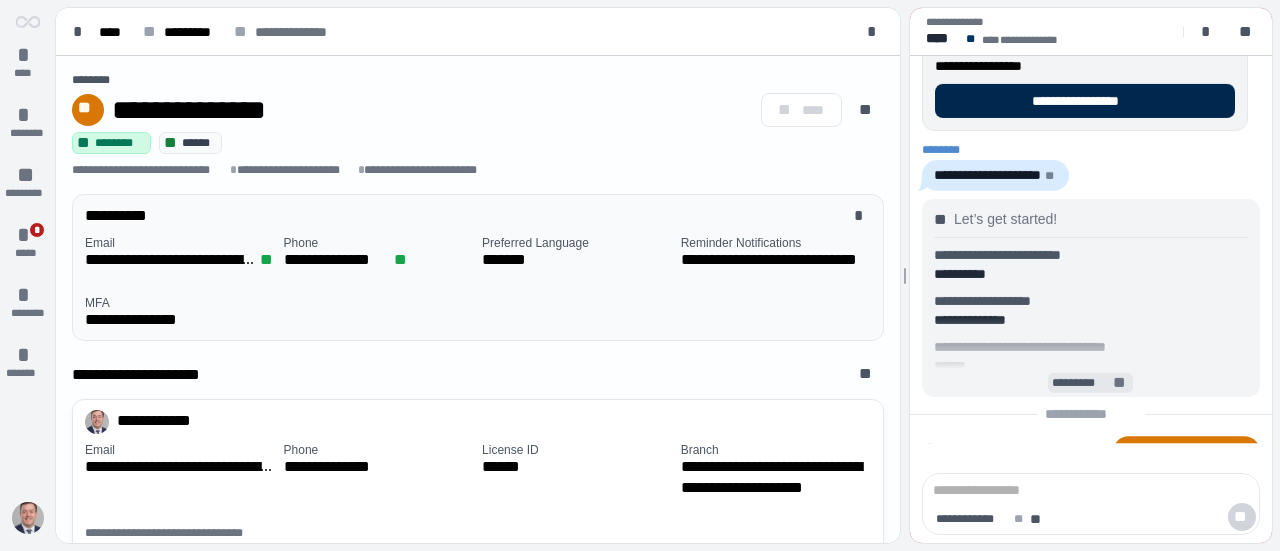 scroll, scrollTop: 0, scrollLeft: 0, axis: both 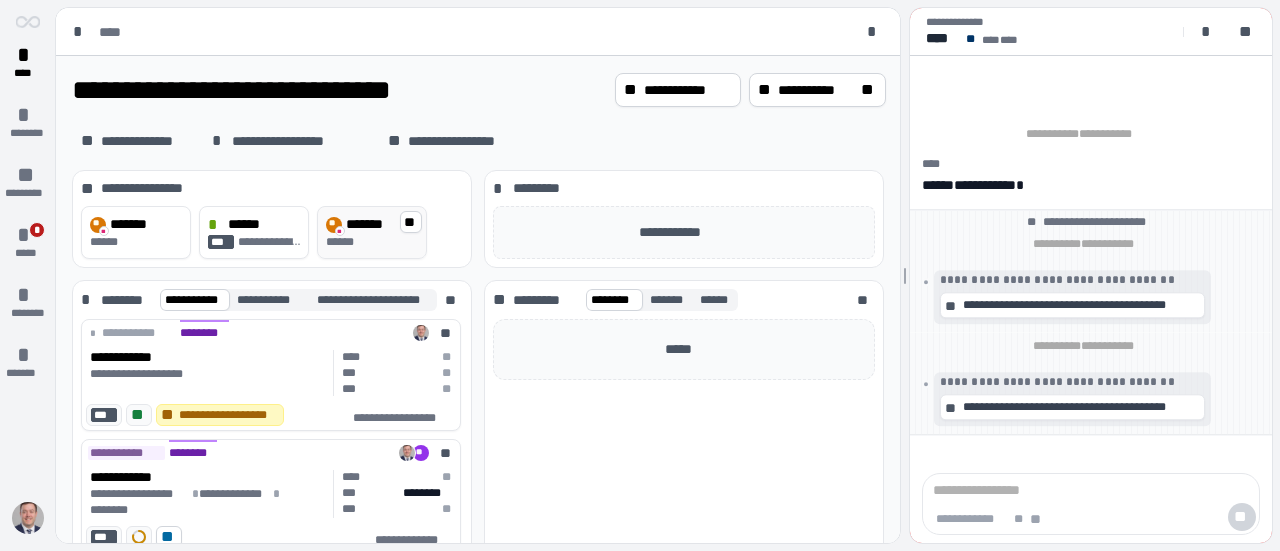 click on "** ** ** ******* ******" at bounding box center (372, 232) 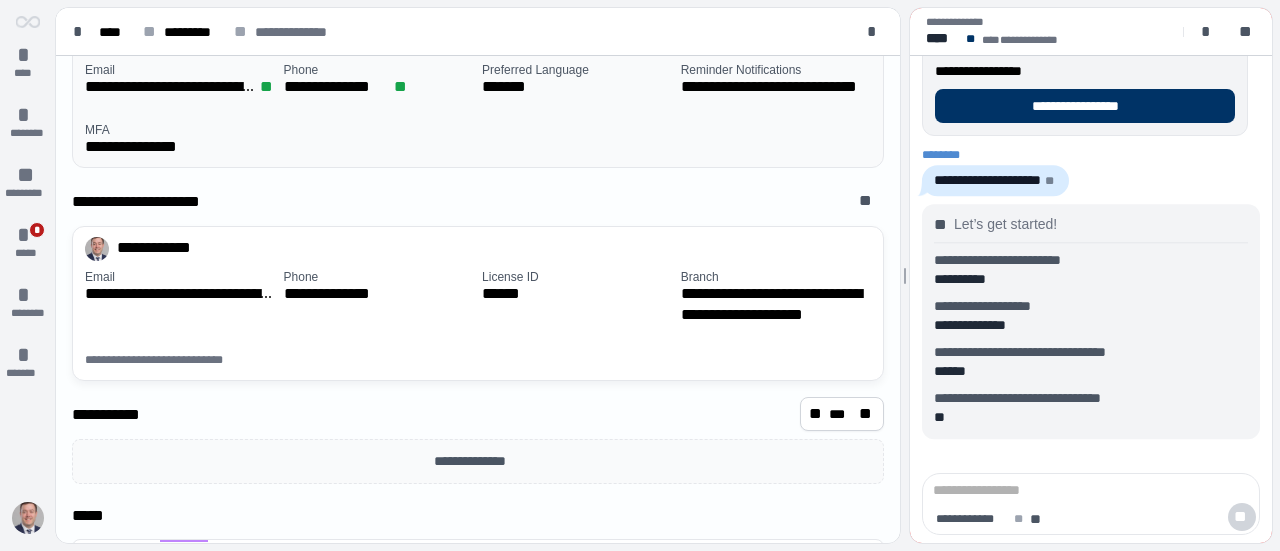 scroll, scrollTop: 291, scrollLeft: 0, axis: vertical 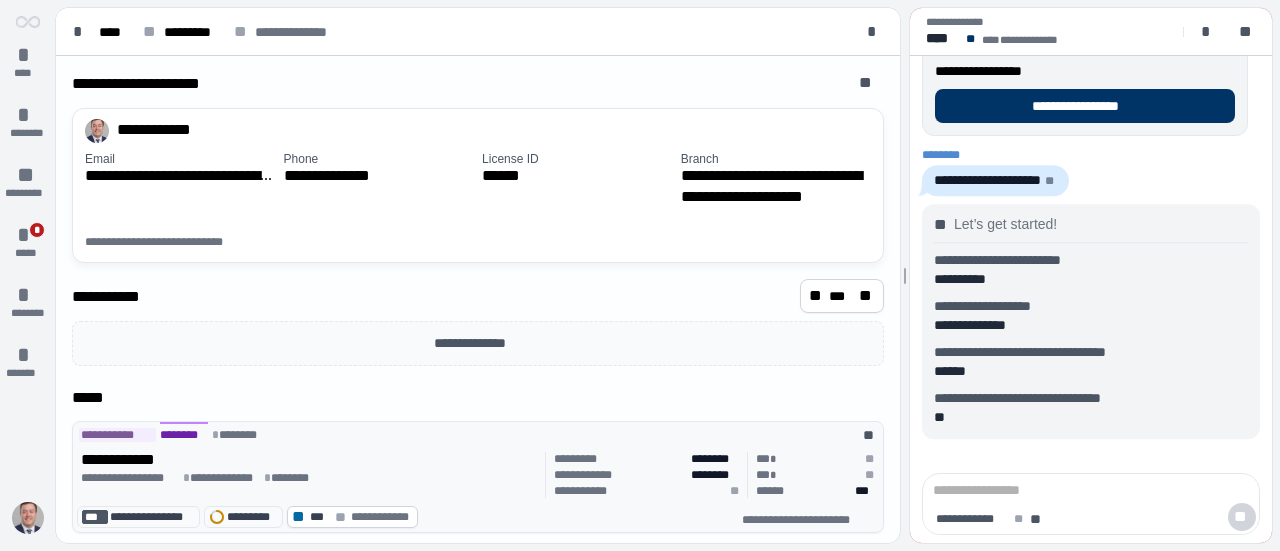 click on "***   *****" at bounding box center [251, 517] 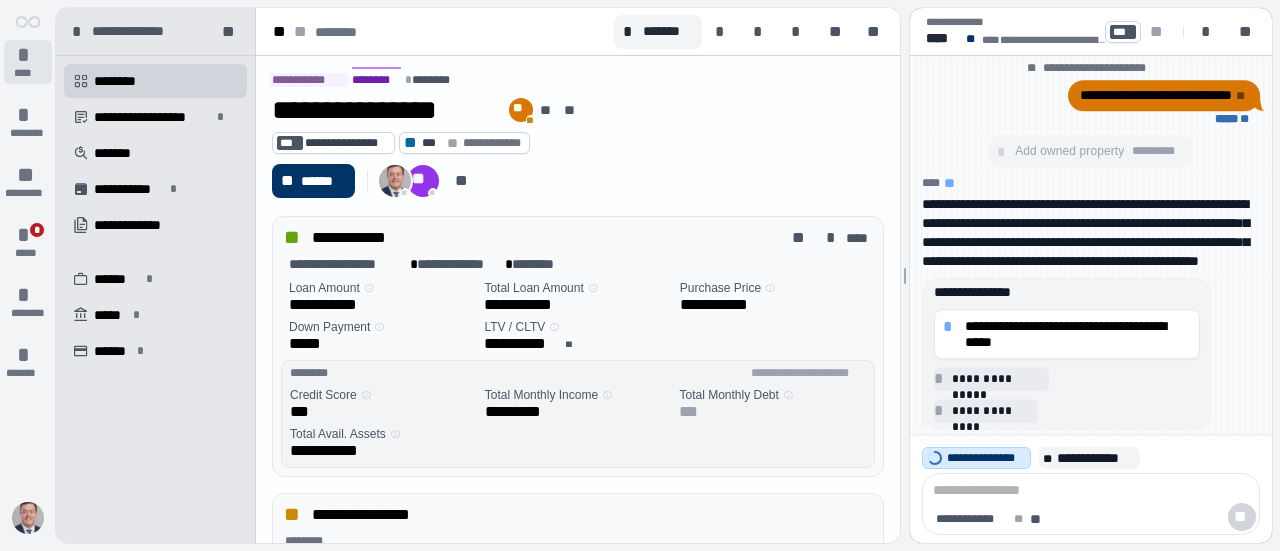 click on "*" at bounding box center (28, 55) 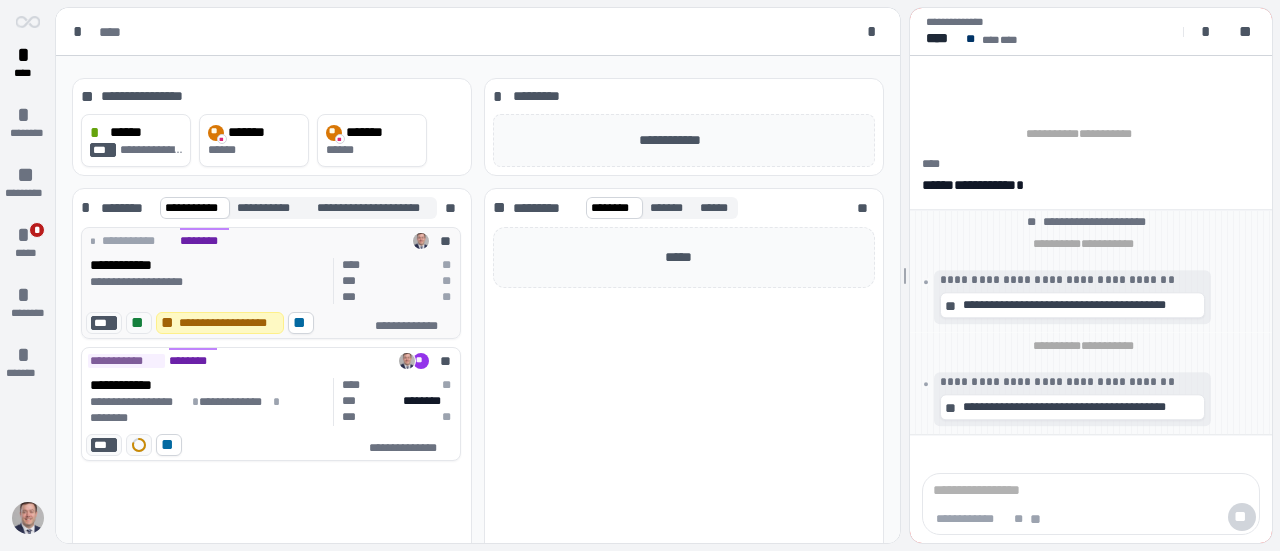 scroll, scrollTop: 93, scrollLeft: 0, axis: vertical 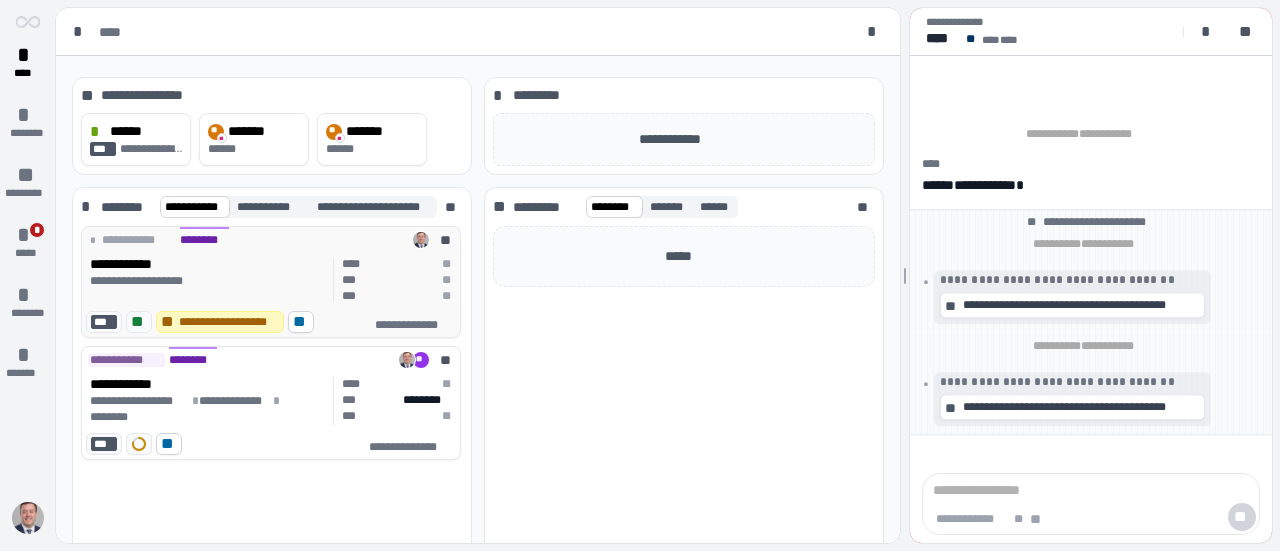 click on "**********" at bounding box center [208, 281] 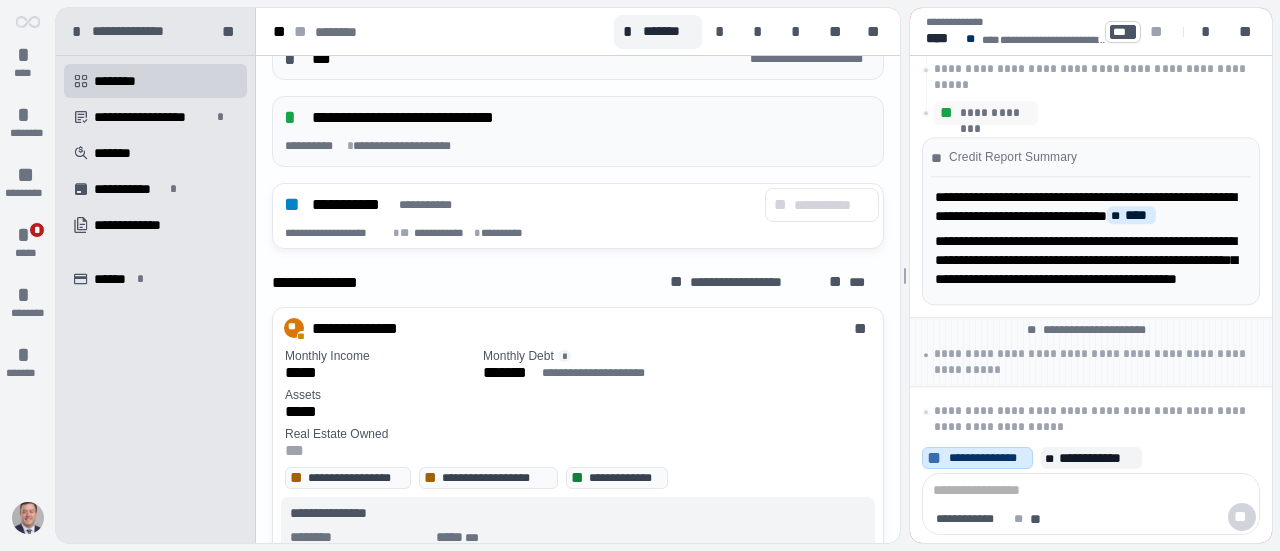 scroll, scrollTop: 862, scrollLeft: 0, axis: vertical 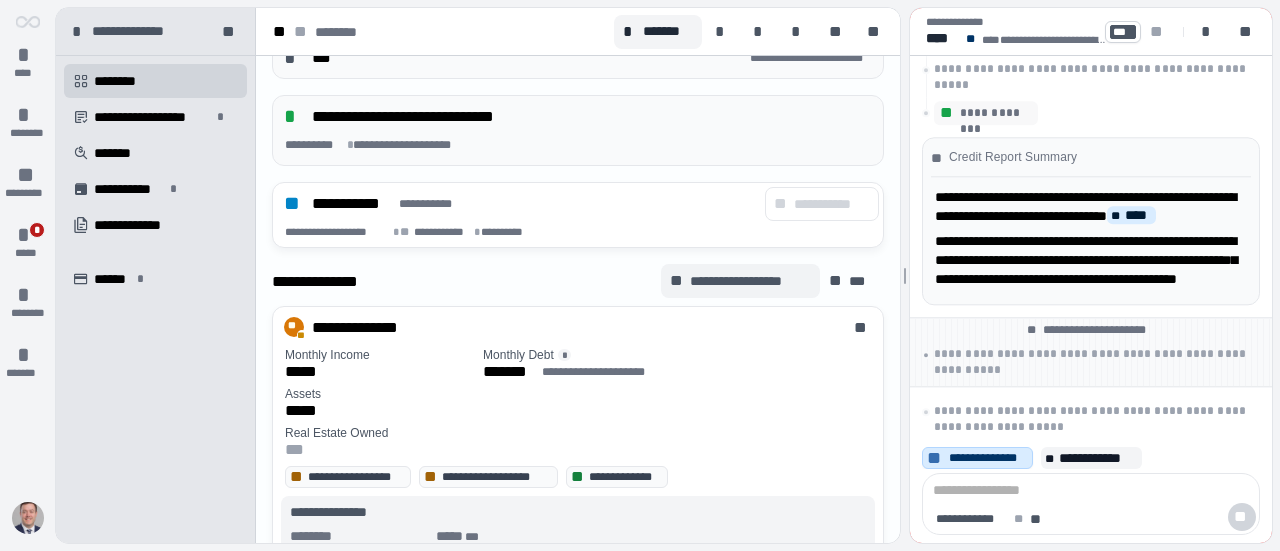 click on "**********" at bounding box center [750, 281] 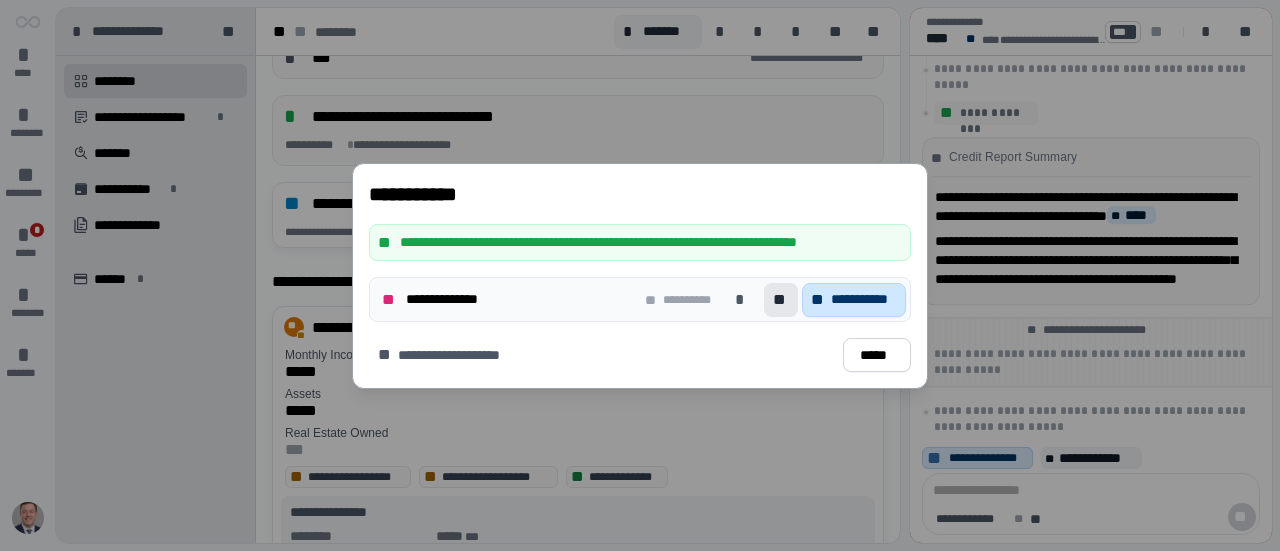 click on "**********" at bounding box center [864, 299] 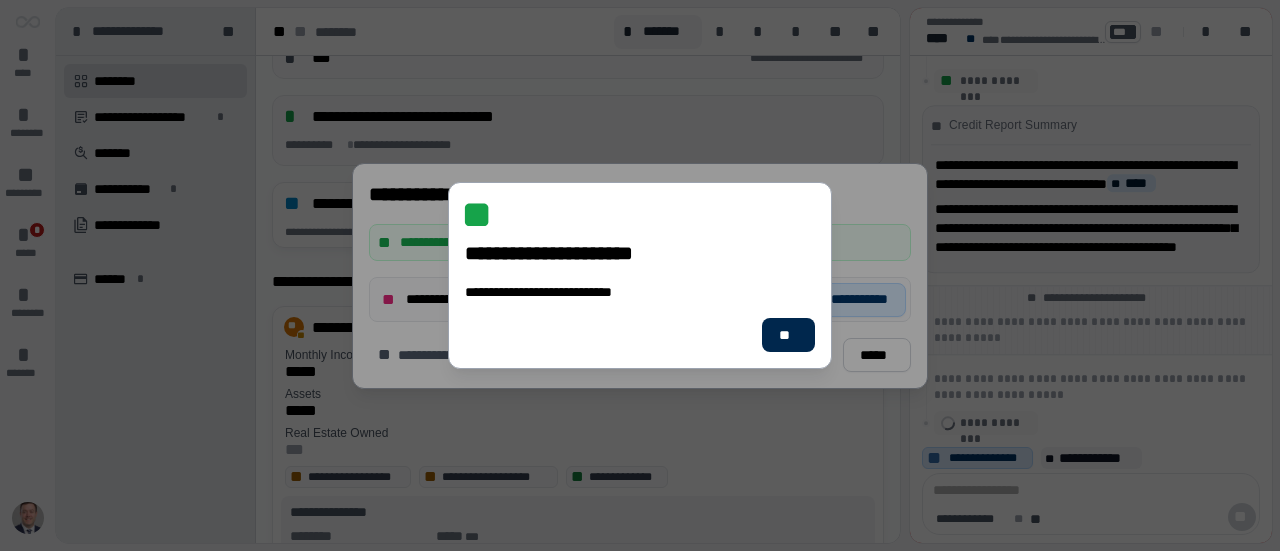 click on "**" at bounding box center [788, 335] 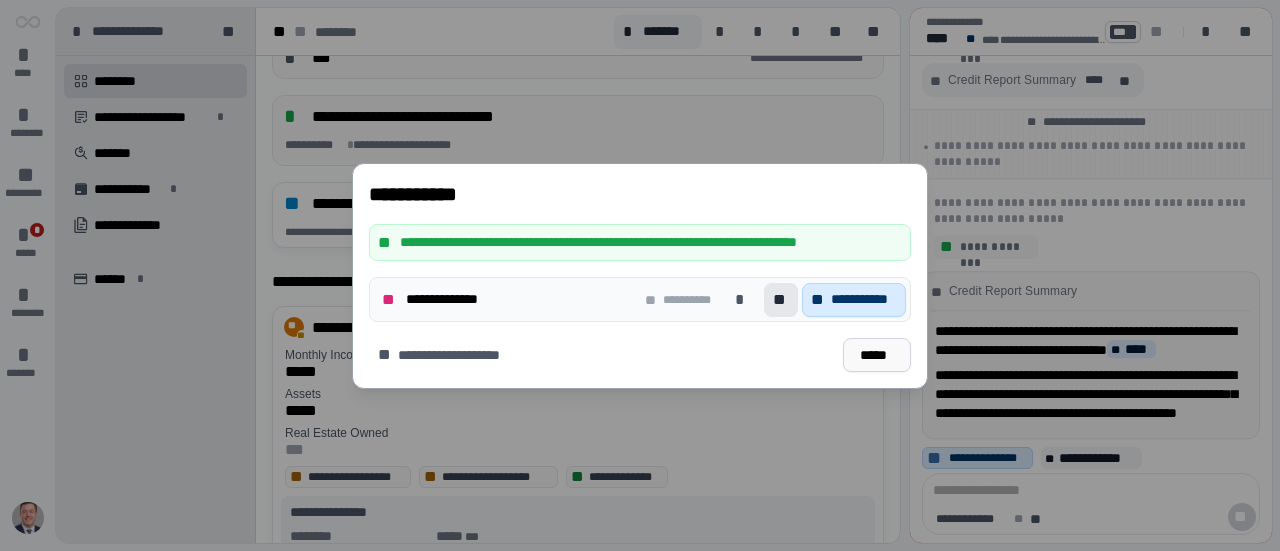 click on "*****" at bounding box center (877, 354) 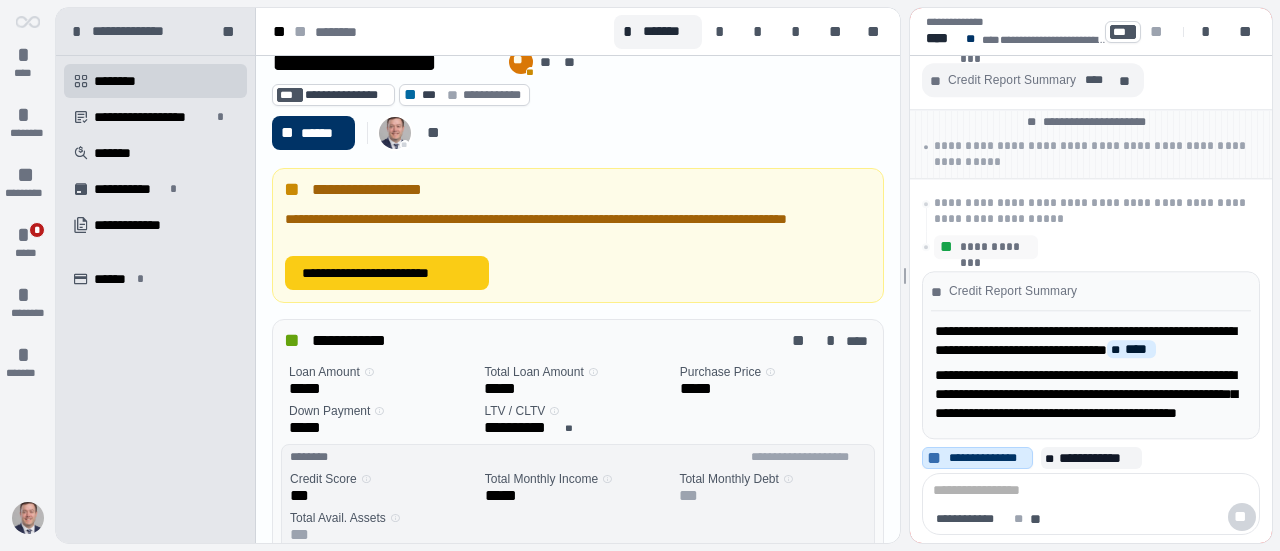 scroll, scrollTop: 0, scrollLeft: 0, axis: both 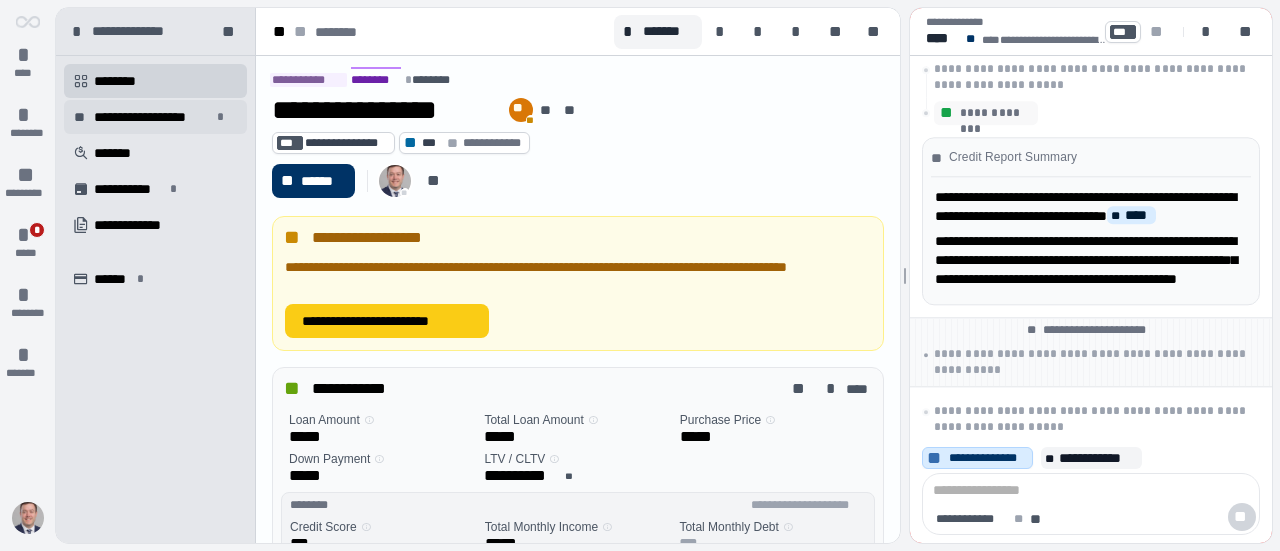click on "**********" at bounding box center (152, 117) 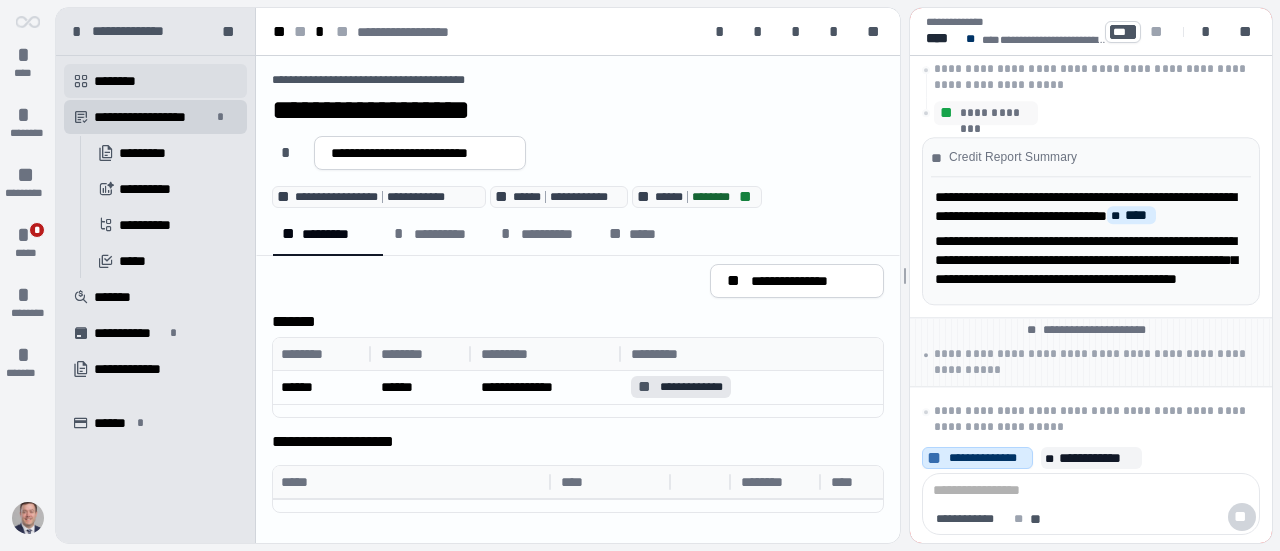 click on " ********" at bounding box center [155, 81] 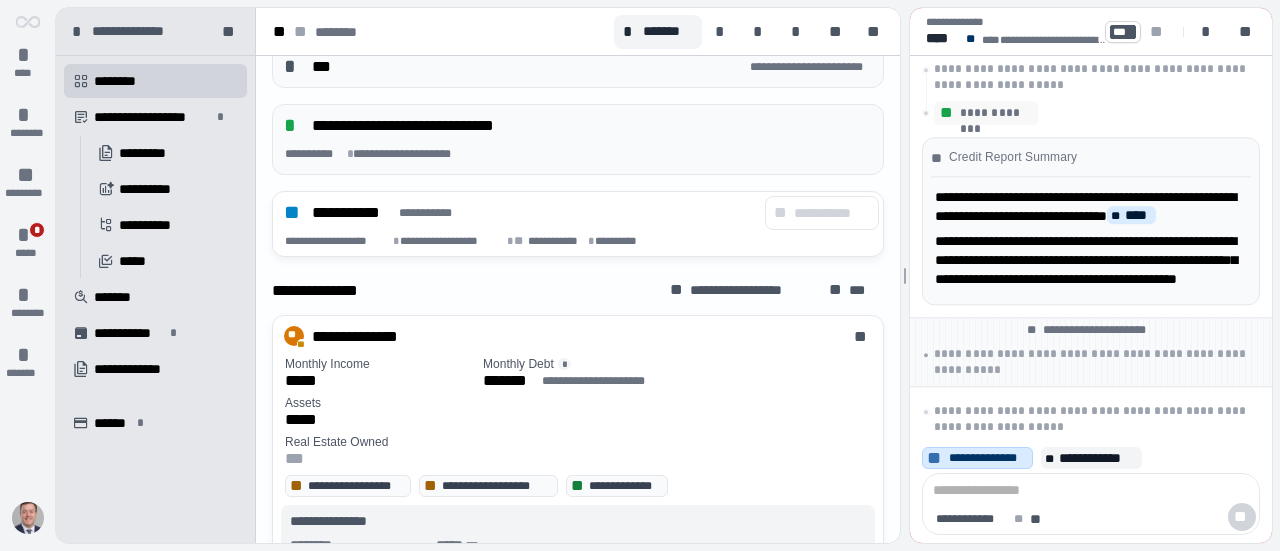 scroll, scrollTop: 839, scrollLeft: 0, axis: vertical 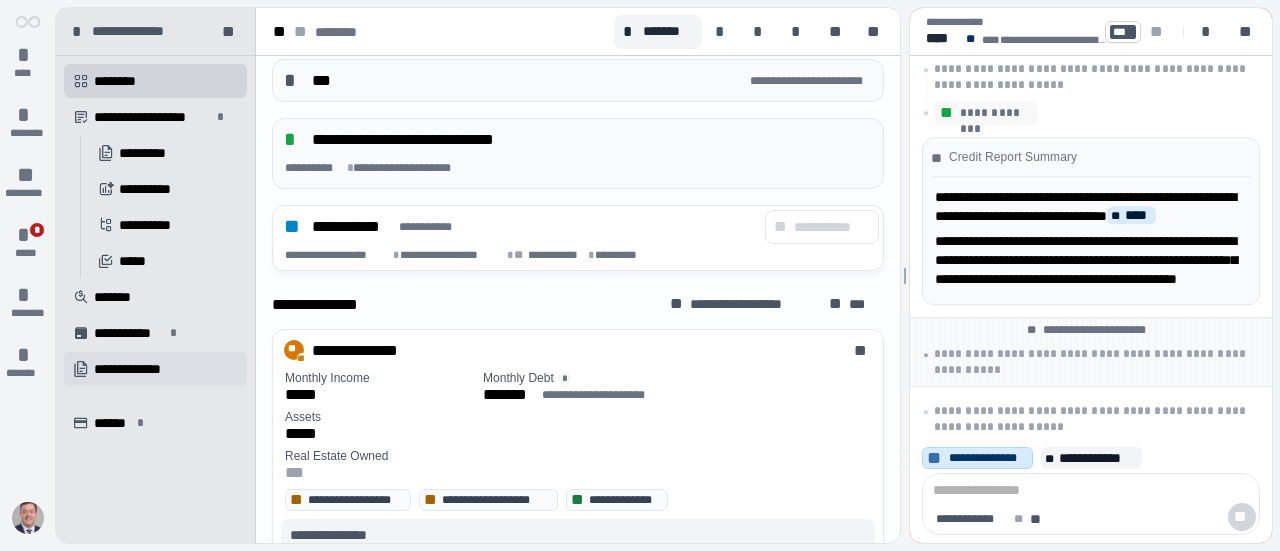 click on "**********" at bounding box center [139, 369] 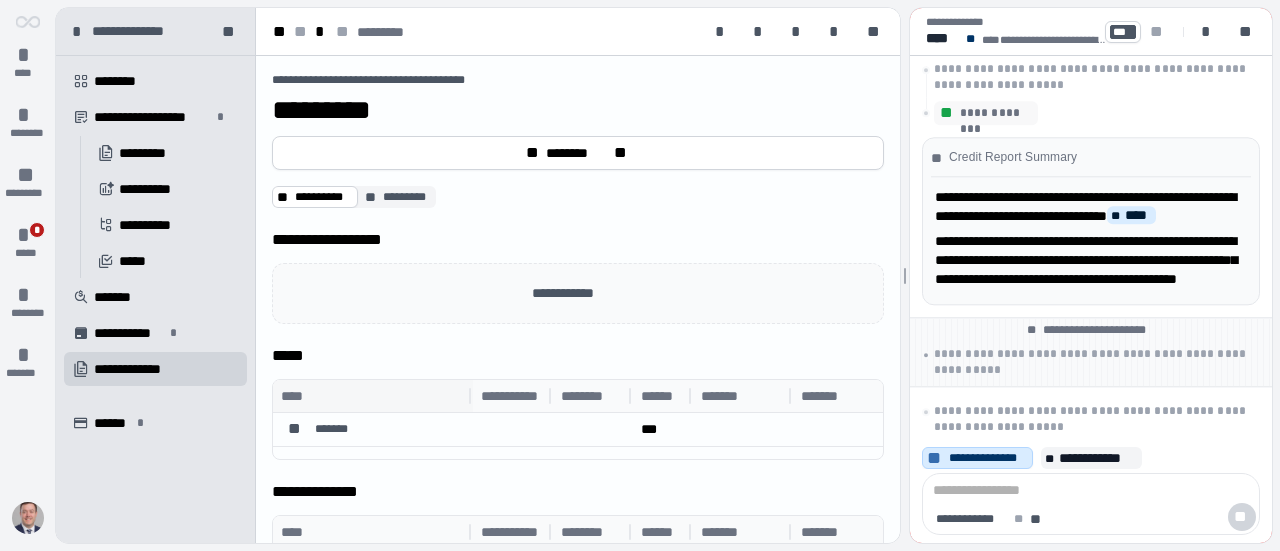 scroll, scrollTop: 264, scrollLeft: 0, axis: vertical 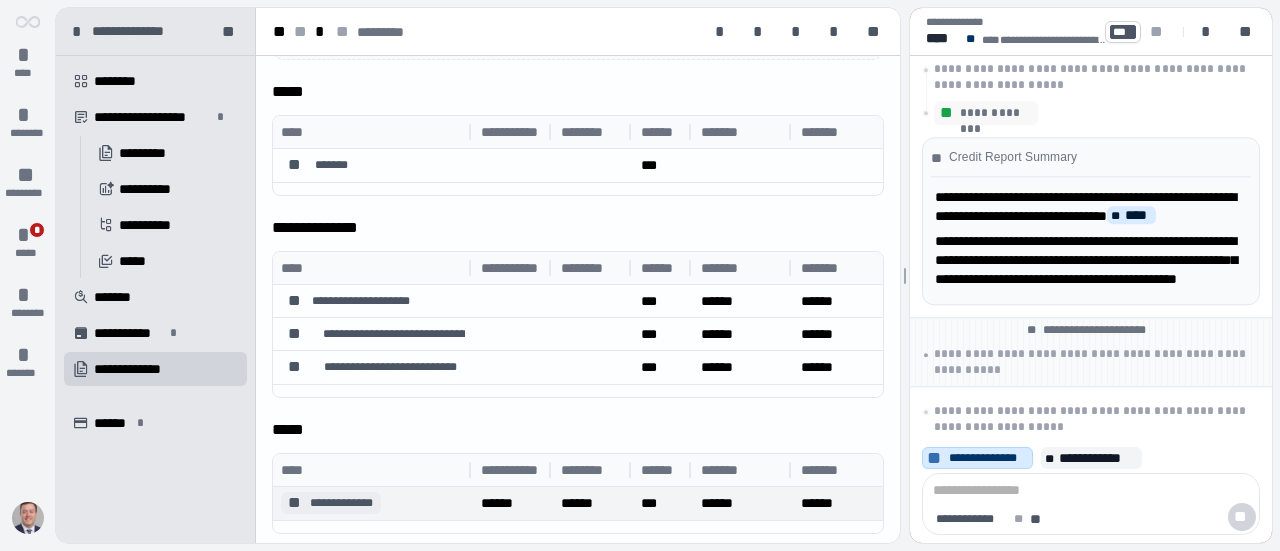 click on "**********" at bounding box center [341, 503] 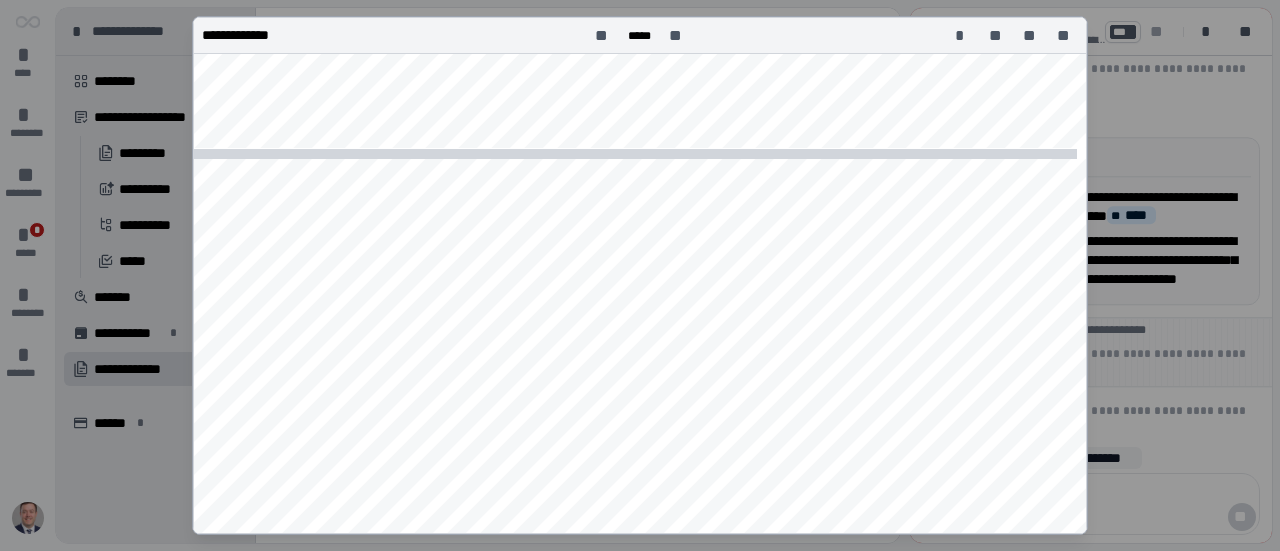 scroll, scrollTop: 1062, scrollLeft: 0, axis: vertical 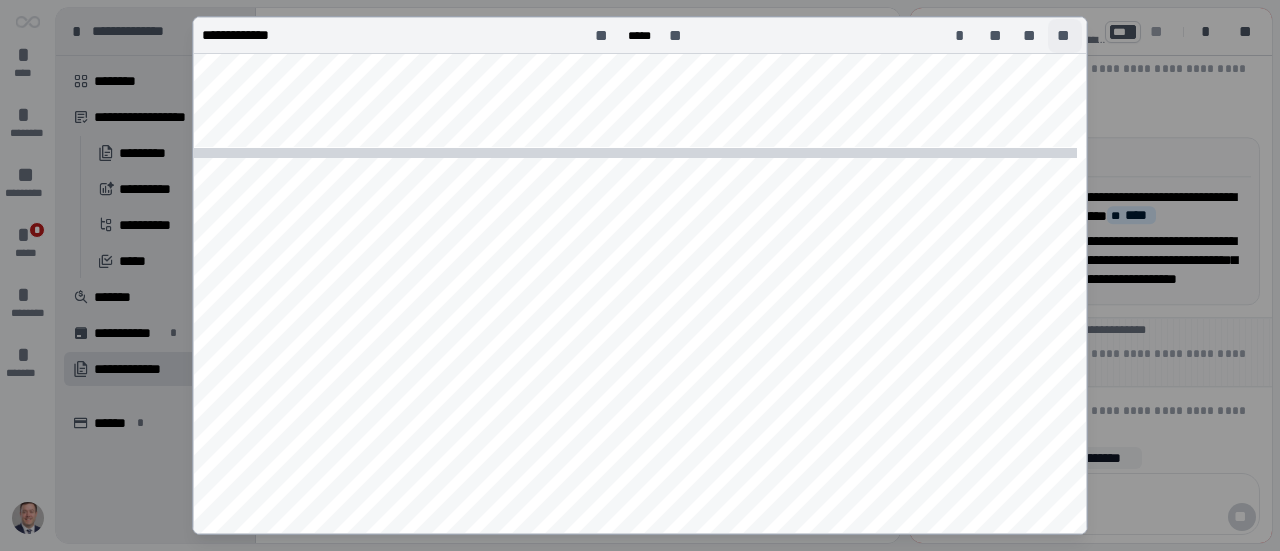 click on "**" at bounding box center [1065, 36] 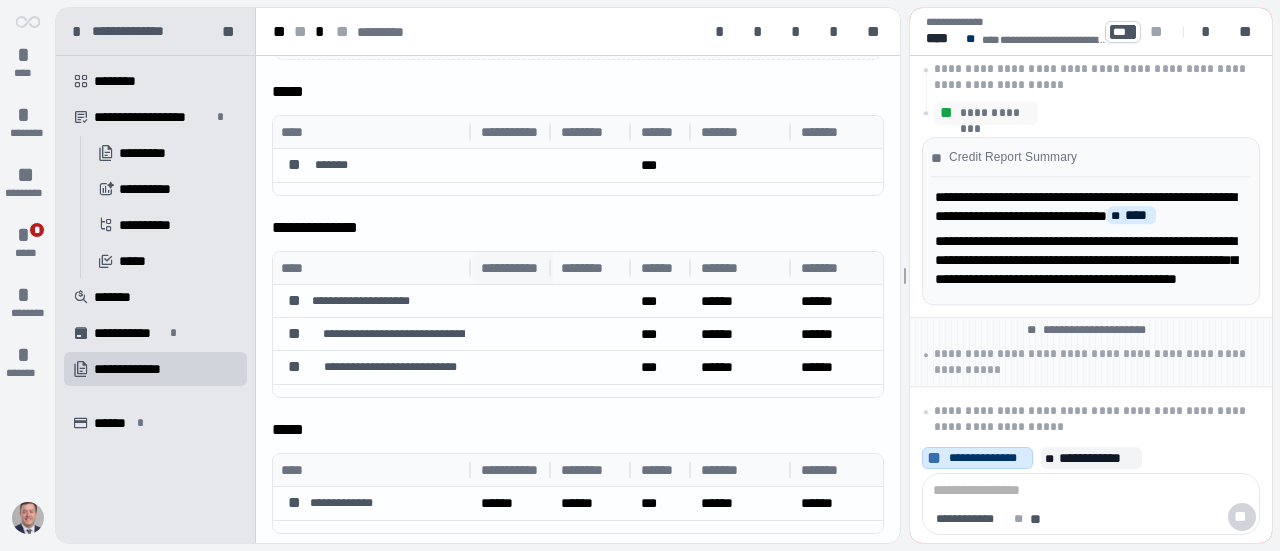 scroll, scrollTop: 0, scrollLeft: 0, axis: both 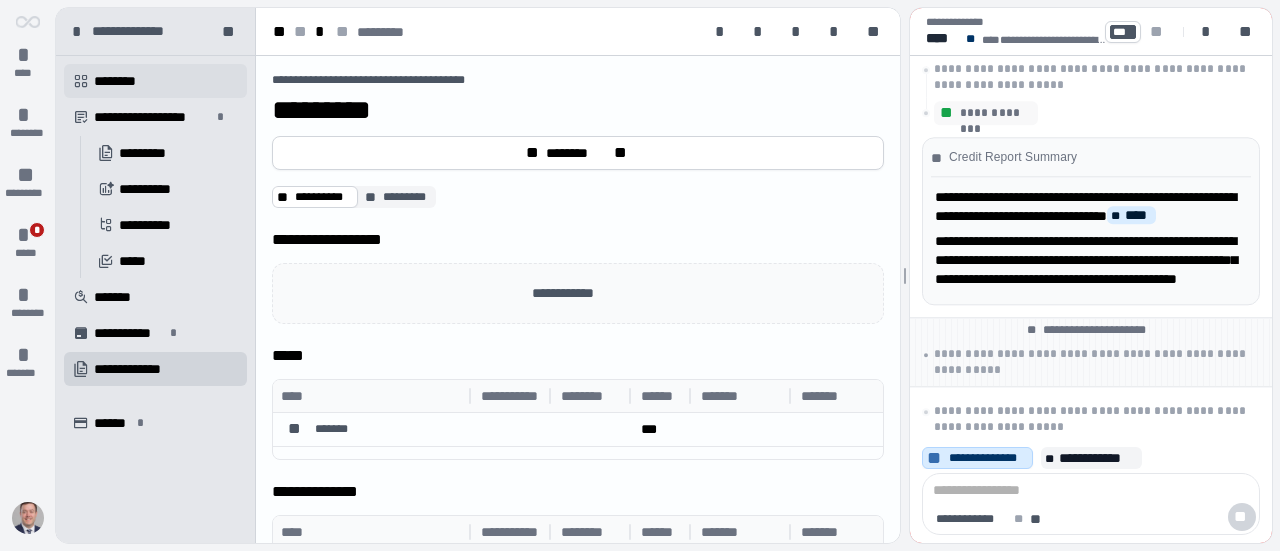 click on "********" at bounding box center (122, 81) 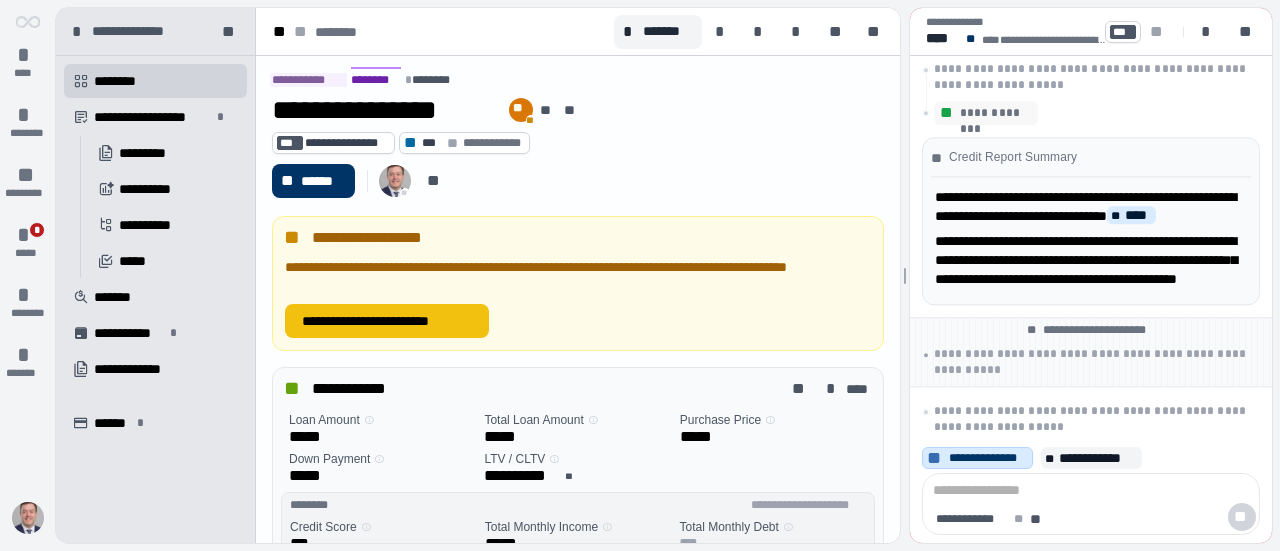 click on "**********" at bounding box center [387, 321] 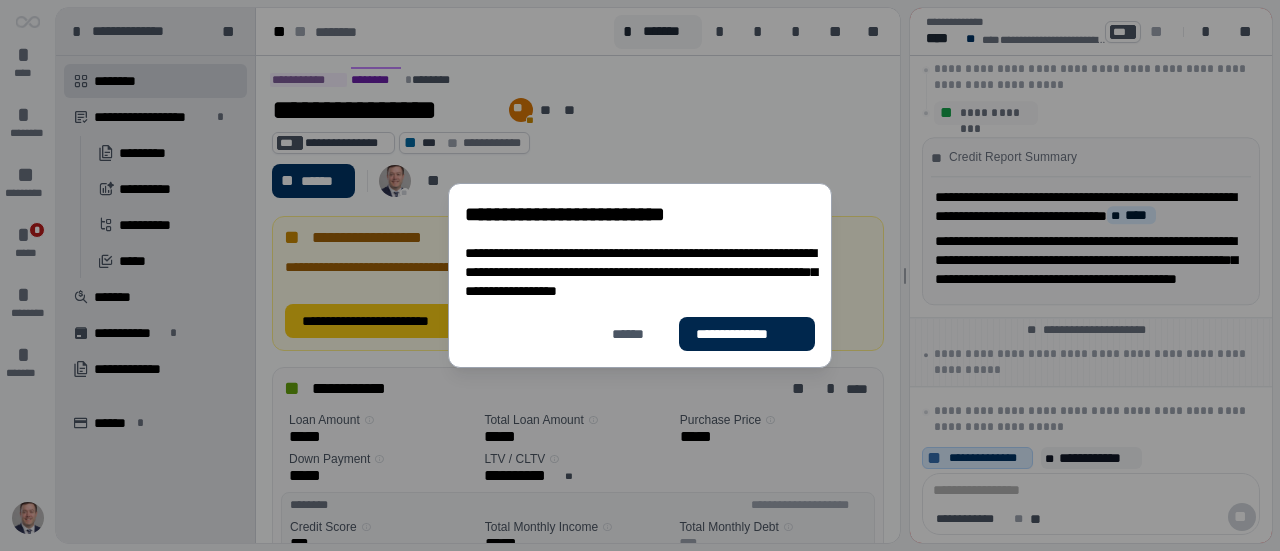 click on "**********" at bounding box center [747, 334] 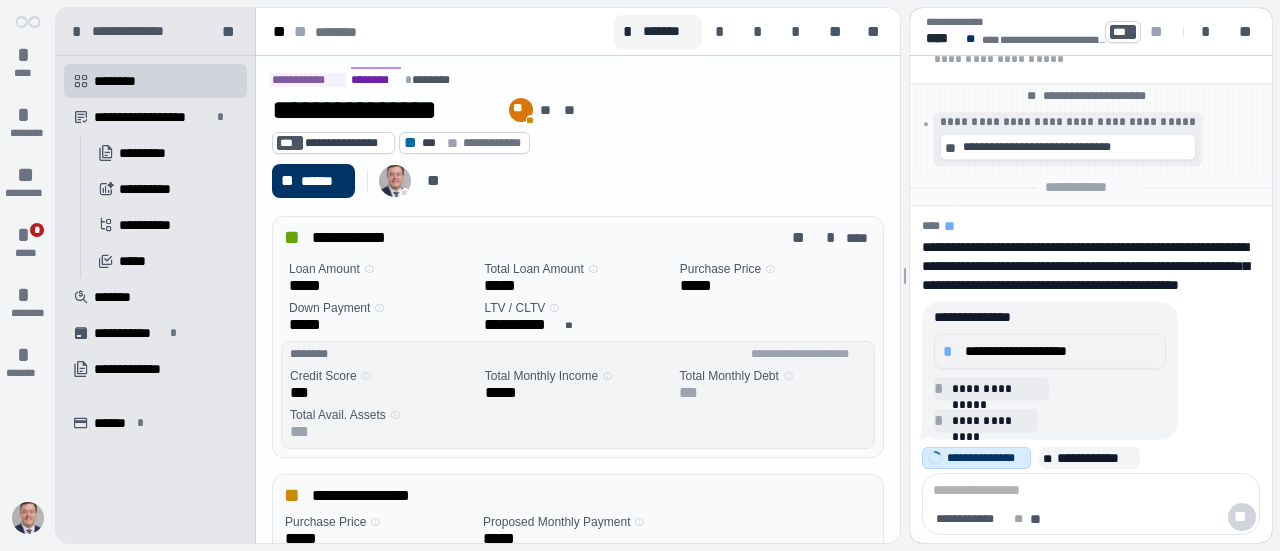 click on "**********" at bounding box center [1061, 351] 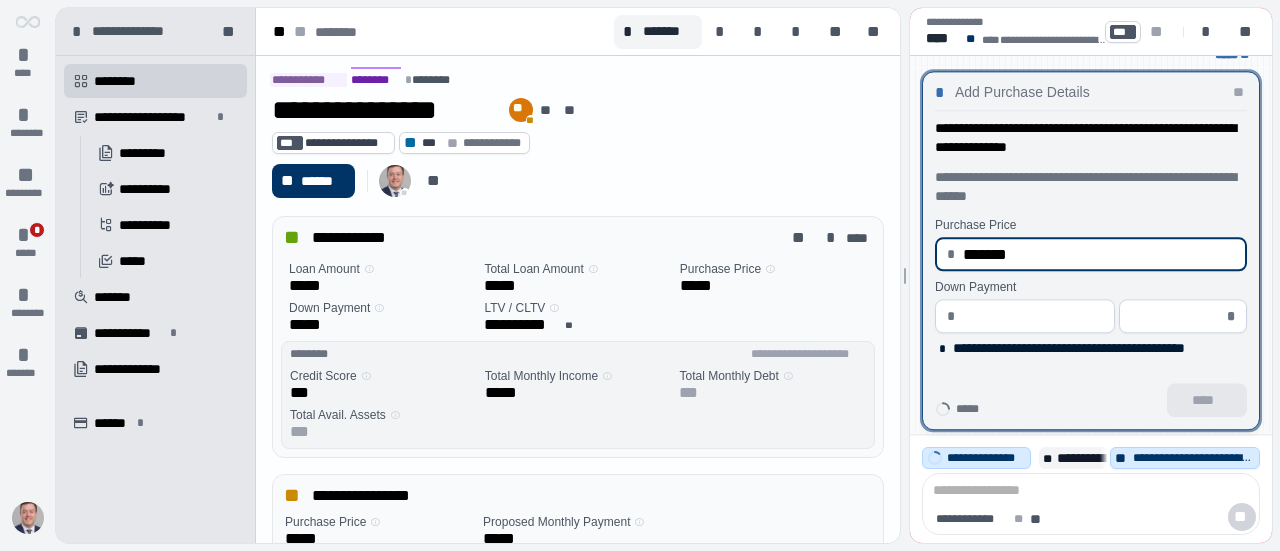type on "**********" 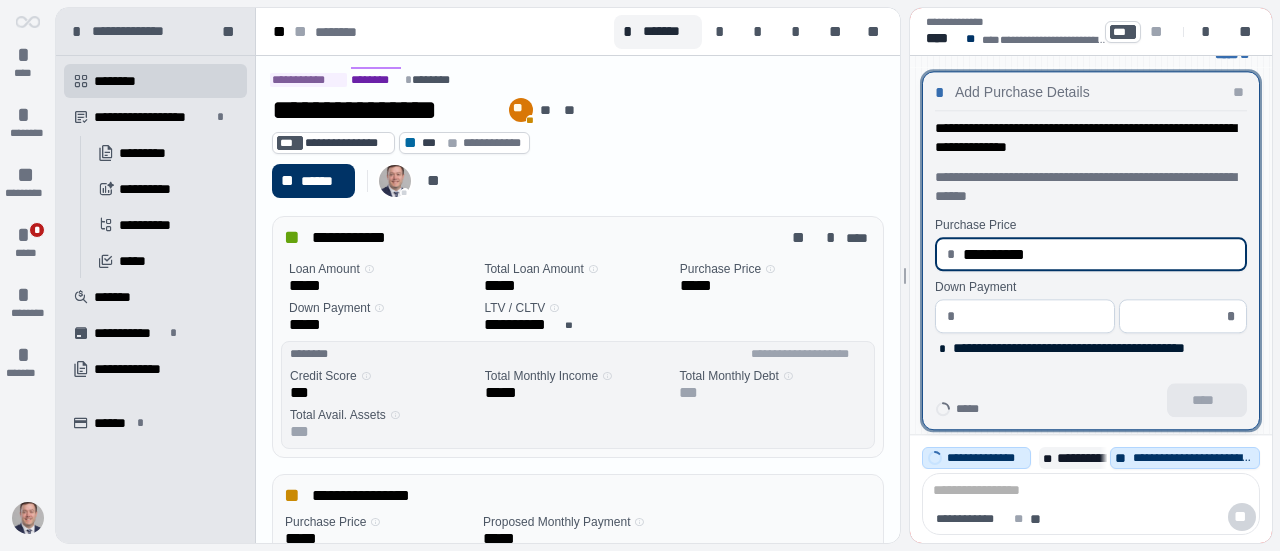 click at bounding box center (1033, 316) 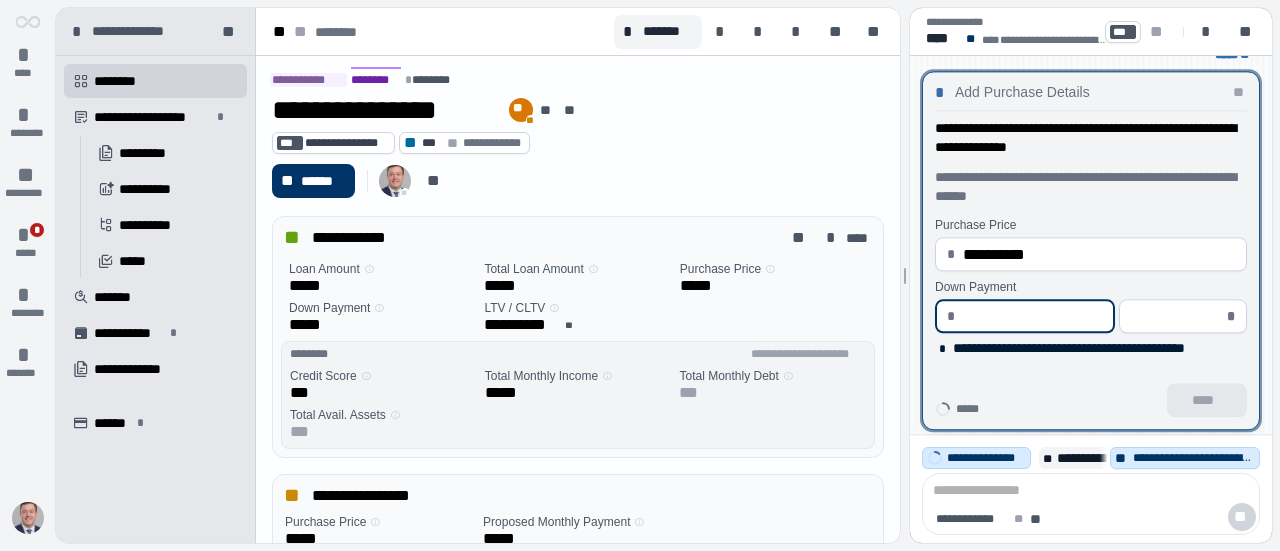 type on "*" 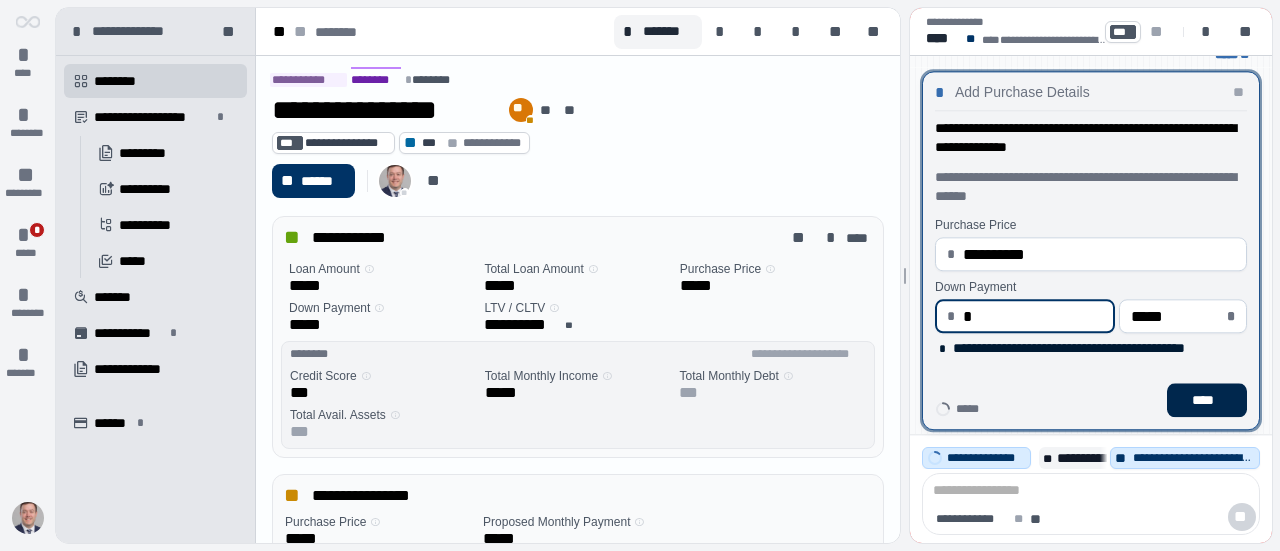 type on "****" 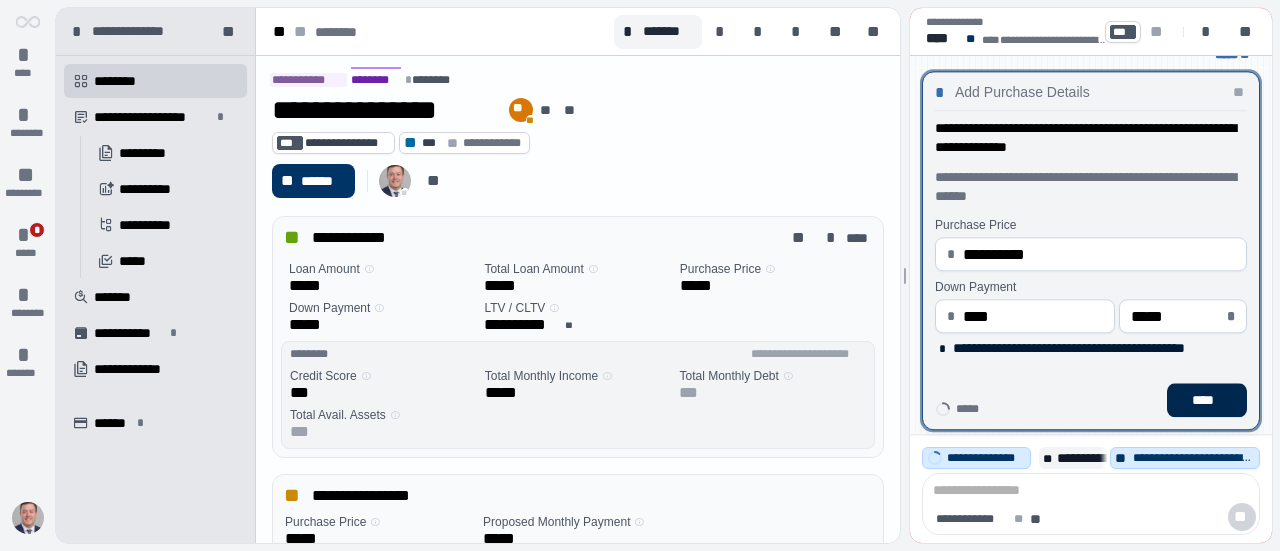click on "****" at bounding box center [1207, 400] 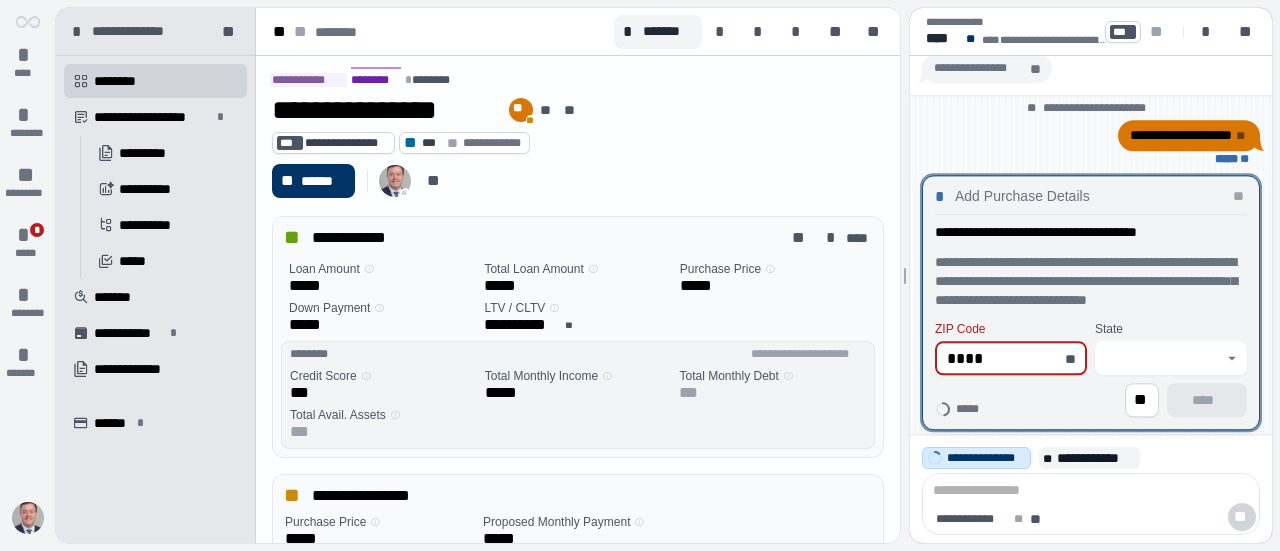 type on "*****" 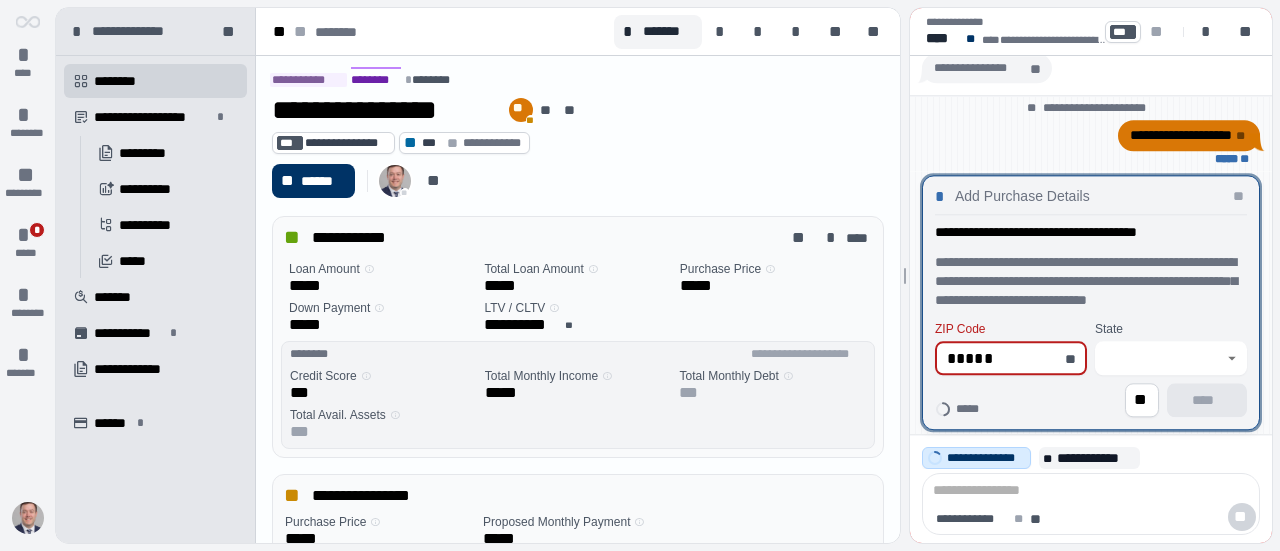 type on "*********" 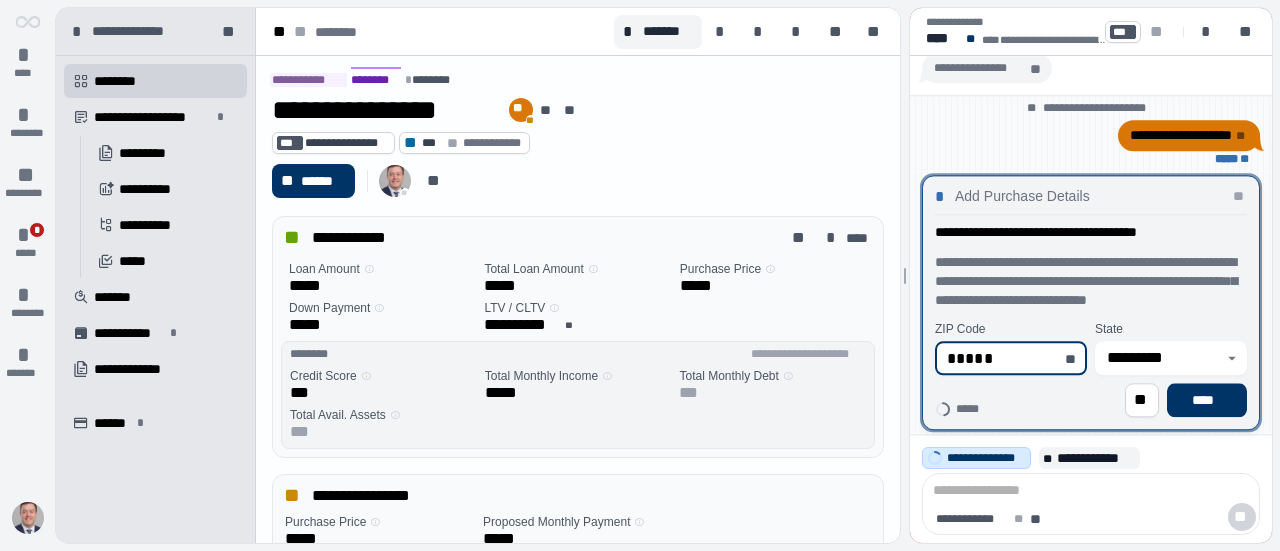 type on "*****" 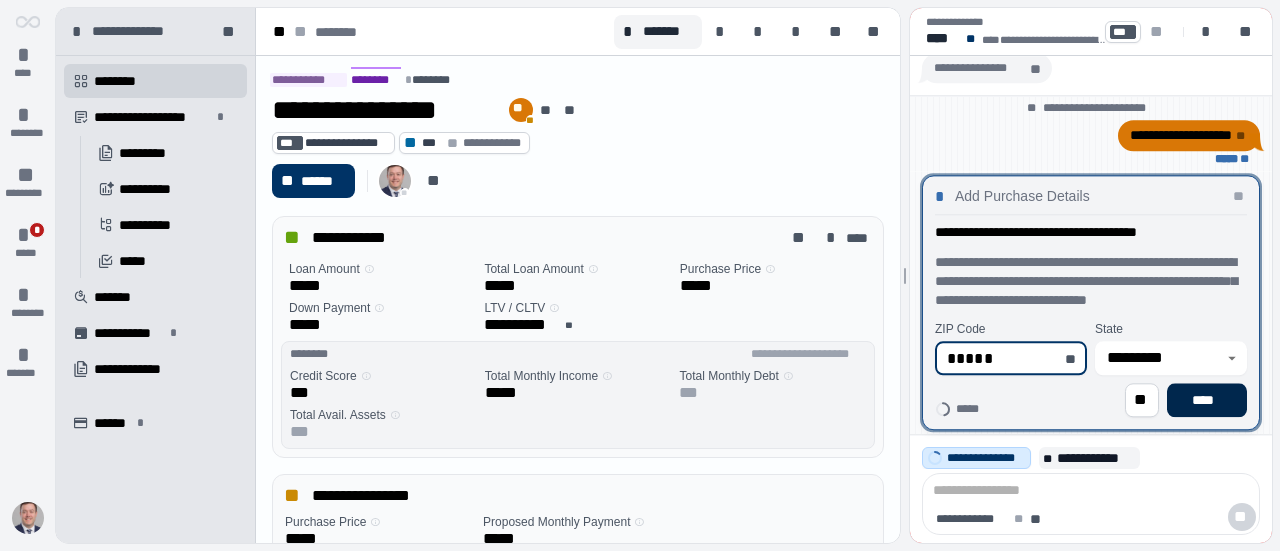 click on "****" at bounding box center [1207, 400] 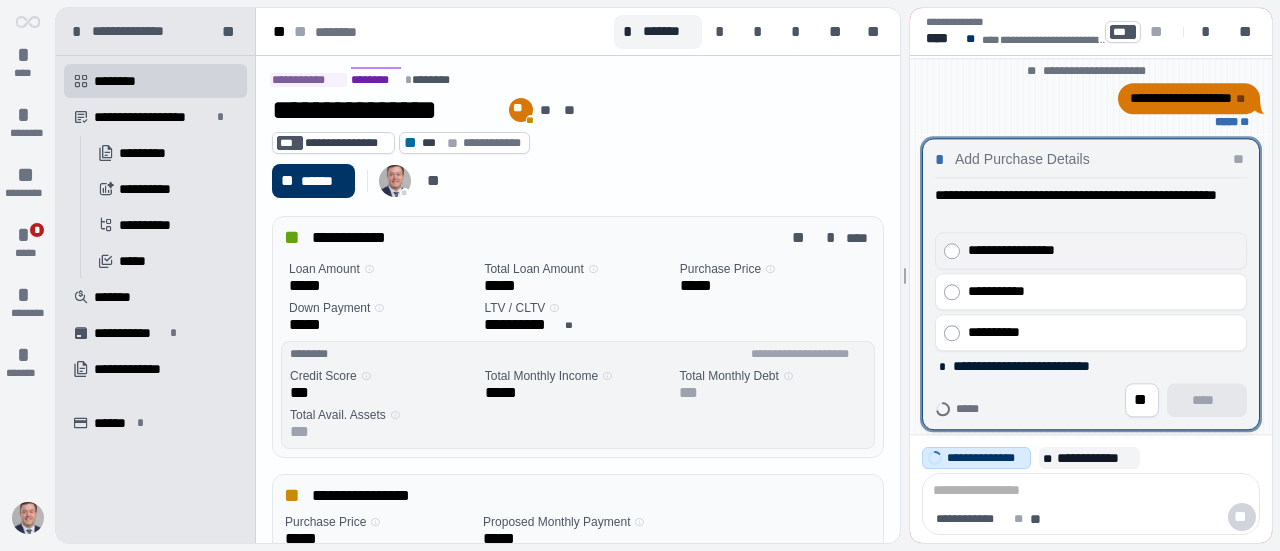 click on "**********" at bounding box center (1098, 250) 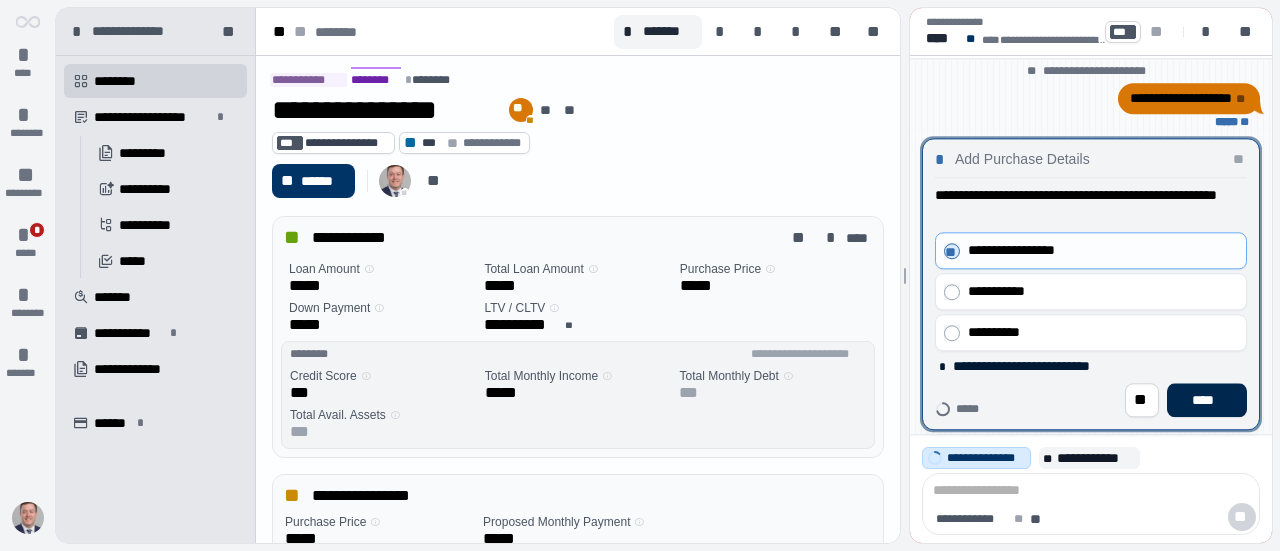 click on "****" at bounding box center (1207, 400) 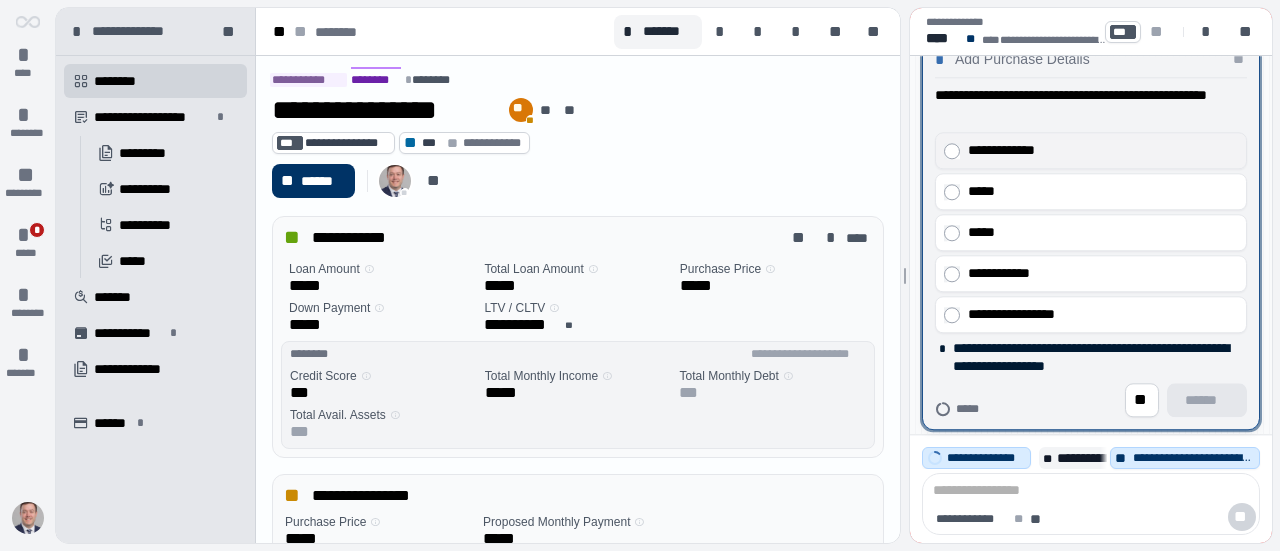 click on "**********" at bounding box center [1091, 150] 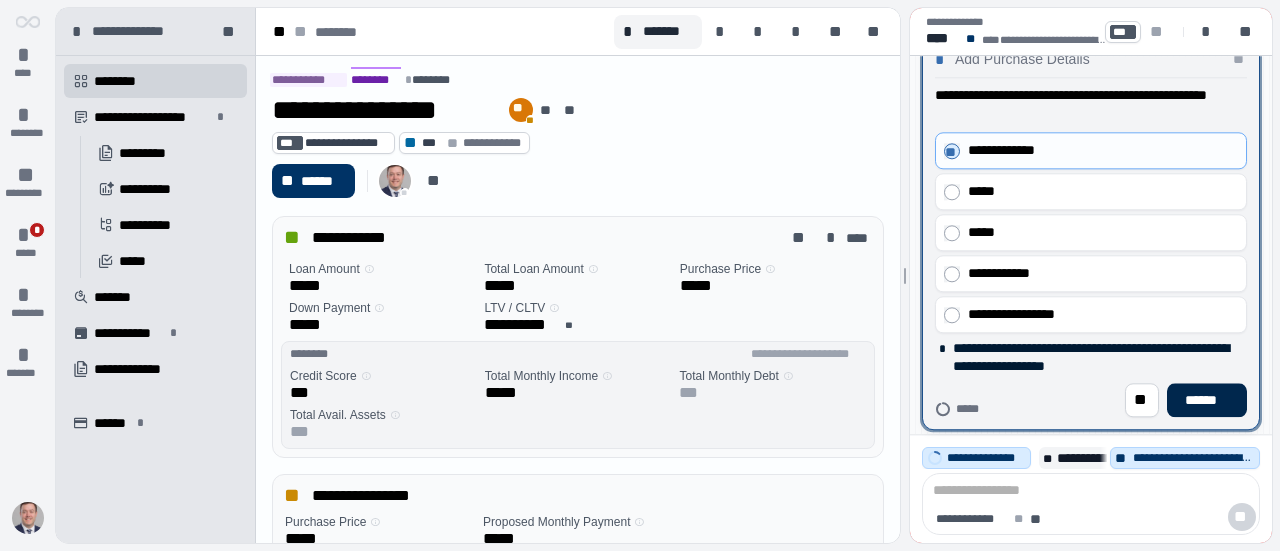 click on "******" at bounding box center [1207, 400] 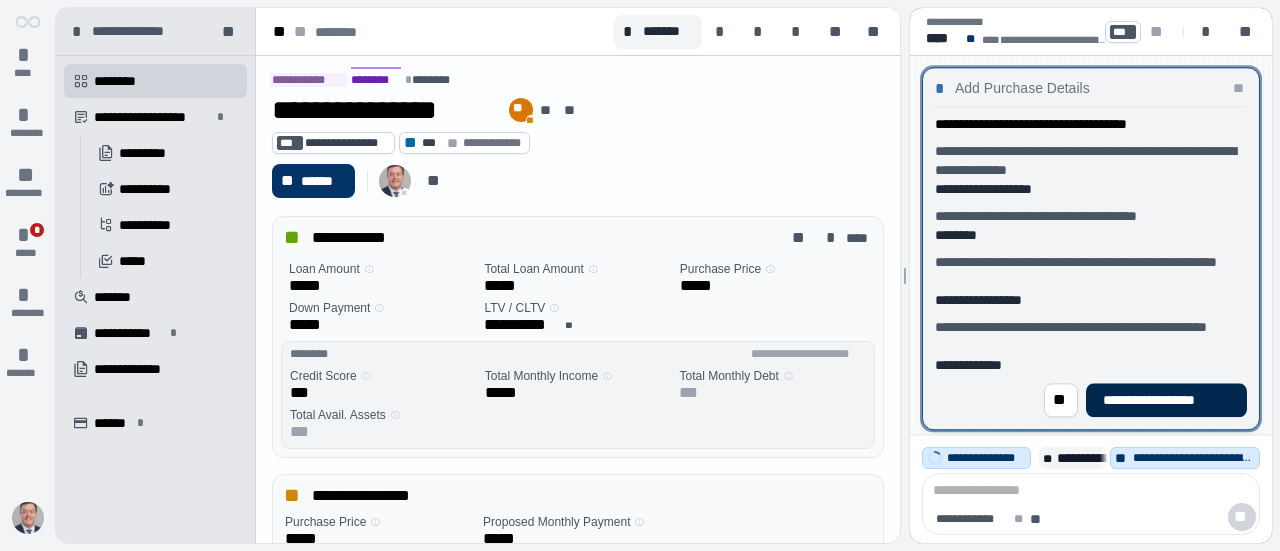click on "**********" at bounding box center (1166, 400) 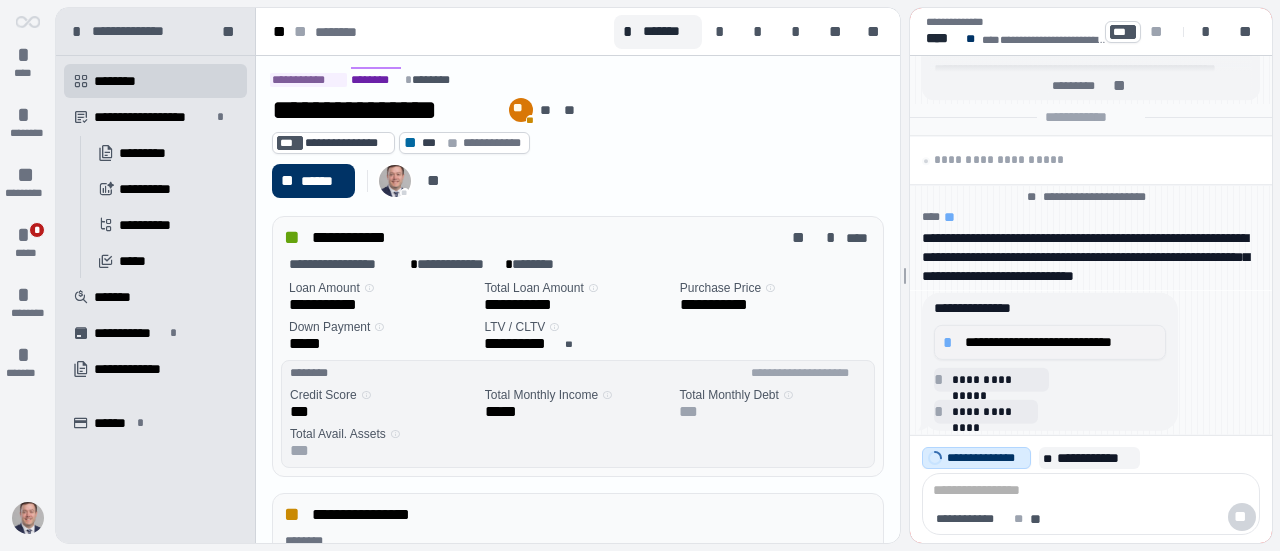 click on "**********" at bounding box center (1061, 342) 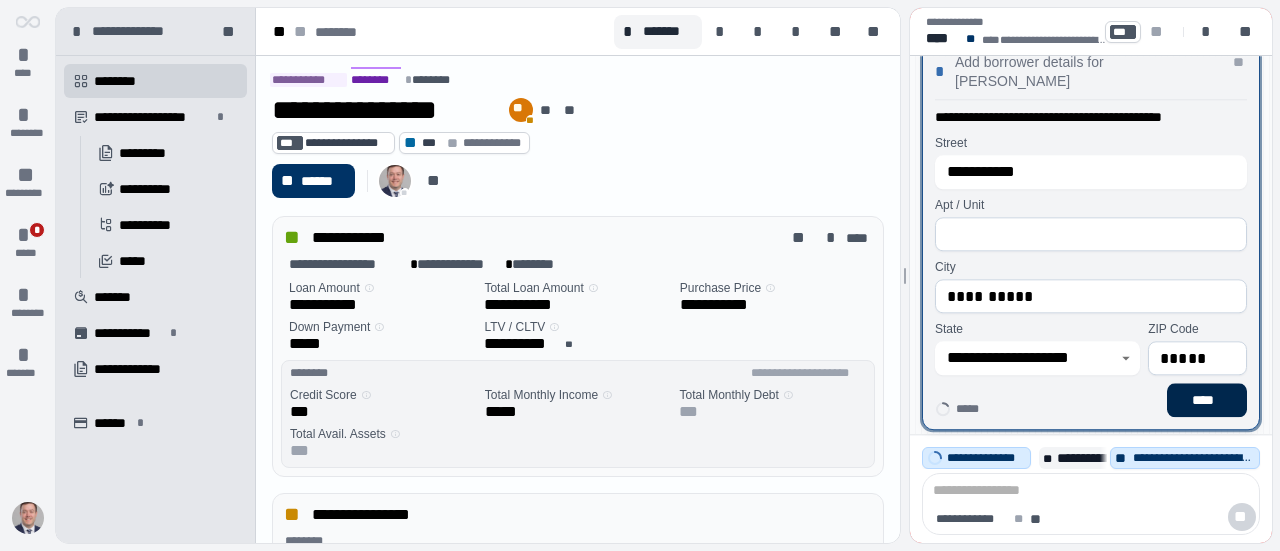click on "****" at bounding box center (1207, 400) 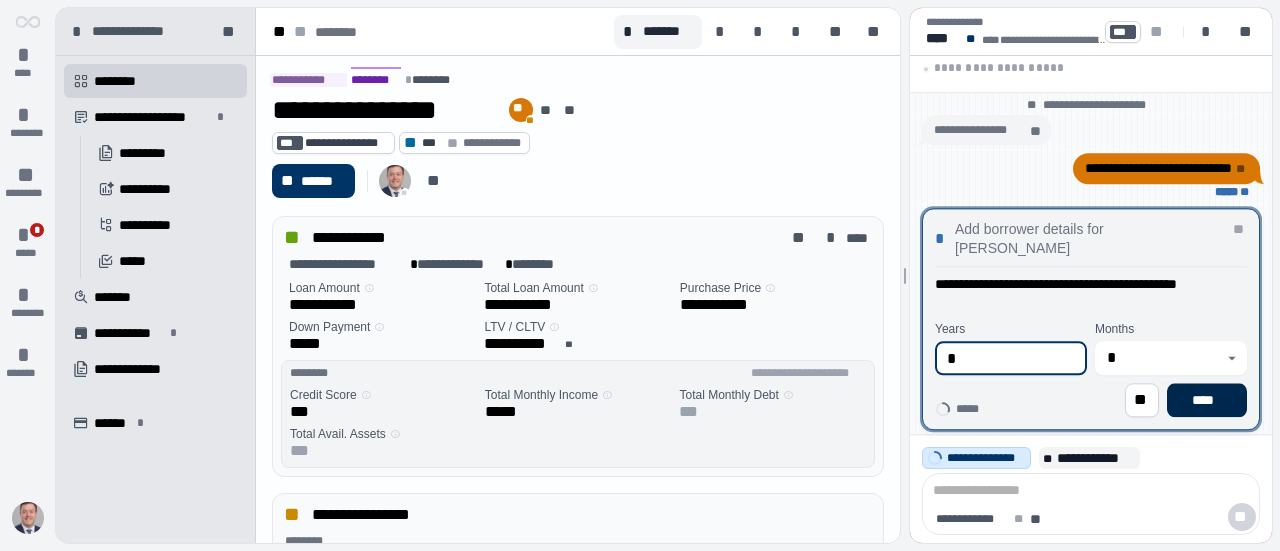 type on "*" 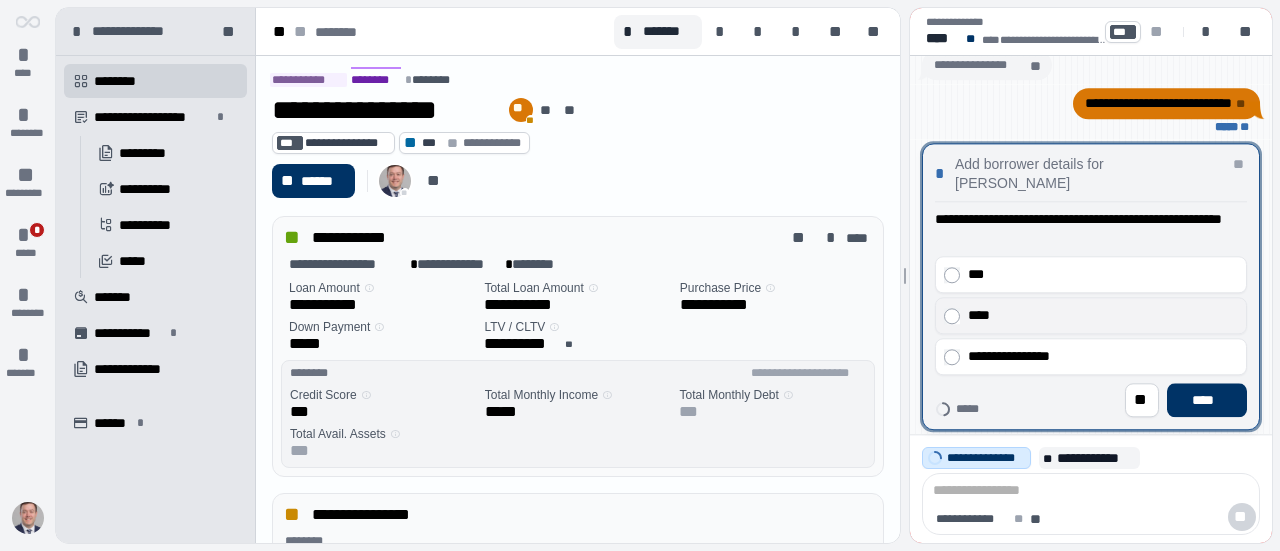 click on "****" at bounding box center [1098, 315] 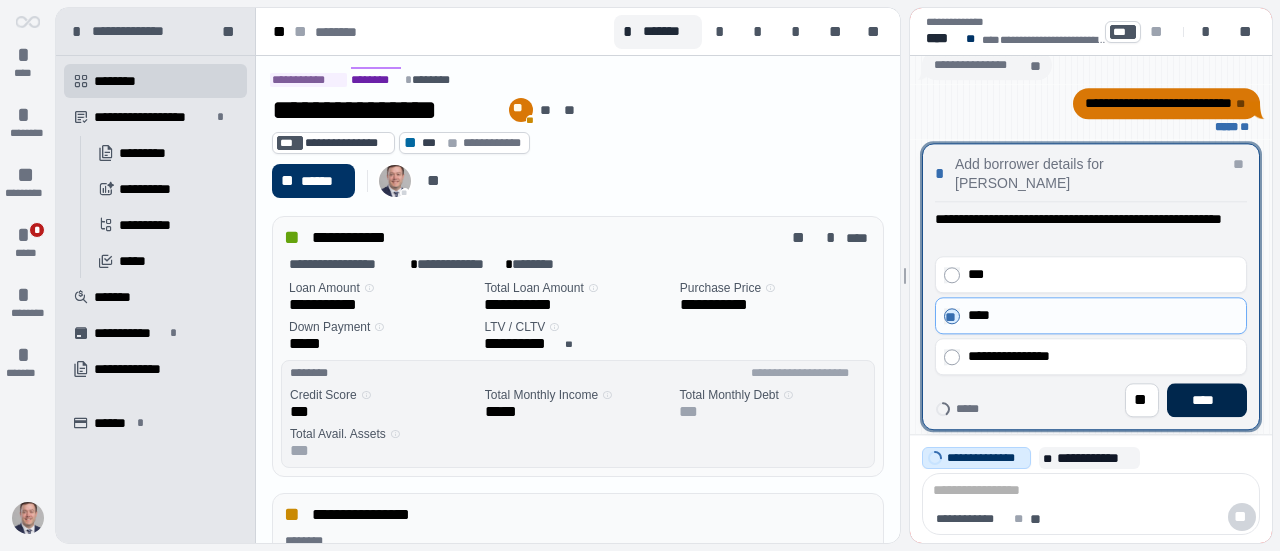 click on "****" at bounding box center [1207, 400] 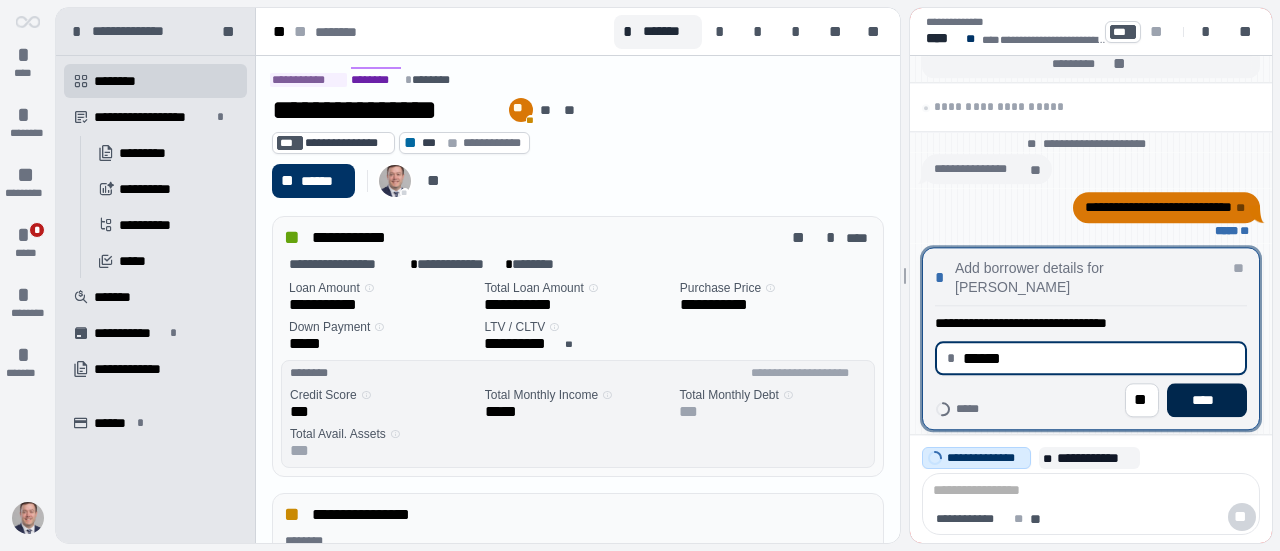 type on "********" 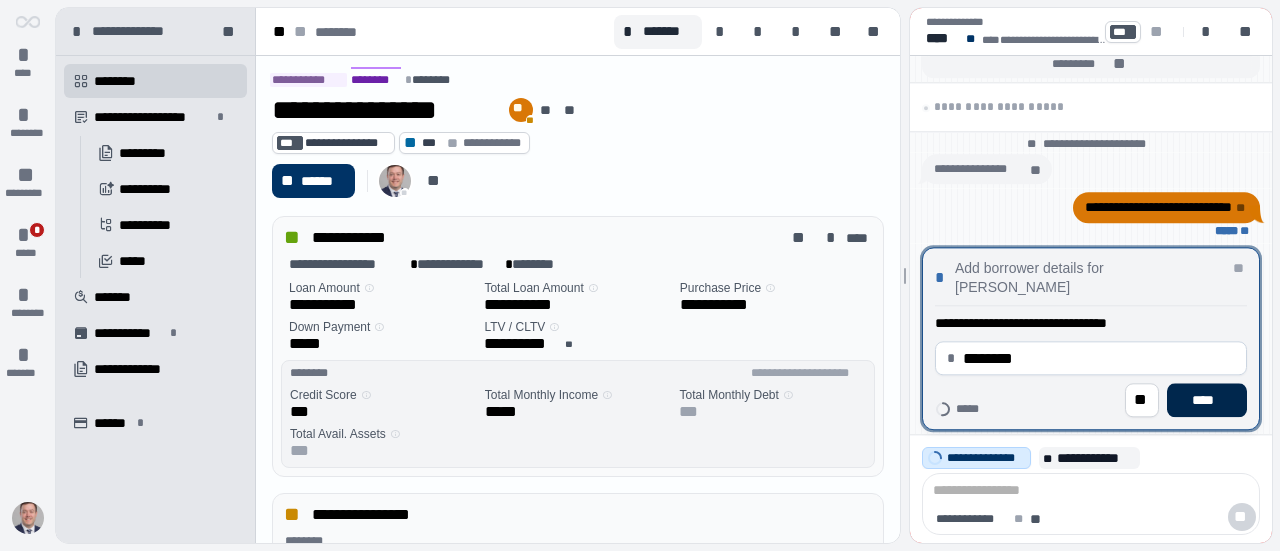 click on "****" at bounding box center [1207, 400] 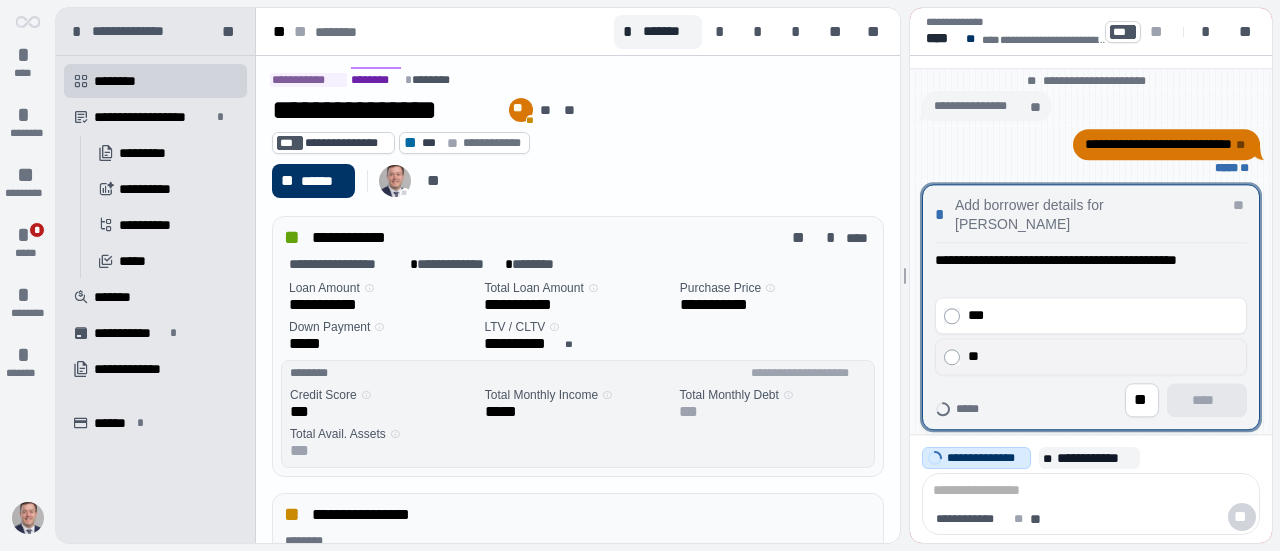 click on "**" at bounding box center [1098, 356] 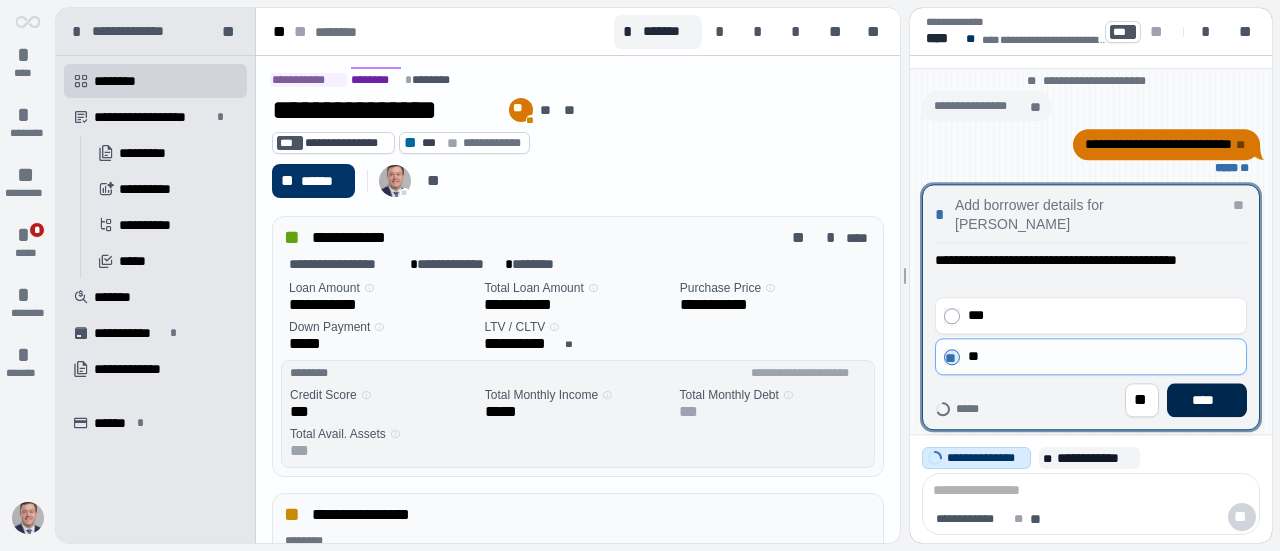 click on "****" at bounding box center [1207, 400] 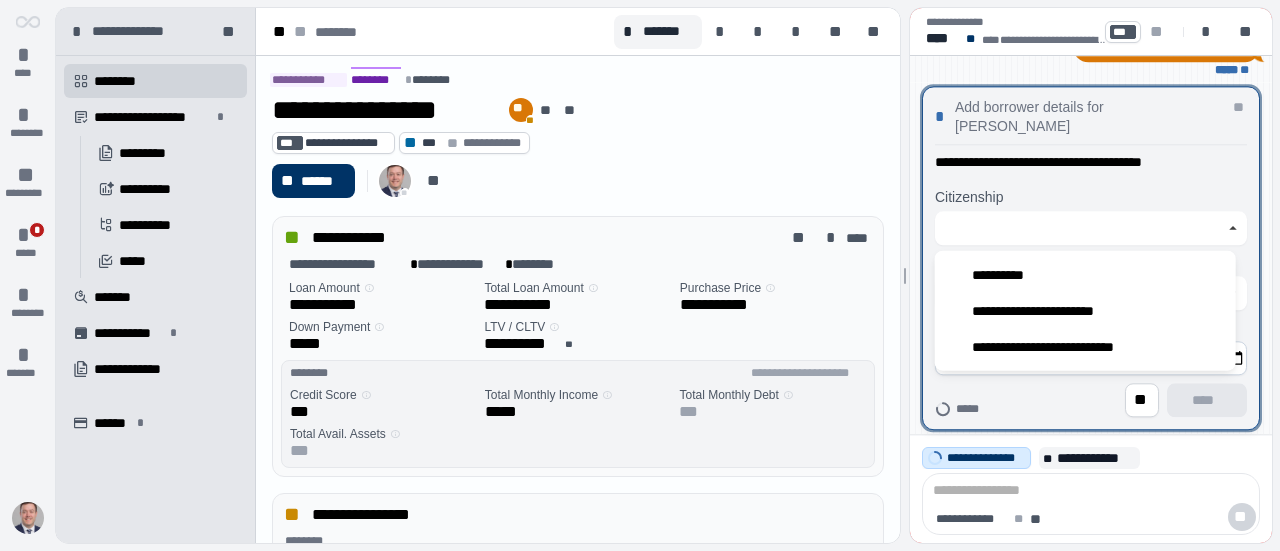 click at bounding box center [1079, 228] 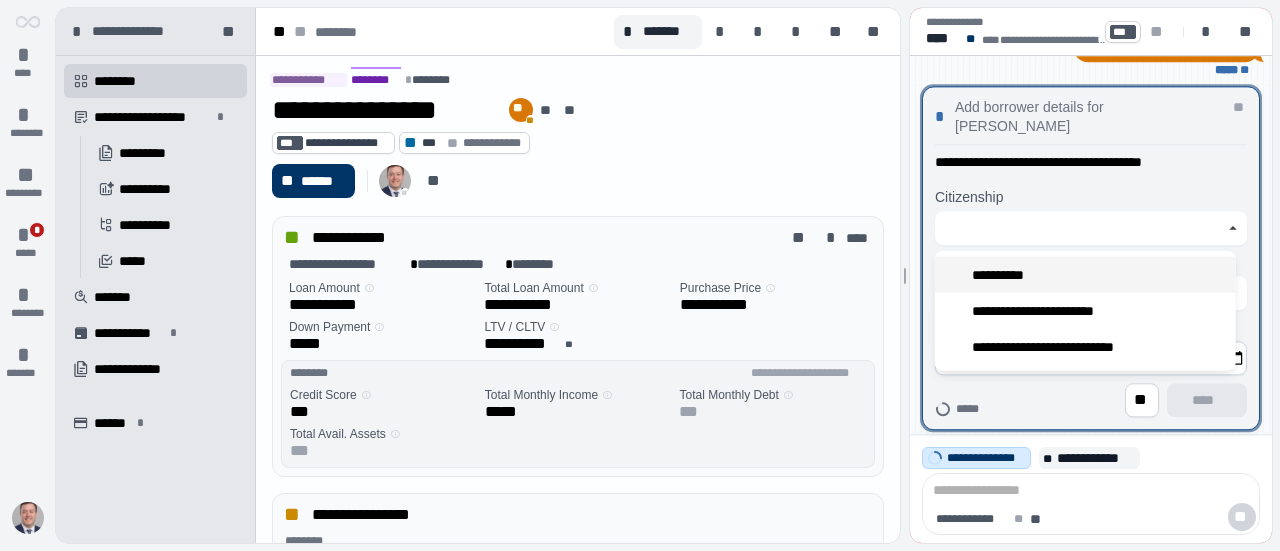 click on "**********" at bounding box center [1003, 274] 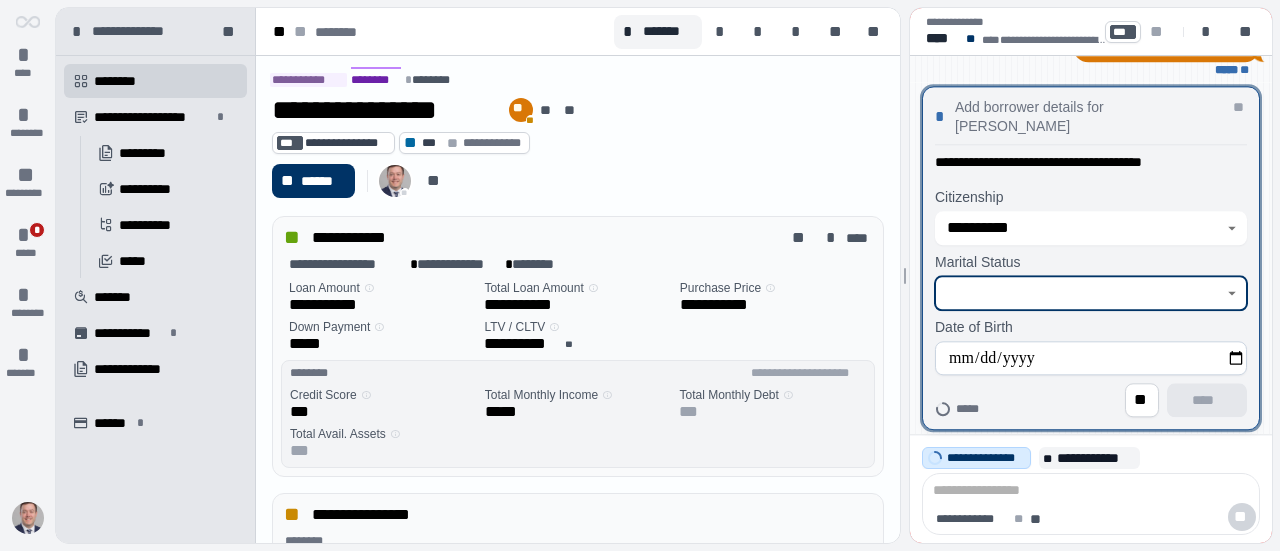 click at bounding box center [1079, 293] 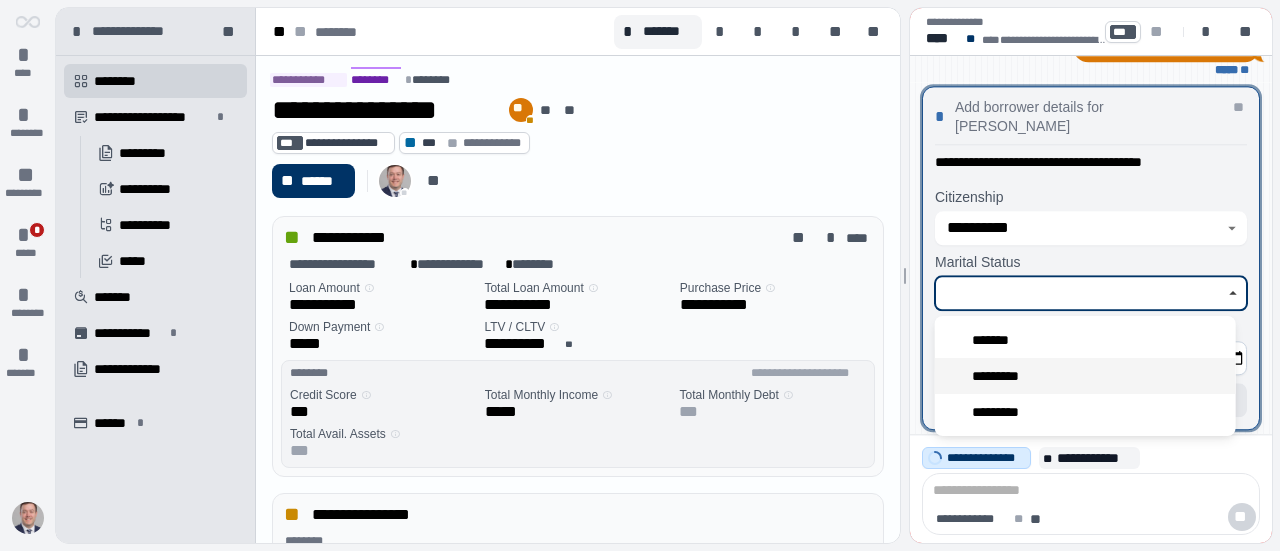 click on "*********" at bounding box center [1085, 376] 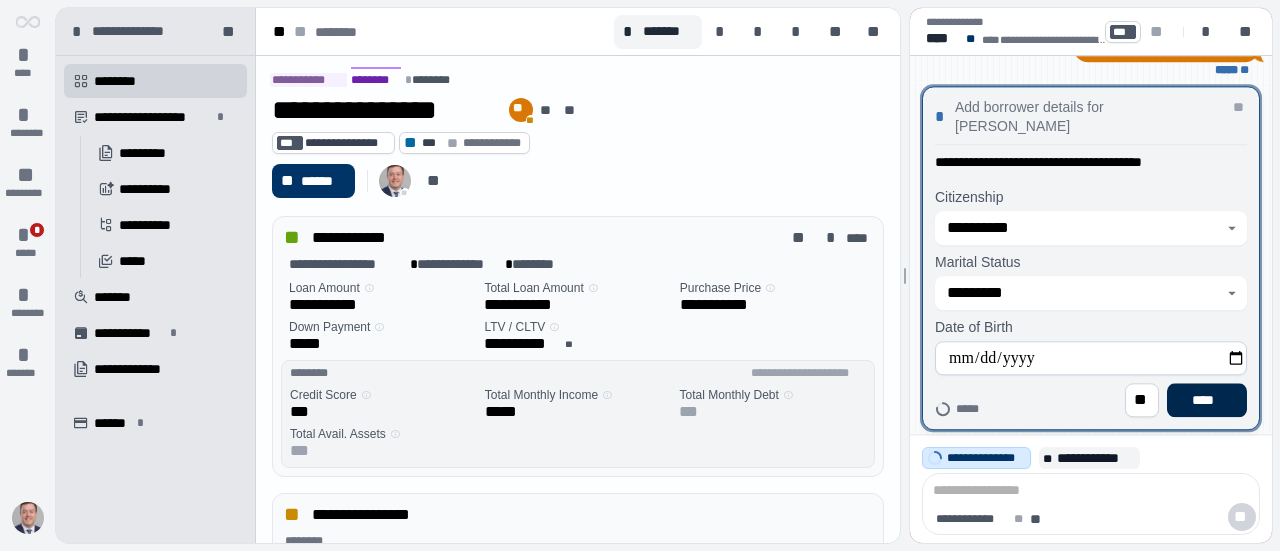 click on "****" at bounding box center (1207, 400) 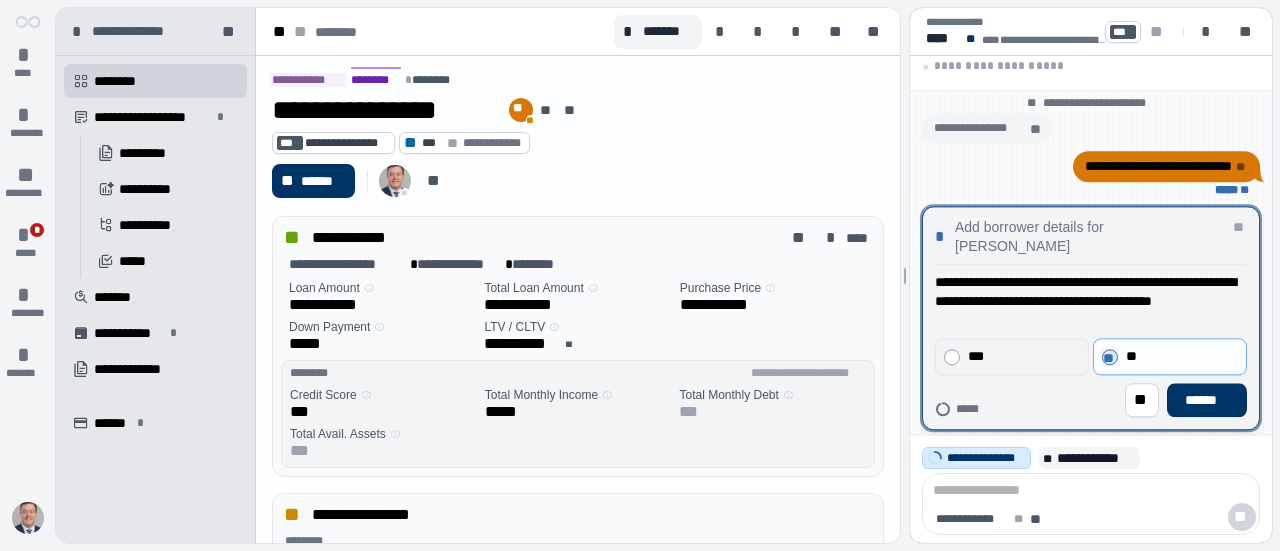 click on "***" at bounding box center (1022, 356) 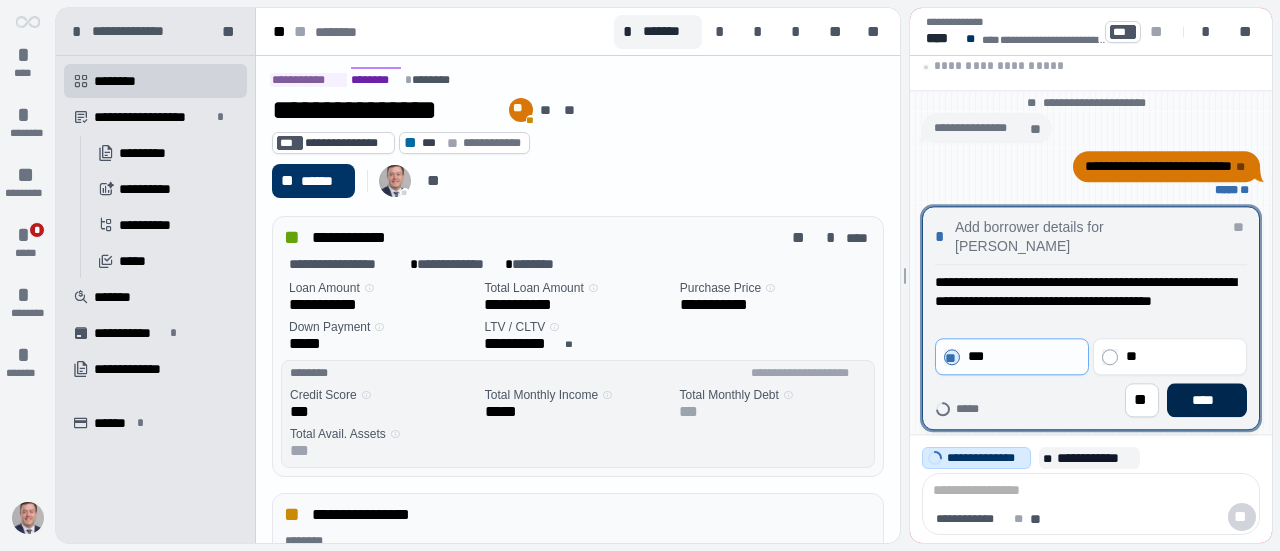 click on "****" at bounding box center [1207, 400] 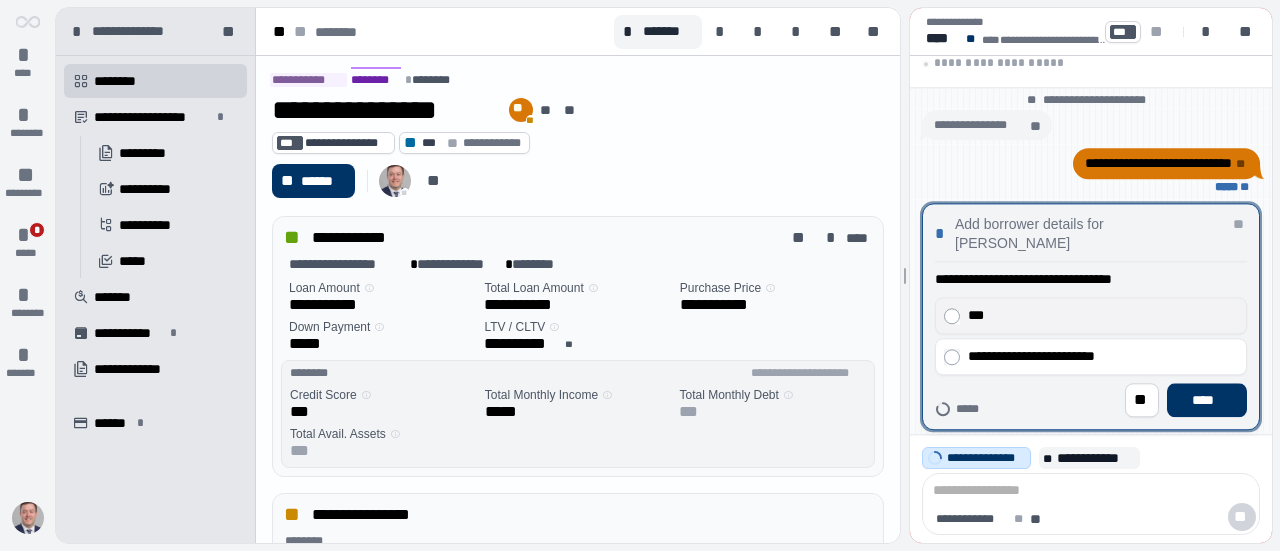 click on "***" at bounding box center [1098, 315] 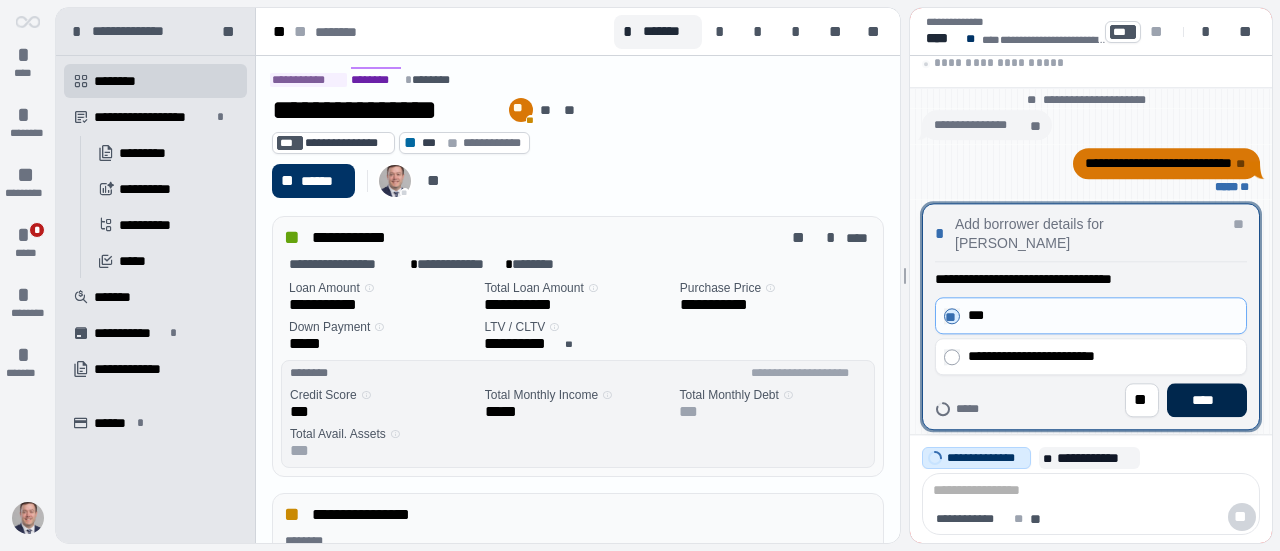 click on "****" at bounding box center [1207, 400] 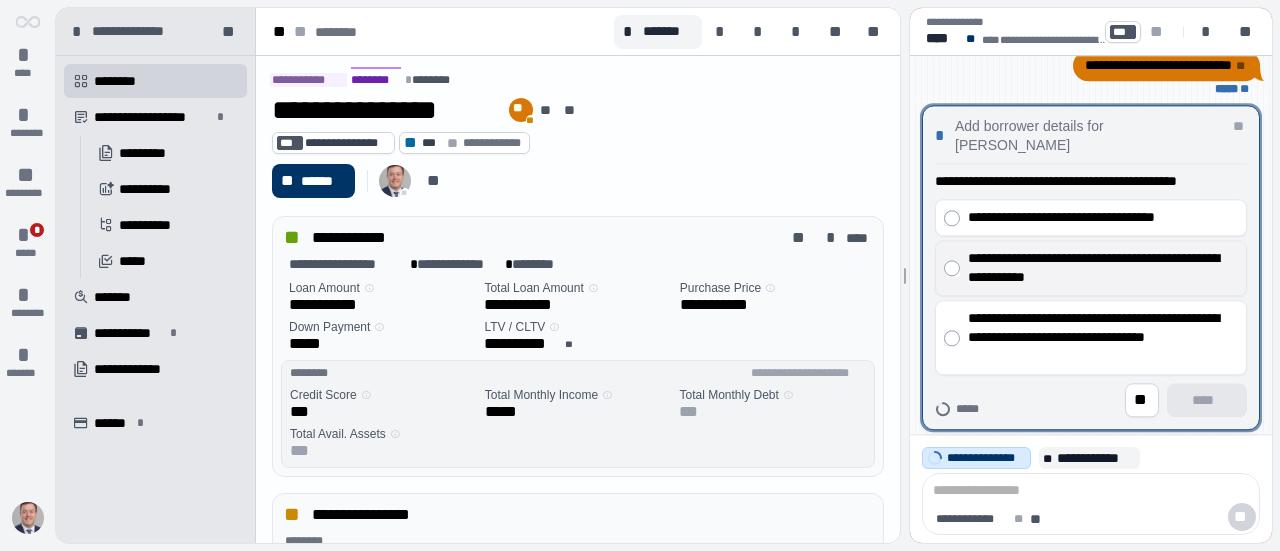 click on "**********" at bounding box center [1091, 268] 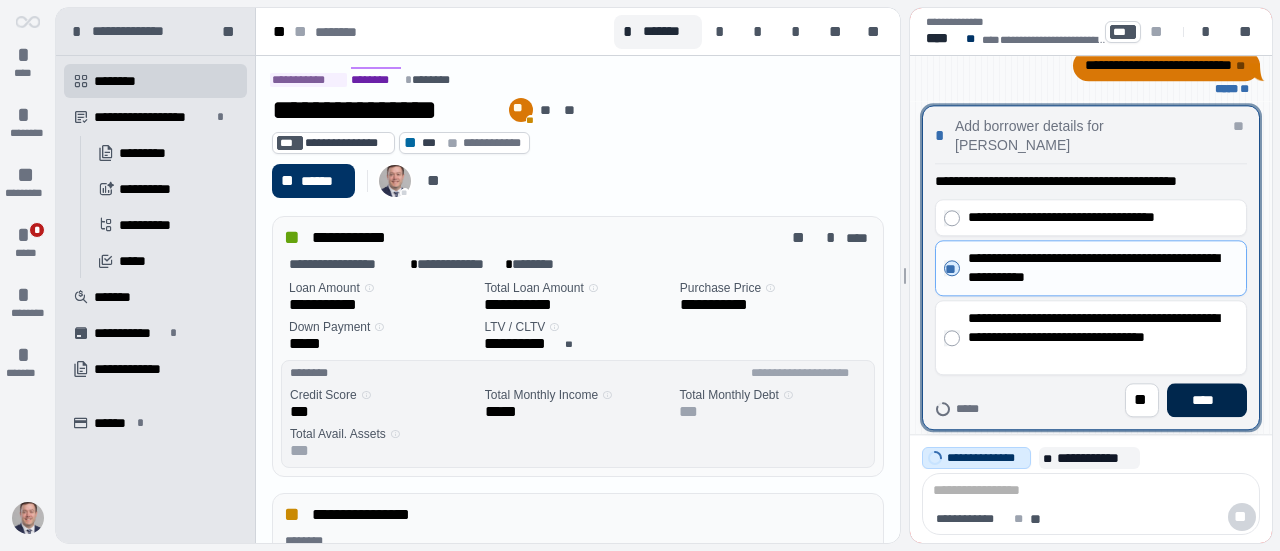 click on "****" at bounding box center (1207, 400) 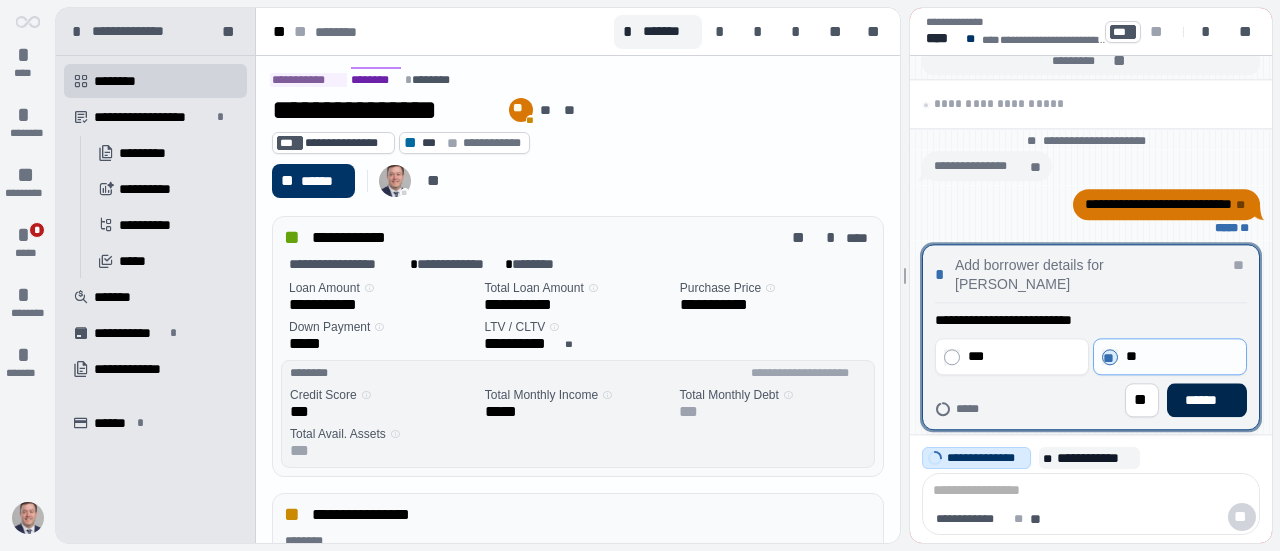click on "******" at bounding box center [1207, 400] 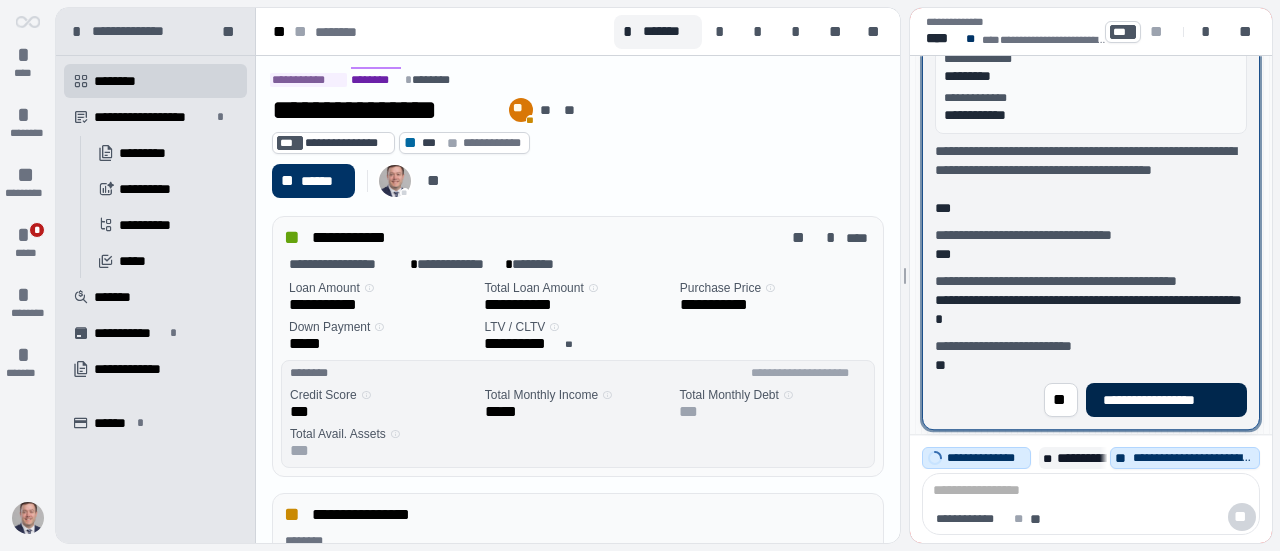 click on "**********" at bounding box center [1166, 400] 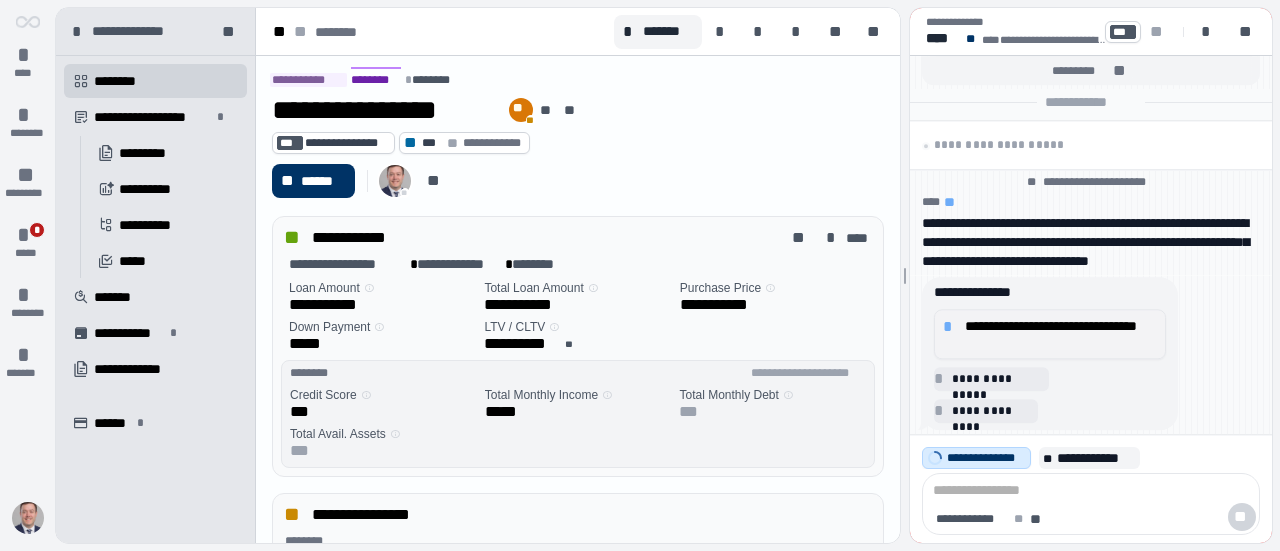 click on "**********" at bounding box center (1061, 334) 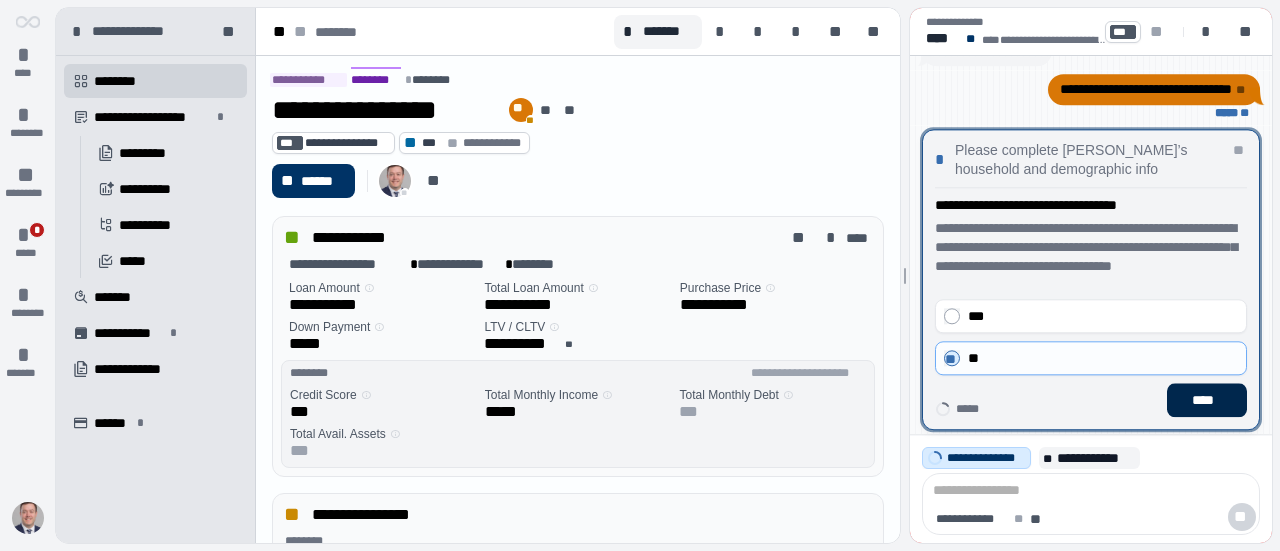click on "****" at bounding box center (1207, 400) 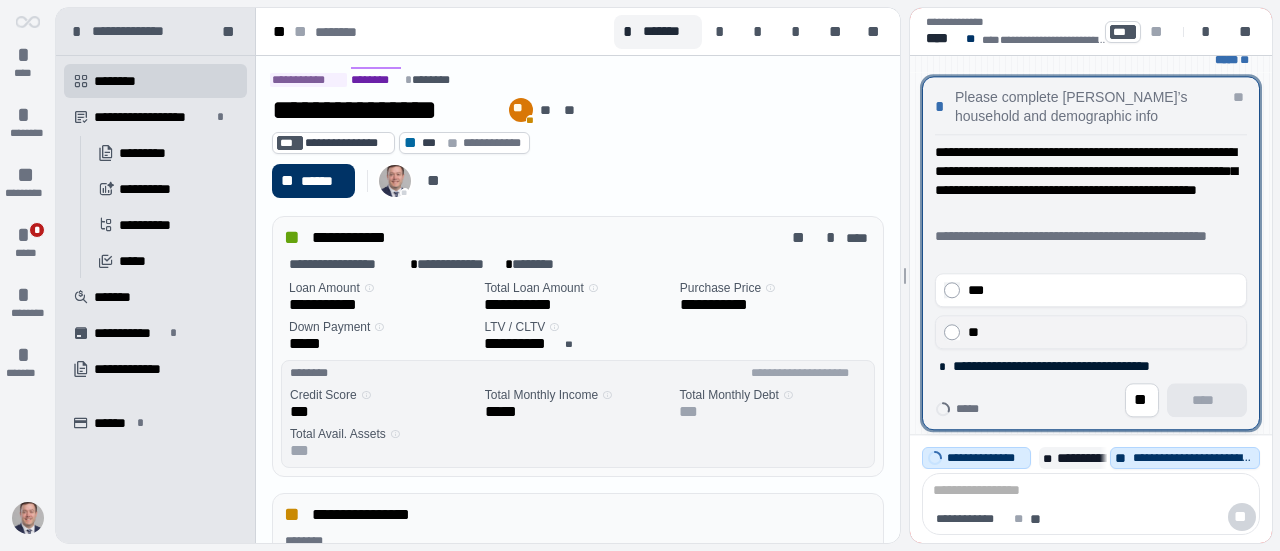 click on "**" at bounding box center (1091, 332) 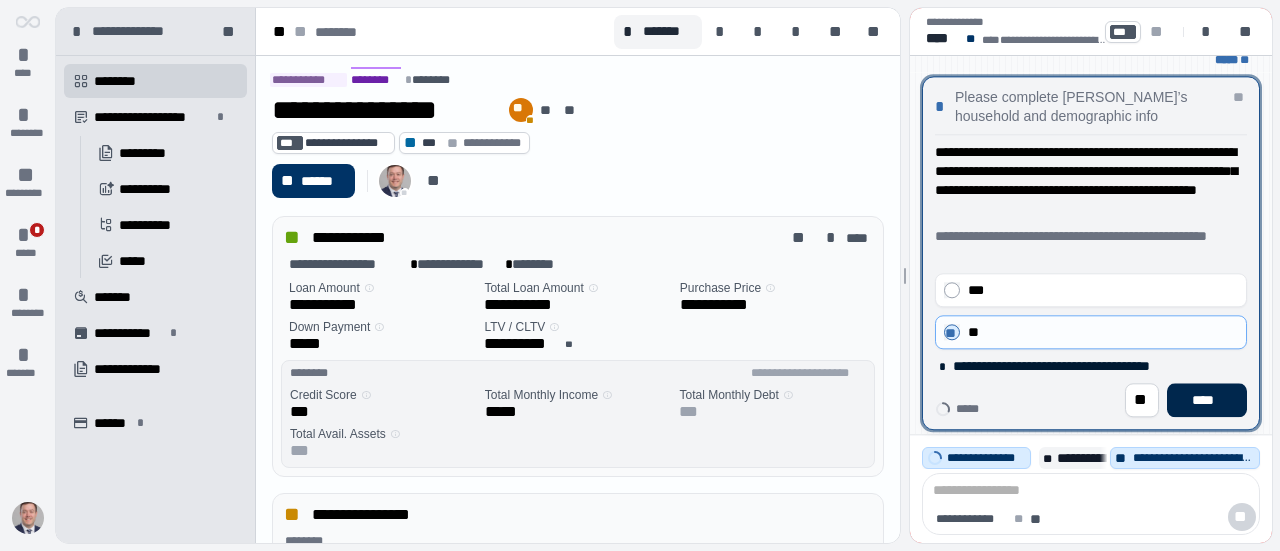 click on "****" at bounding box center [1207, 400] 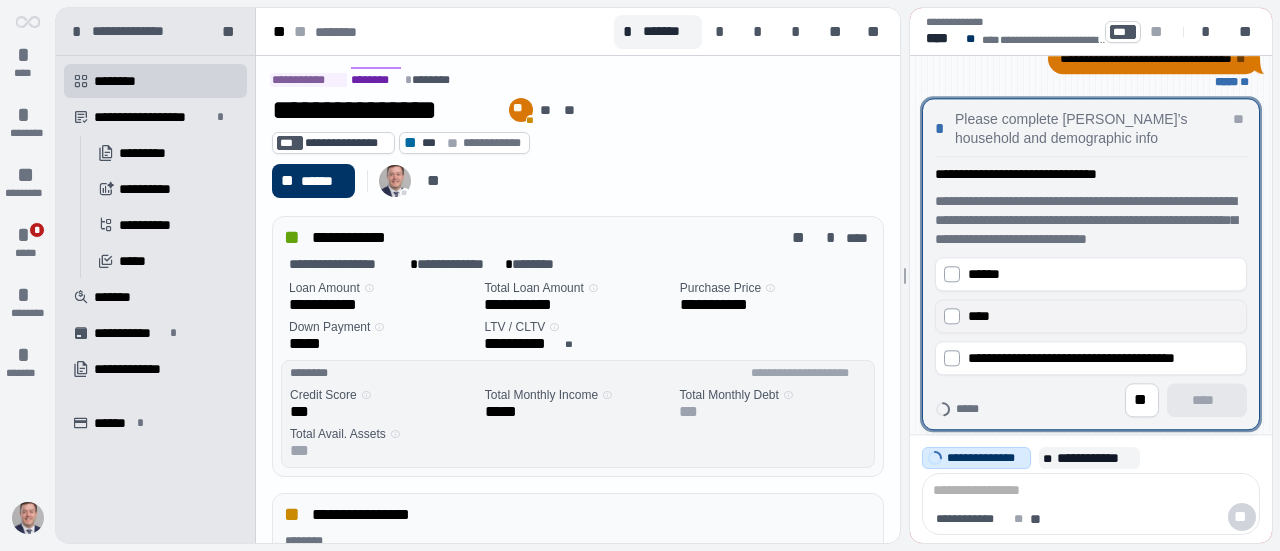 click on "****" at bounding box center [1103, 316] 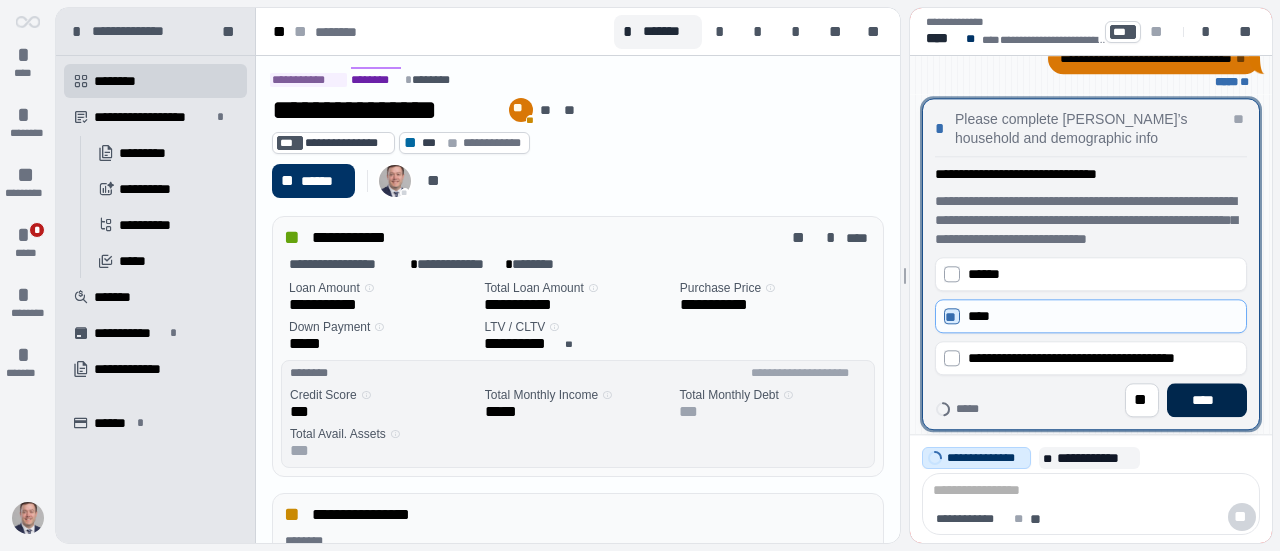click on "****" at bounding box center [1207, 400] 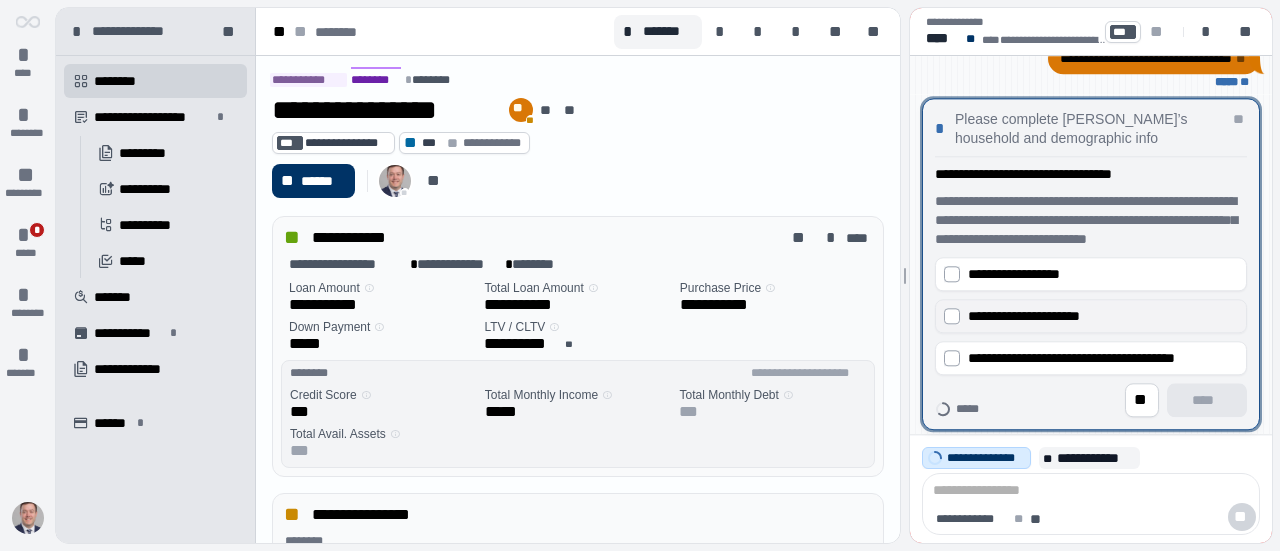 click on "**********" at bounding box center (1091, 316) 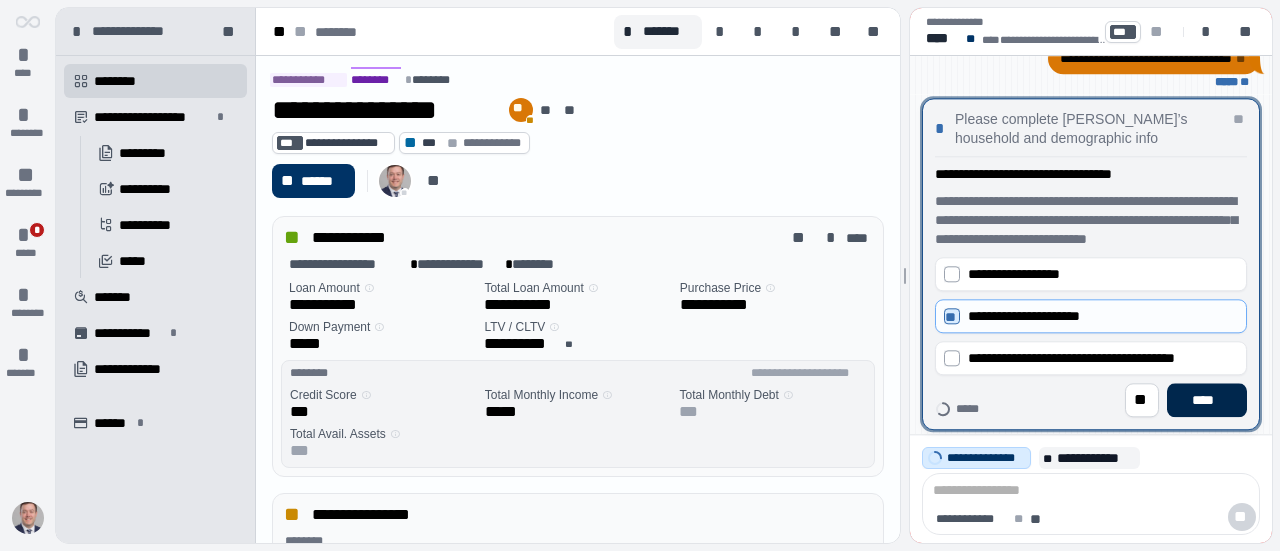 click on "****" at bounding box center [1207, 400] 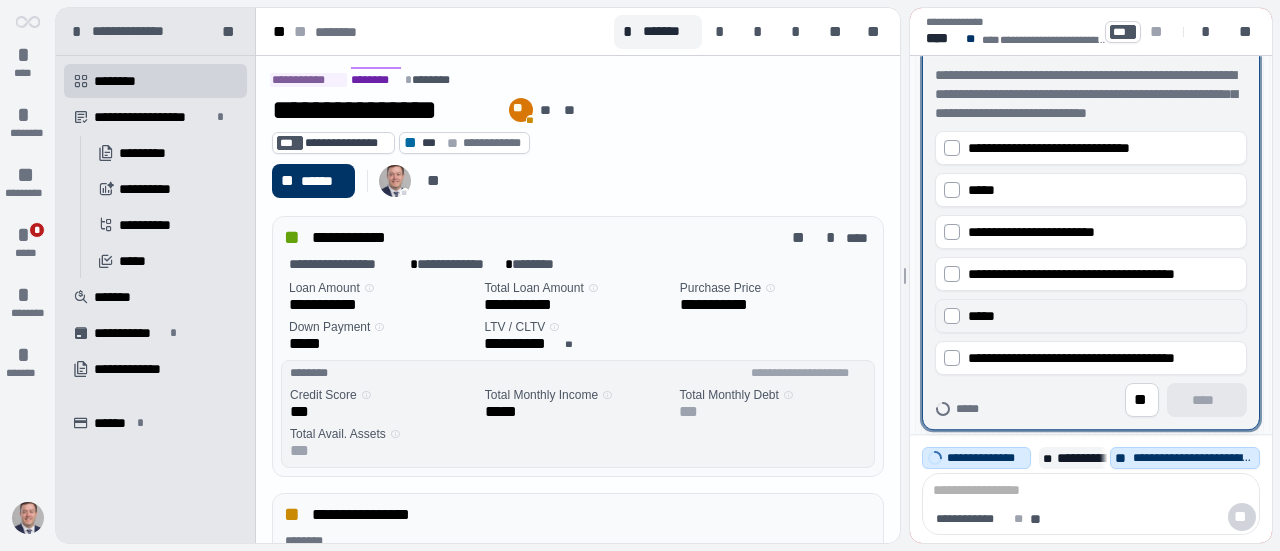 click on "*****" at bounding box center [1103, 316] 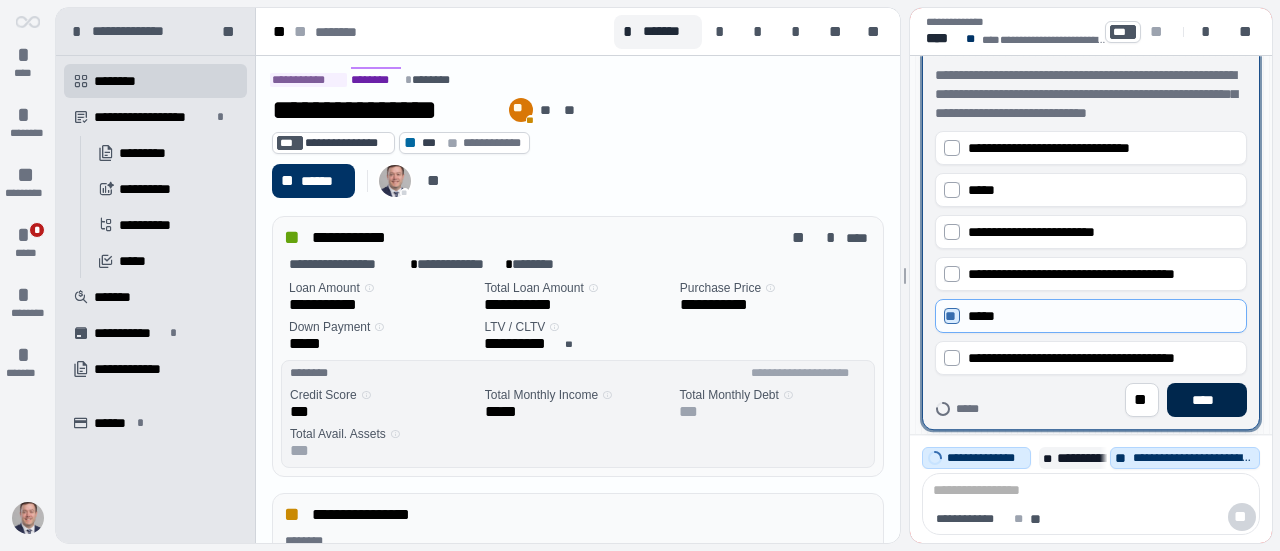 click on "****" at bounding box center [1207, 400] 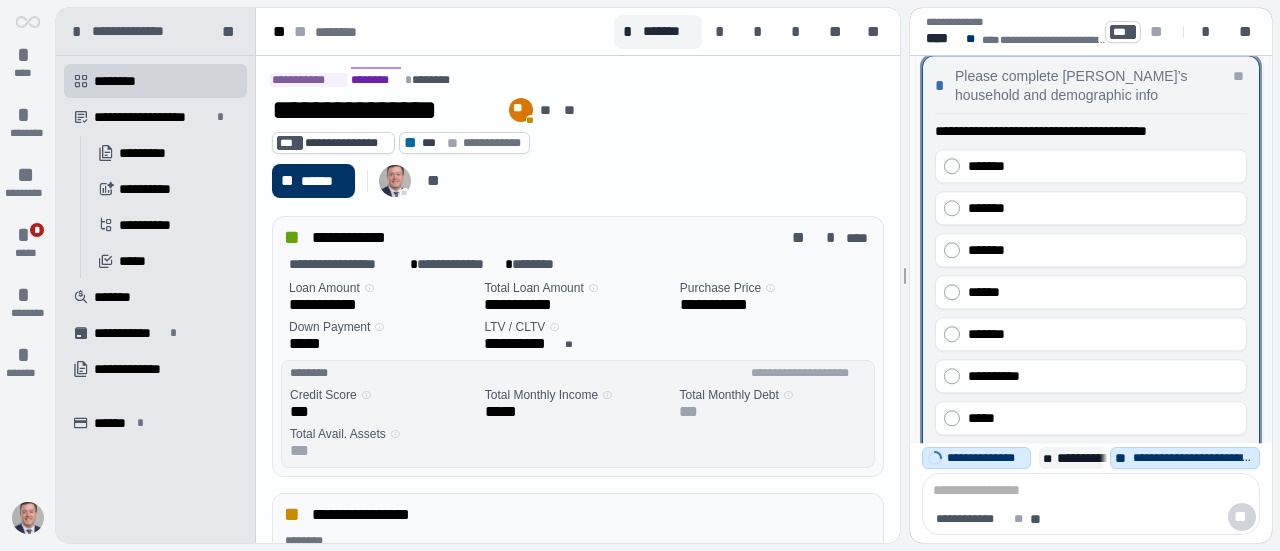 scroll, scrollTop: 103, scrollLeft: 0, axis: vertical 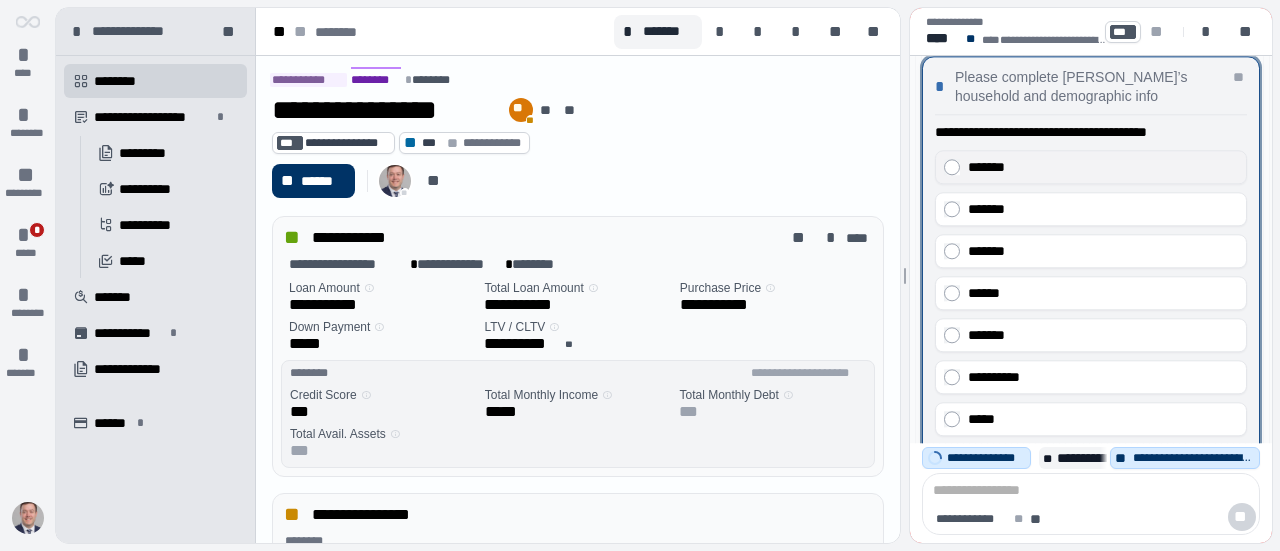 click on "*******" at bounding box center [1103, 167] 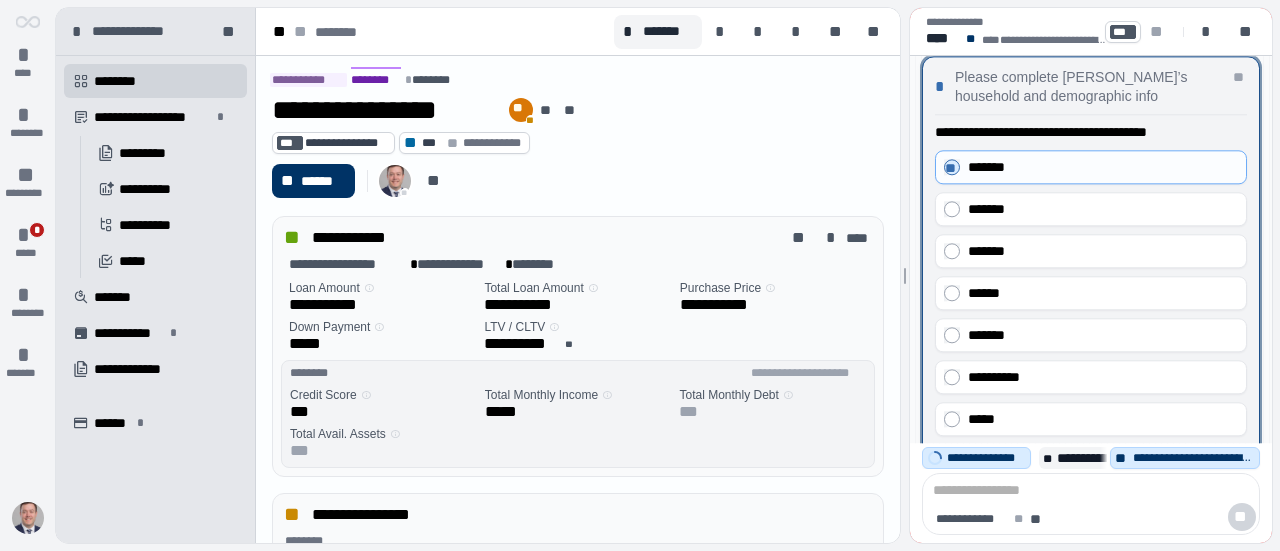 scroll, scrollTop: 0, scrollLeft: 0, axis: both 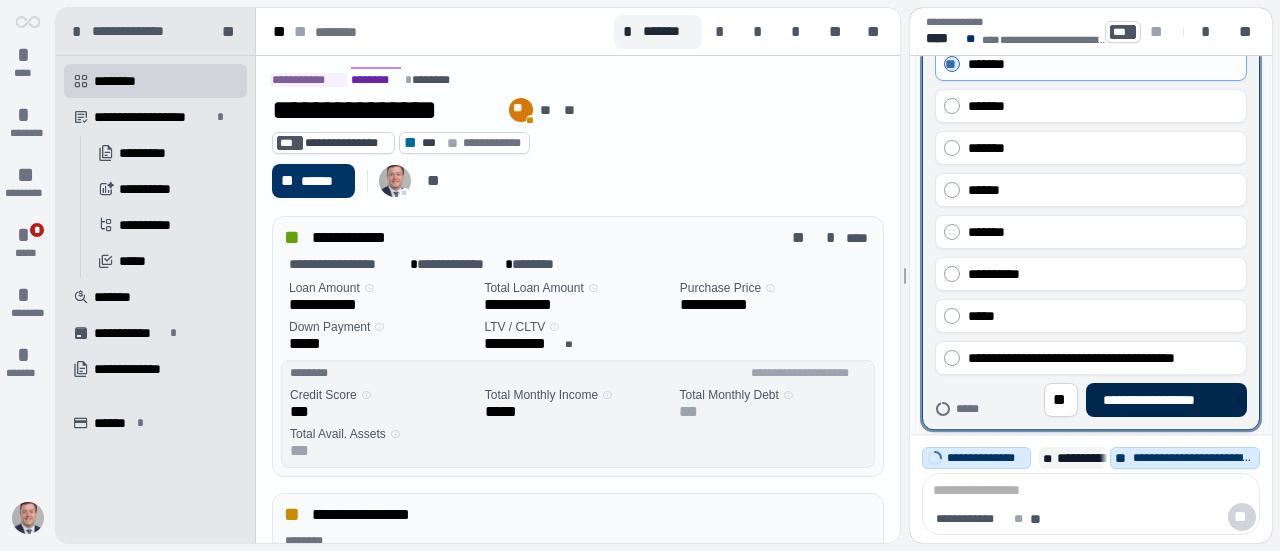 click on "**********" at bounding box center [1166, 400] 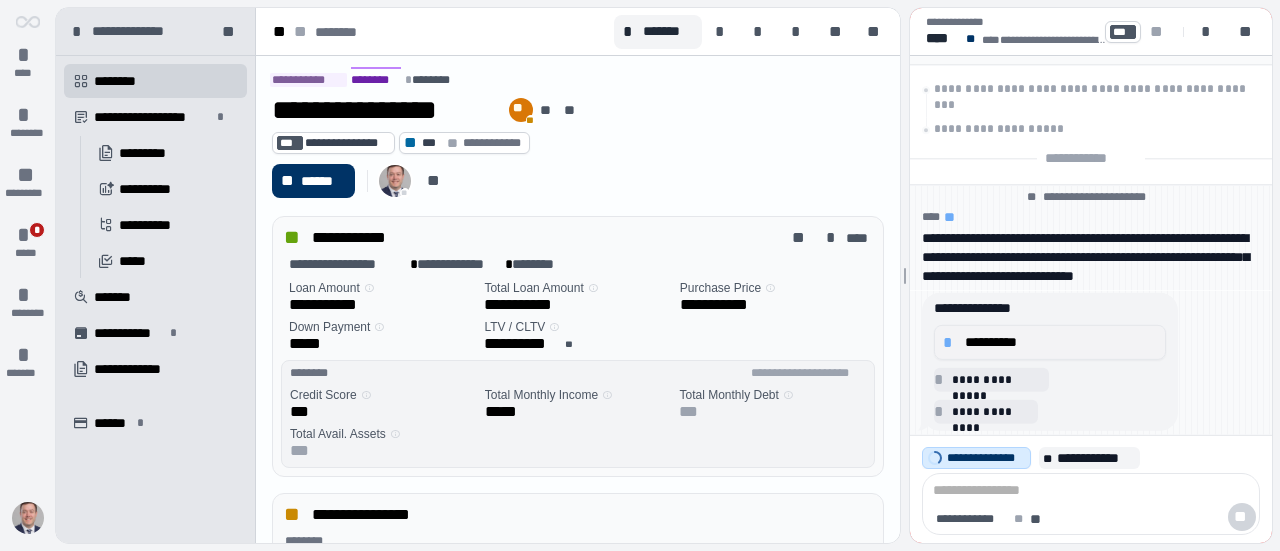 click on "**********" at bounding box center [1061, 342] 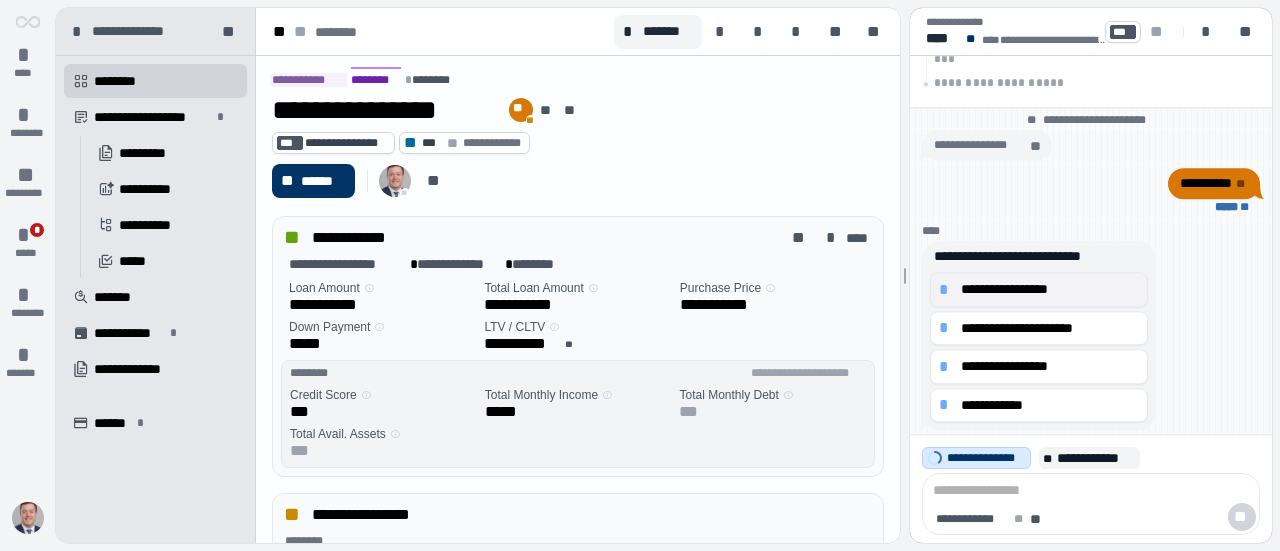 click on "**********" at bounding box center (1050, 289) 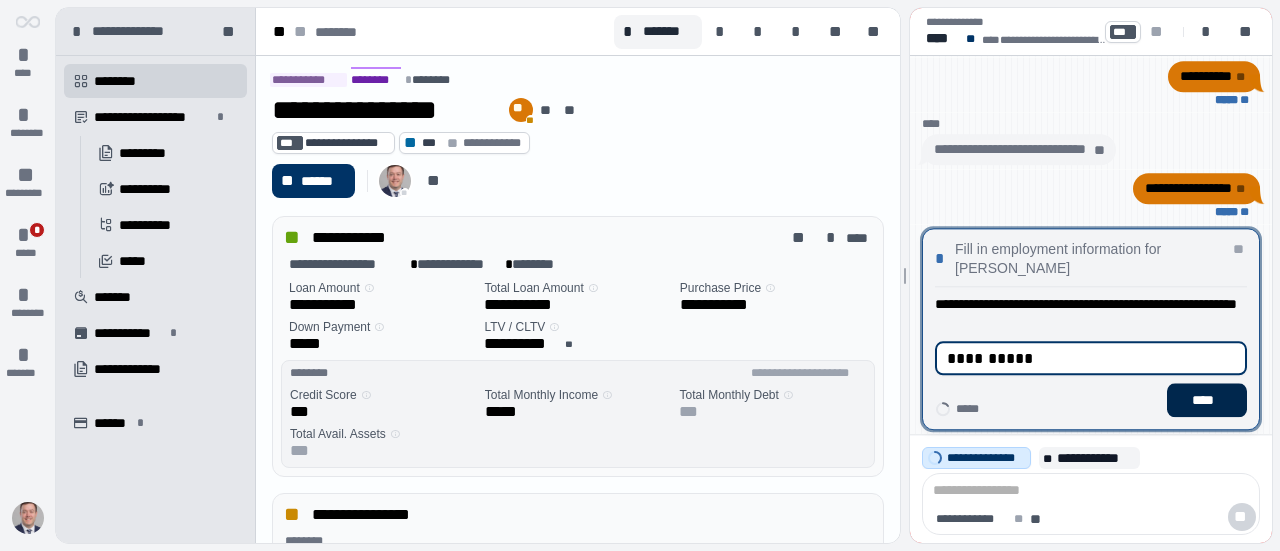 type on "**********" 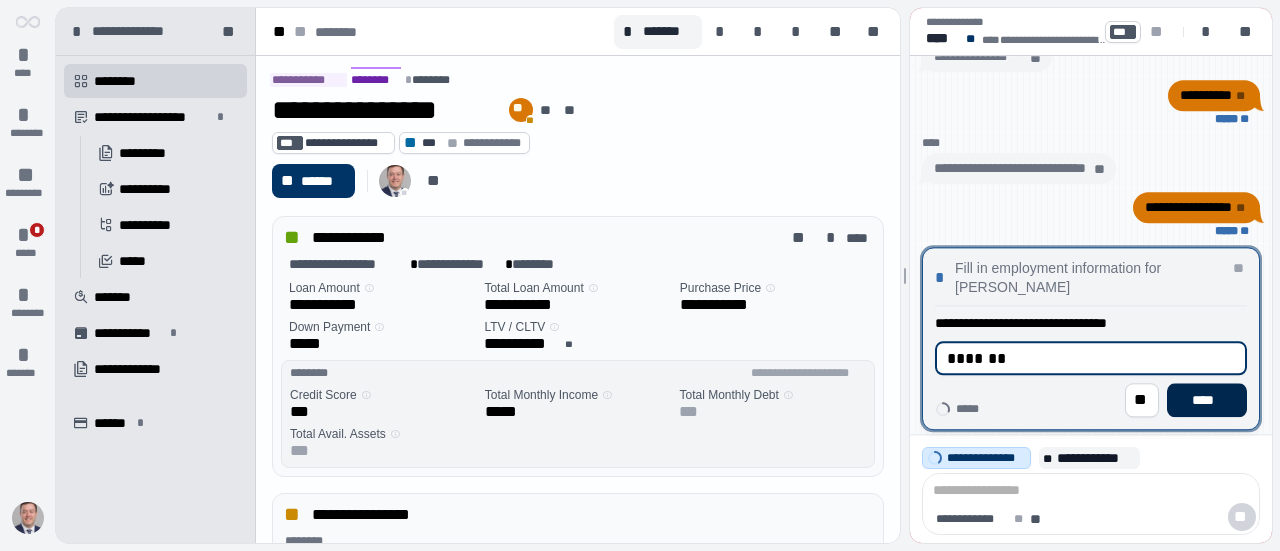 type on "*******" 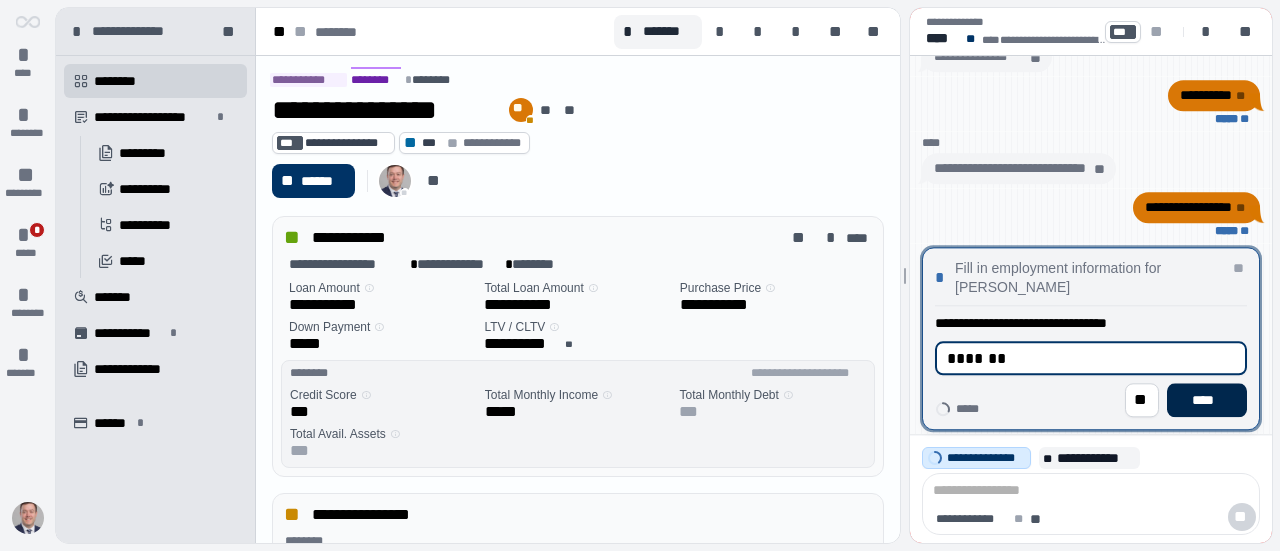 click on "****" at bounding box center (1207, 400) 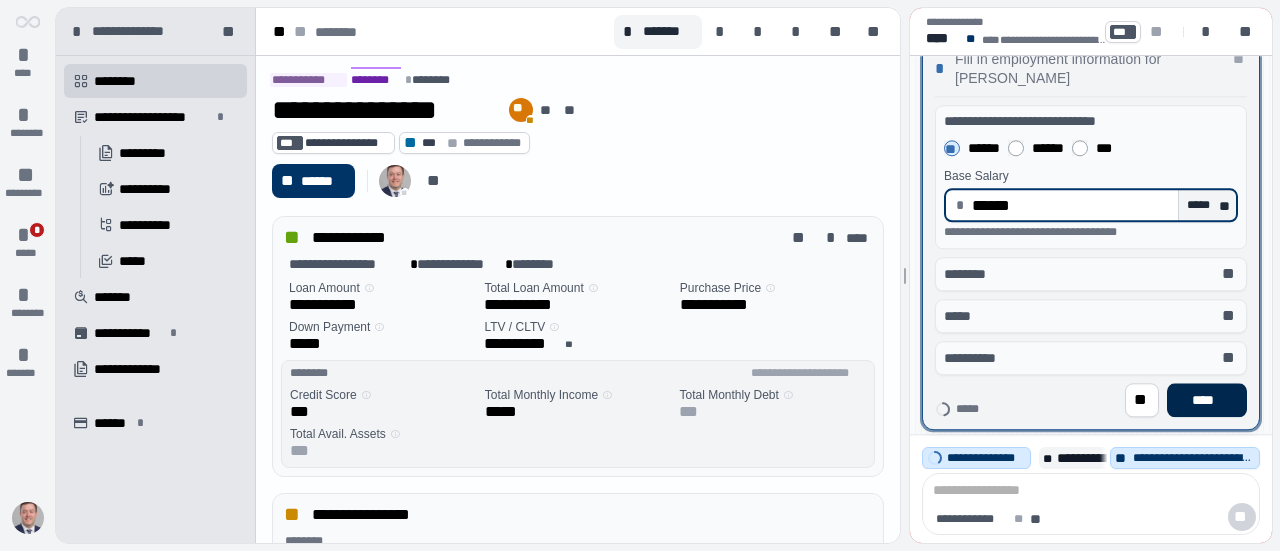 type on "*********" 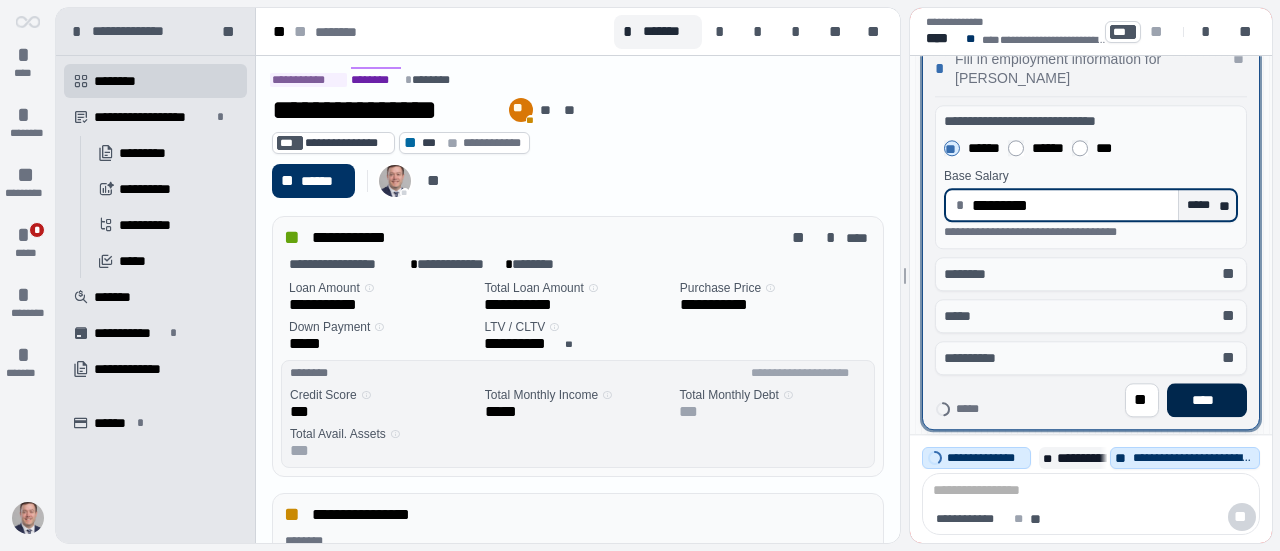 click on "****" at bounding box center (1207, 400) 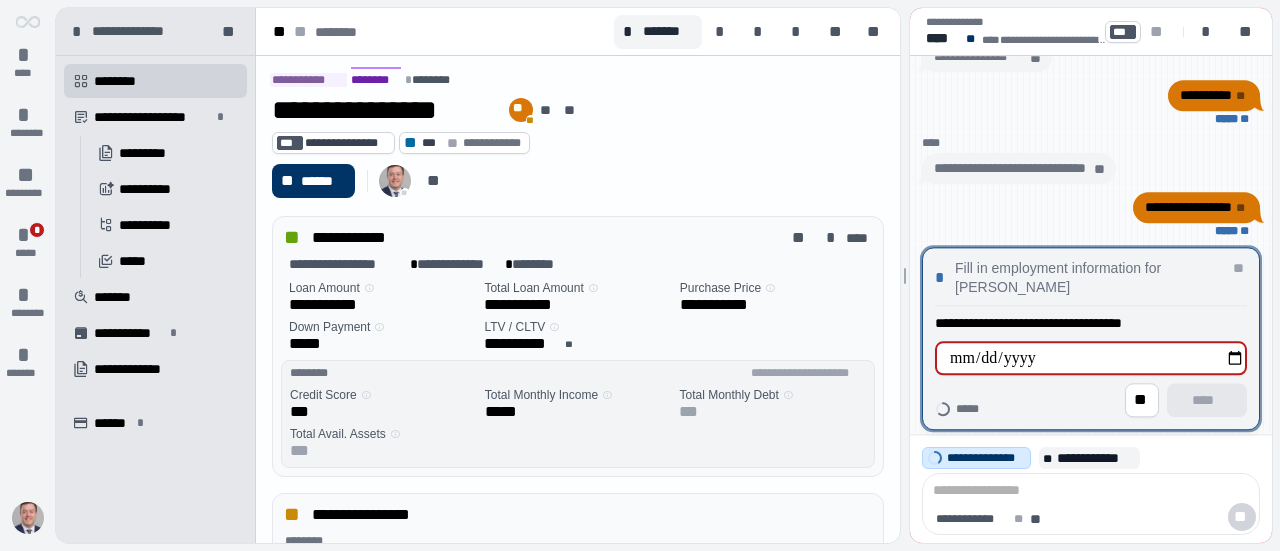 type on "**********" 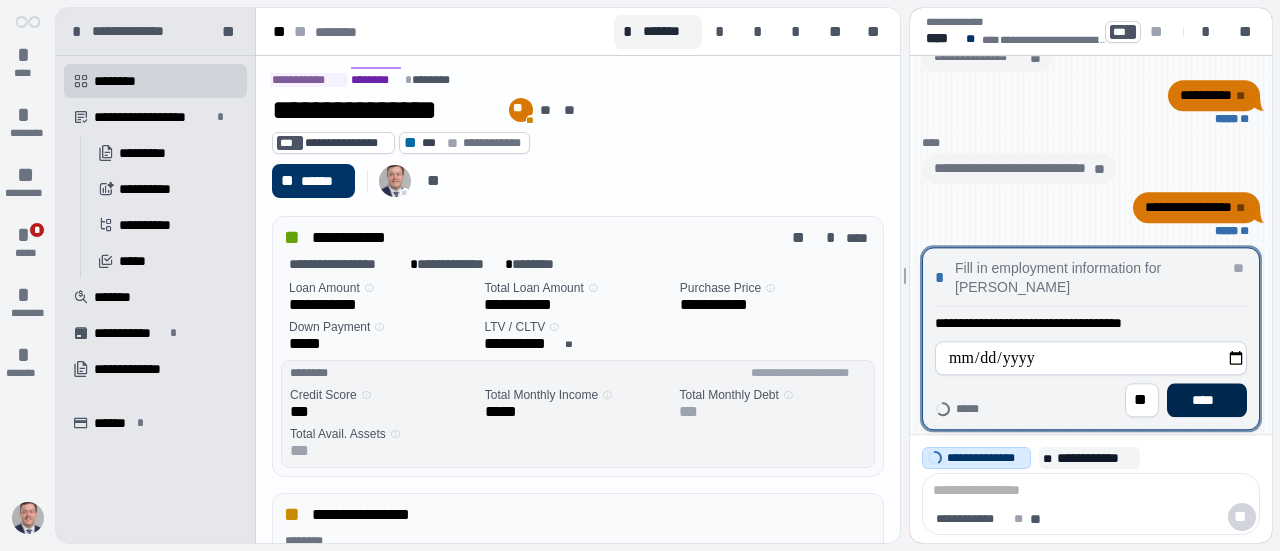 click on "****" at bounding box center (1207, 400) 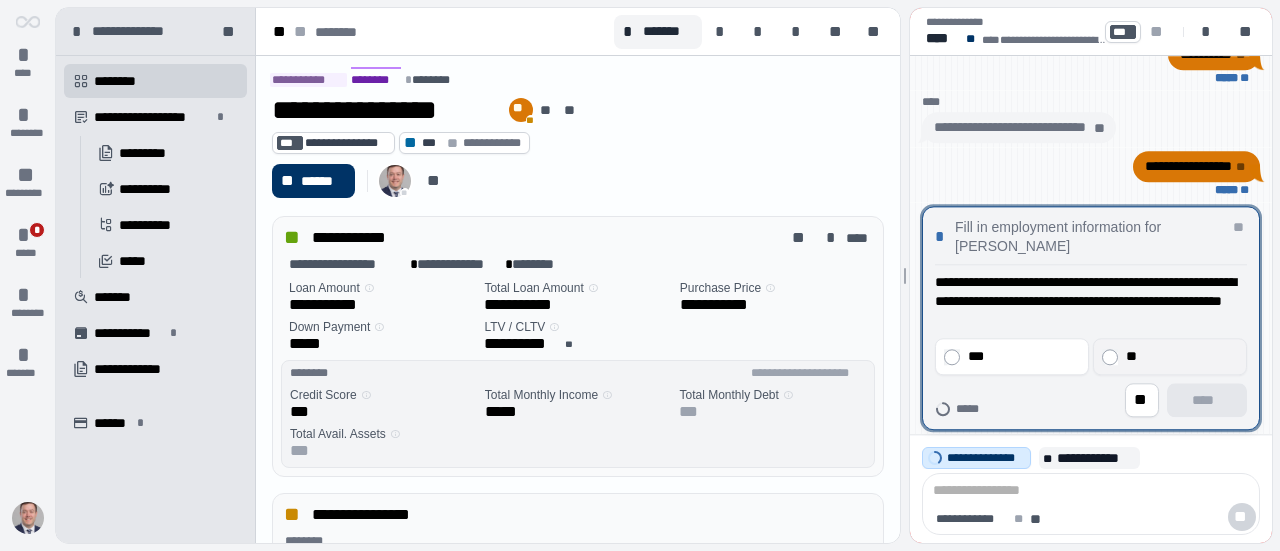 click on "**" at bounding box center [1180, 356] 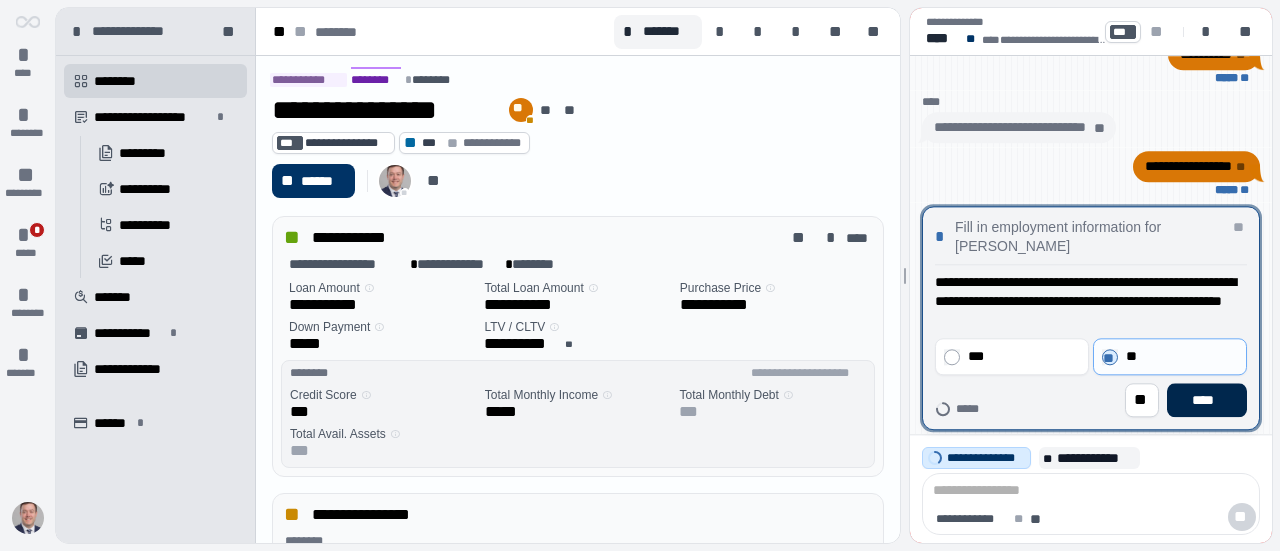 click on "****" at bounding box center (1207, 400) 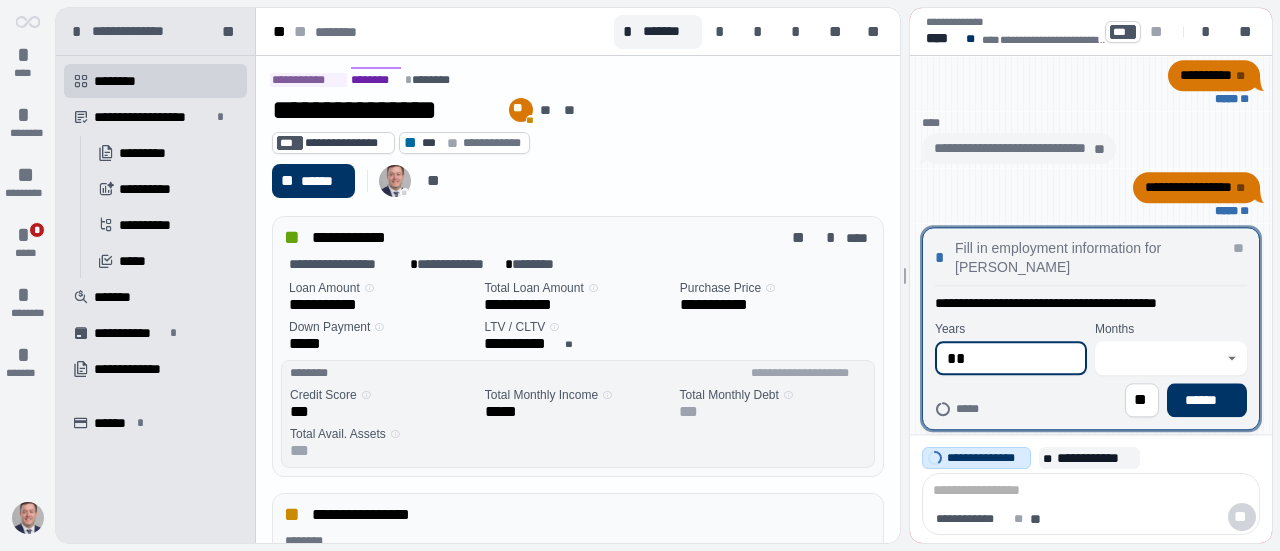 type on "*" 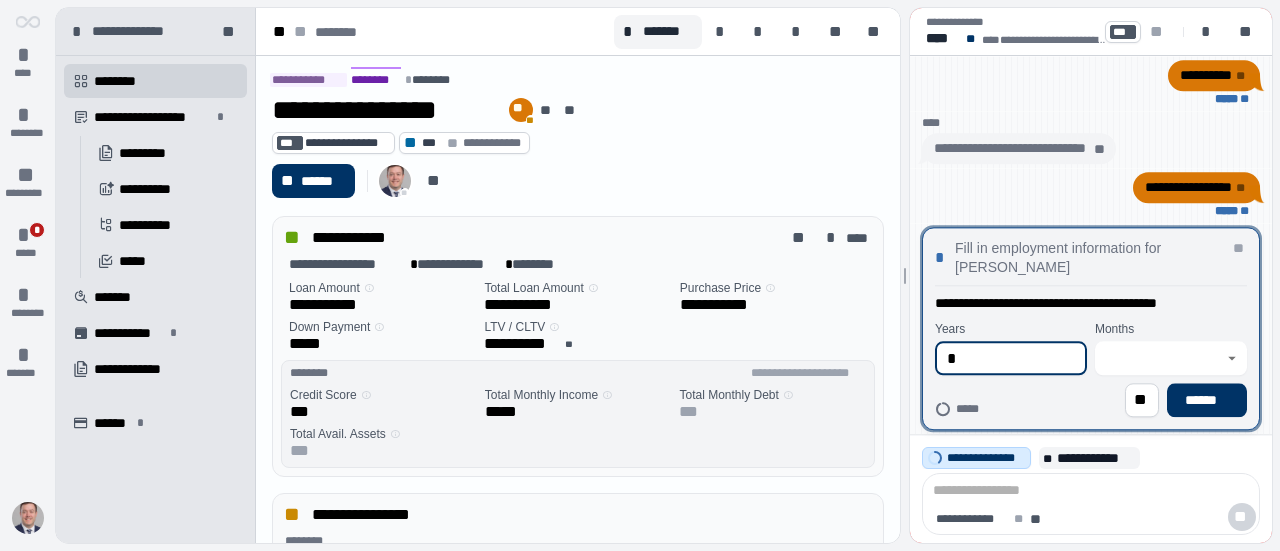 type on "*" 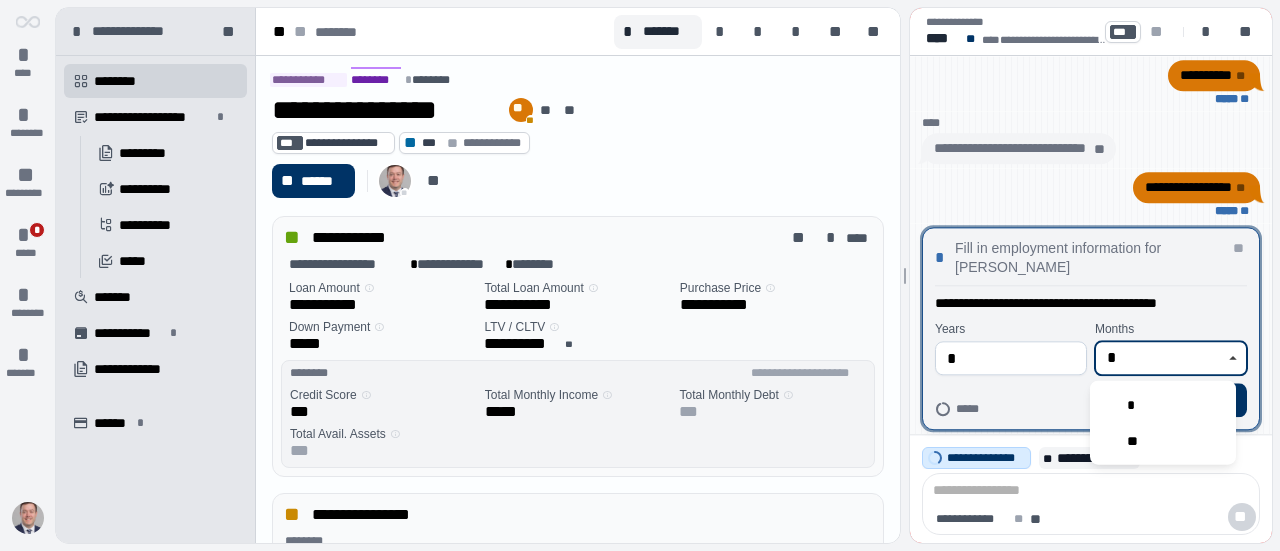 type on "*" 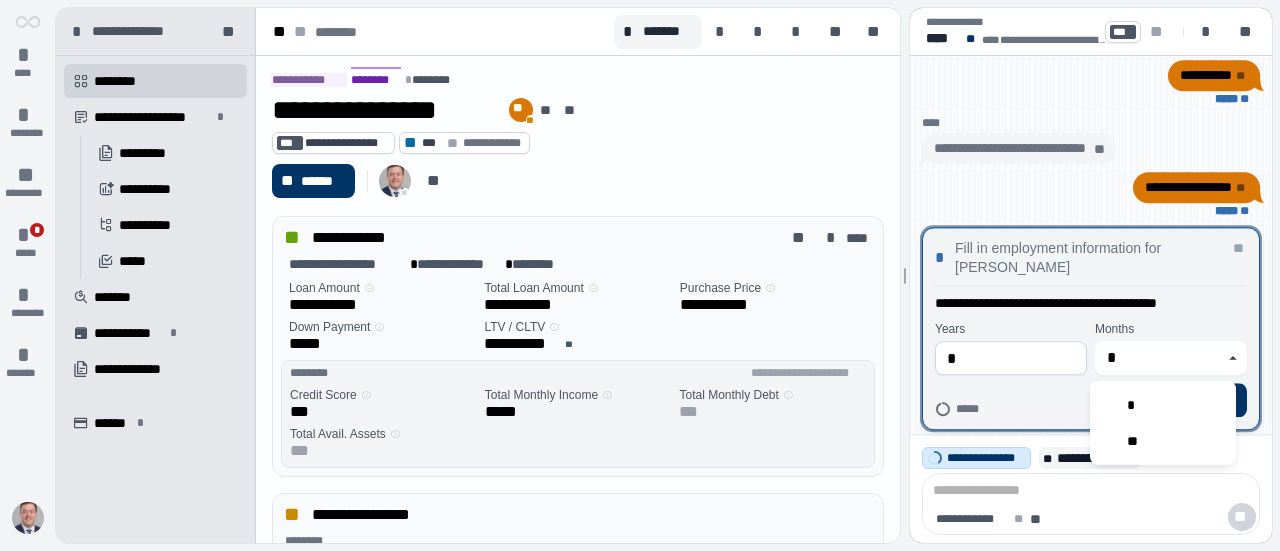 click on "** ******" at bounding box center [1091, 400] 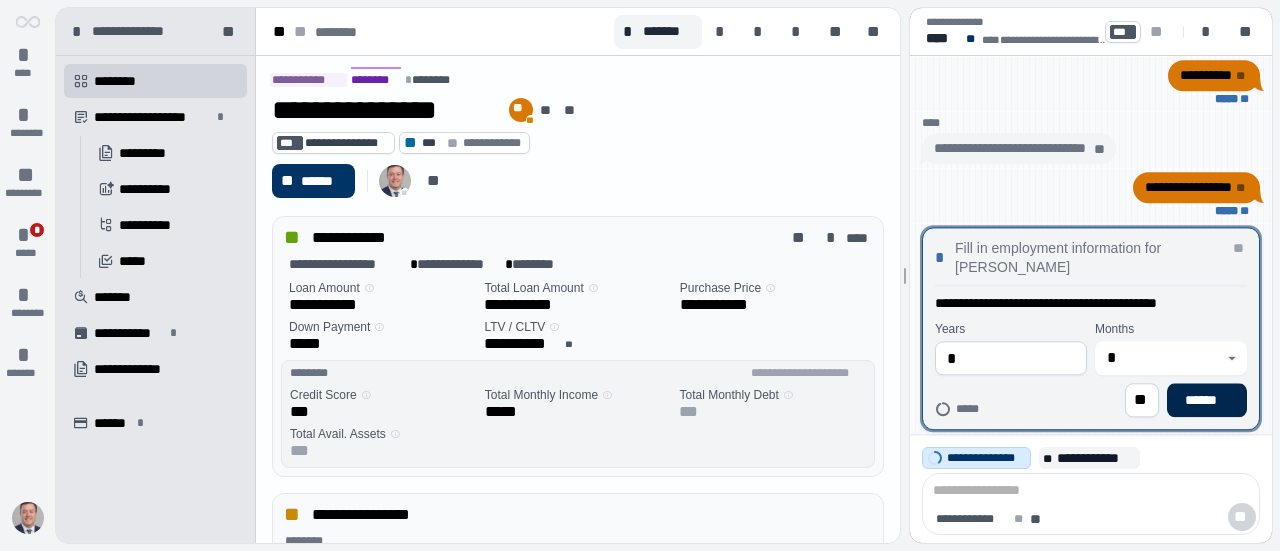 click on "******" at bounding box center [1207, 400] 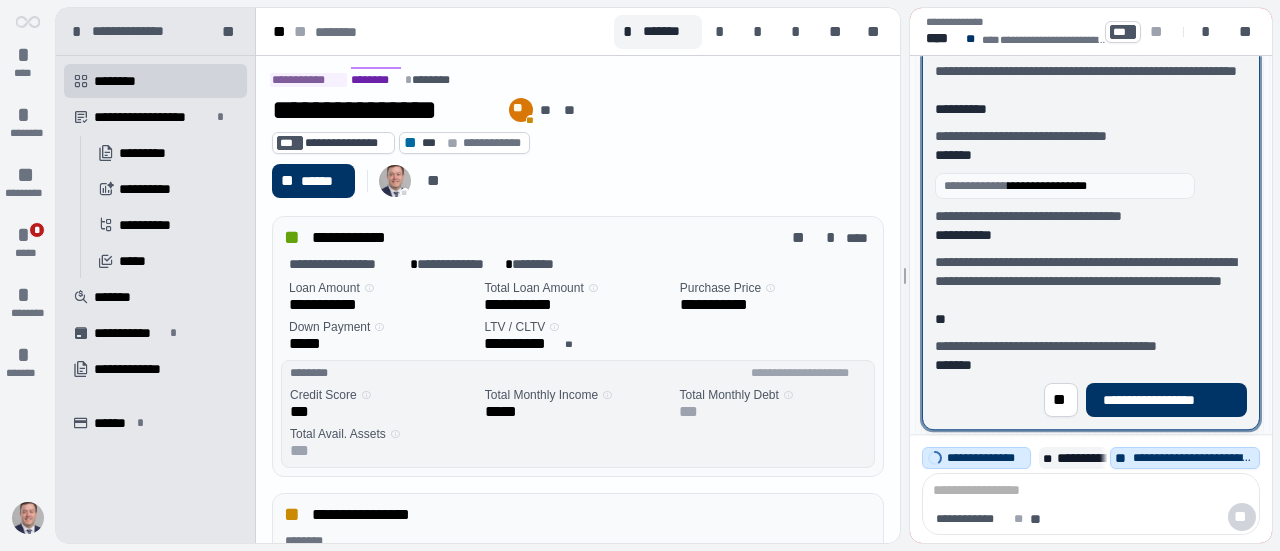 click on "**********" at bounding box center [1166, 400] 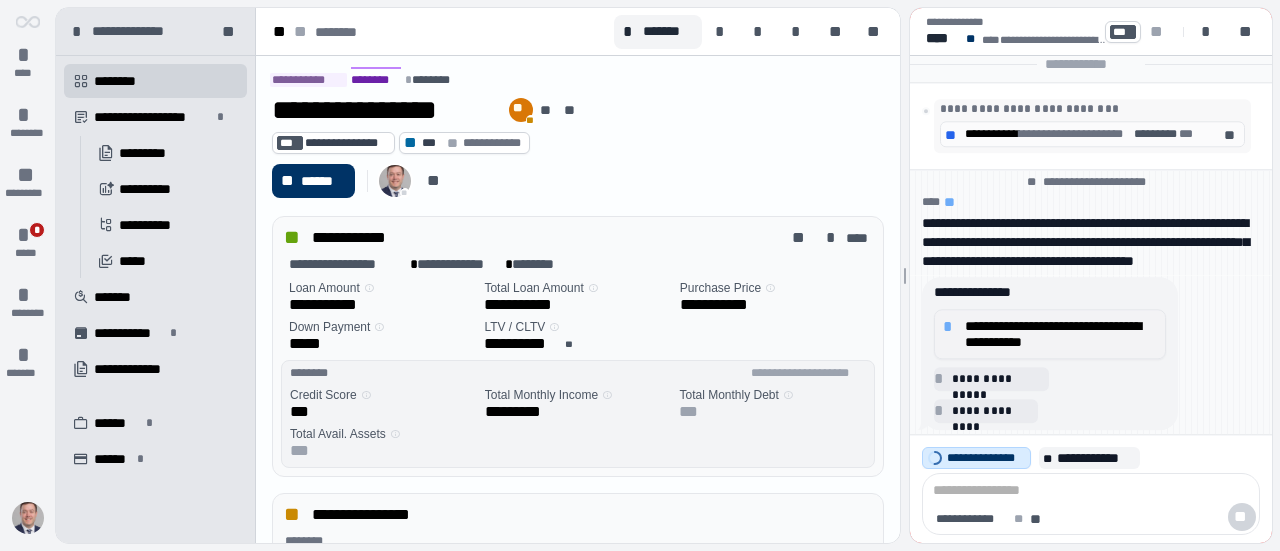 click on "**********" at bounding box center [1061, 334] 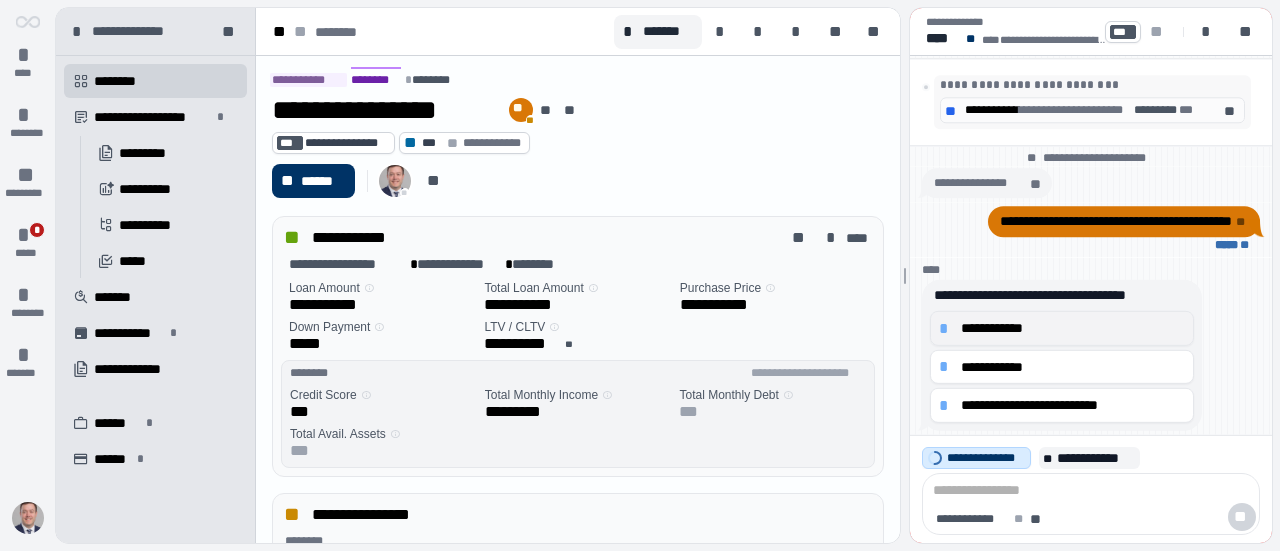 click on "**********" at bounding box center [1073, 328] 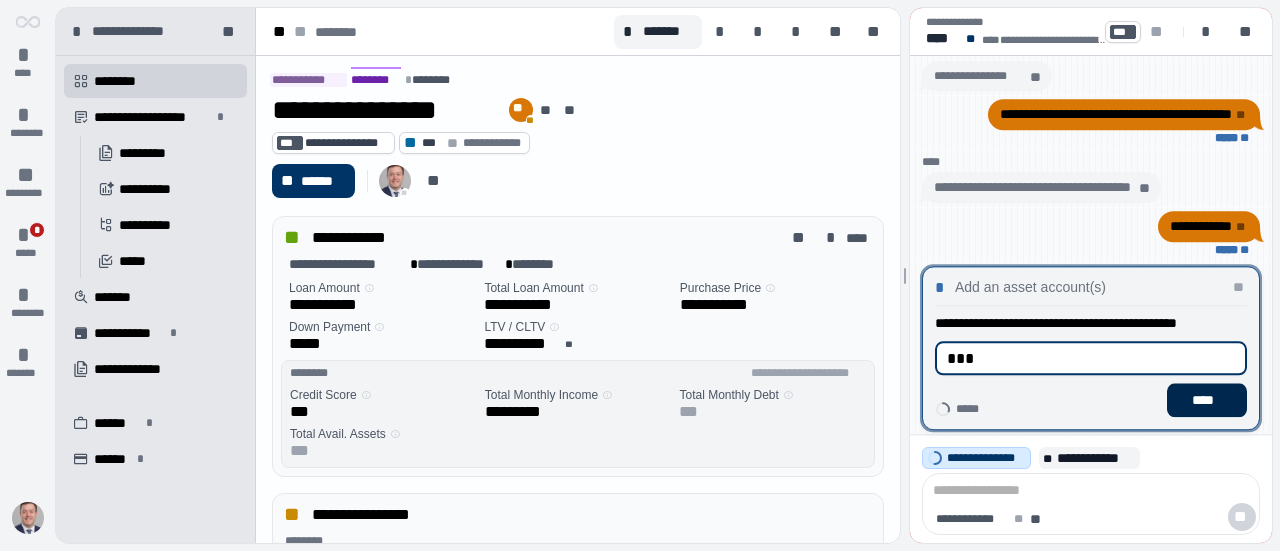 type on "***" 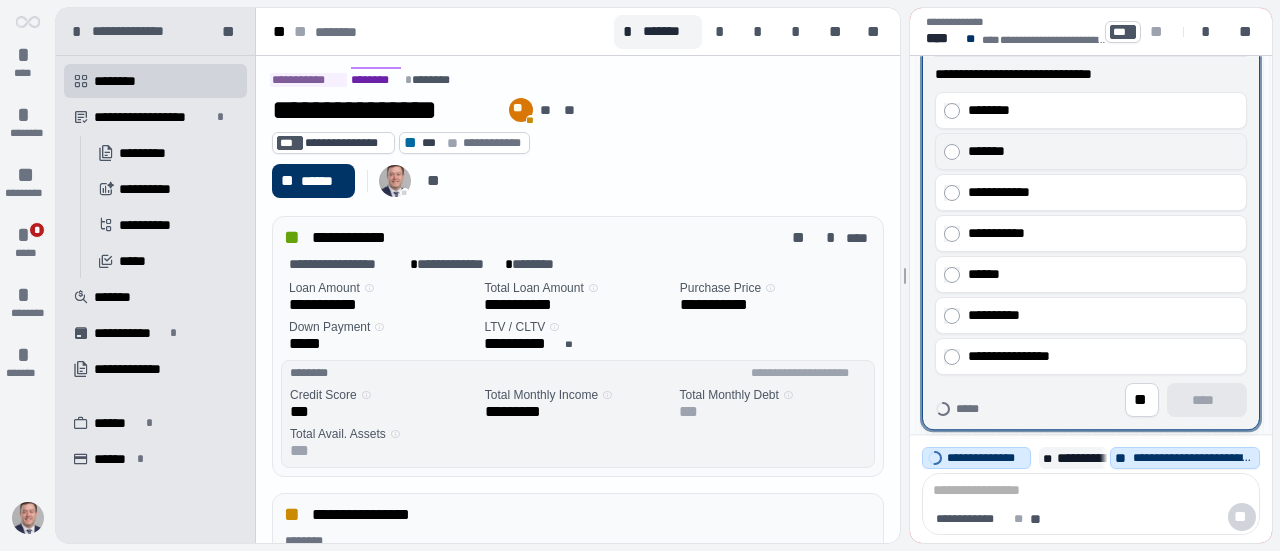 click on "*******" at bounding box center [1098, 151] 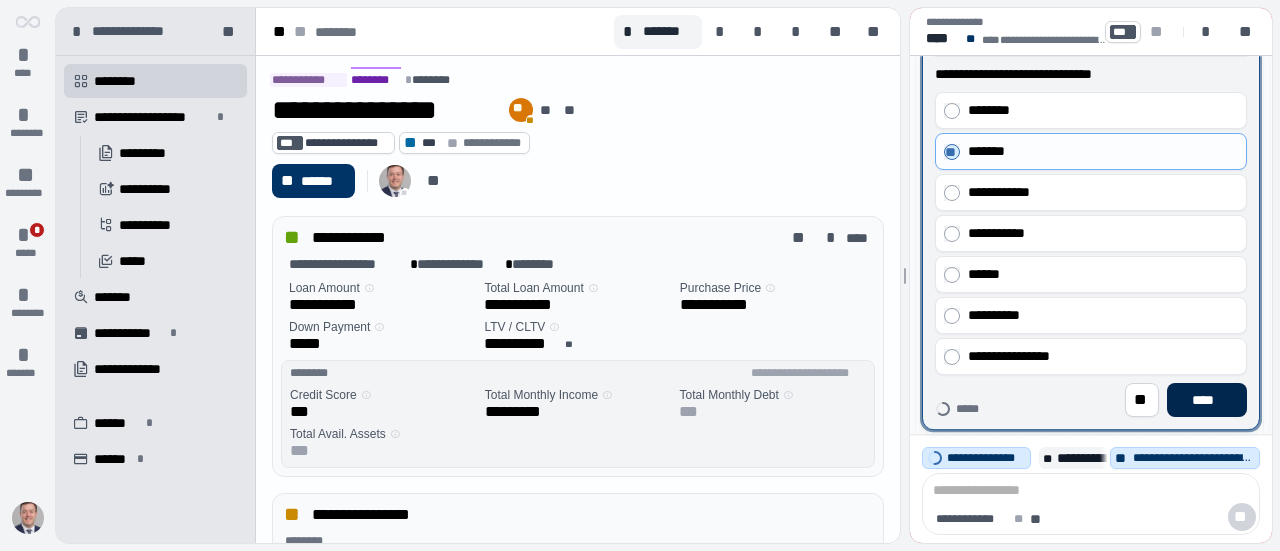 click on "****" at bounding box center (1207, 400) 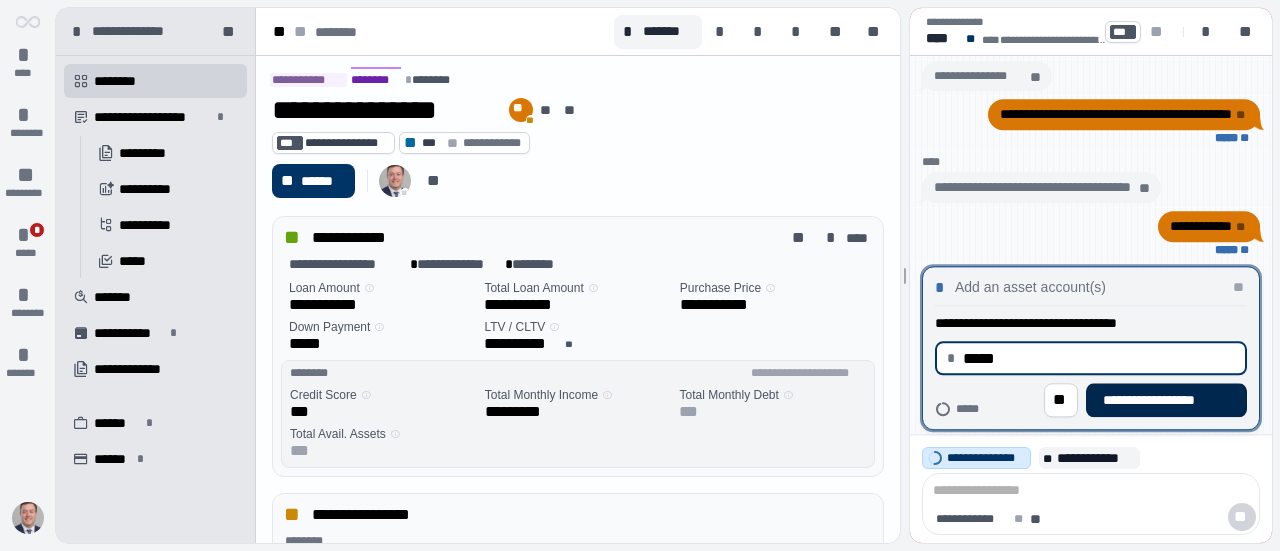 type on "********" 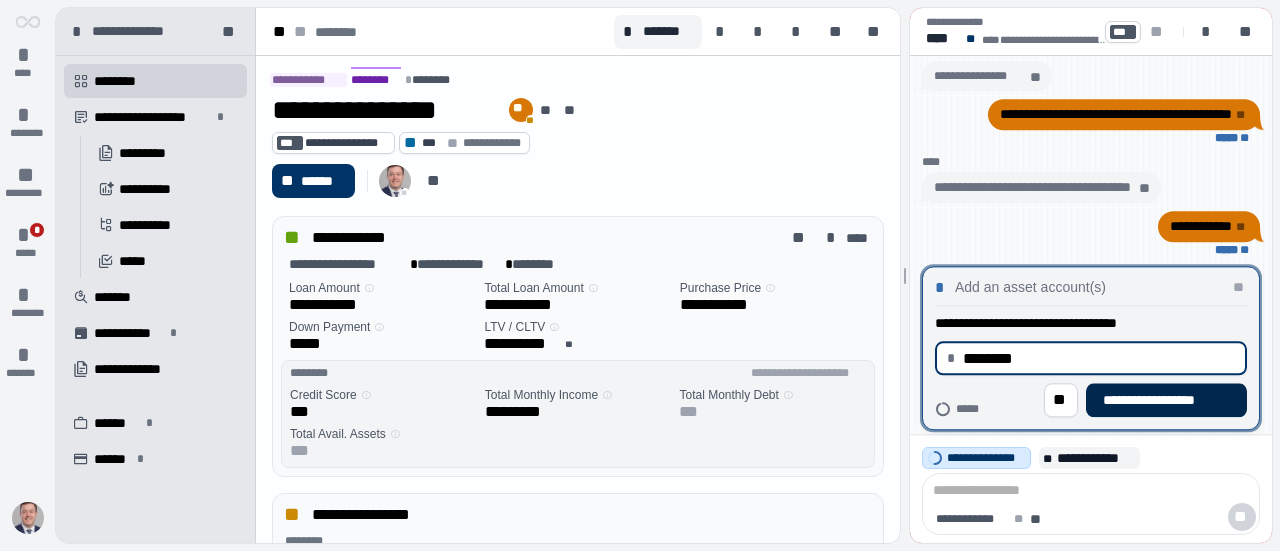 click on "**********" at bounding box center [1166, 400] 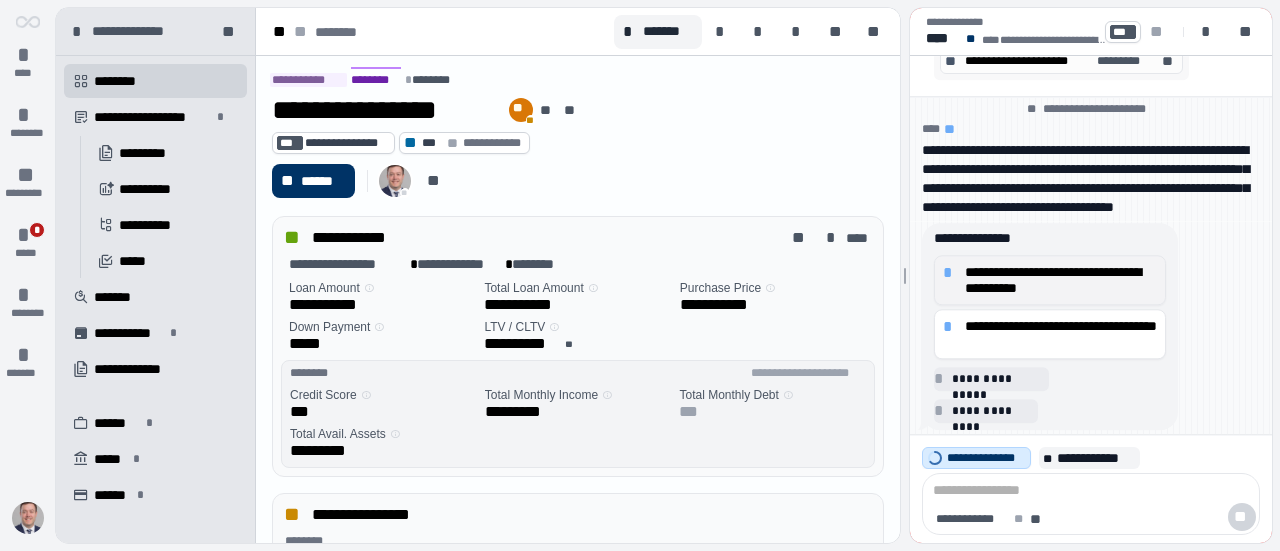 click on "**********" at bounding box center [1061, 280] 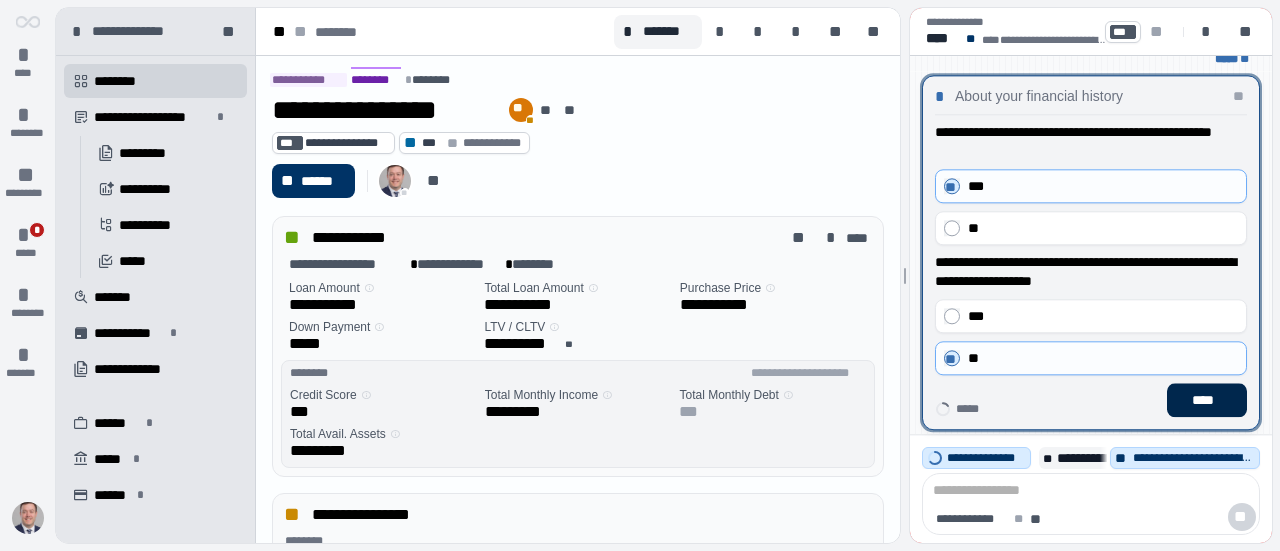 click on "****" at bounding box center (1207, 400) 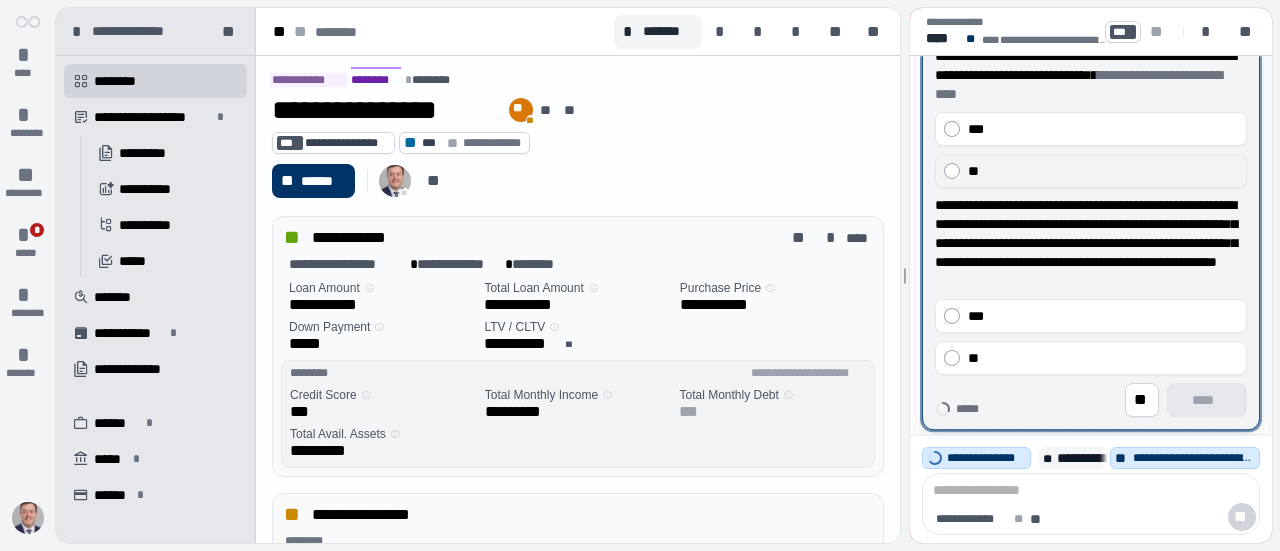 click on "**" at bounding box center [1103, 171] 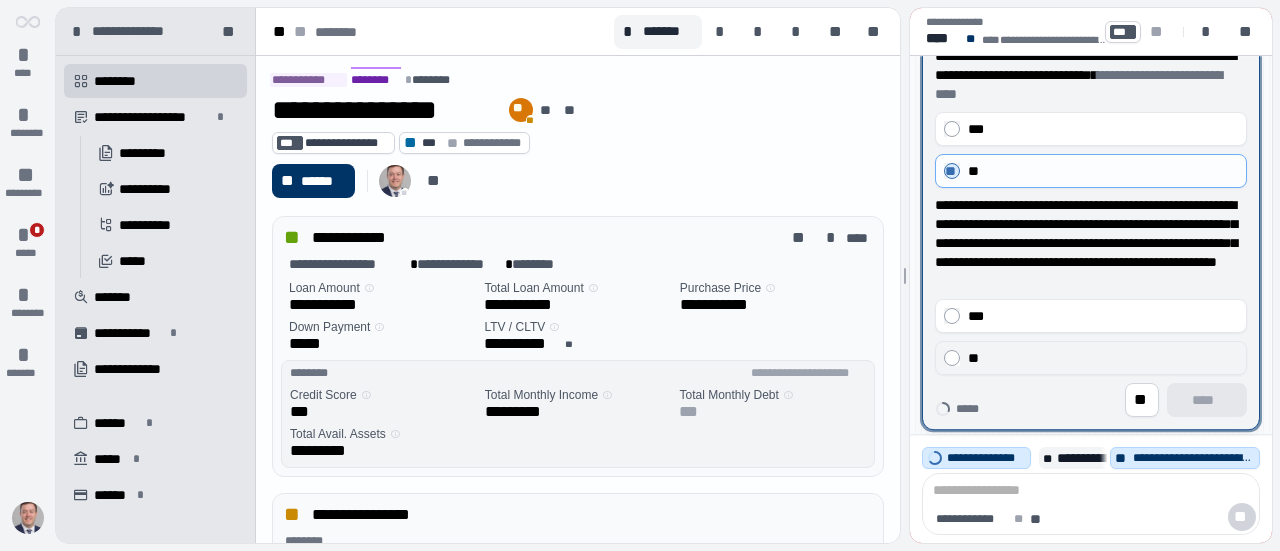 click on "**" at bounding box center [1103, 358] 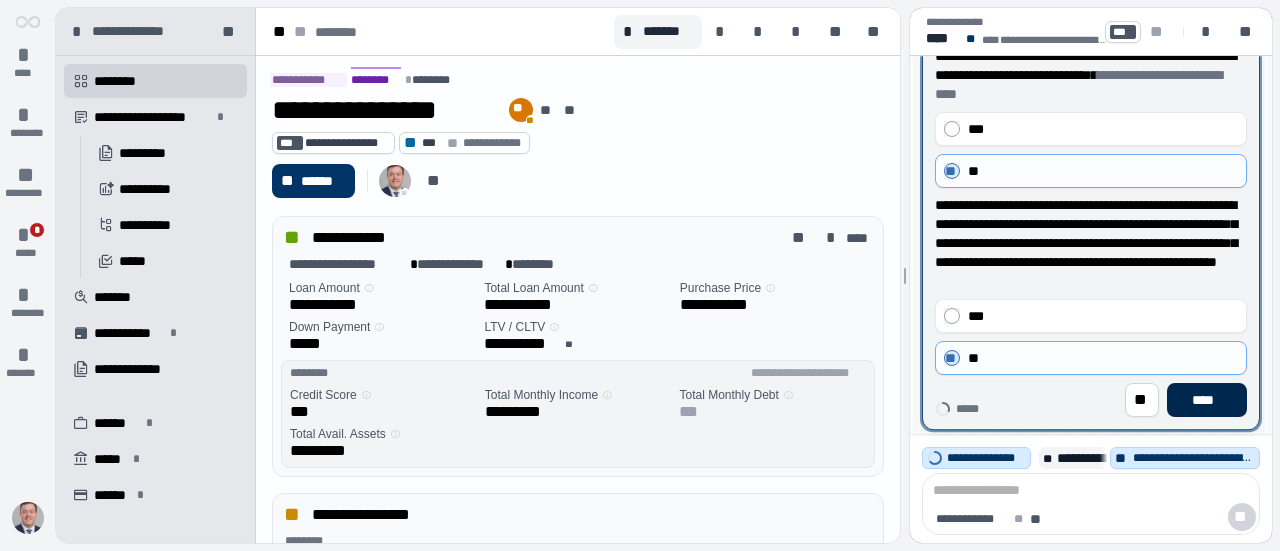 click on "****" at bounding box center [1207, 400] 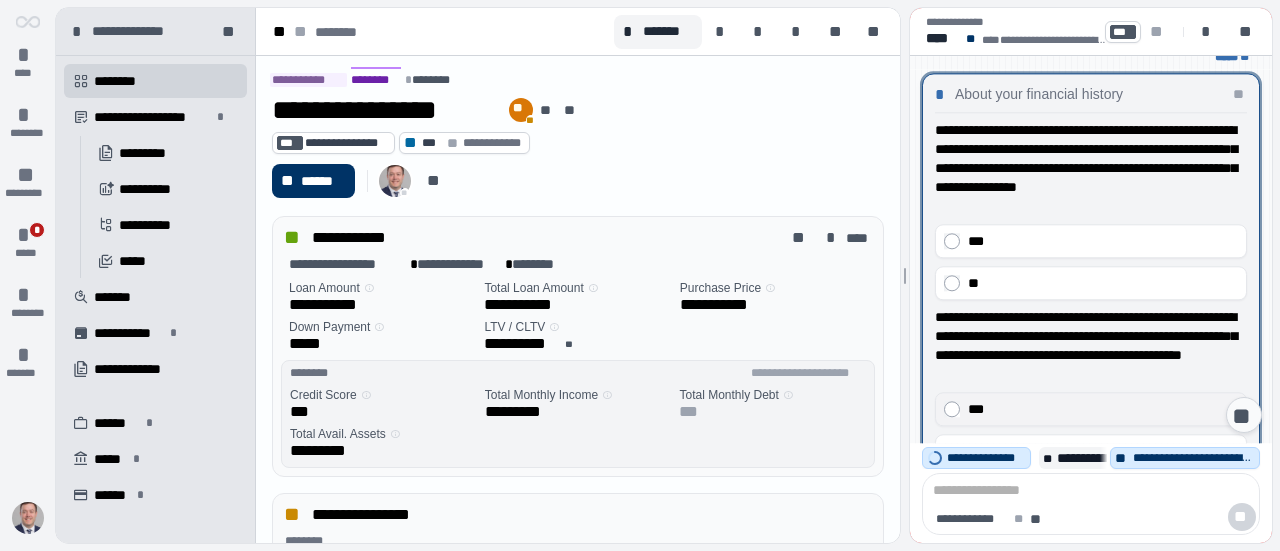 scroll, scrollTop: 280, scrollLeft: 0, axis: vertical 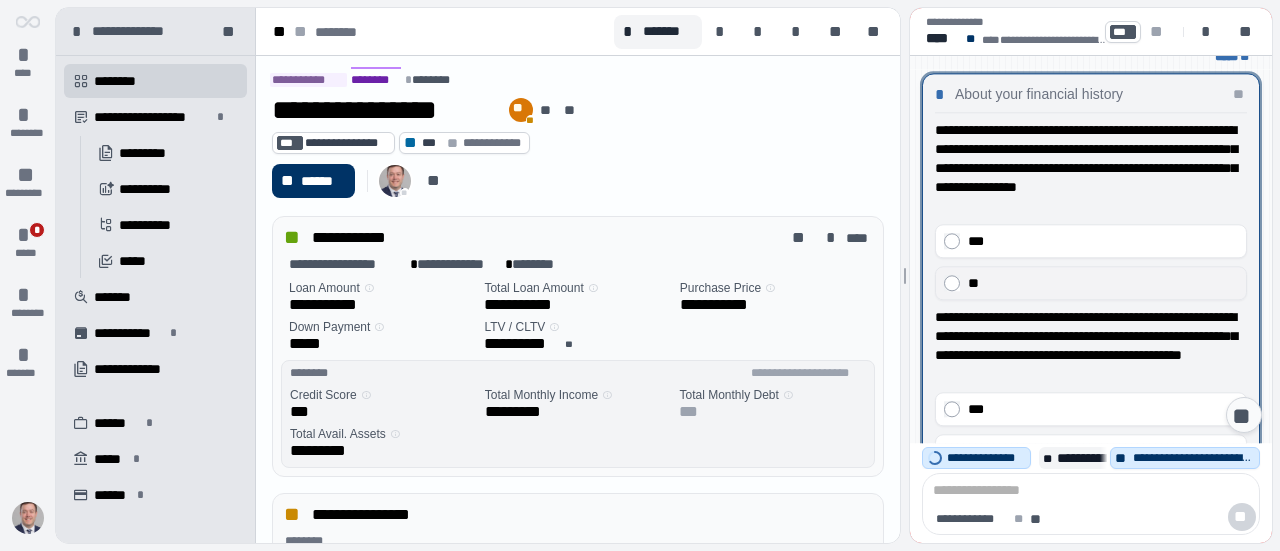 click on "**" at bounding box center (1091, 283) 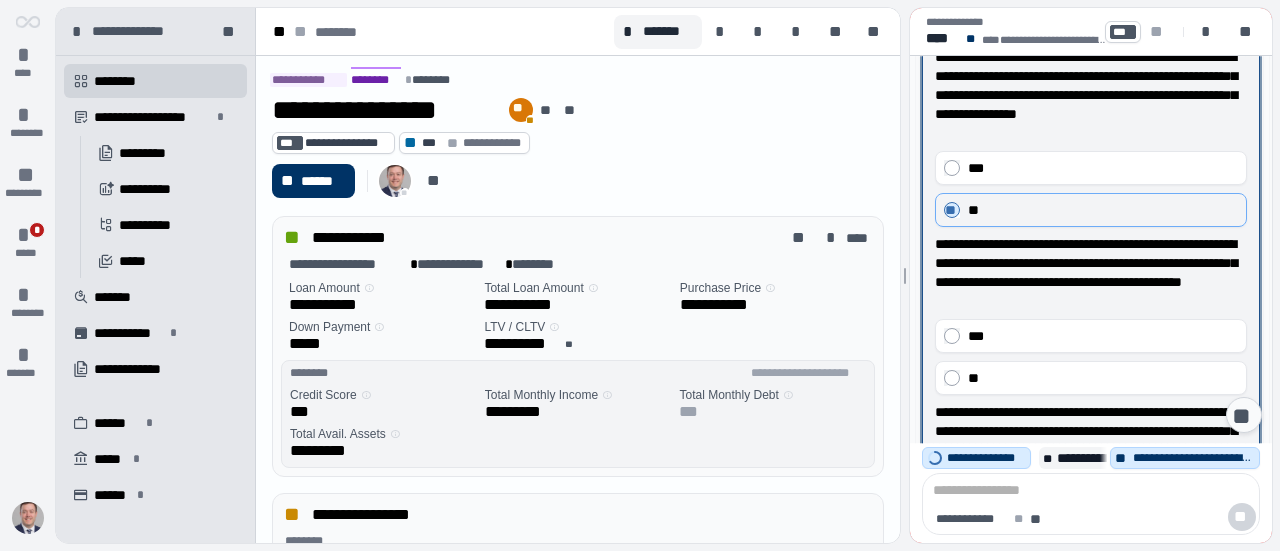 scroll, scrollTop: 190, scrollLeft: 0, axis: vertical 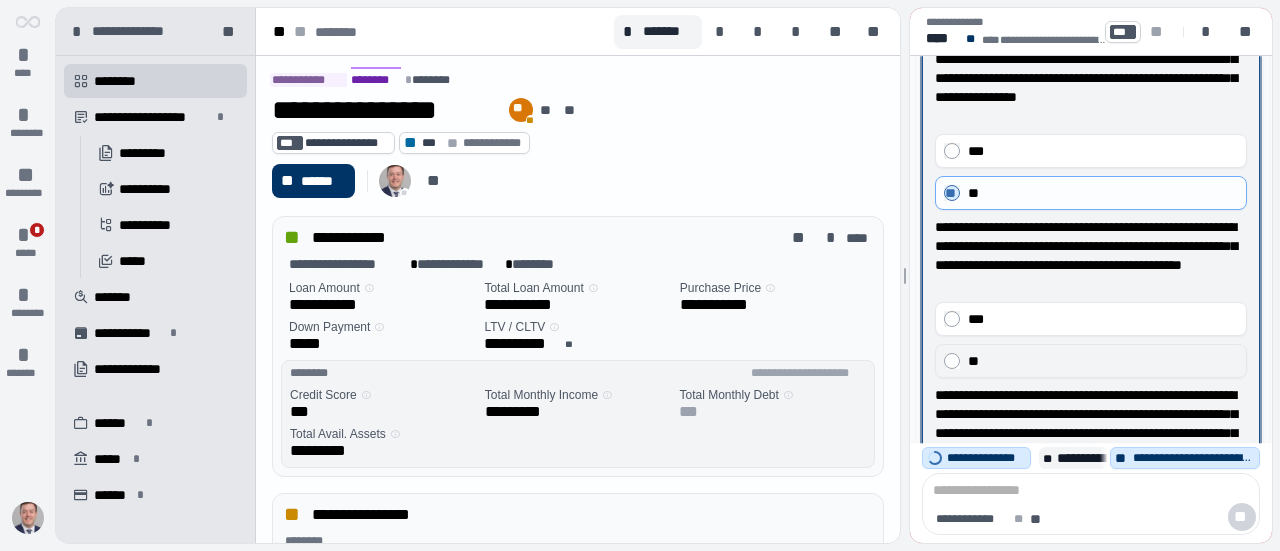 click on "**" at bounding box center (1103, 361) 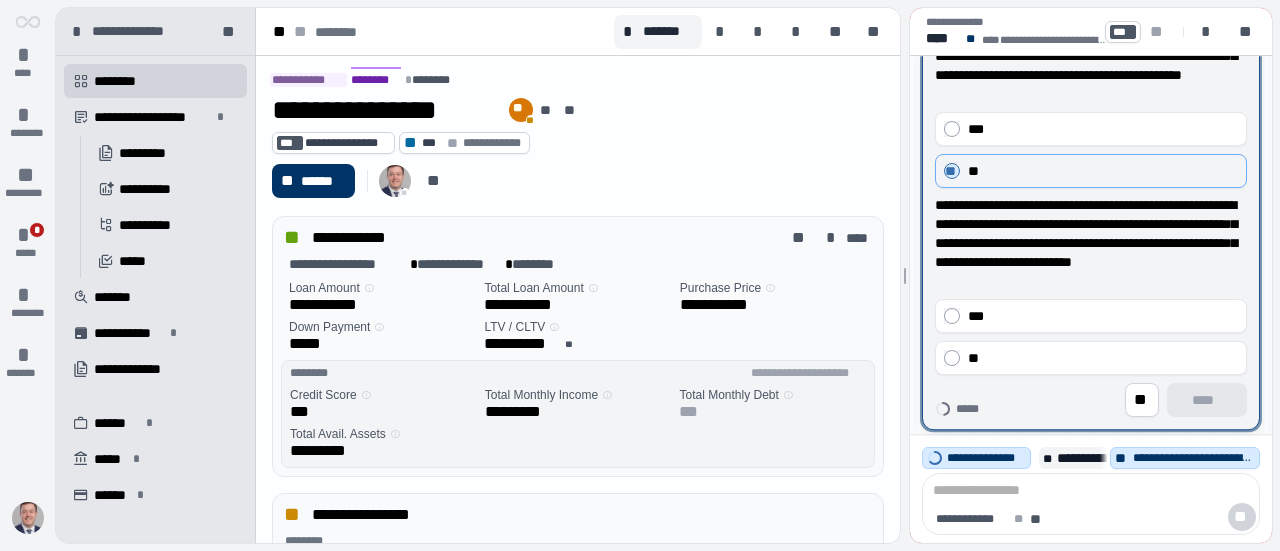 scroll, scrollTop: 0, scrollLeft: 0, axis: both 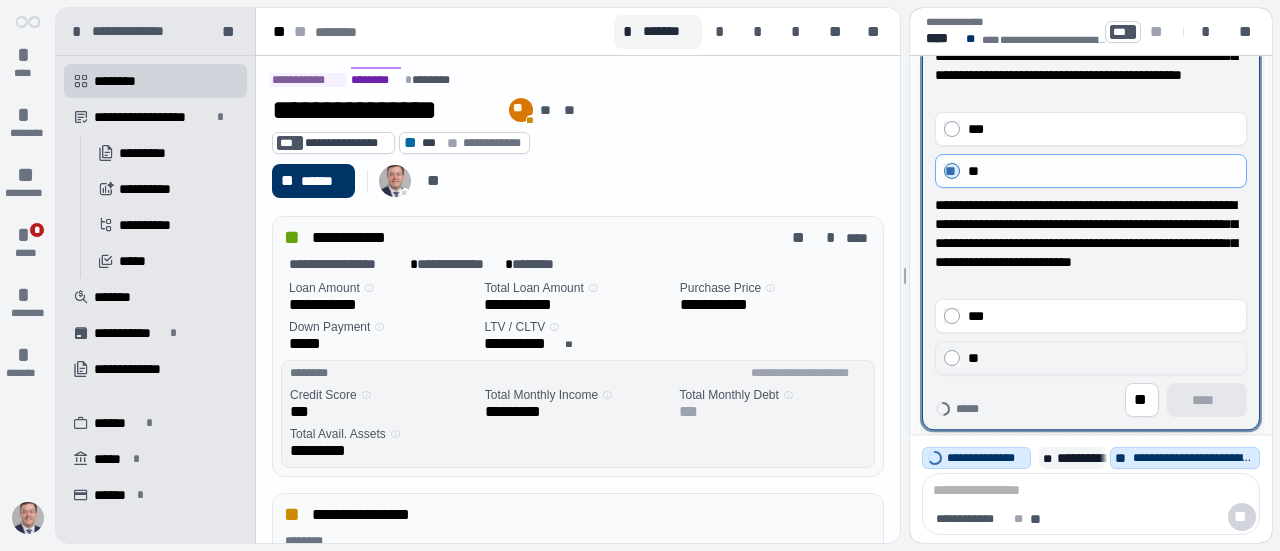 click on "**" at bounding box center [1103, 358] 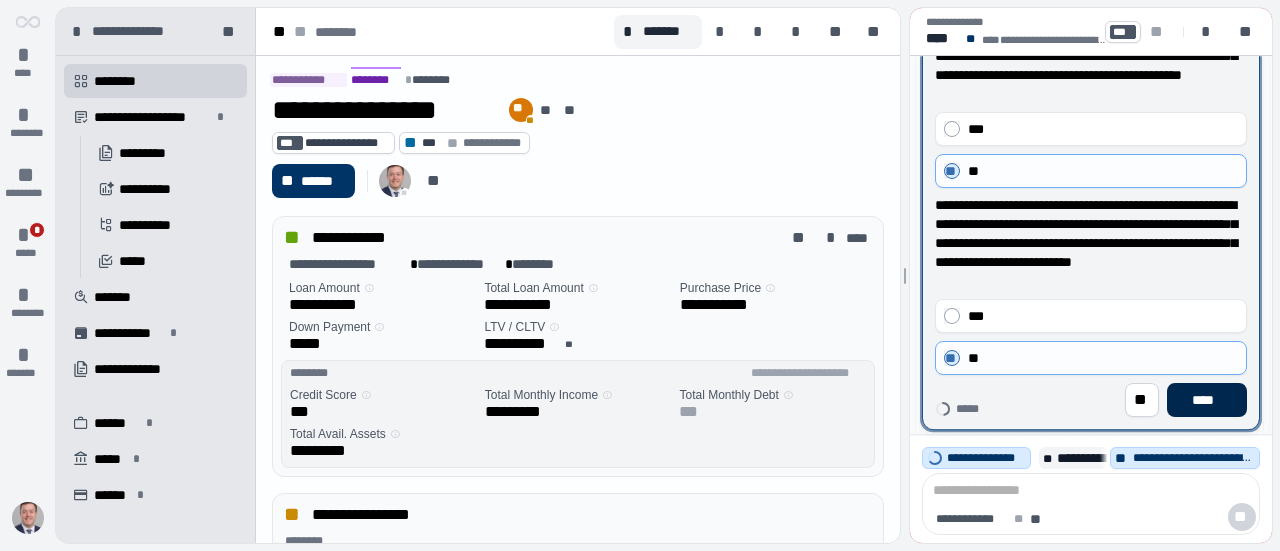 click on "****" at bounding box center (1207, 400) 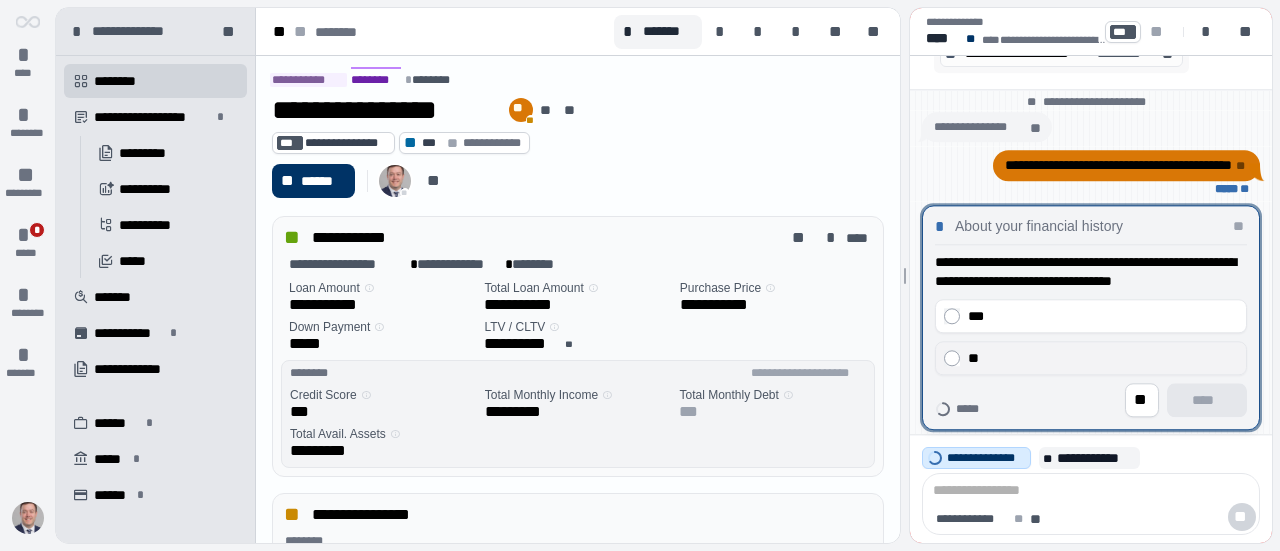click on "**" at bounding box center [1103, 358] 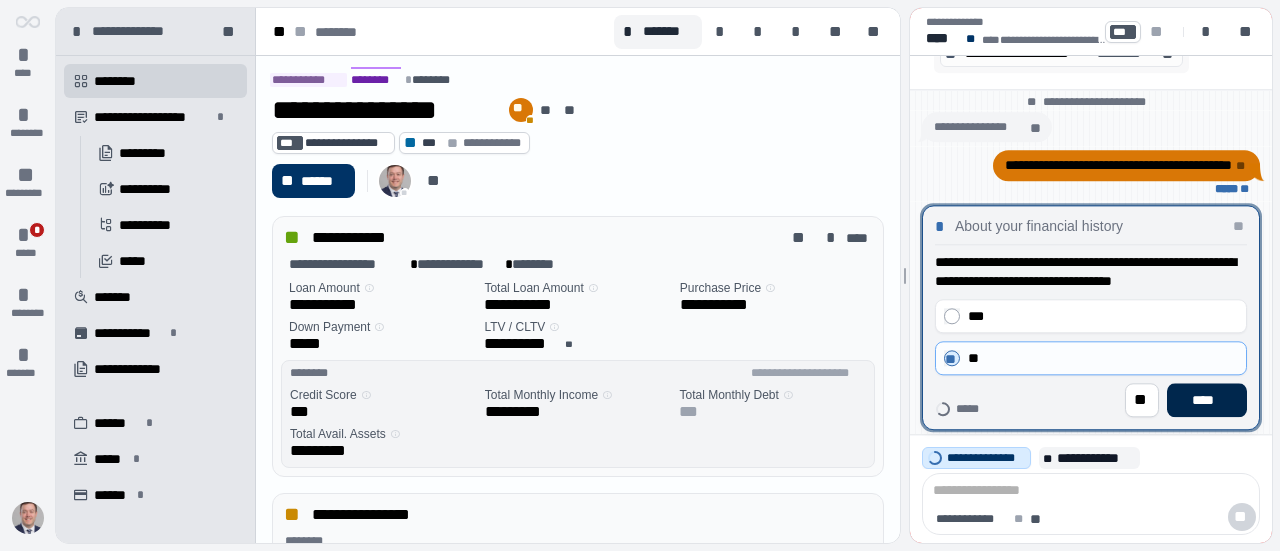 click on "****" at bounding box center (1207, 400) 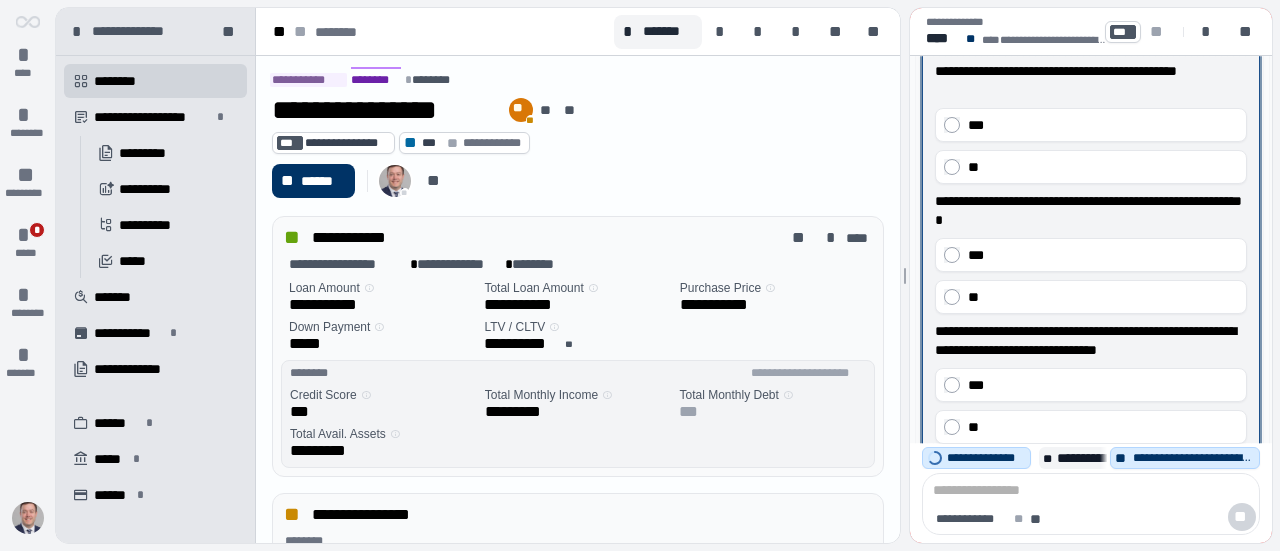 scroll, scrollTop: 128, scrollLeft: 0, axis: vertical 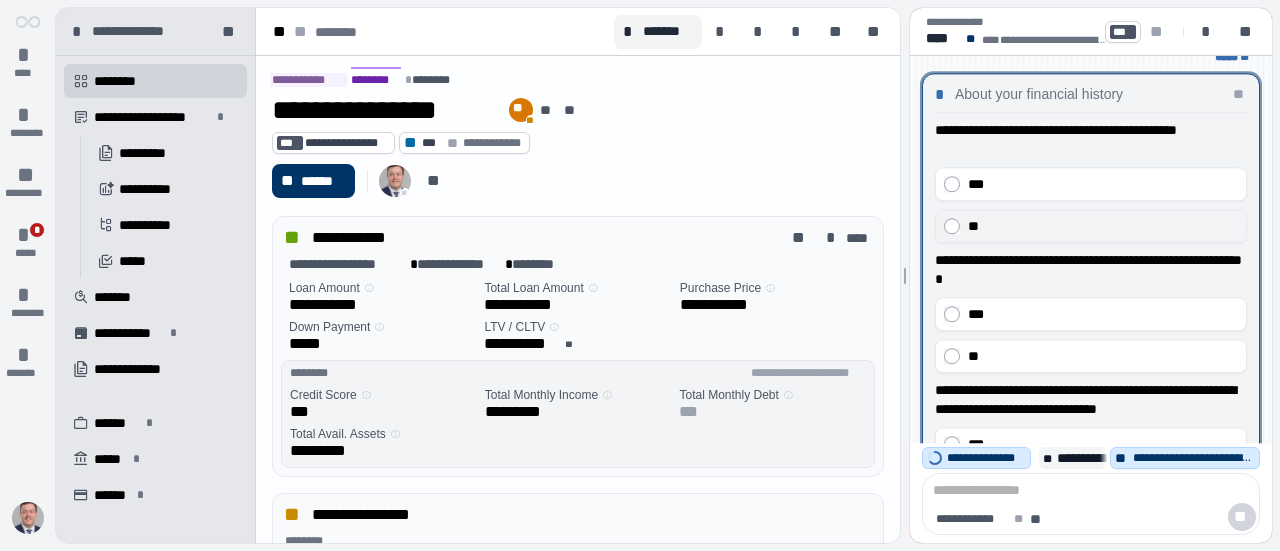 click on "**" at bounding box center [1103, 226] 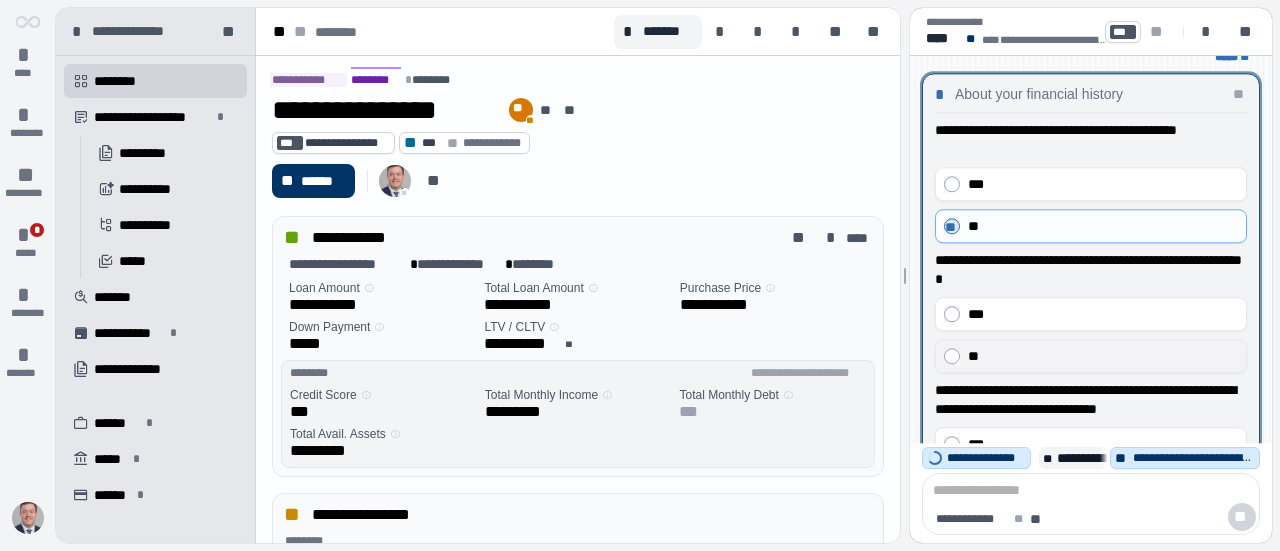 click on "**" at bounding box center (1103, 356) 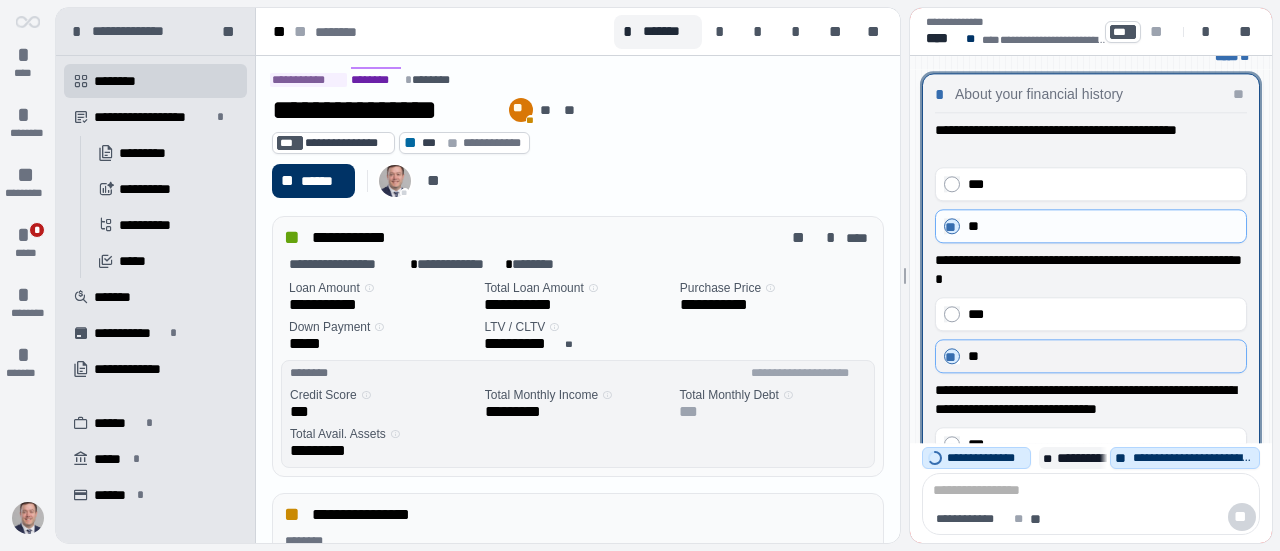 scroll, scrollTop: 0, scrollLeft: 0, axis: both 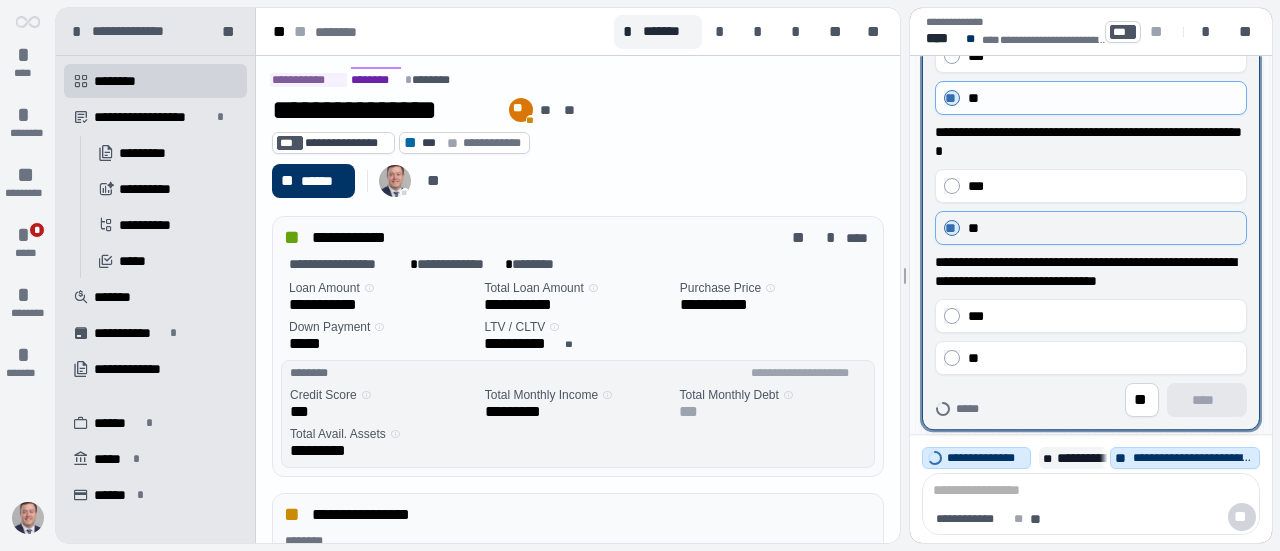 click on "**" at bounding box center [1103, 358] 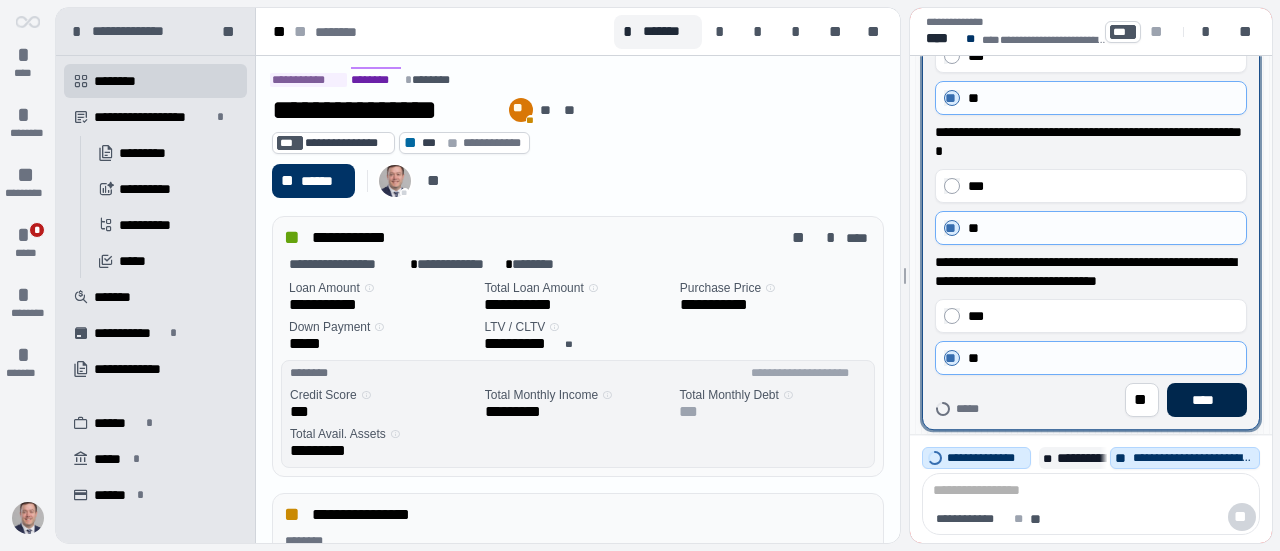 click on "****" at bounding box center (1207, 400) 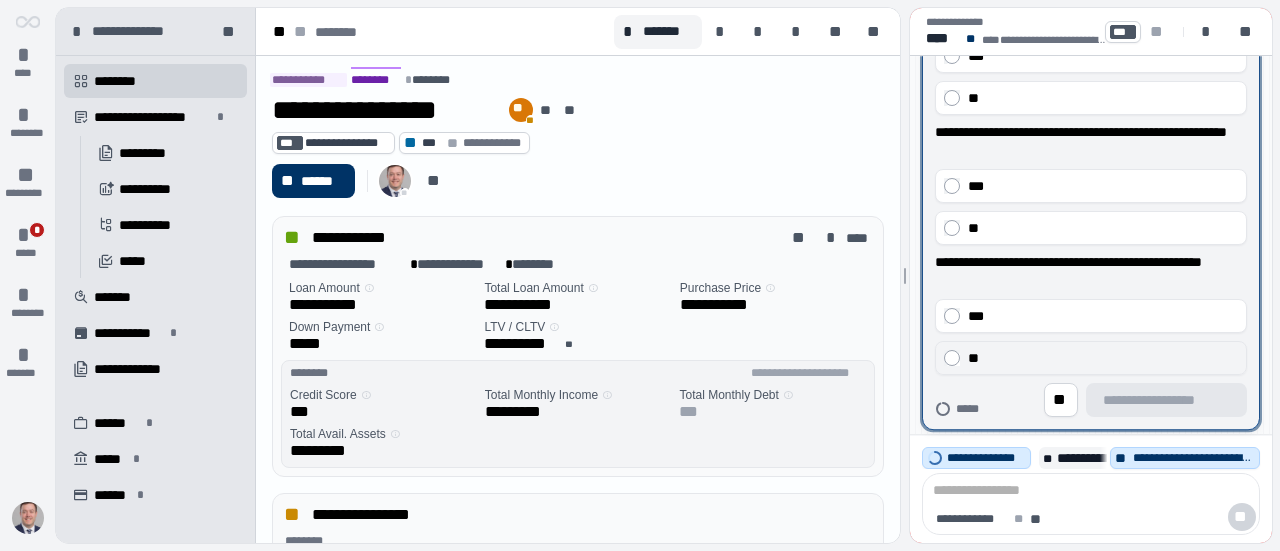 click on "**" at bounding box center [1103, 358] 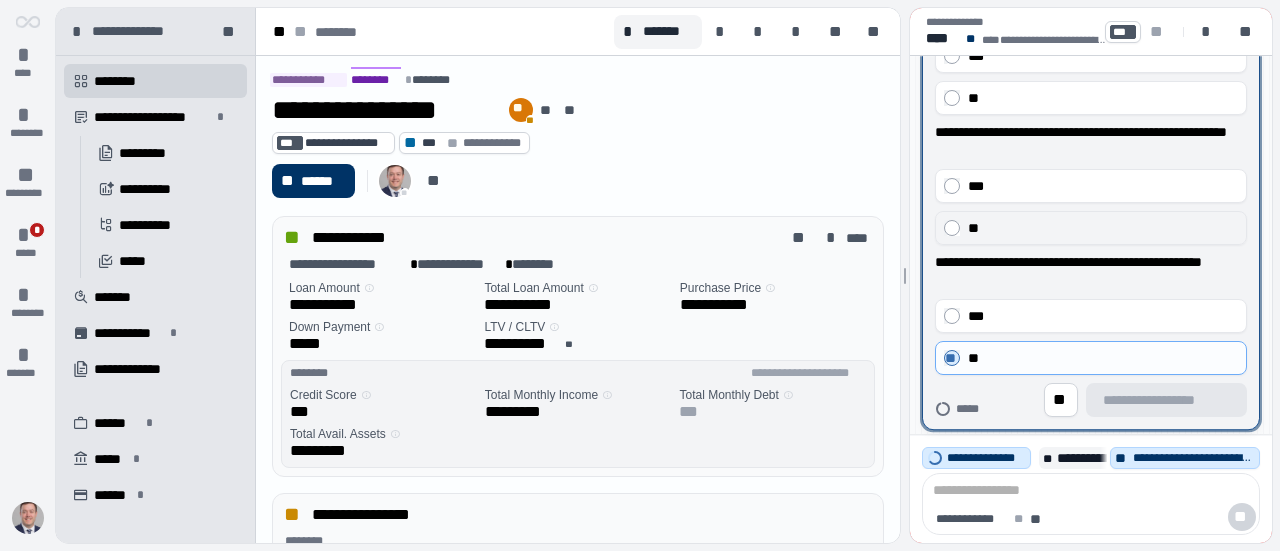 click on "**" at bounding box center [1103, 228] 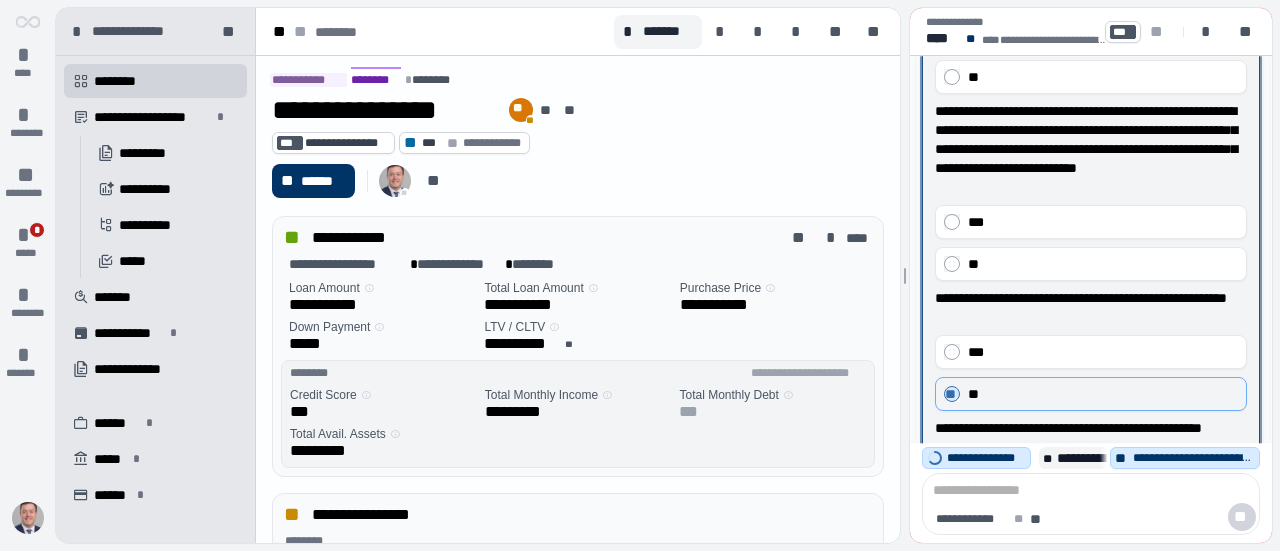 scroll, scrollTop: 167, scrollLeft: 0, axis: vertical 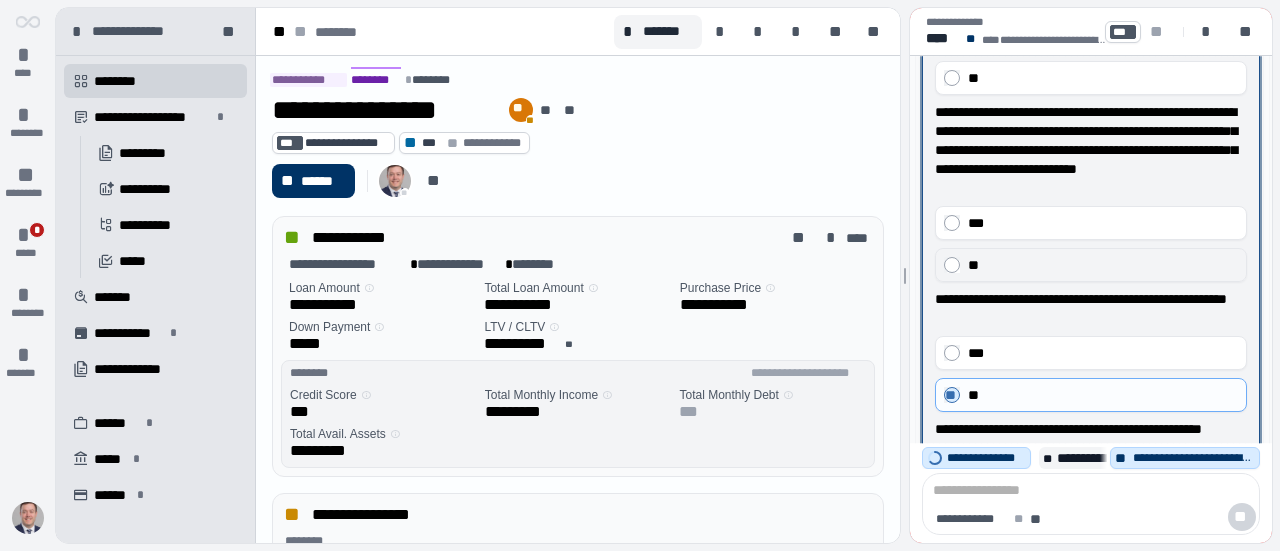 click on "**" at bounding box center (1103, 265) 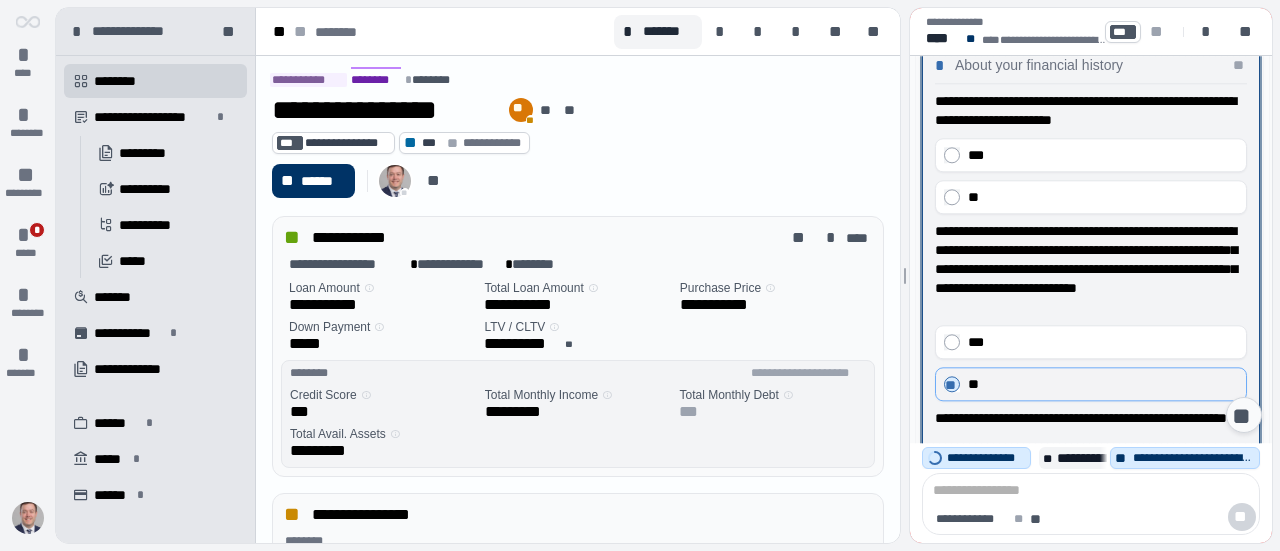 scroll, scrollTop: 292, scrollLeft: 0, axis: vertical 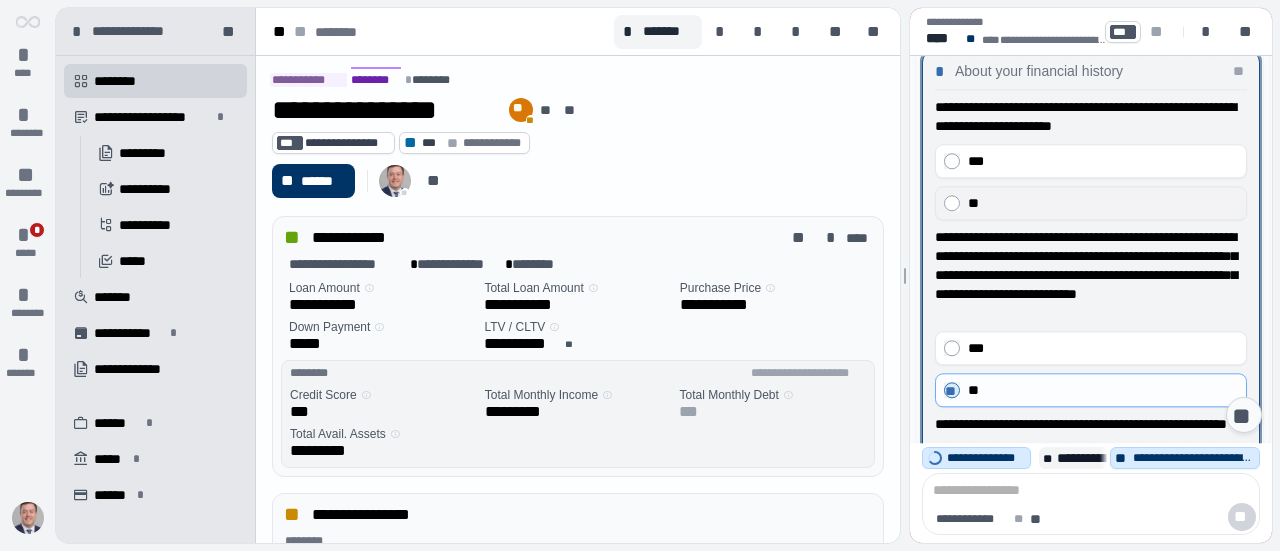 click on "**" at bounding box center [1103, 203] 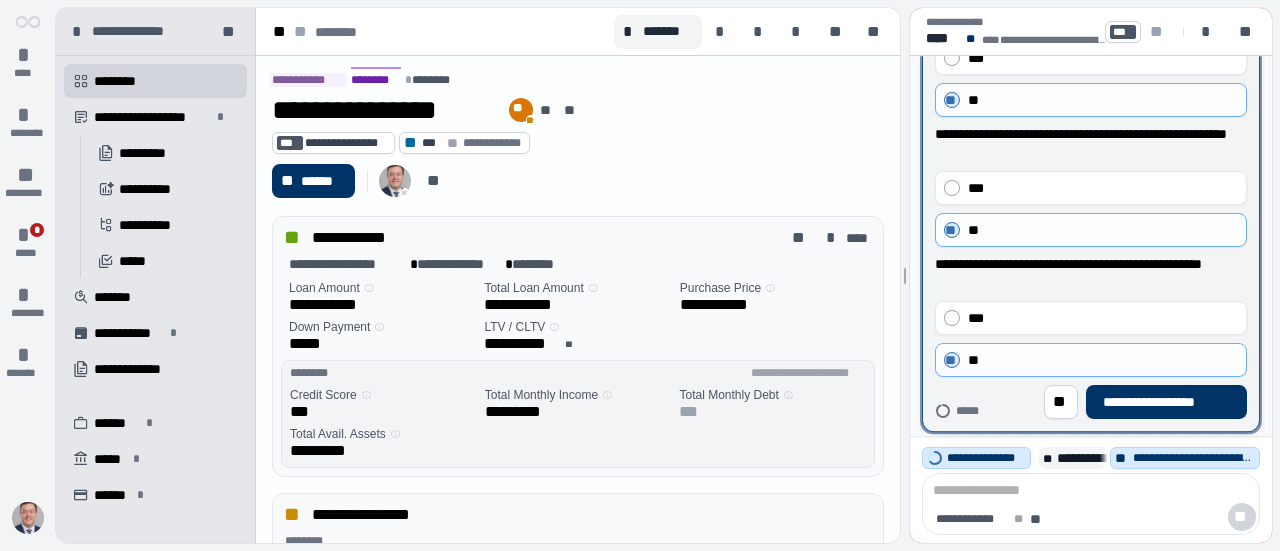 scroll, scrollTop: 0, scrollLeft: 0, axis: both 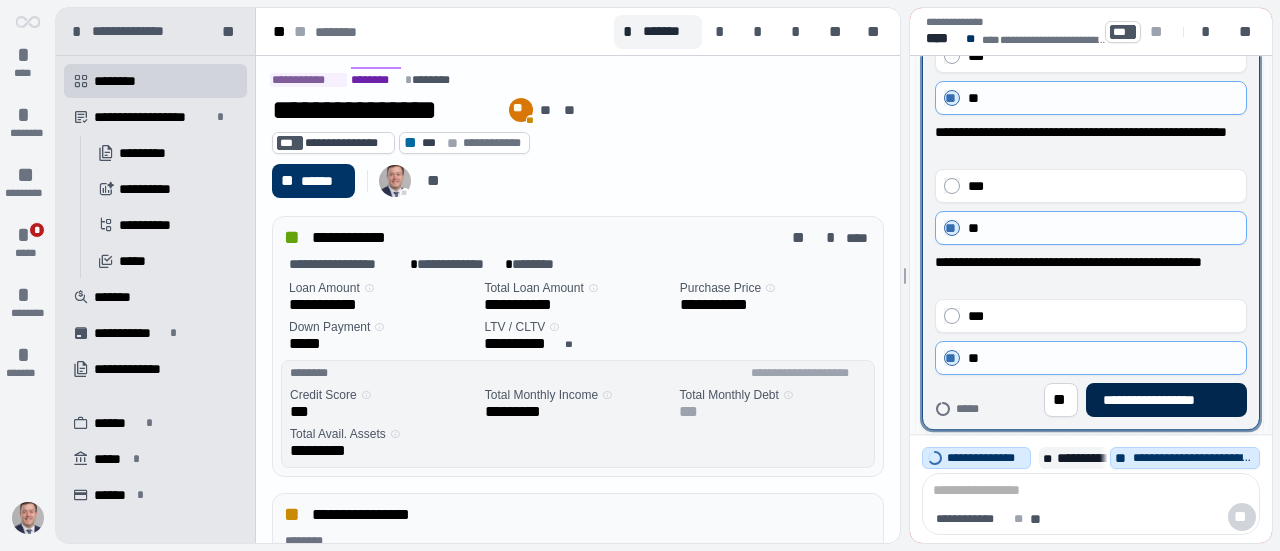 click on "**********" at bounding box center (1166, 400) 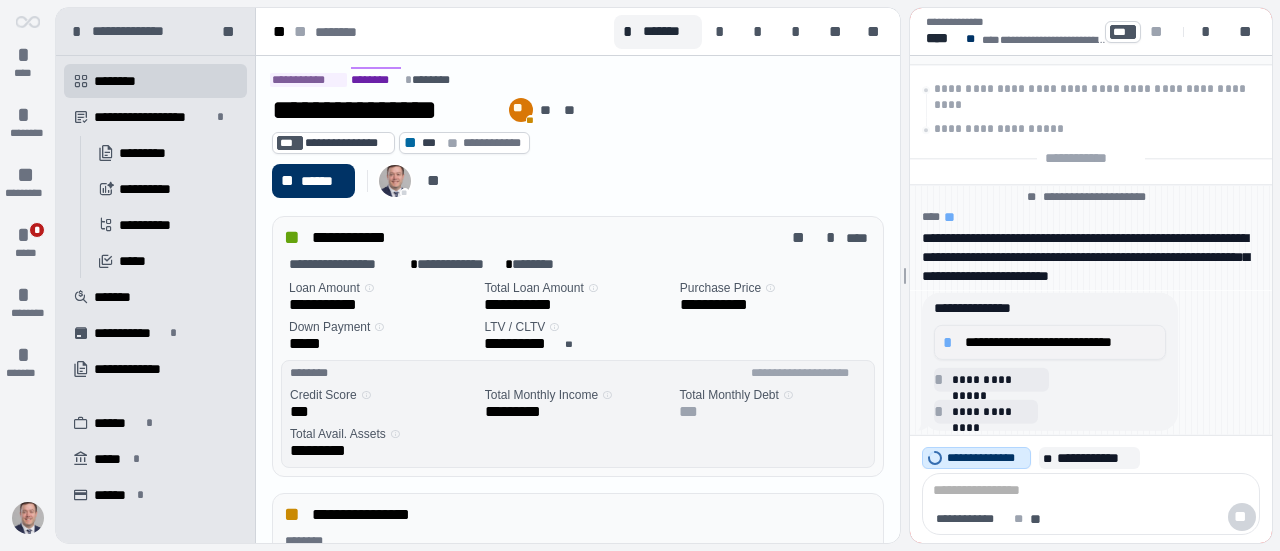 click on "**********" at bounding box center [1061, 342] 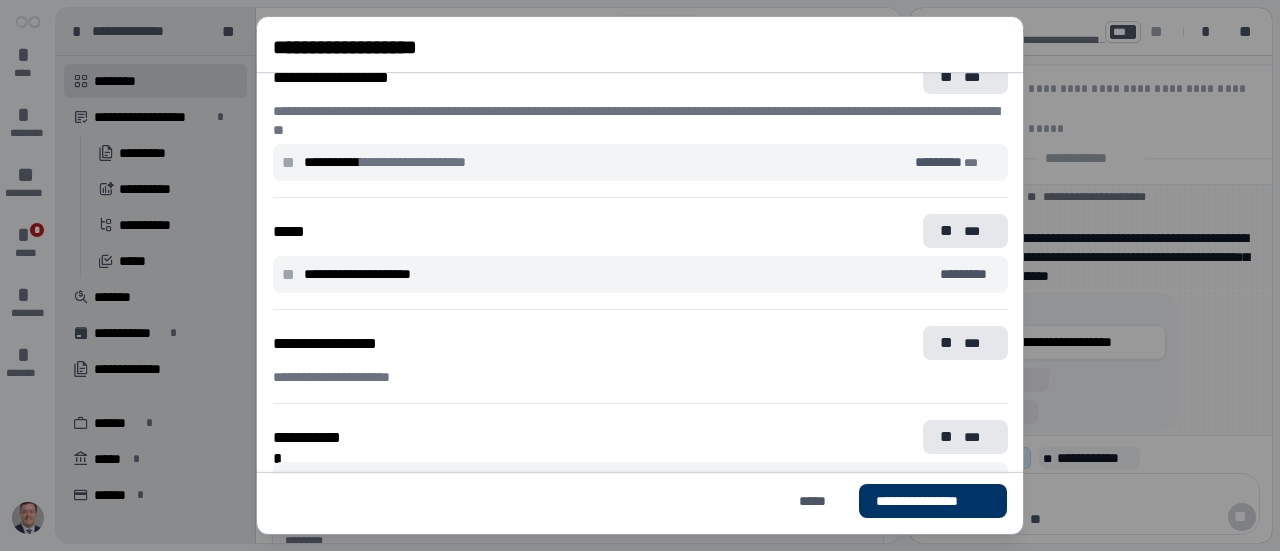 scroll, scrollTop: 199, scrollLeft: 0, axis: vertical 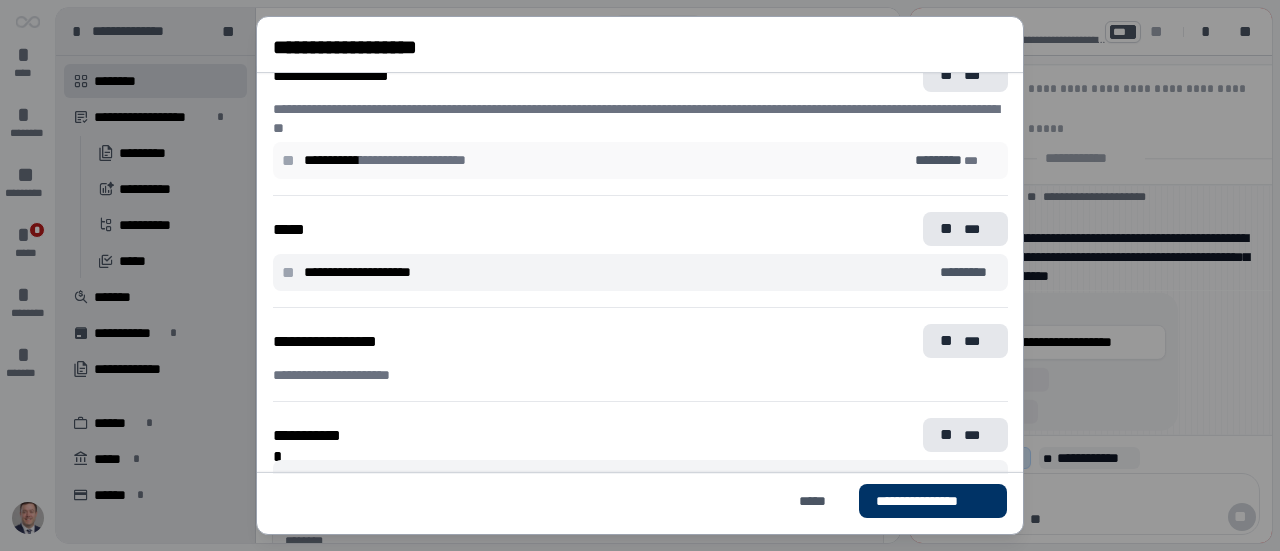 click on "**********" at bounding box center (640, 160) 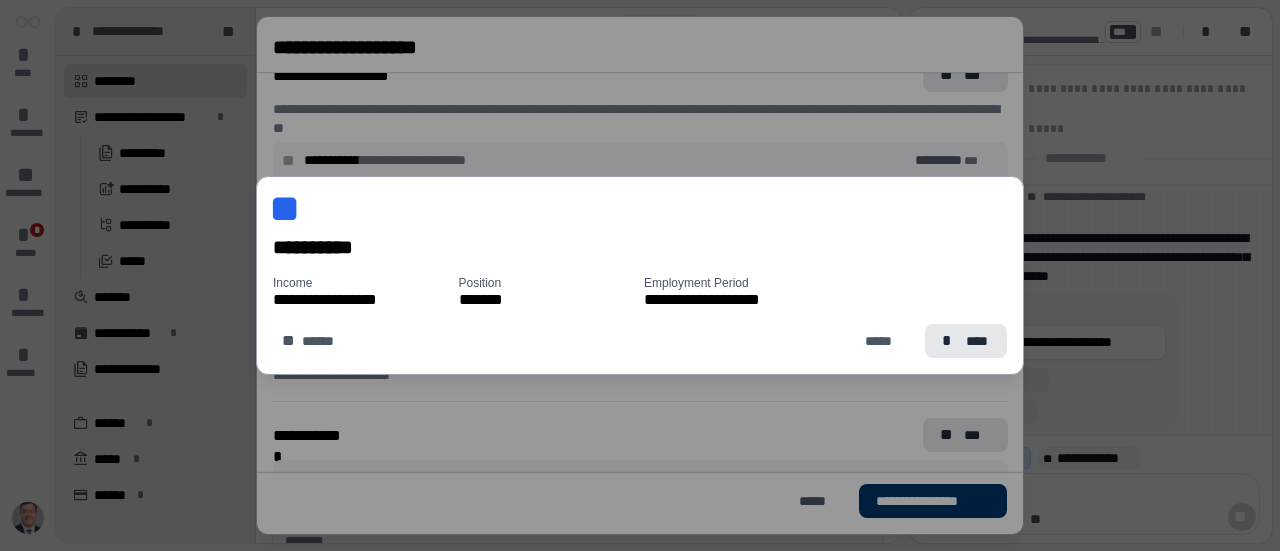 click on "**********" at bounding box center [337, 299] 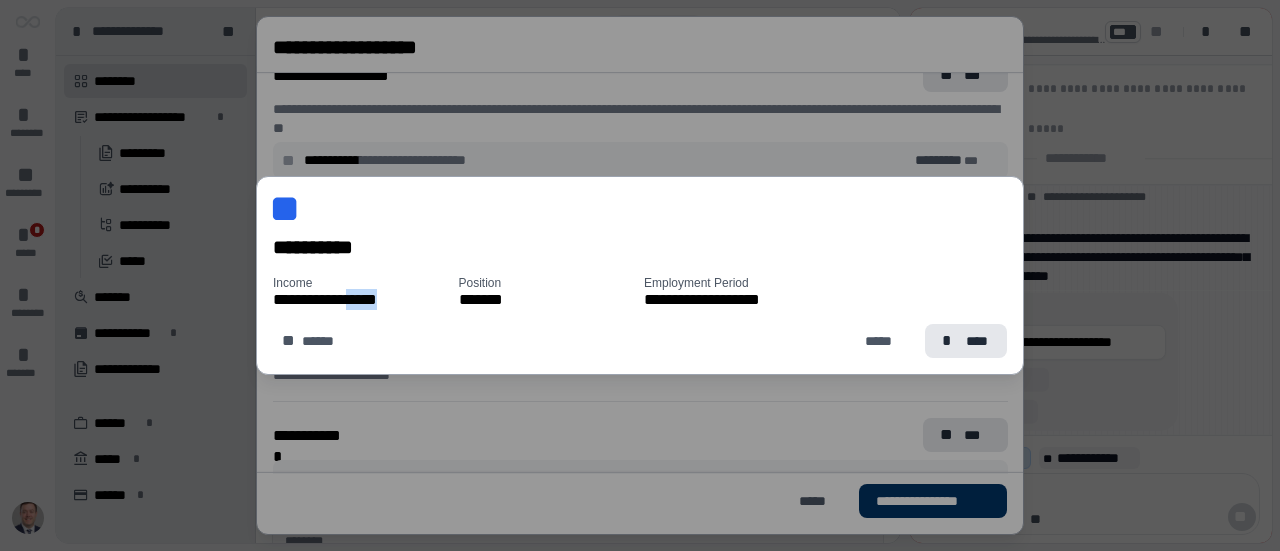 click on "**********" at bounding box center [337, 299] 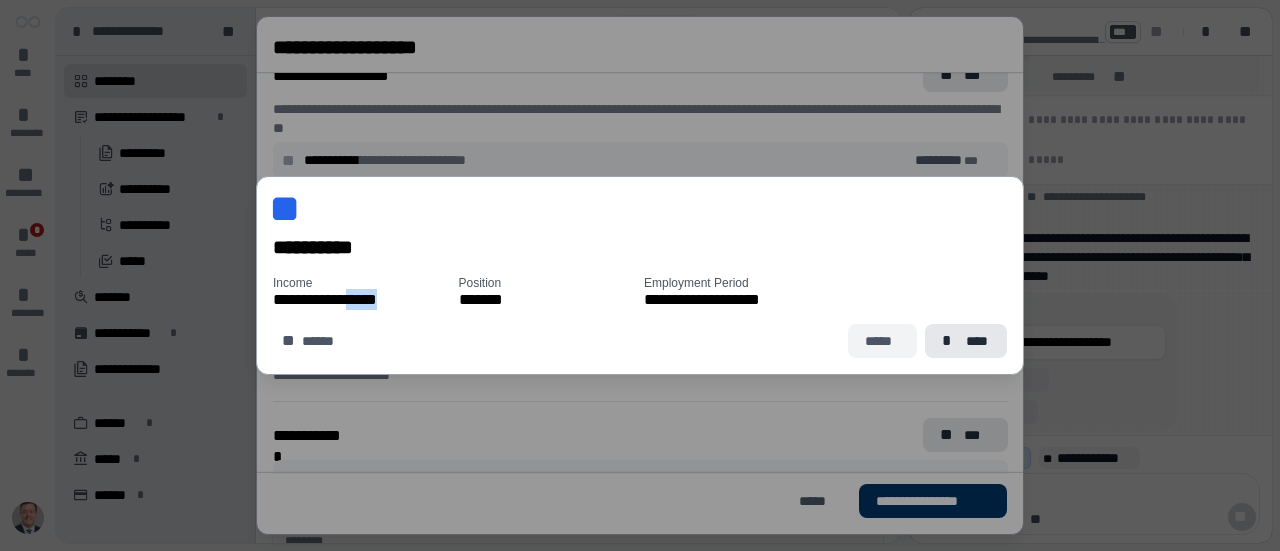 click on "*****" at bounding box center (882, 341) 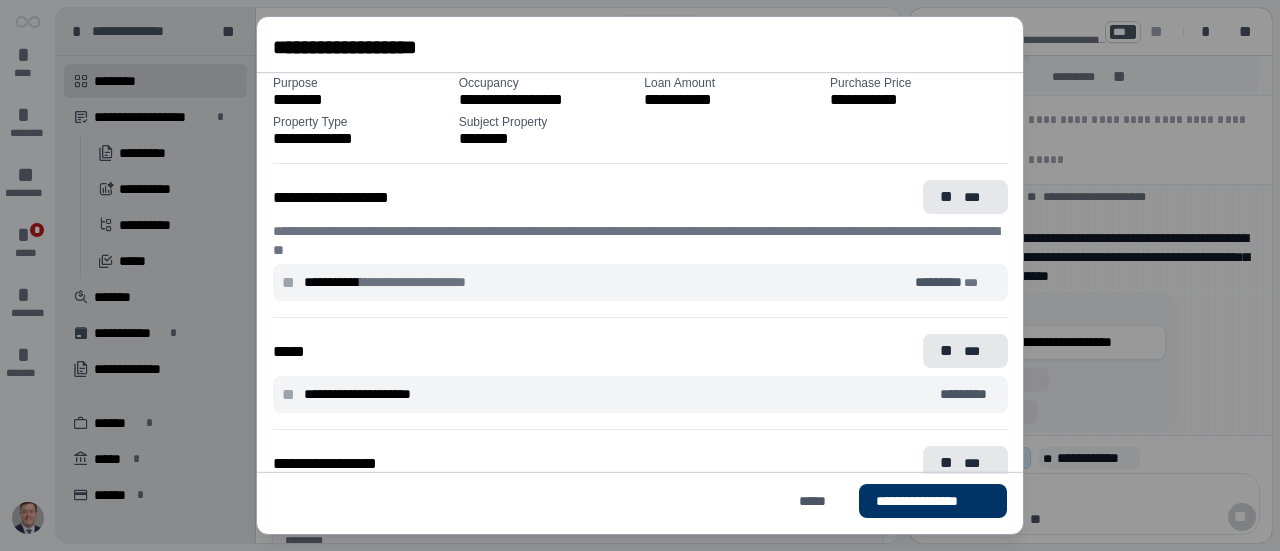 scroll, scrollTop: 60, scrollLeft: 0, axis: vertical 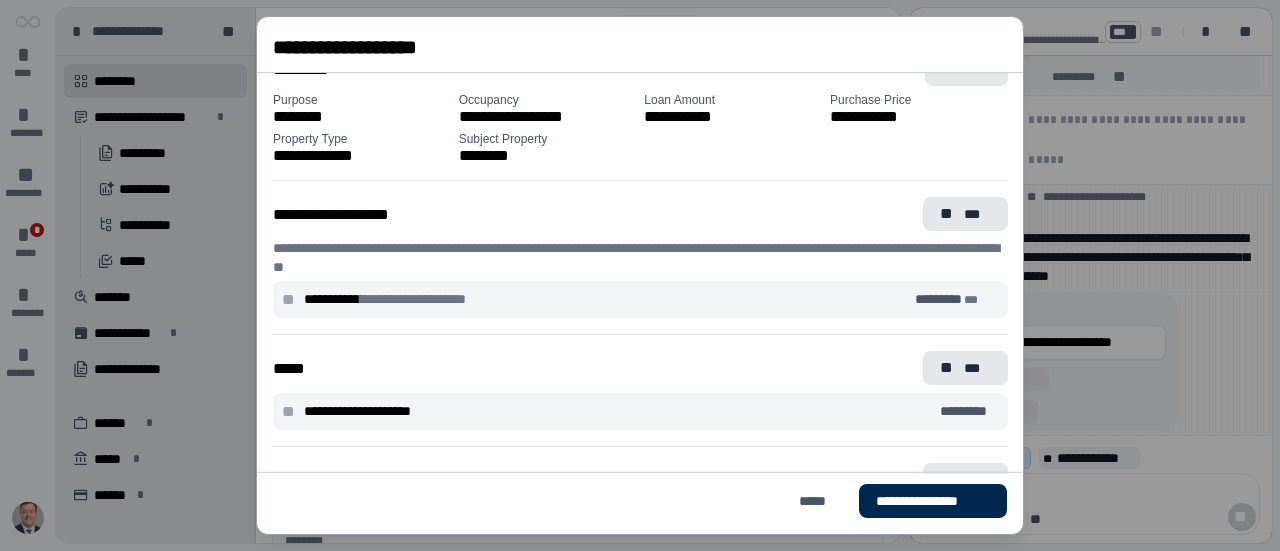 click on "**********" at bounding box center (933, 501) 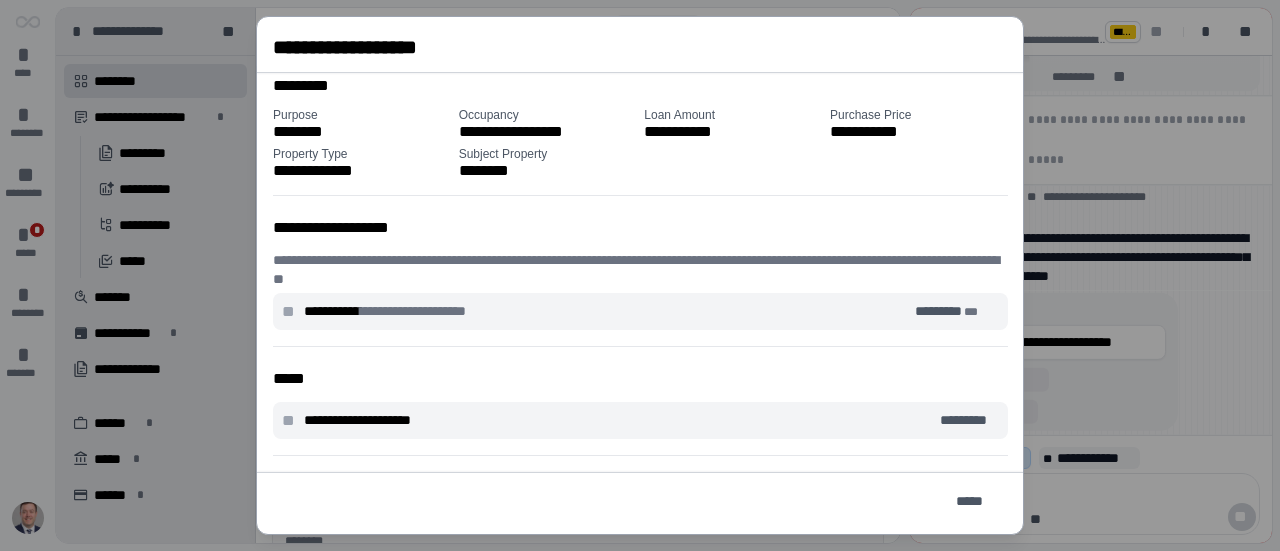 scroll, scrollTop: 0, scrollLeft: 0, axis: both 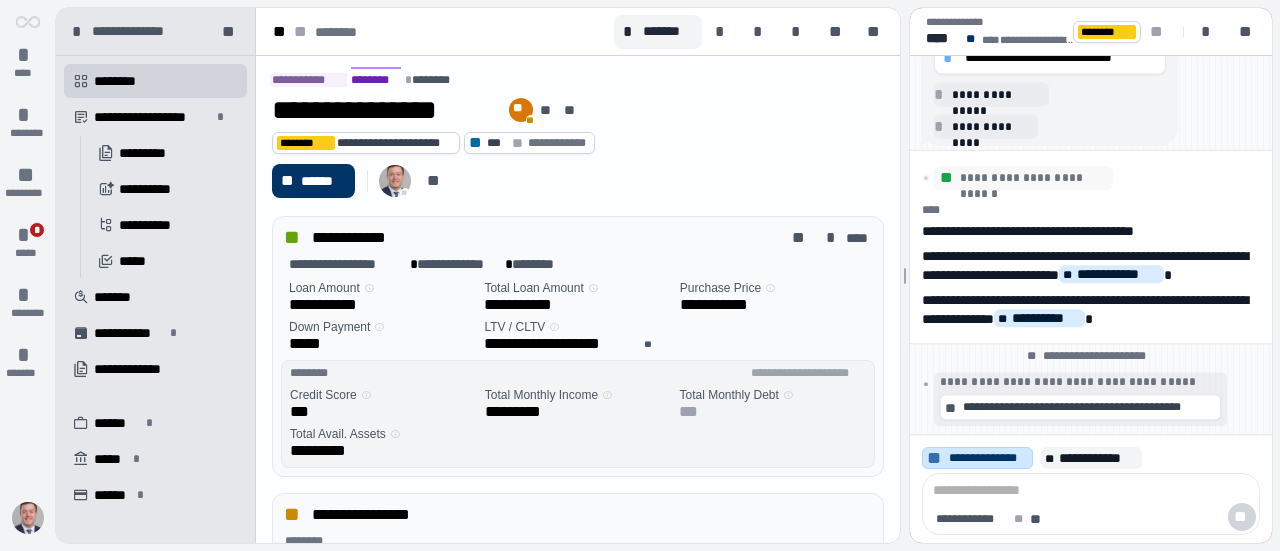 click on "**********" at bounding box center [988, 458] 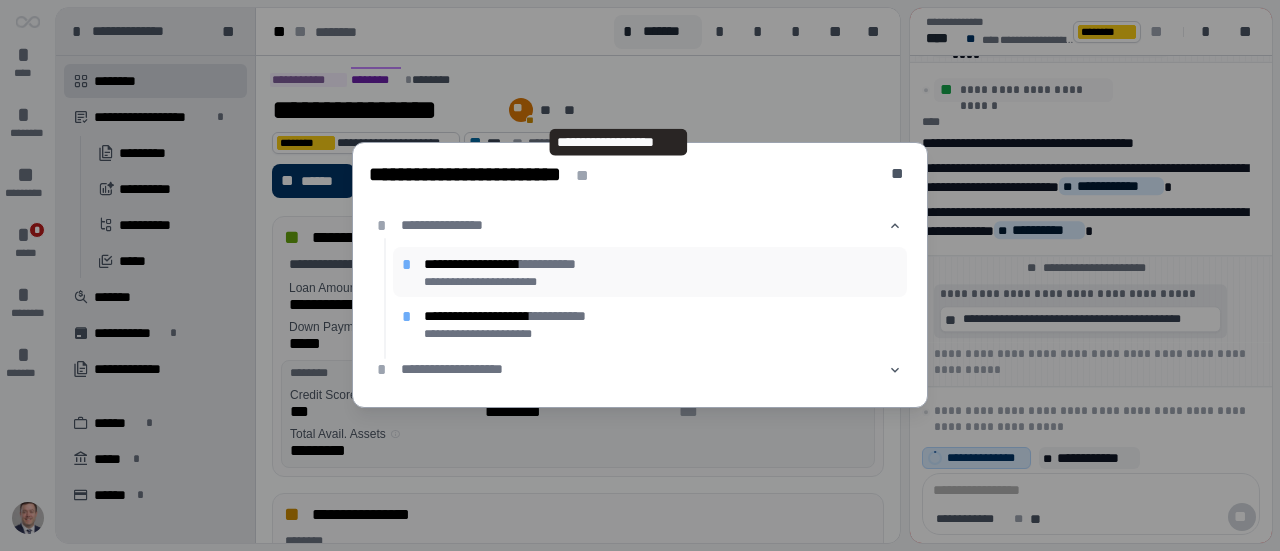 click on "**********" at bounding box center (661, 265) 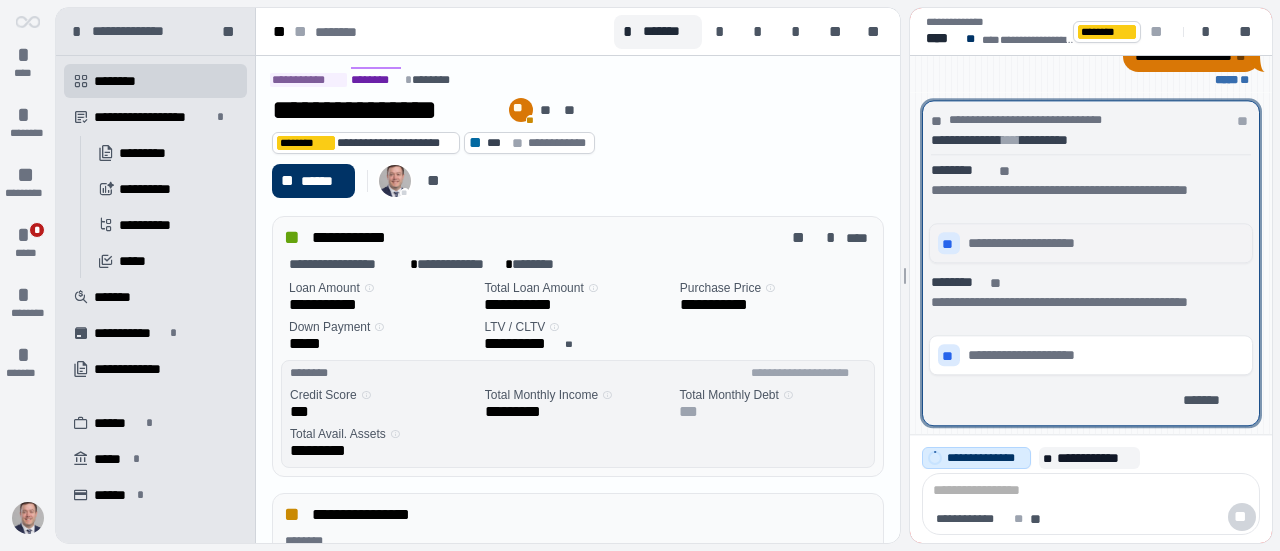 click on "**" at bounding box center [949, 244] 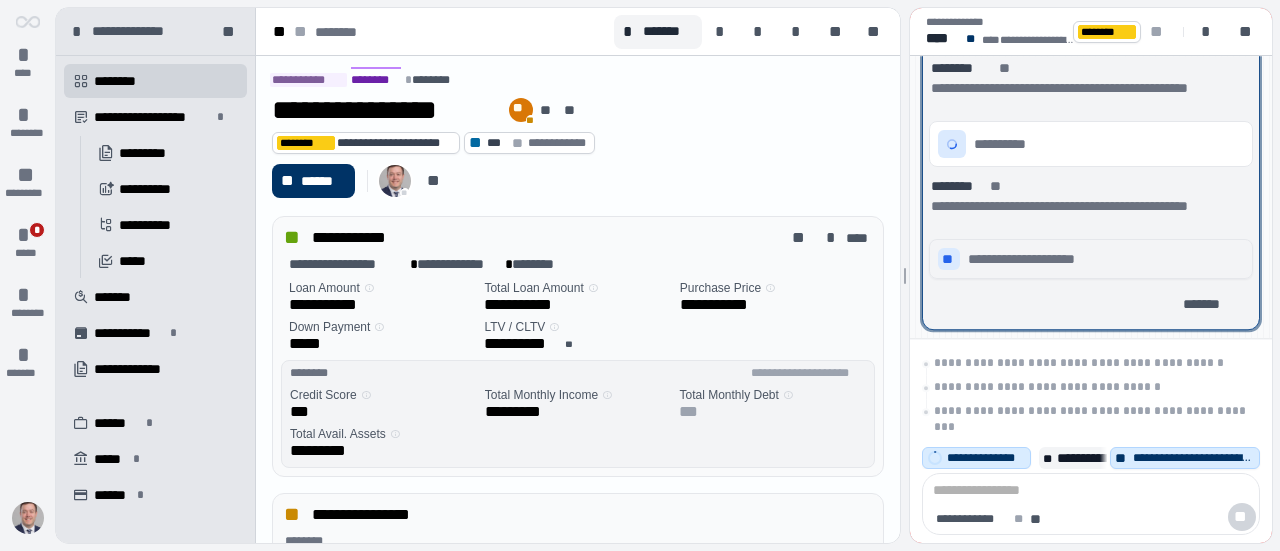 click on "**" at bounding box center (949, 260) 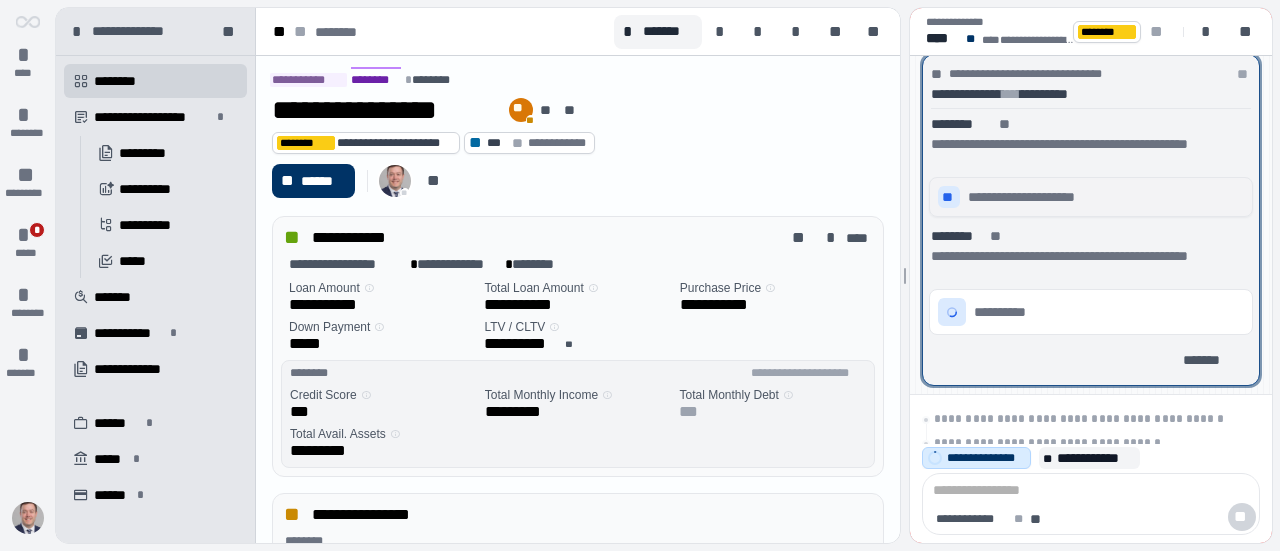 scroll, scrollTop: 170, scrollLeft: 0, axis: vertical 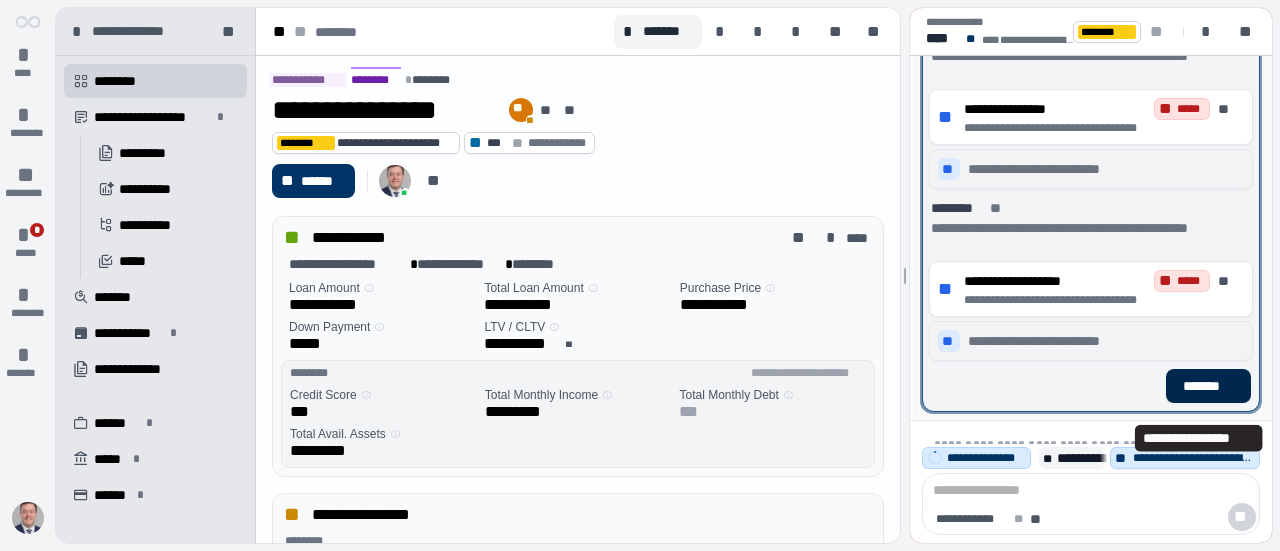 click on "*******" at bounding box center [1208, 386] 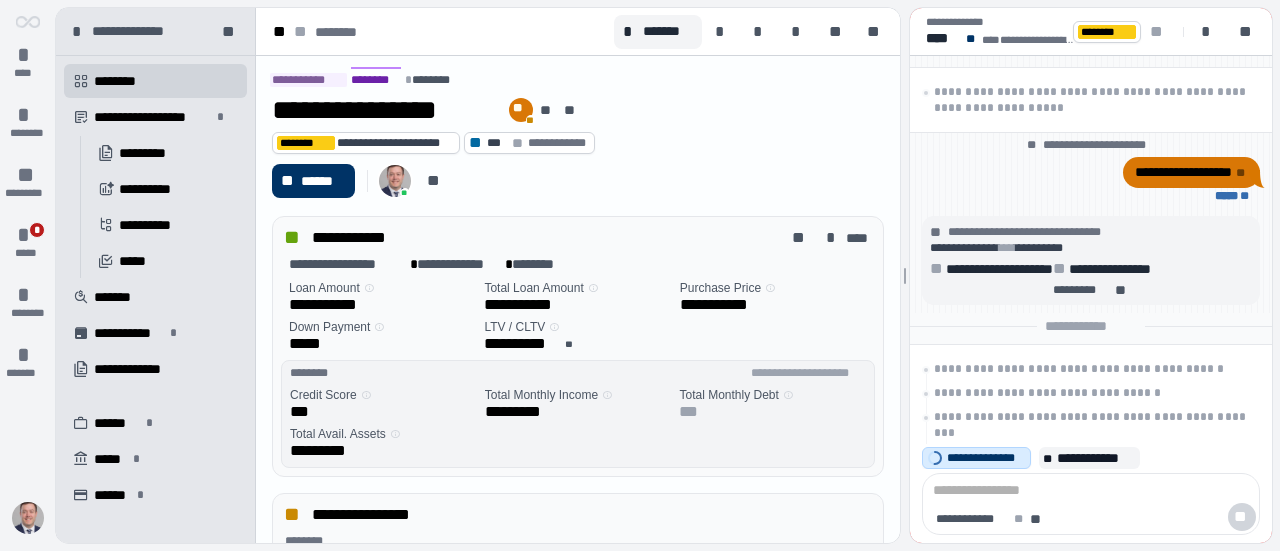 scroll, scrollTop: 53, scrollLeft: 0, axis: vertical 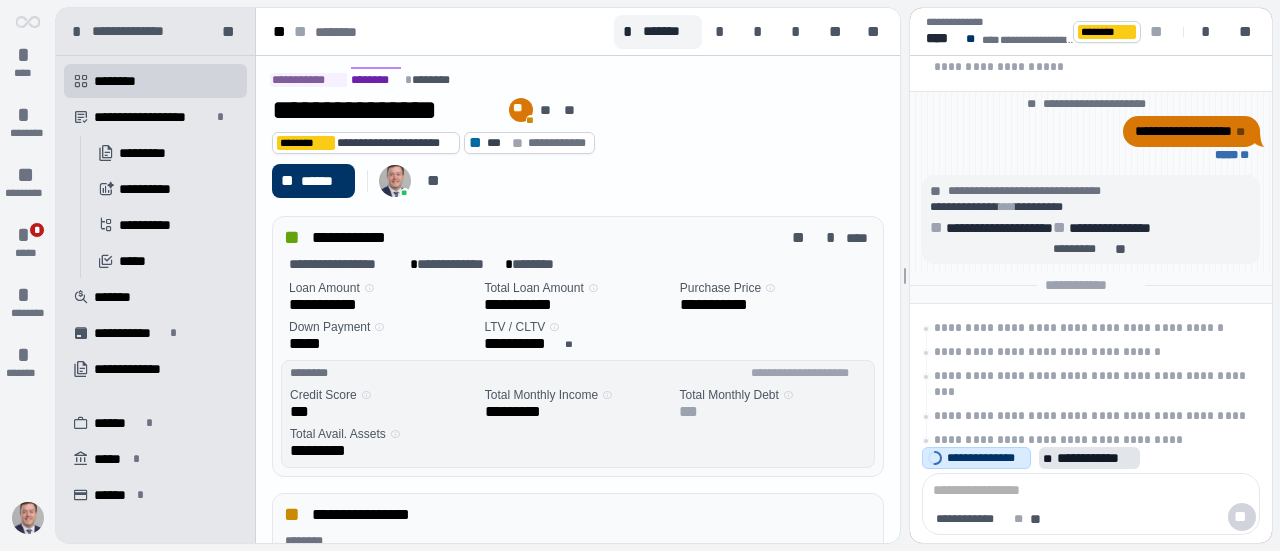 click on "**" at bounding box center [1049, 459] 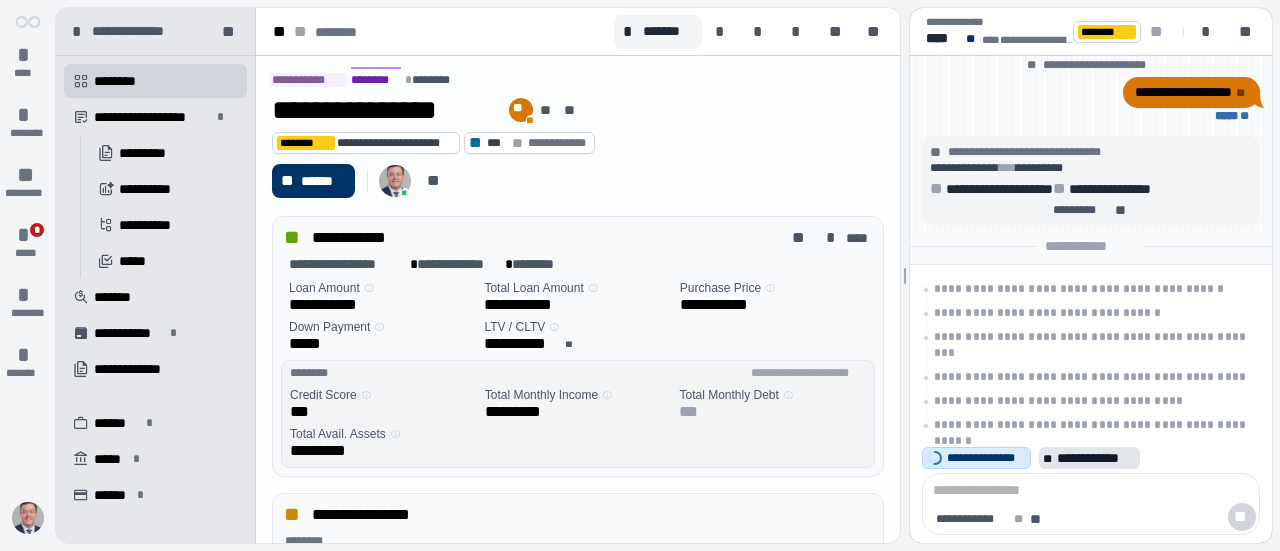 scroll, scrollTop: 0, scrollLeft: 0, axis: both 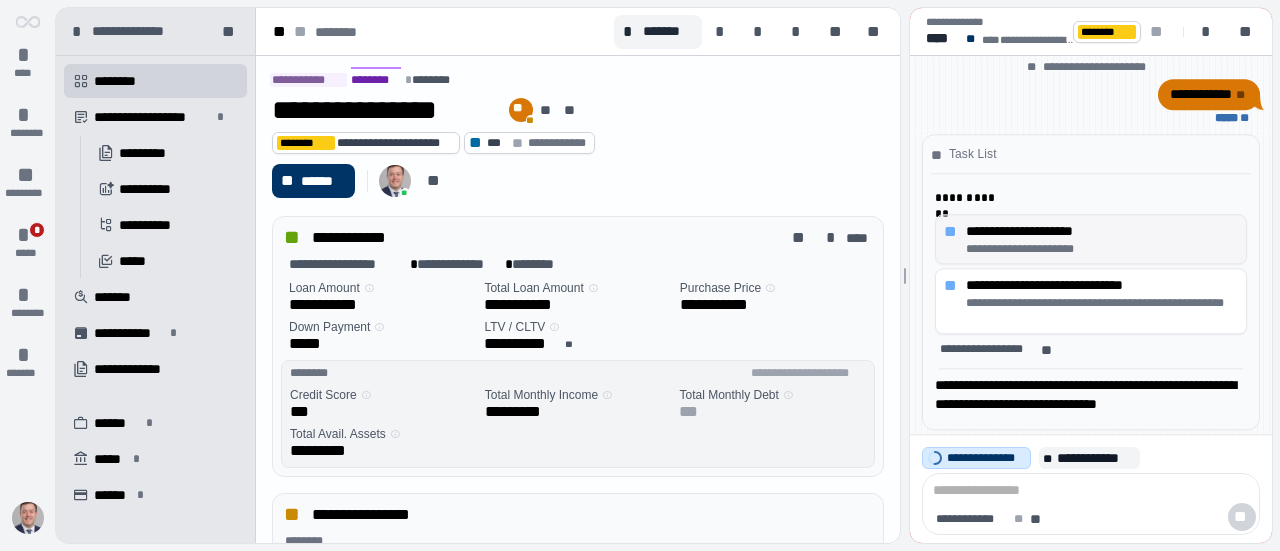 click on "**********" at bounding box center (1097, 285) 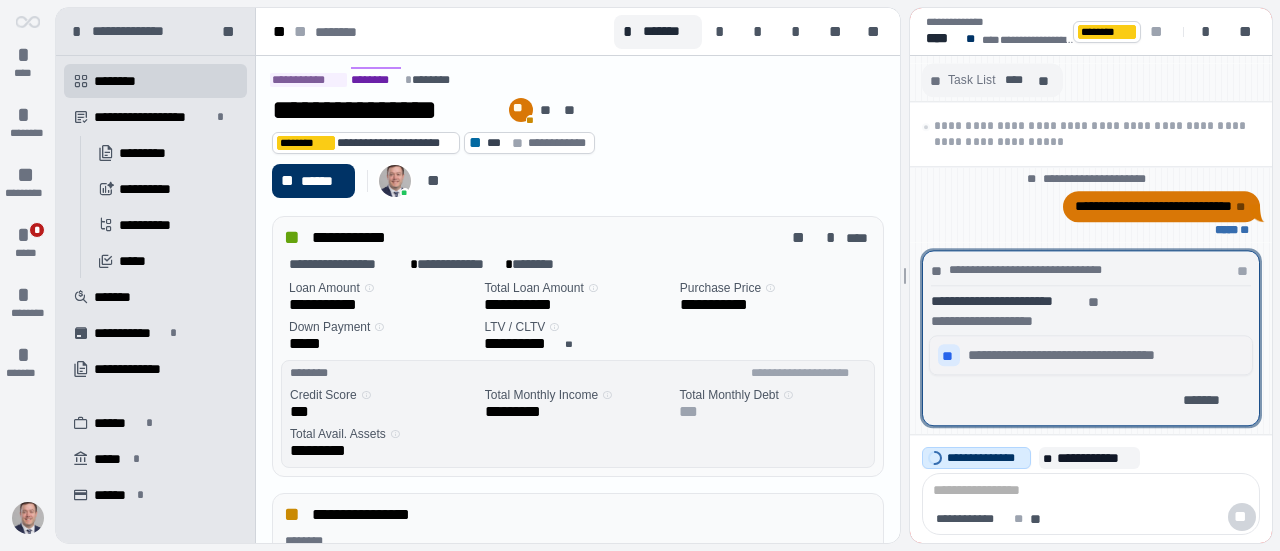 click on "**" at bounding box center [949, 356] 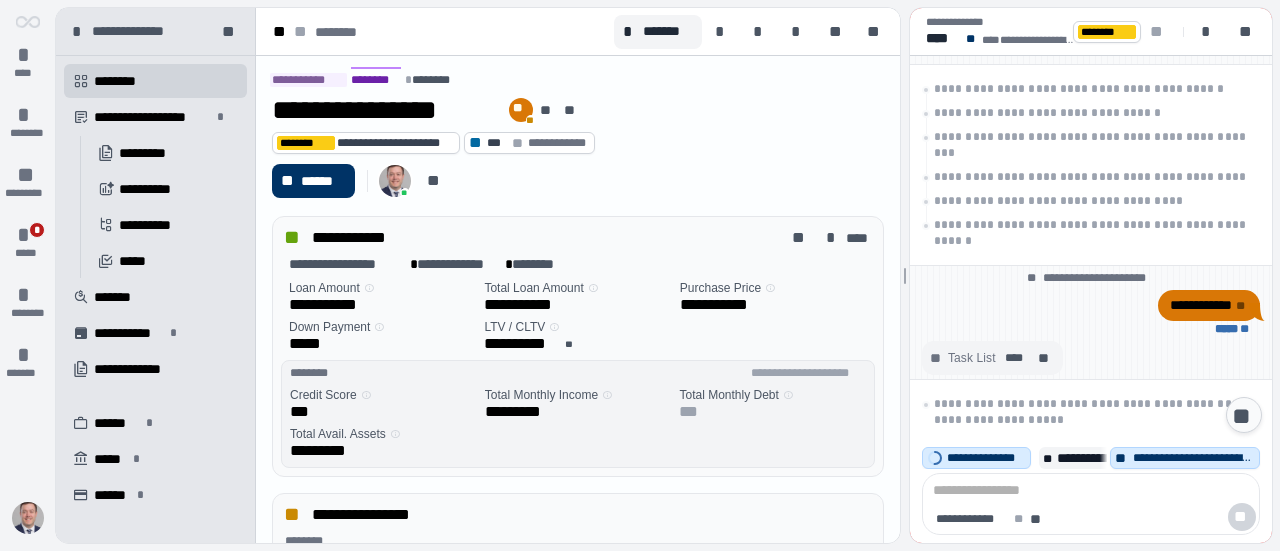 scroll, scrollTop: 0, scrollLeft: 0, axis: both 